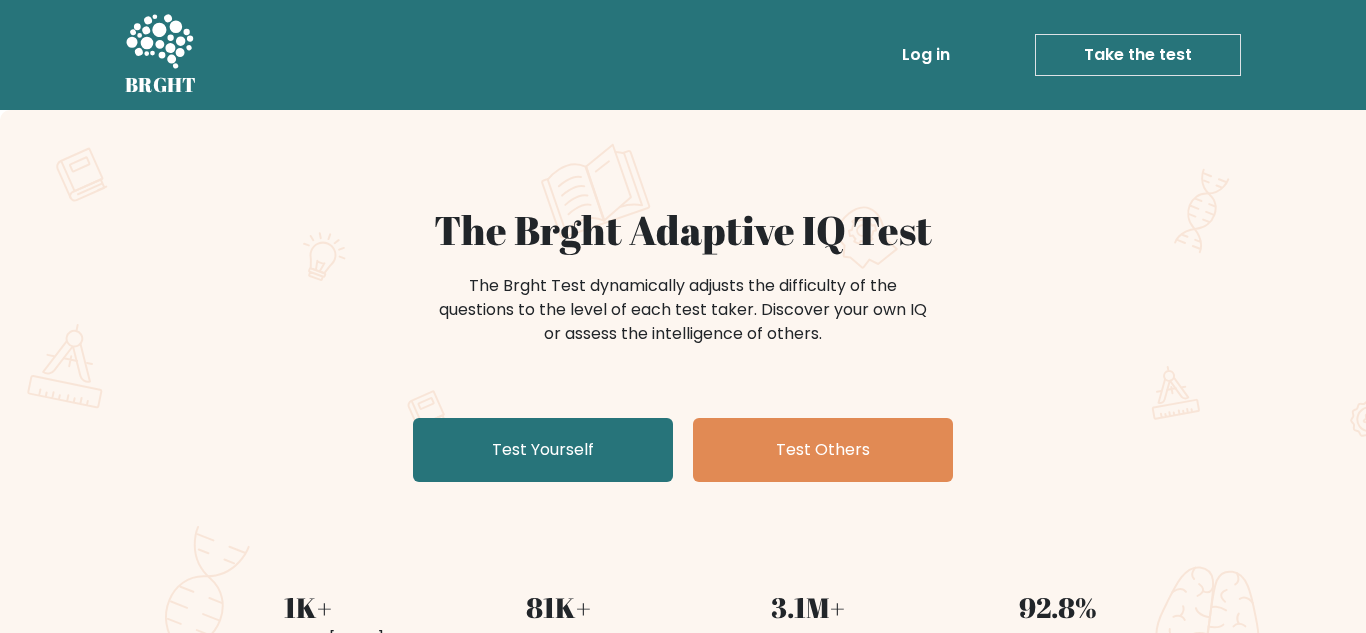 scroll, scrollTop: 0, scrollLeft: 0, axis: both 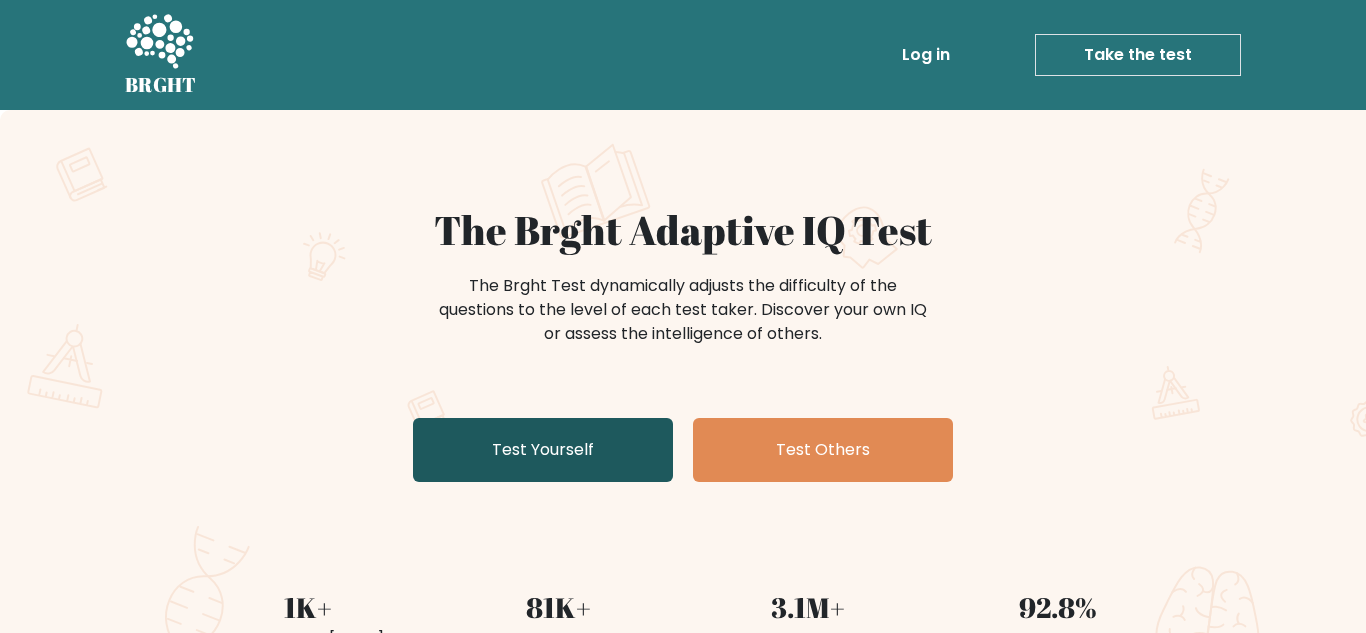 click on "Test Yourself" at bounding box center (543, 450) 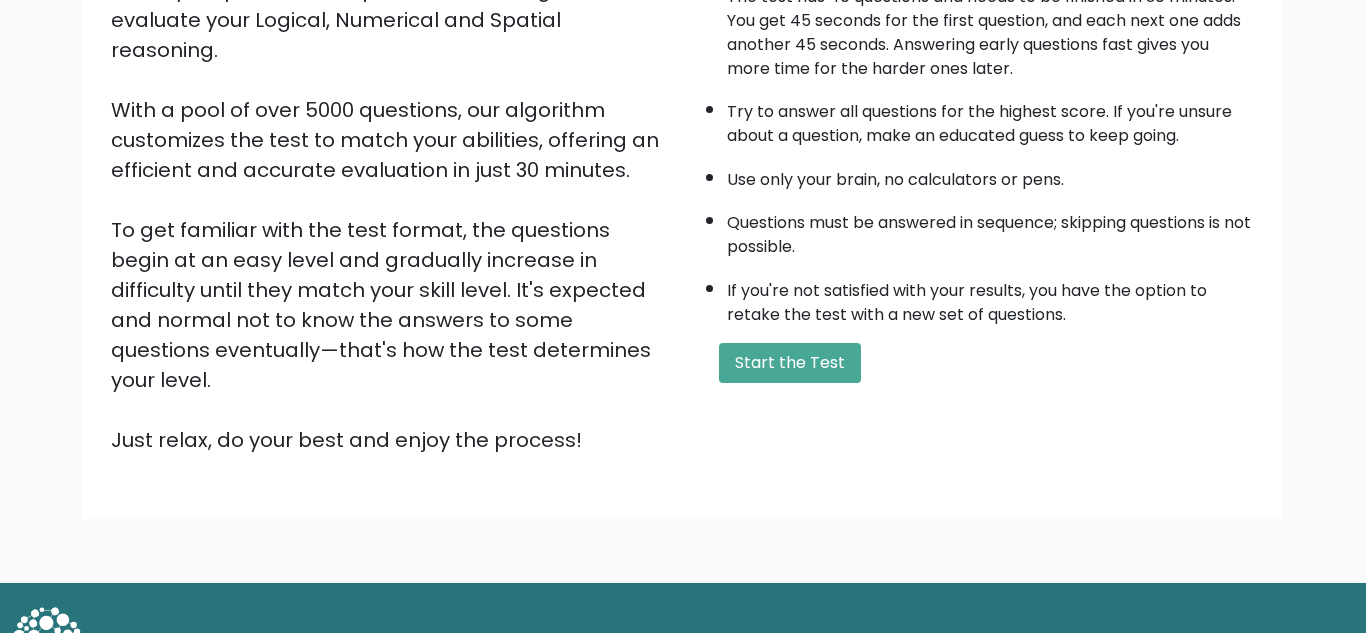 scroll, scrollTop: 267, scrollLeft: 0, axis: vertical 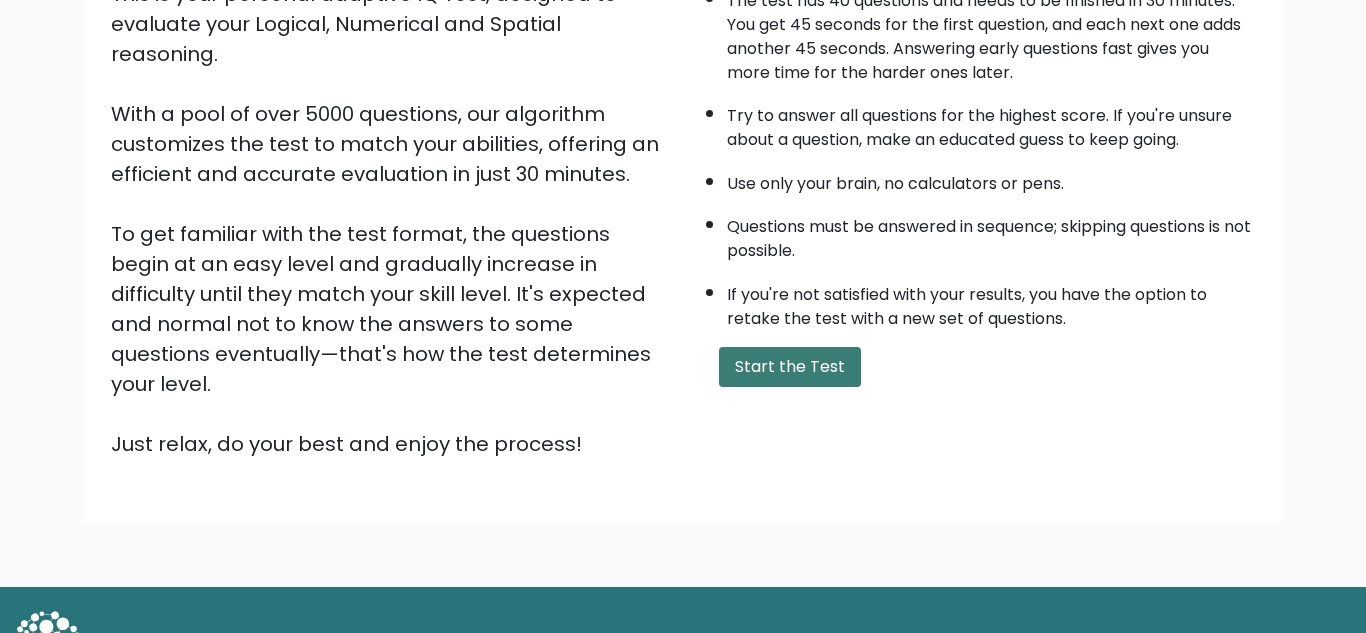 click on "Start the Test" at bounding box center (790, 367) 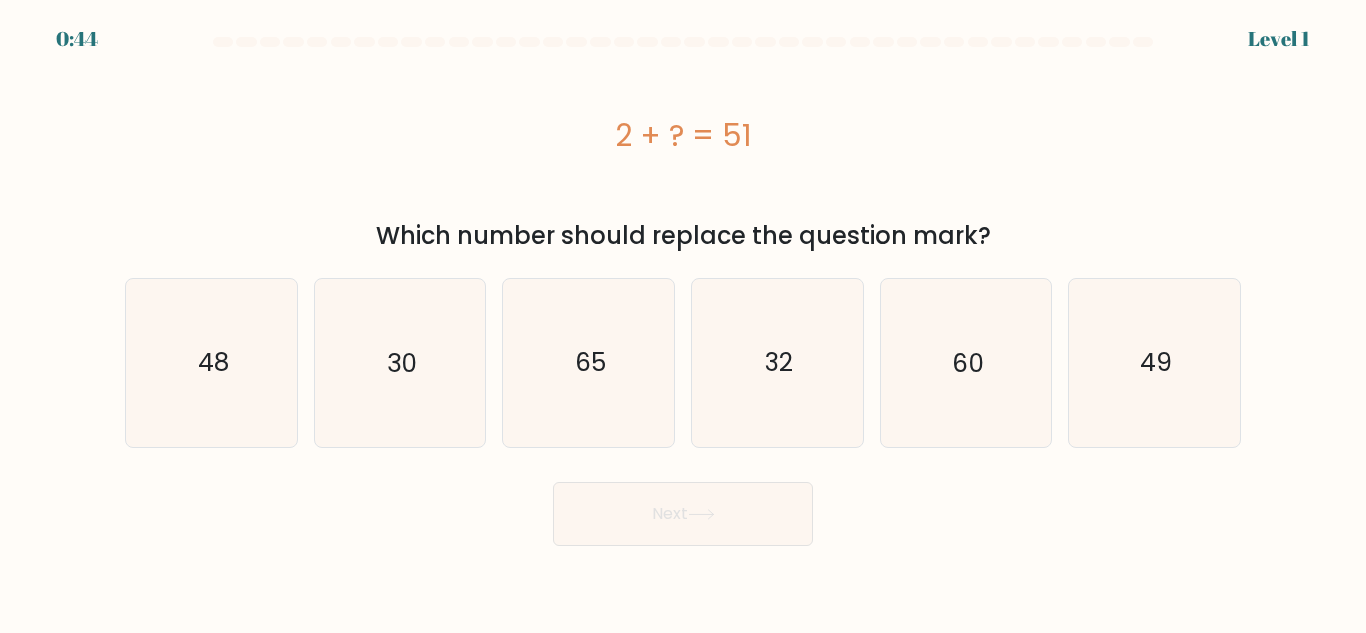 scroll, scrollTop: 0, scrollLeft: 0, axis: both 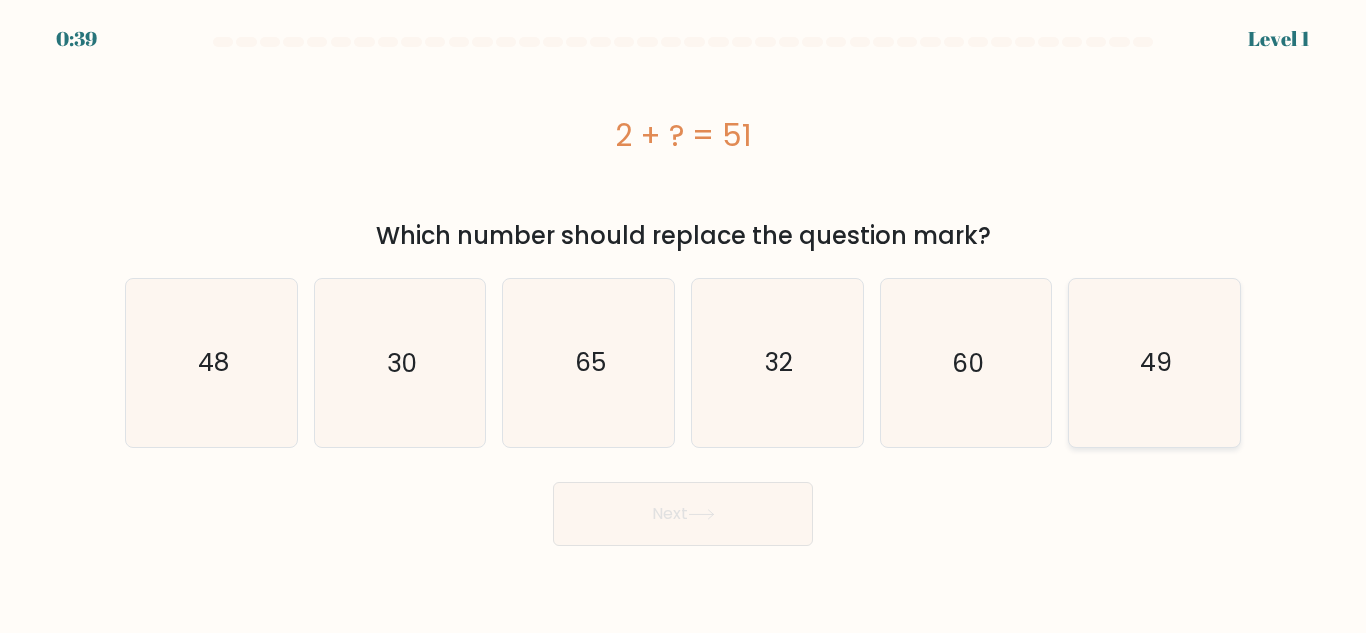 click on "49" 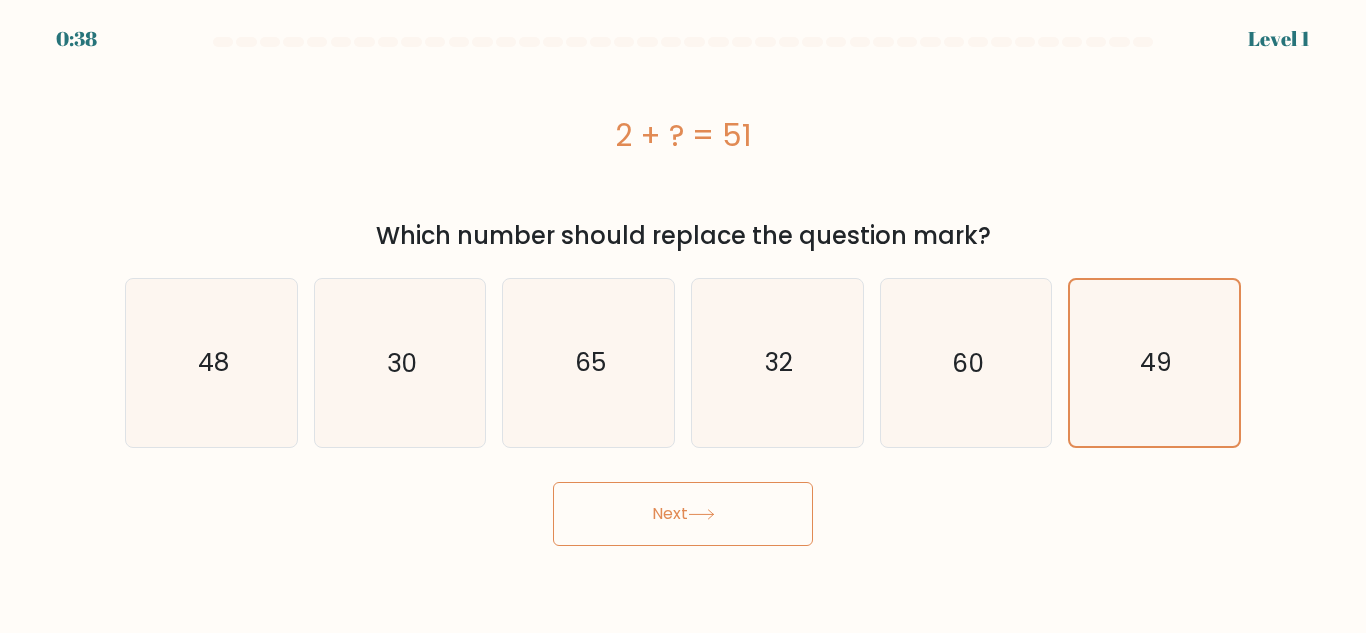 click on "Next" at bounding box center [683, 514] 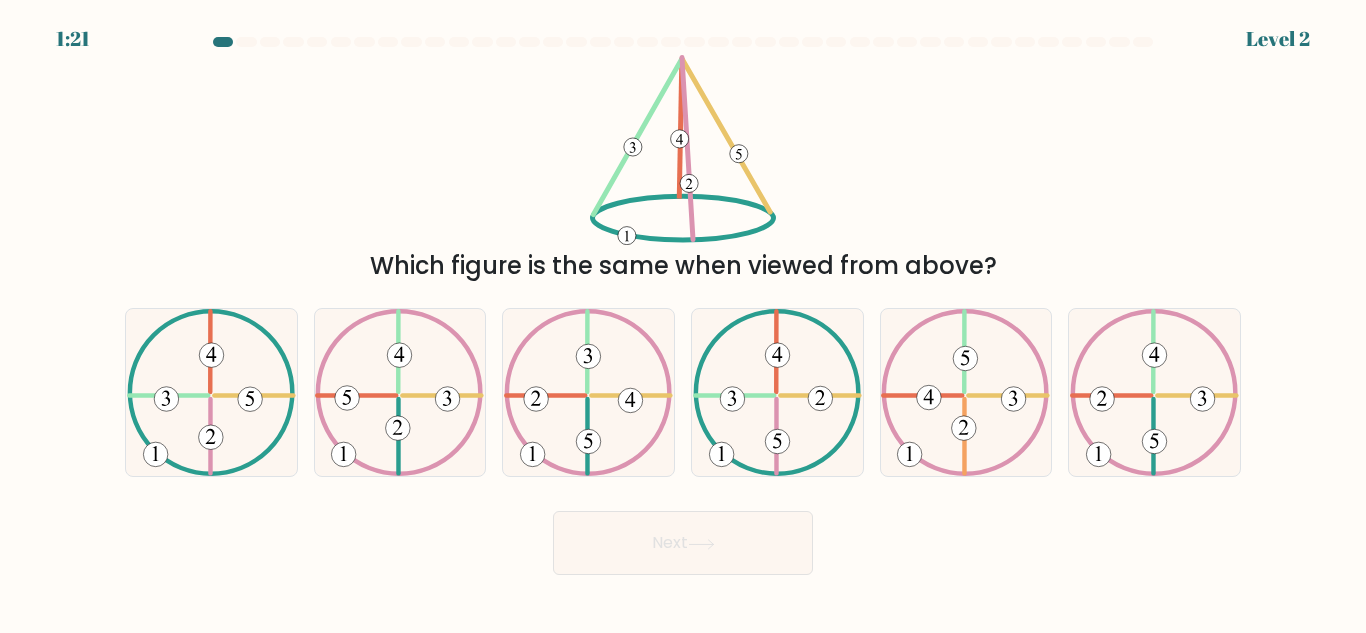 click on "Next" at bounding box center (683, 543) 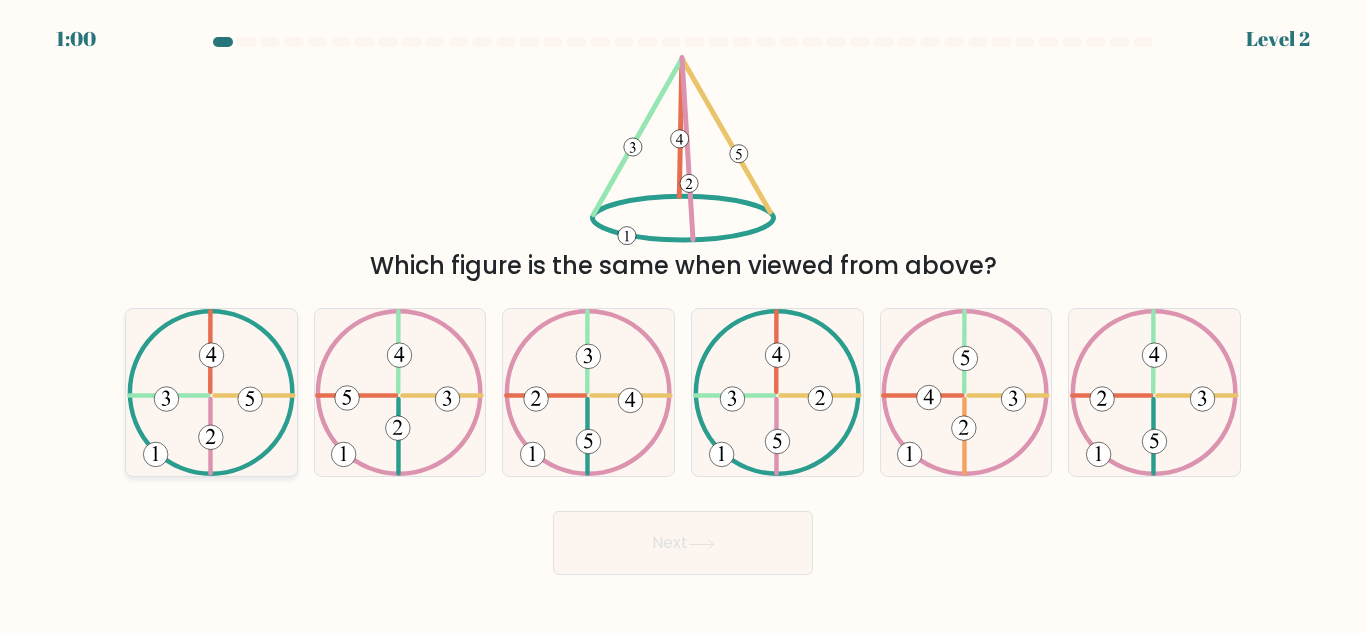 click 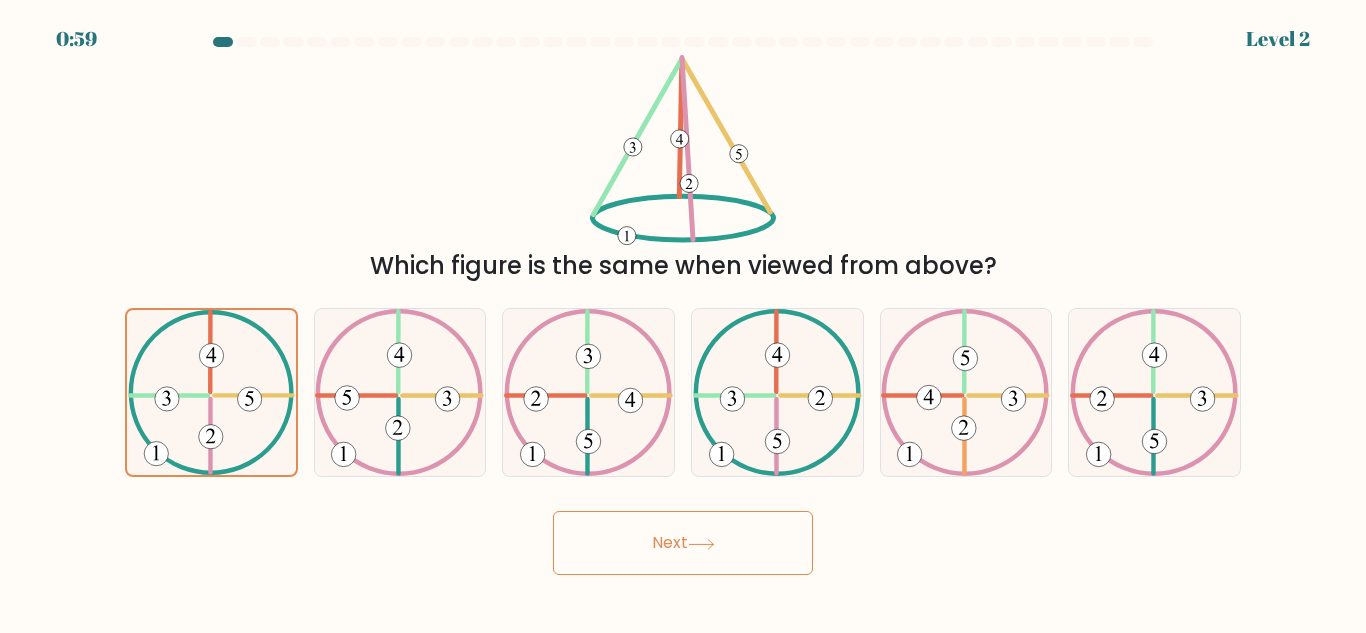 click on "Next" at bounding box center [683, 543] 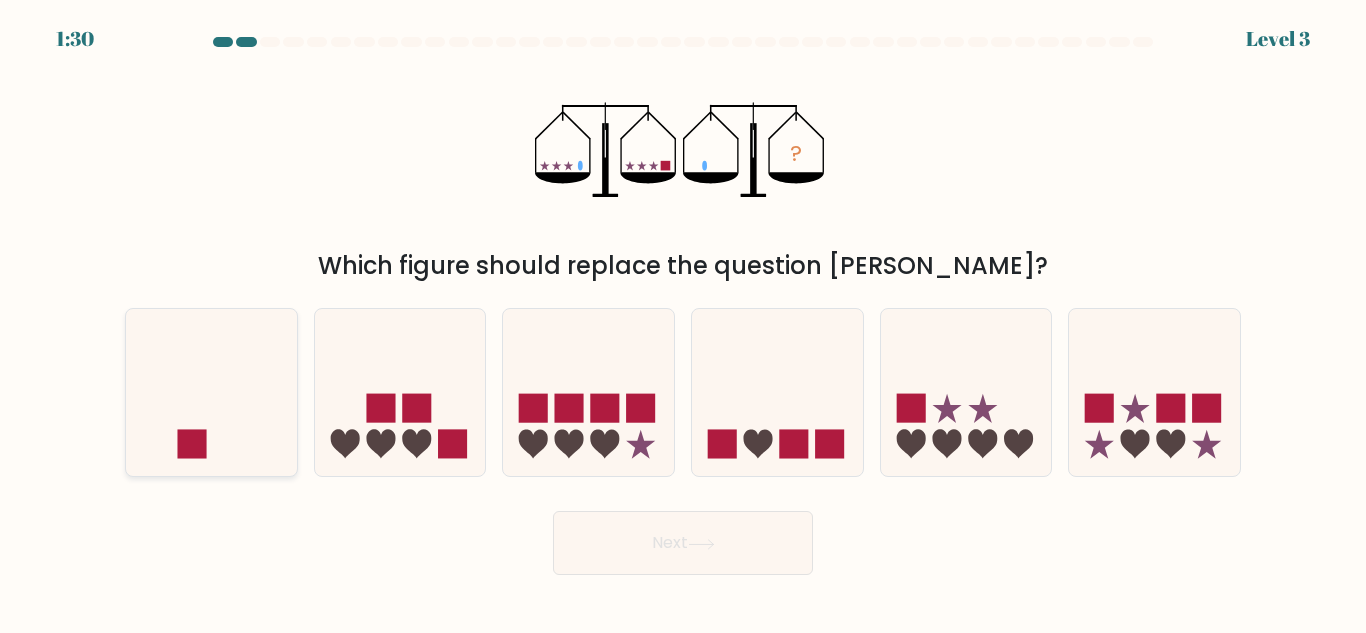 click 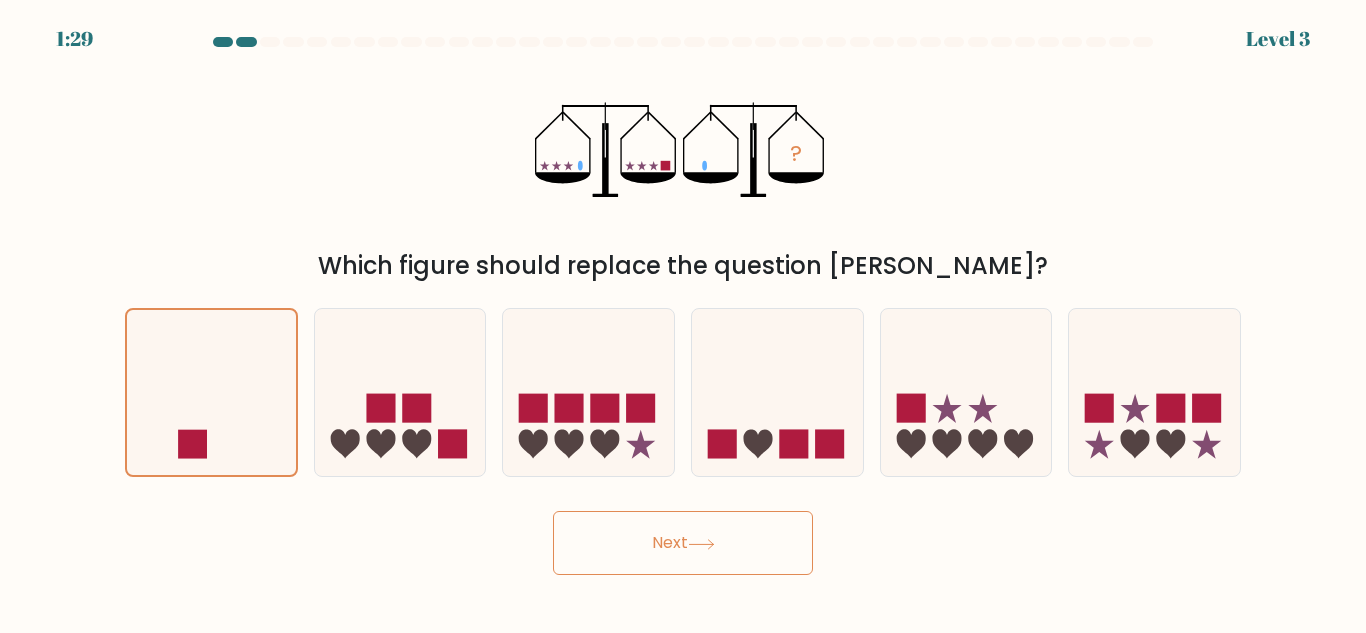 click on "Next" at bounding box center (683, 543) 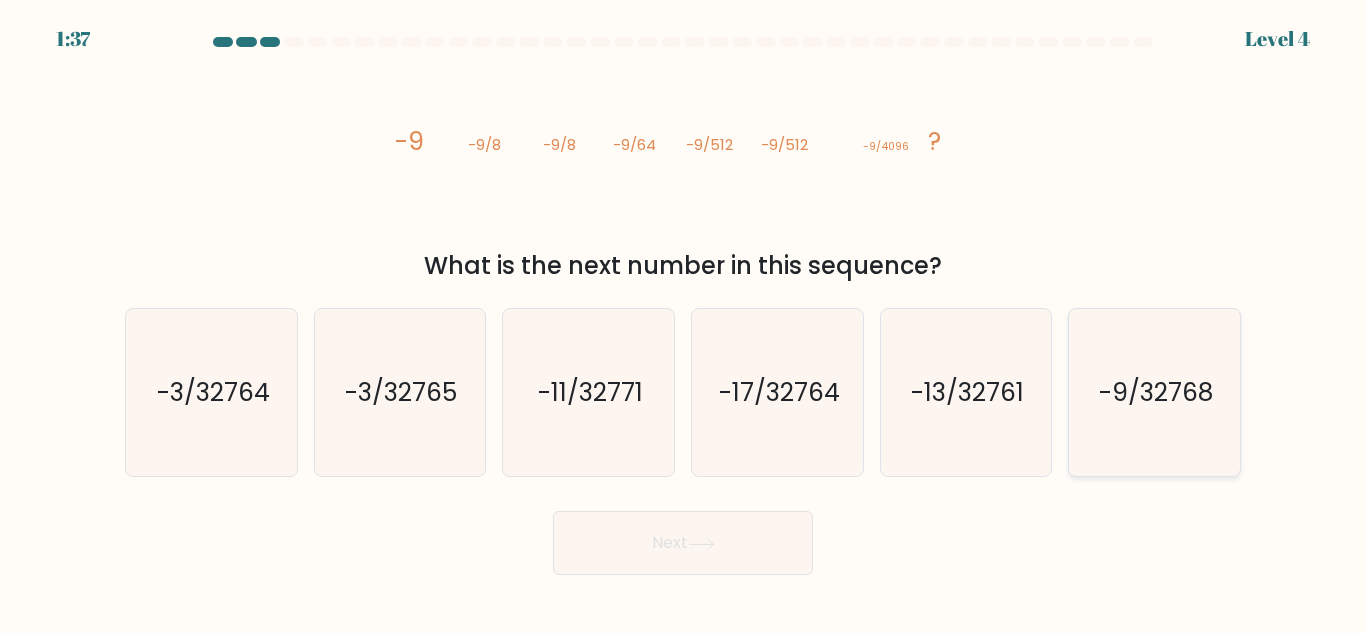 click on "-9/32768" 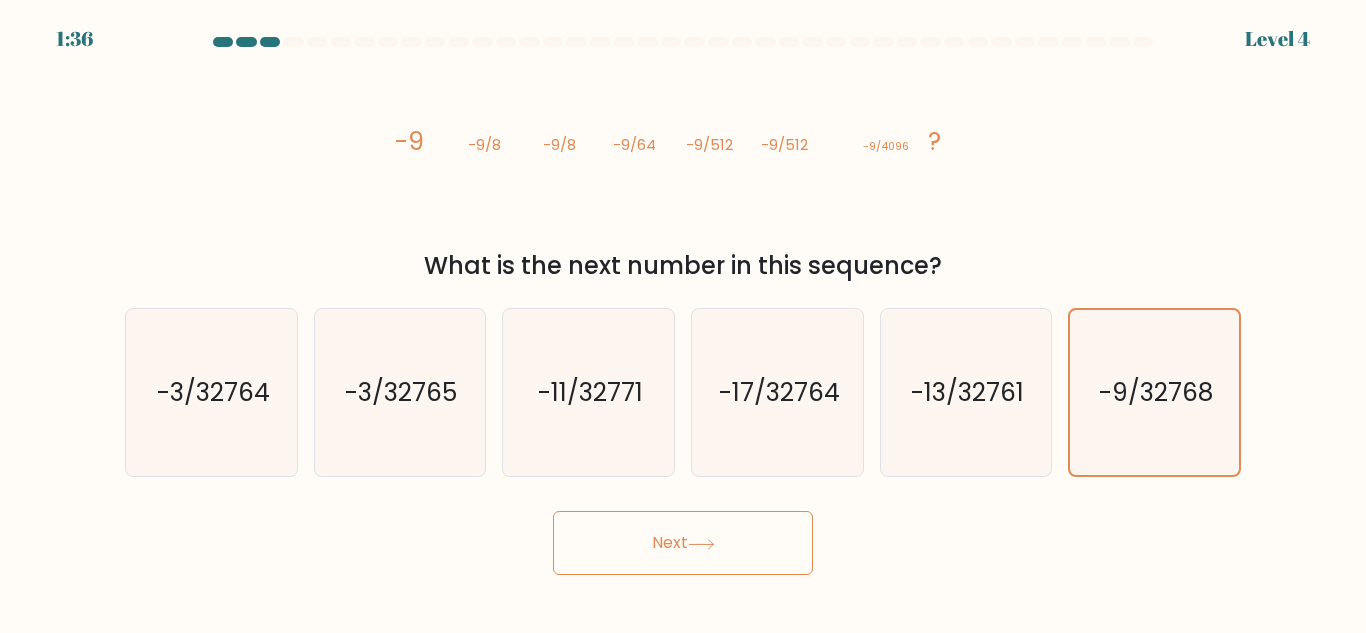 click on "Next" at bounding box center (683, 543) 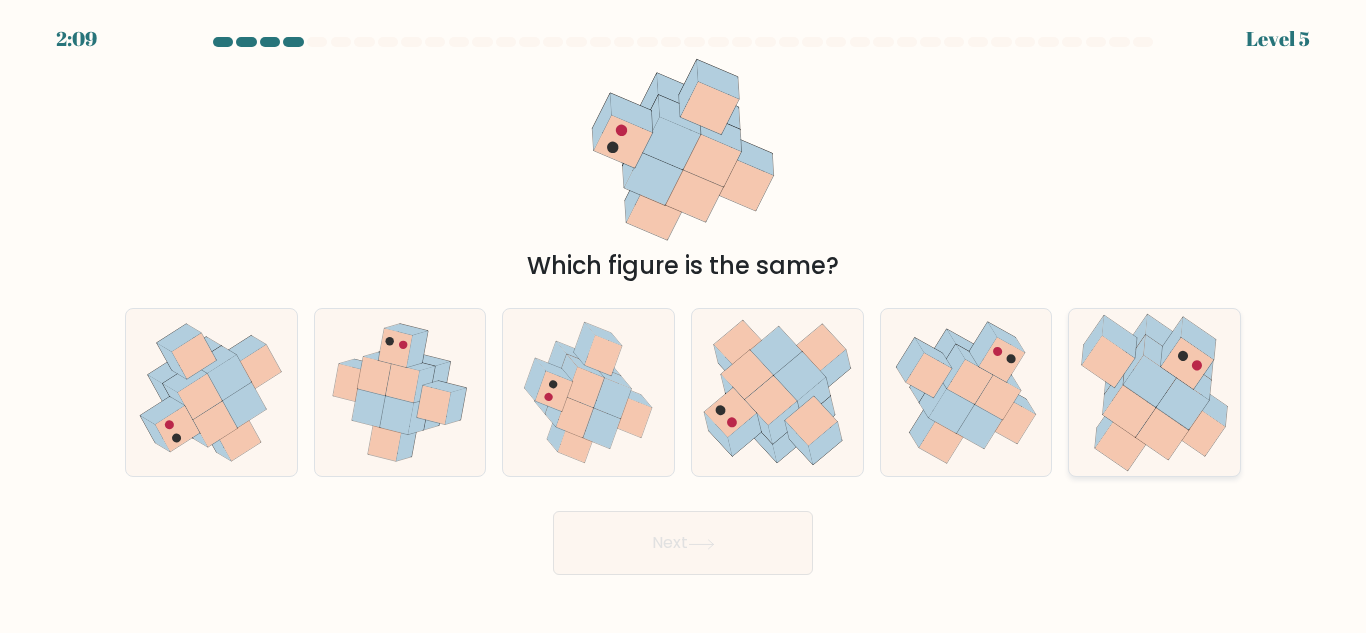 click 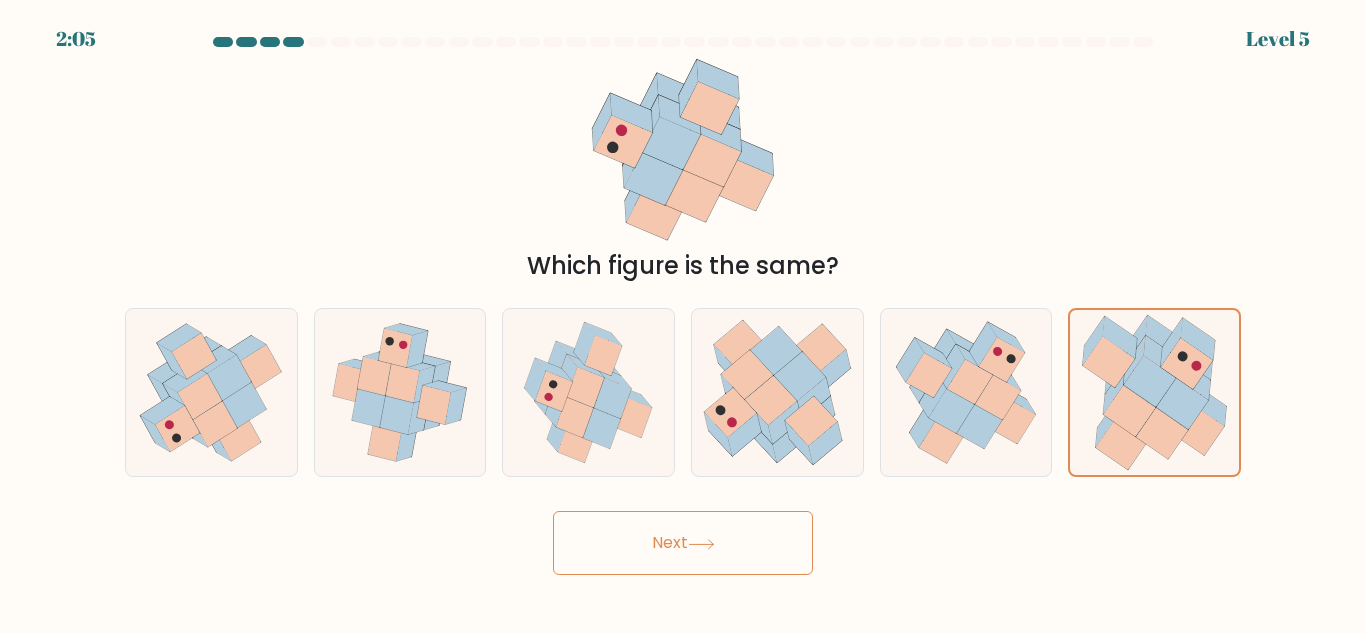 click on "Next" at bounding box center (683, 543) 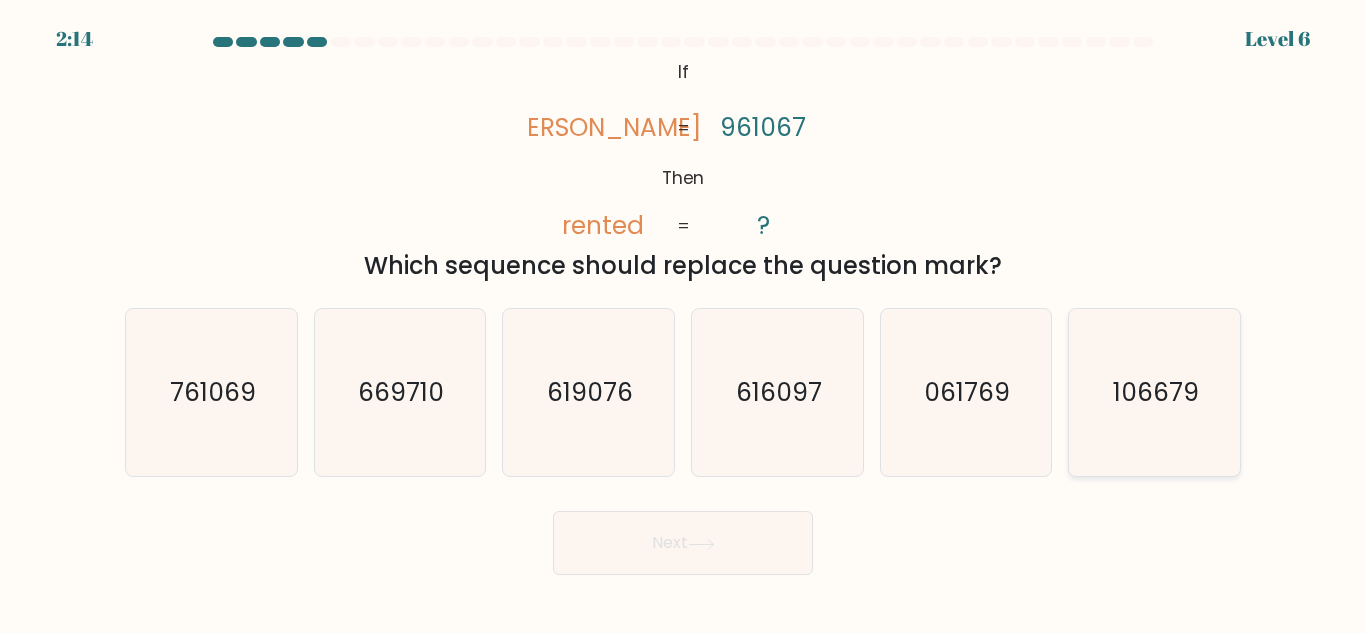 click on "106679" 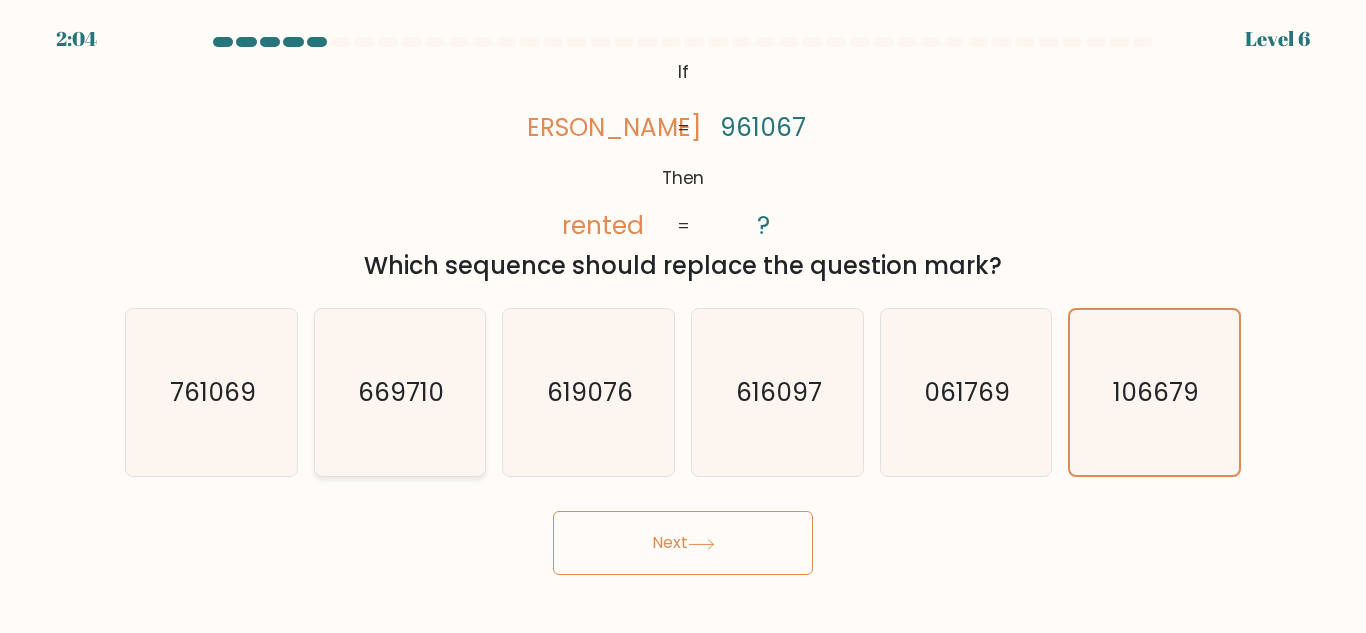 click on "669710" 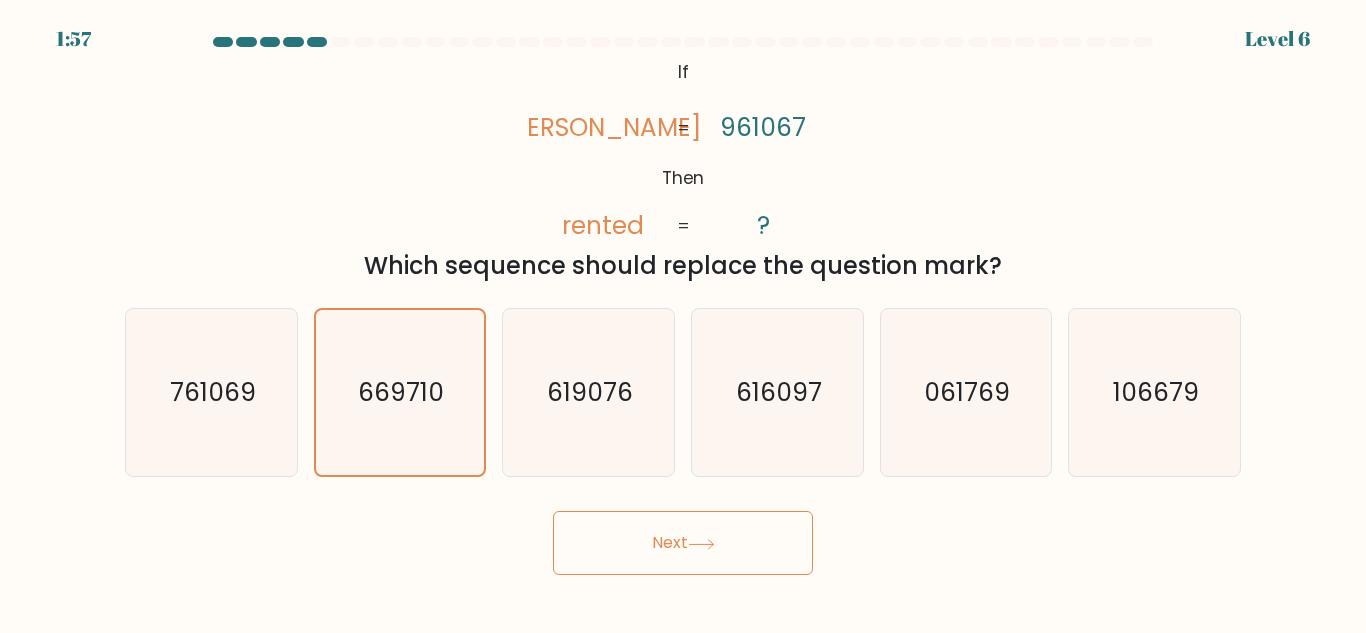 click on "Next" at bounding box center (683, 543) 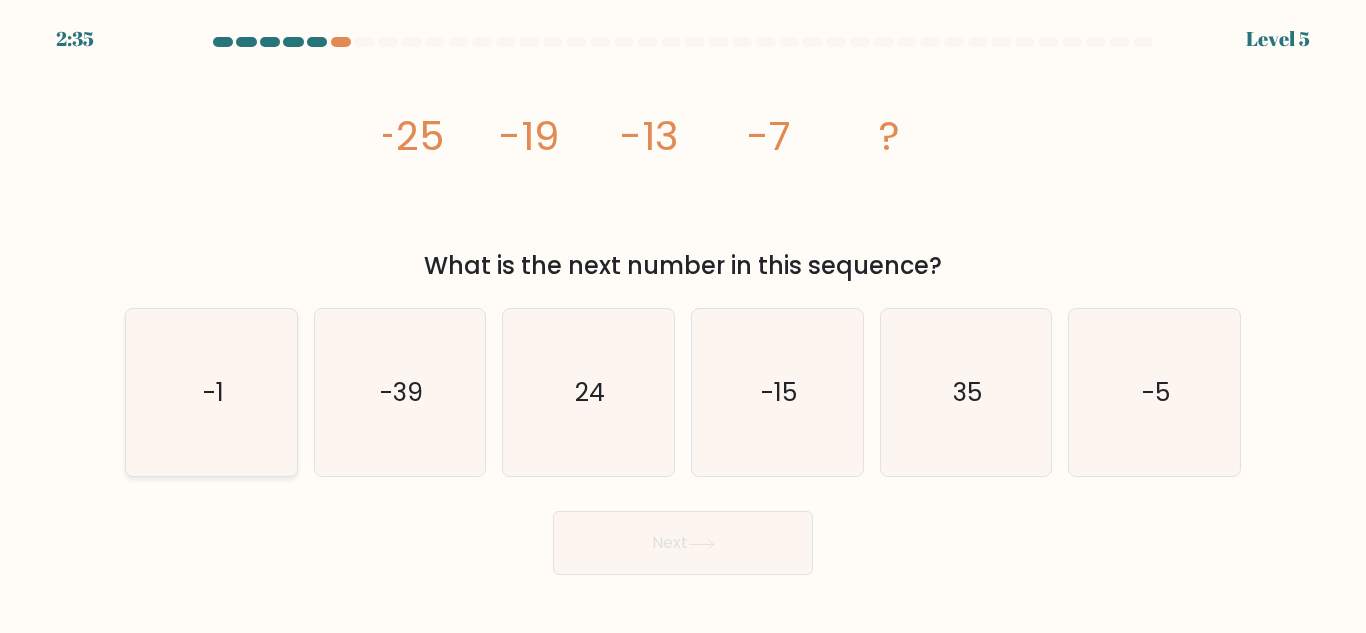click on "-1" 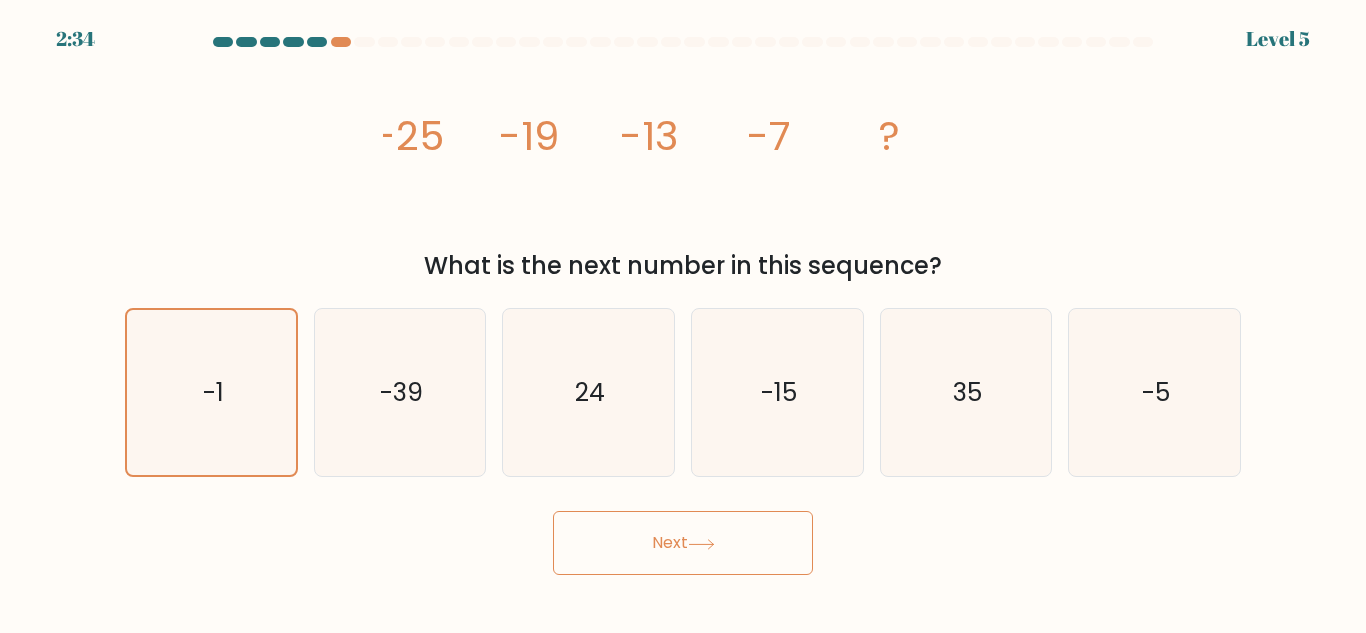 click on "Next" at bounding box center [683, 543] 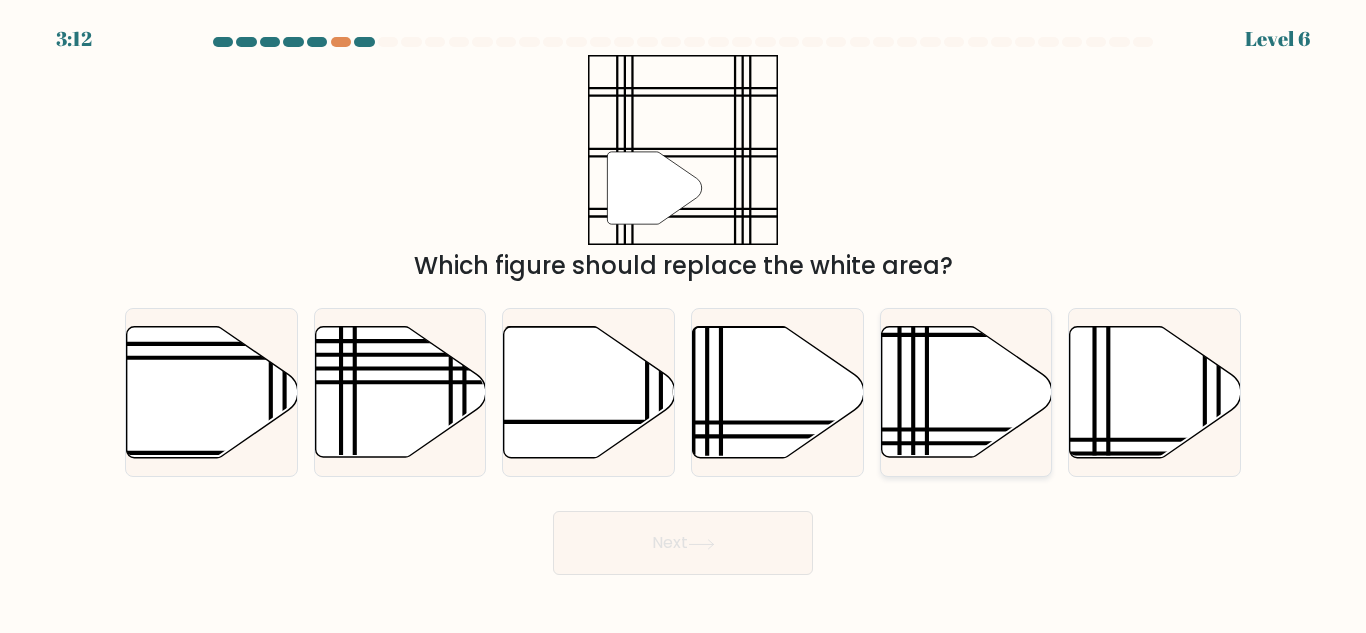 click 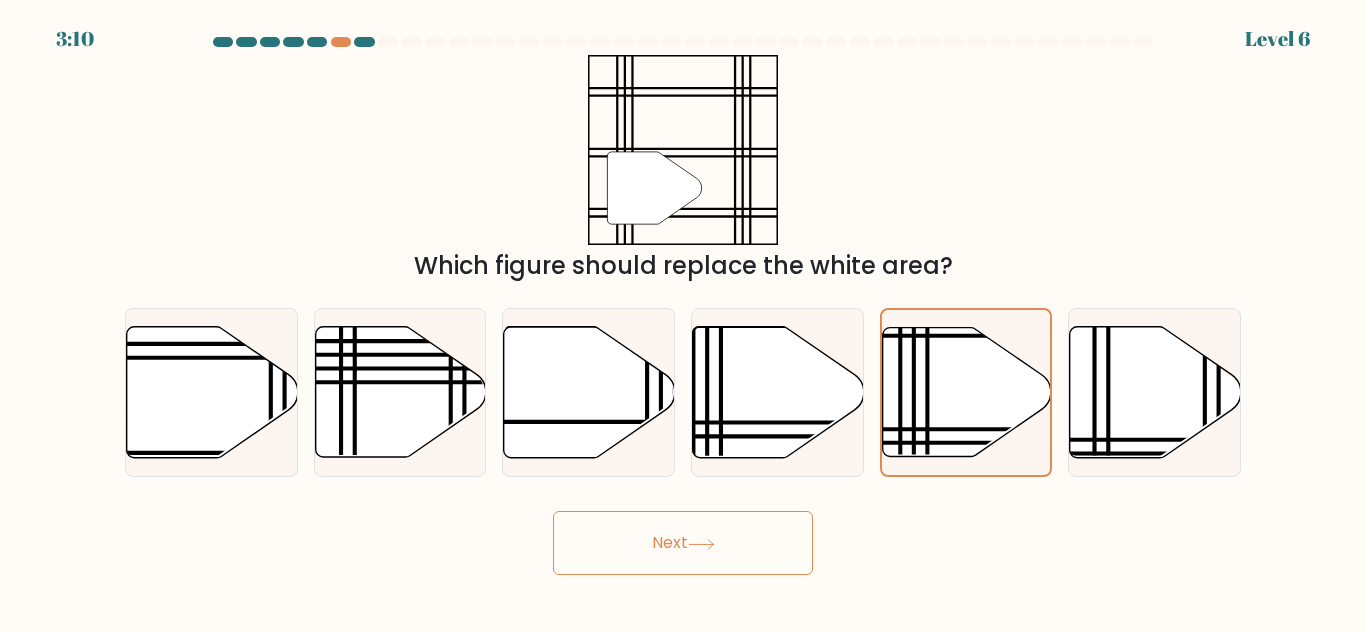 click on "Next" at bounding box center (683, 543) 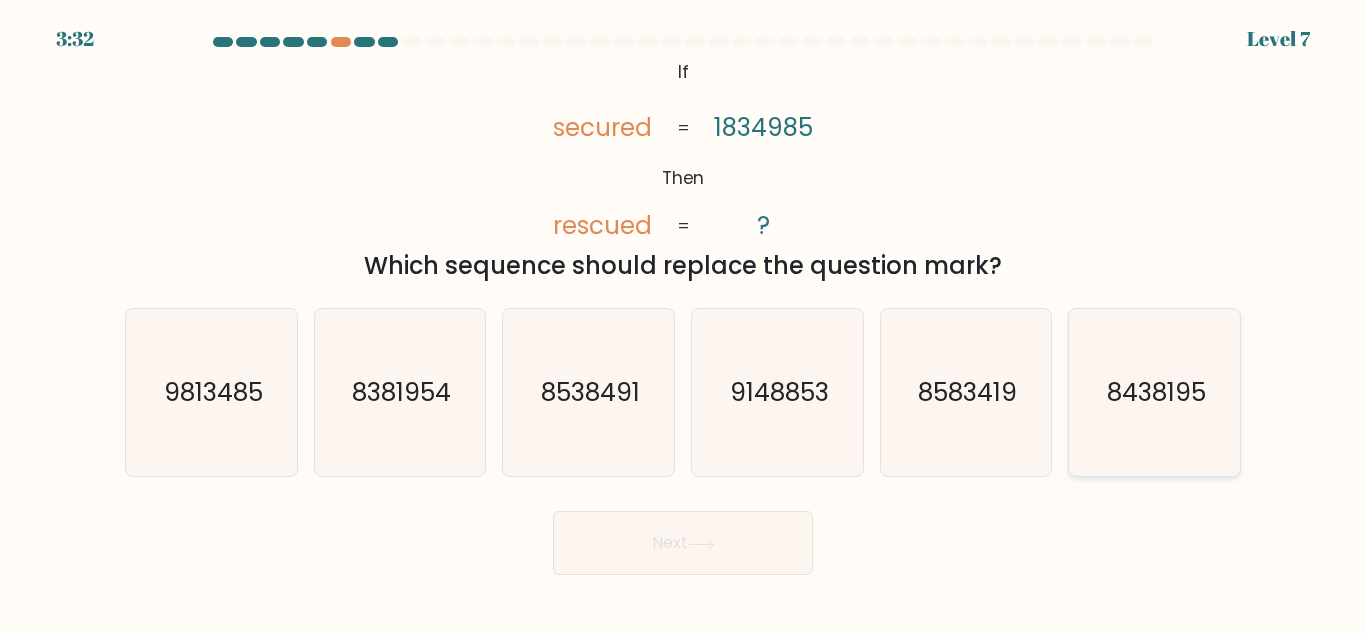 click on "8438195" 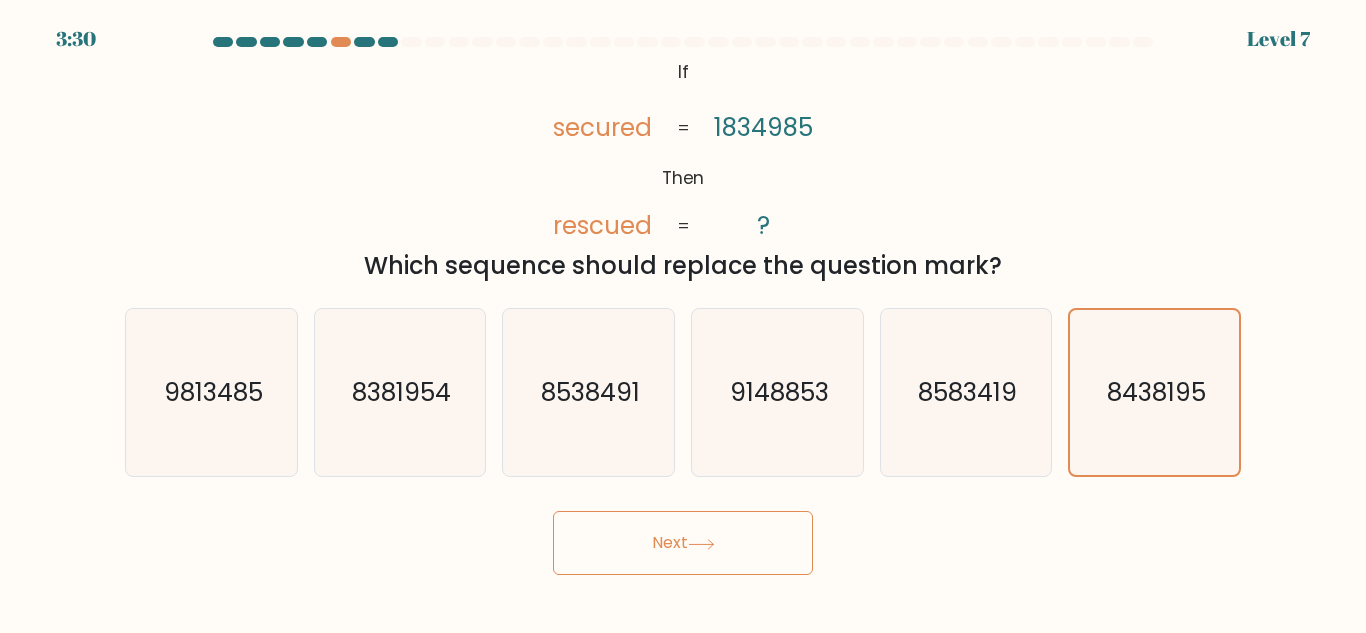 click on "Next" at bounding box center [683, 543] 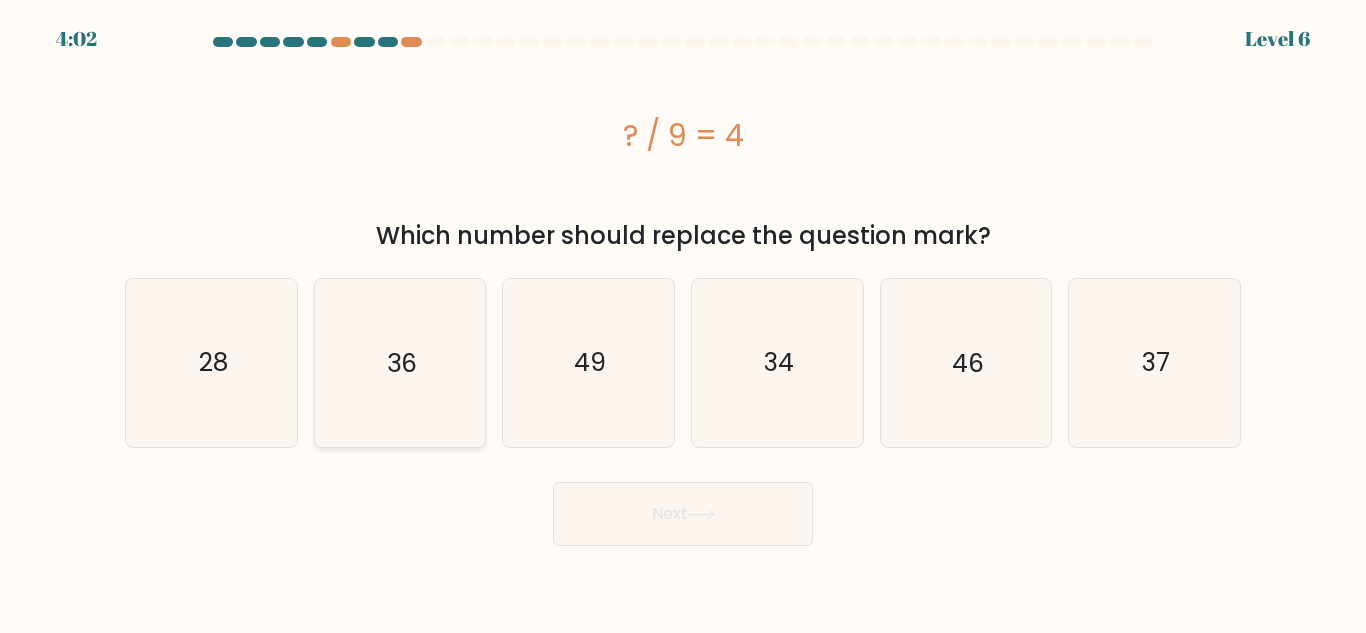 click on "36" 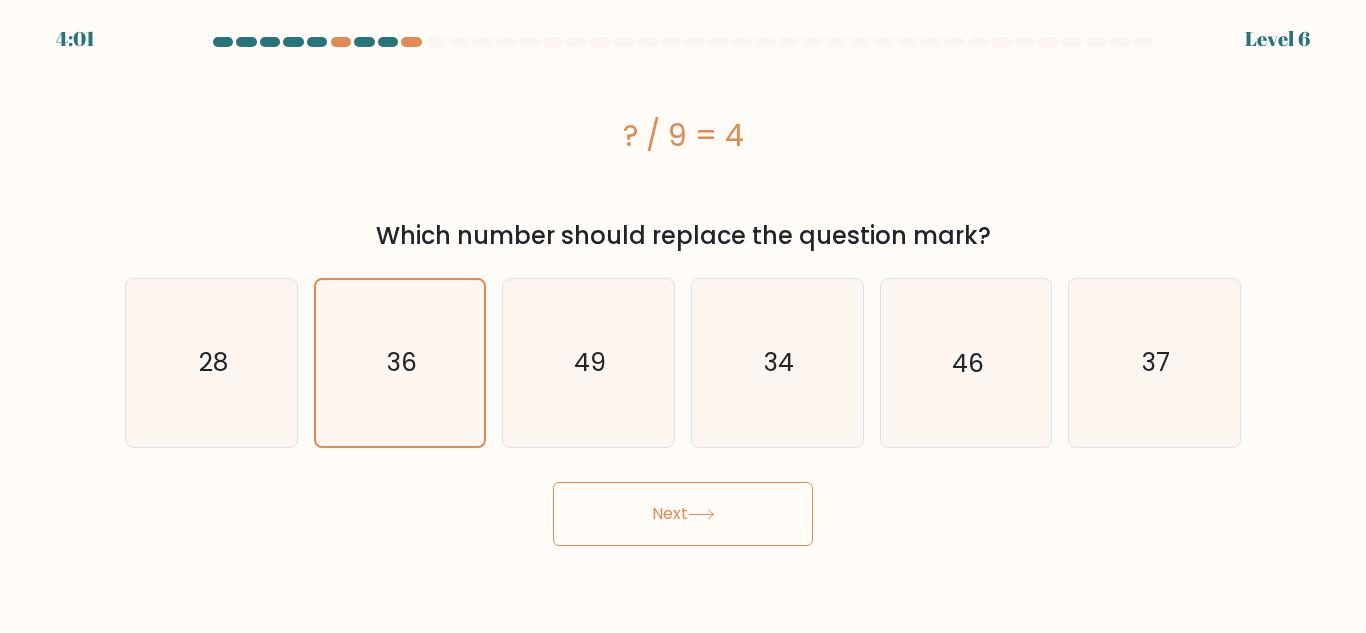click on "Next" at bounding box center [683, 514] 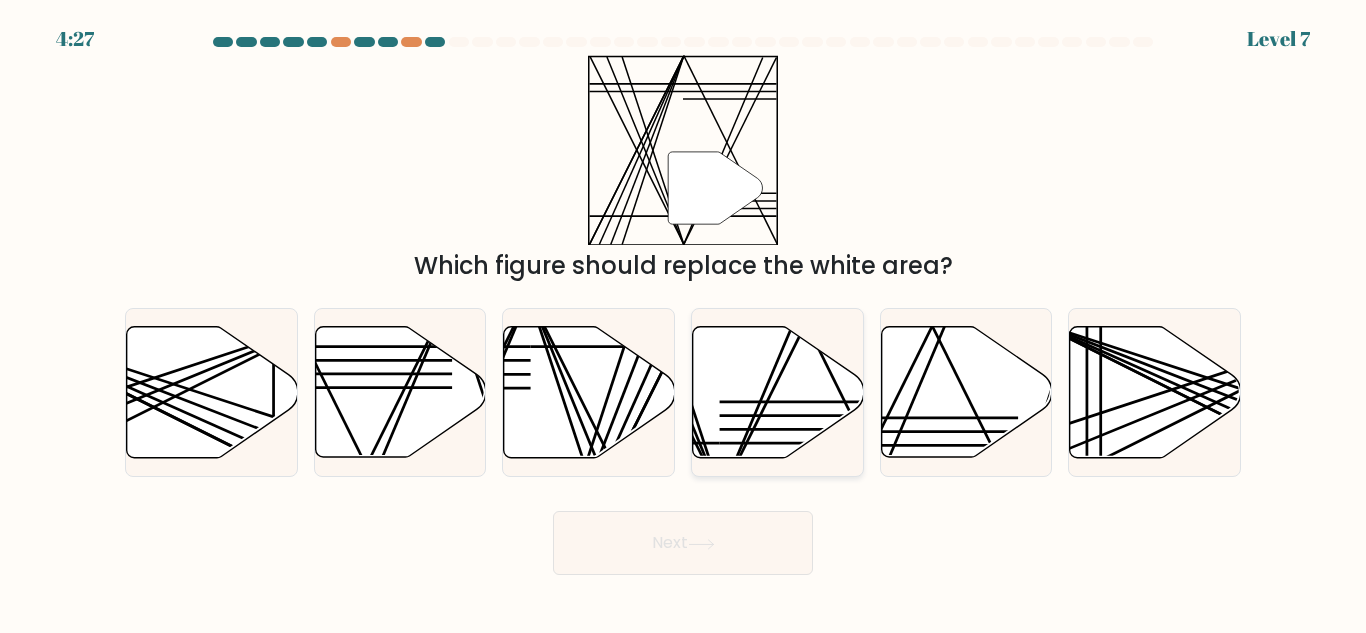 click 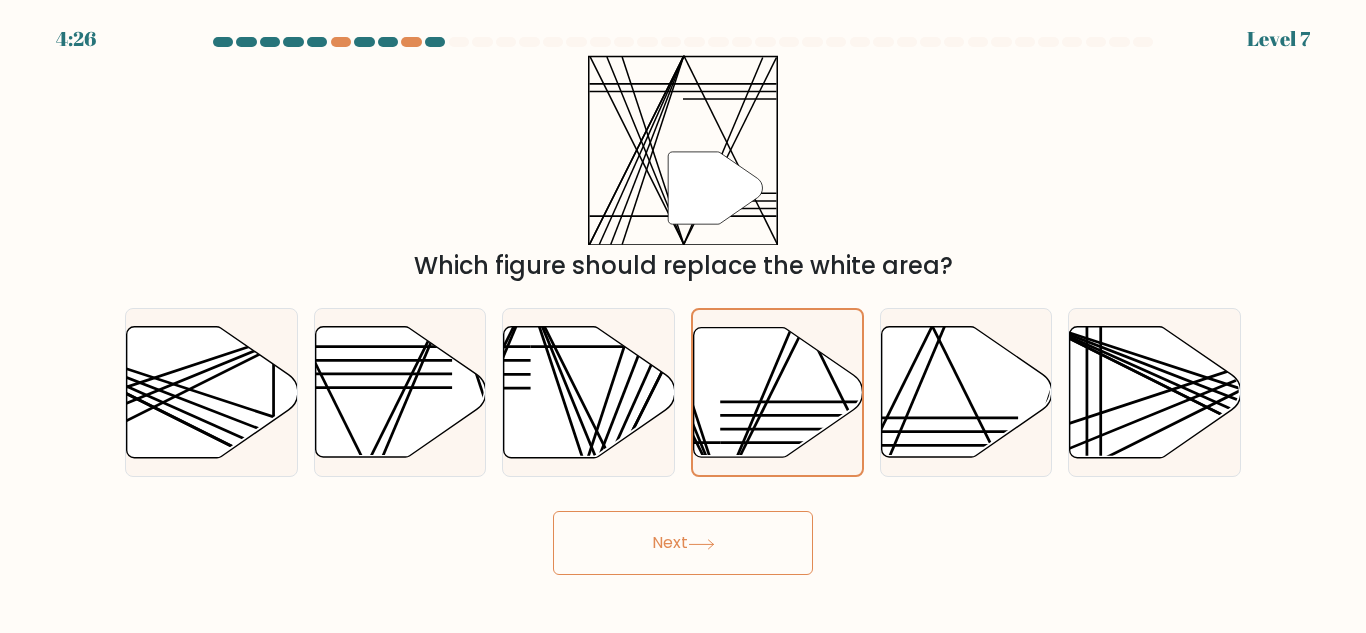 click on "Next" at bounding box center [683, 543] 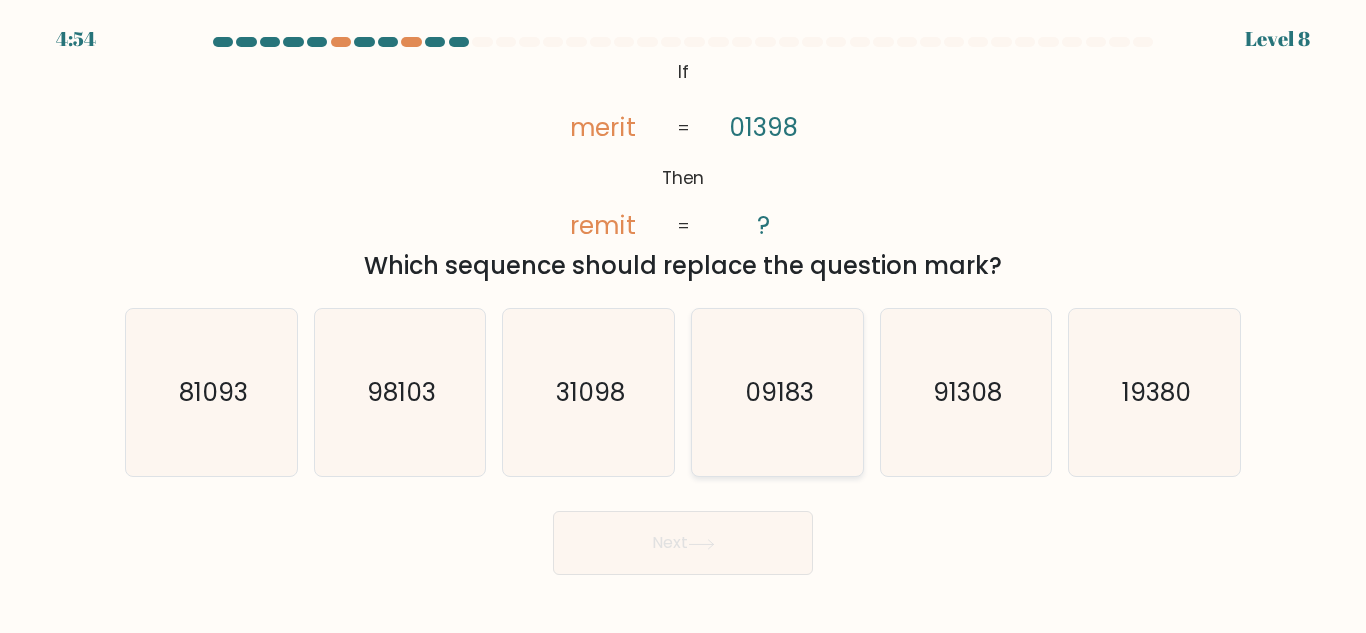 click on "09183" 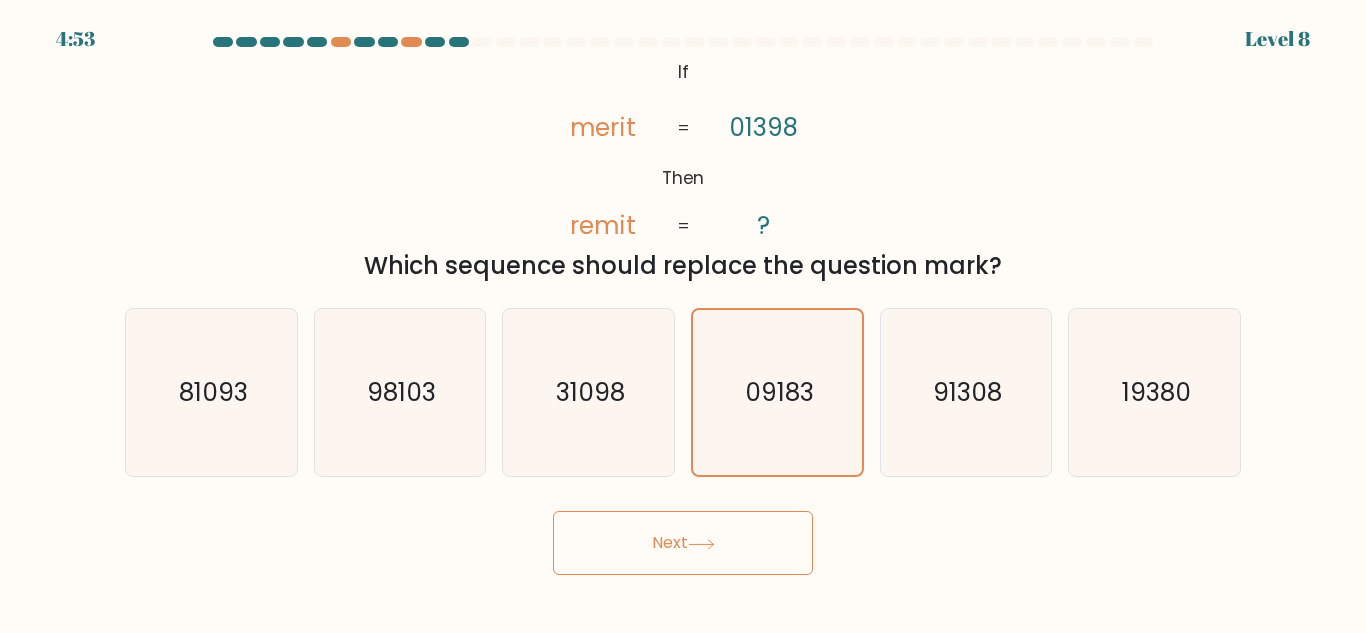 click 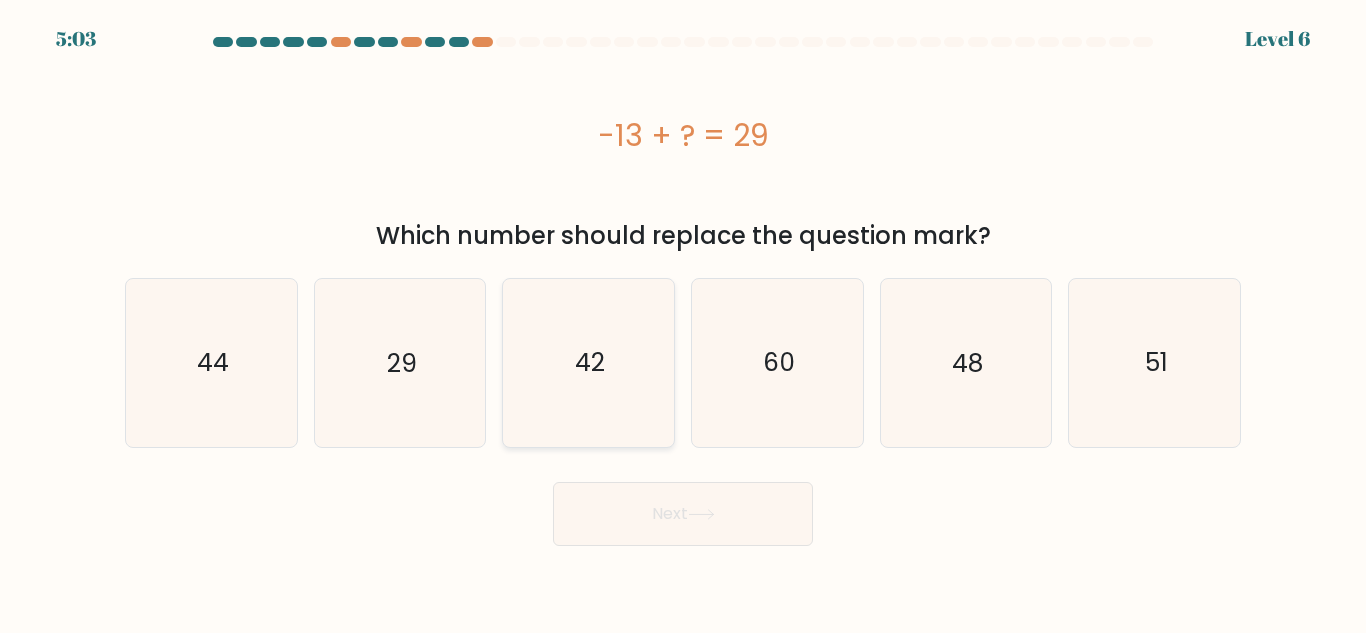 click on "42" 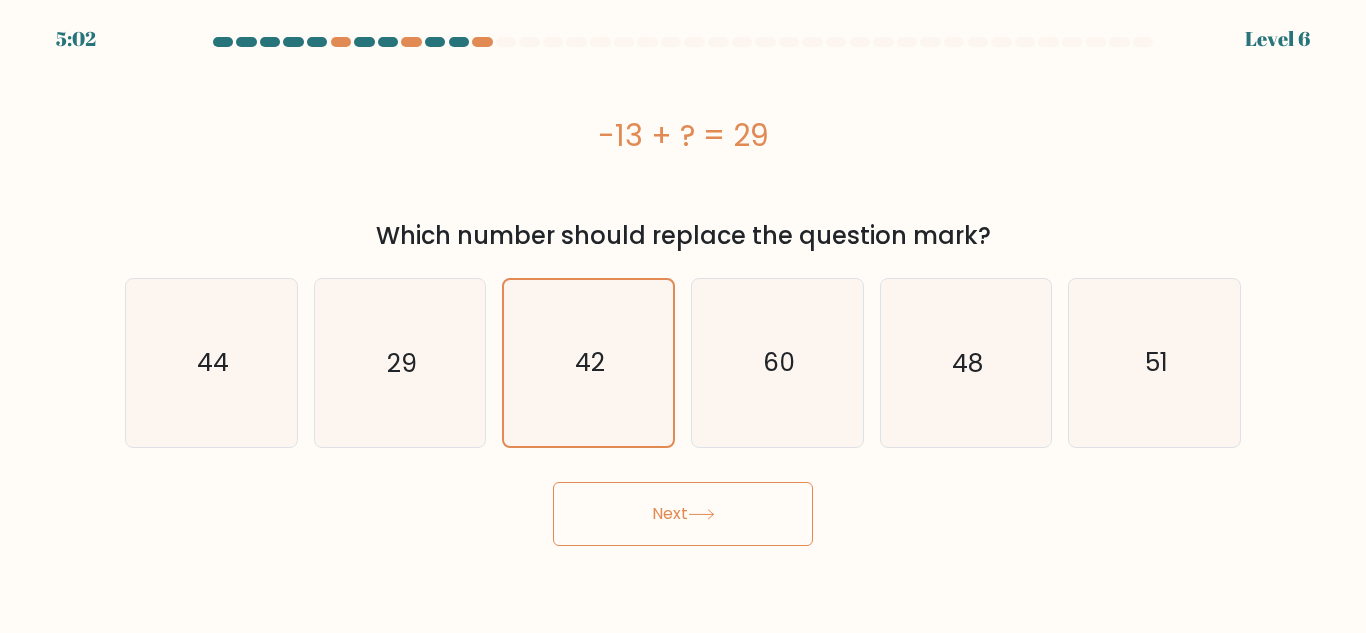 click on "Next" at bounding box center (683, 514) 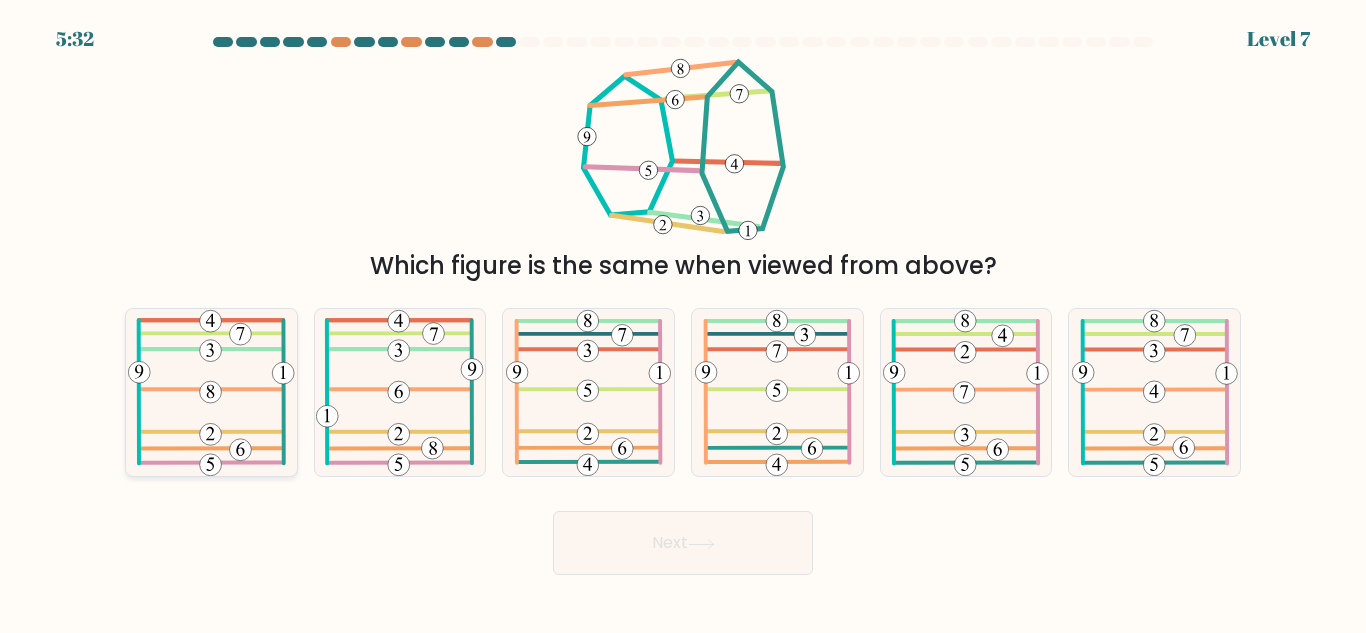 click 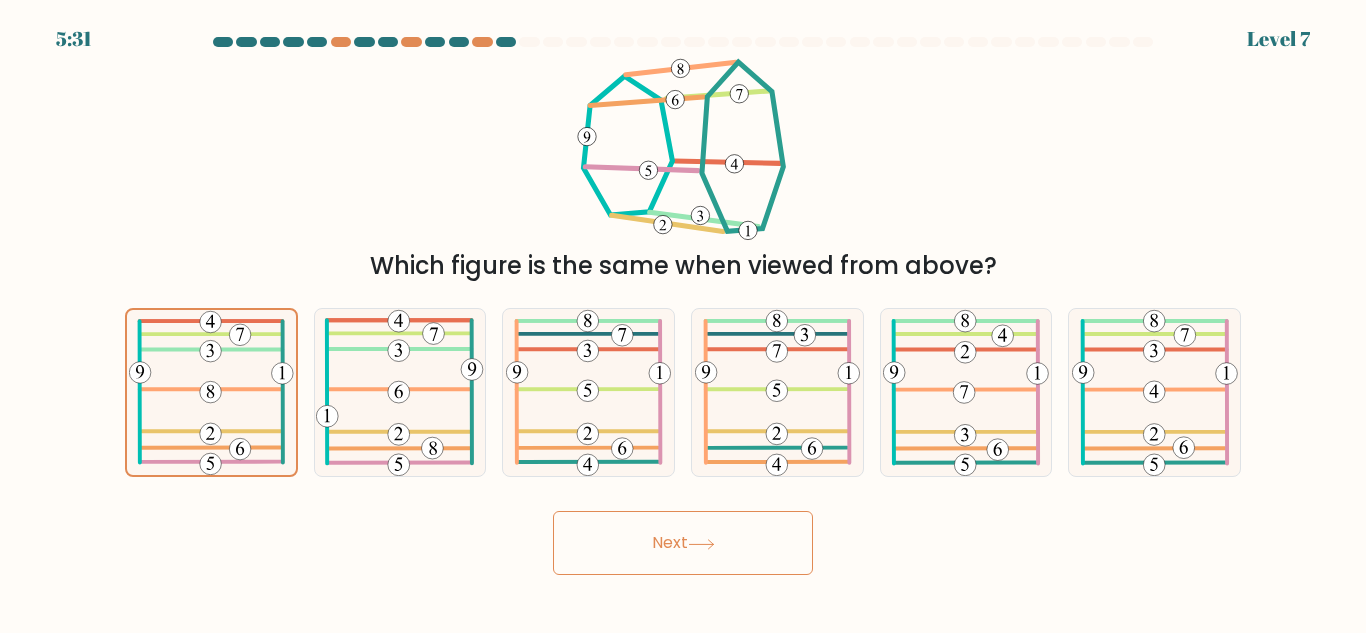 click on "Next" at bounding box center [683, 543] 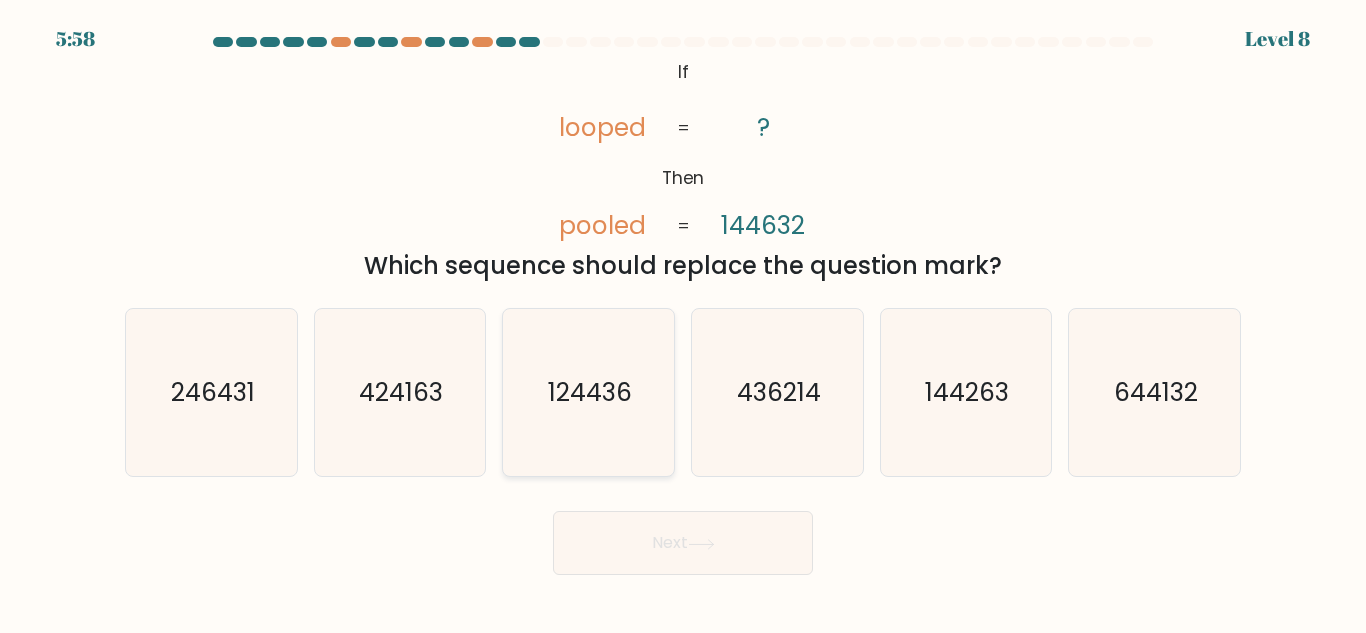 click on "124436" 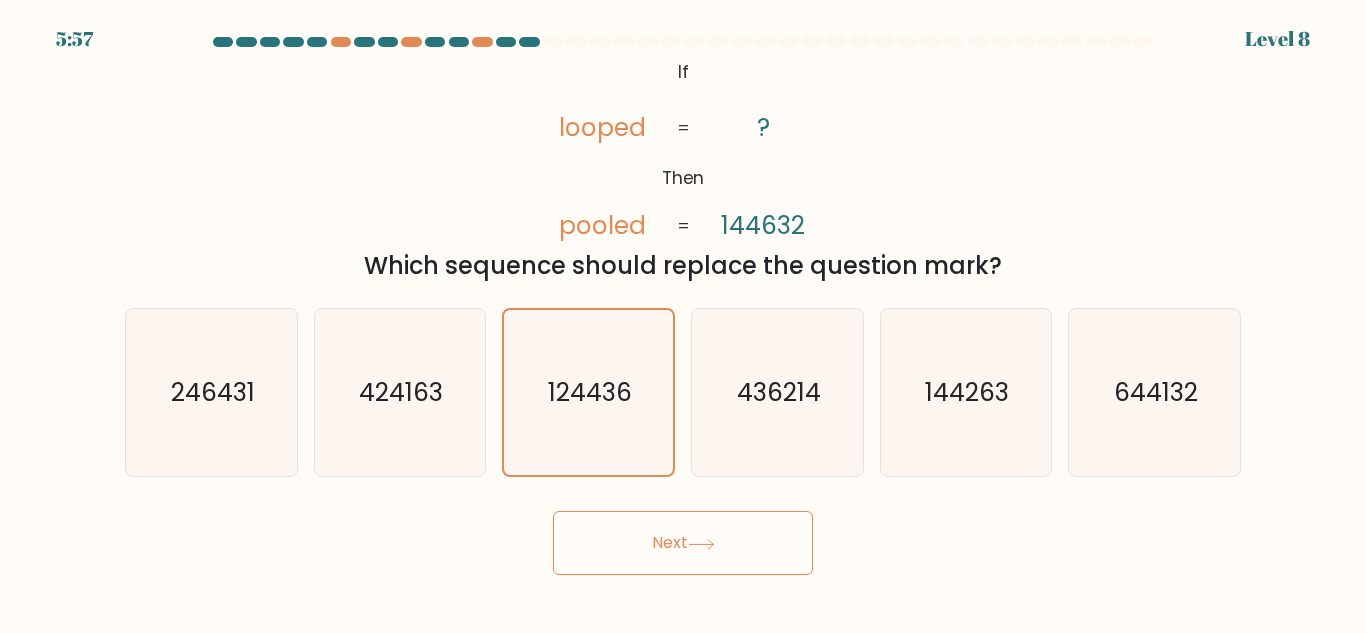 click on "Next" at bounding box center (683, 543) 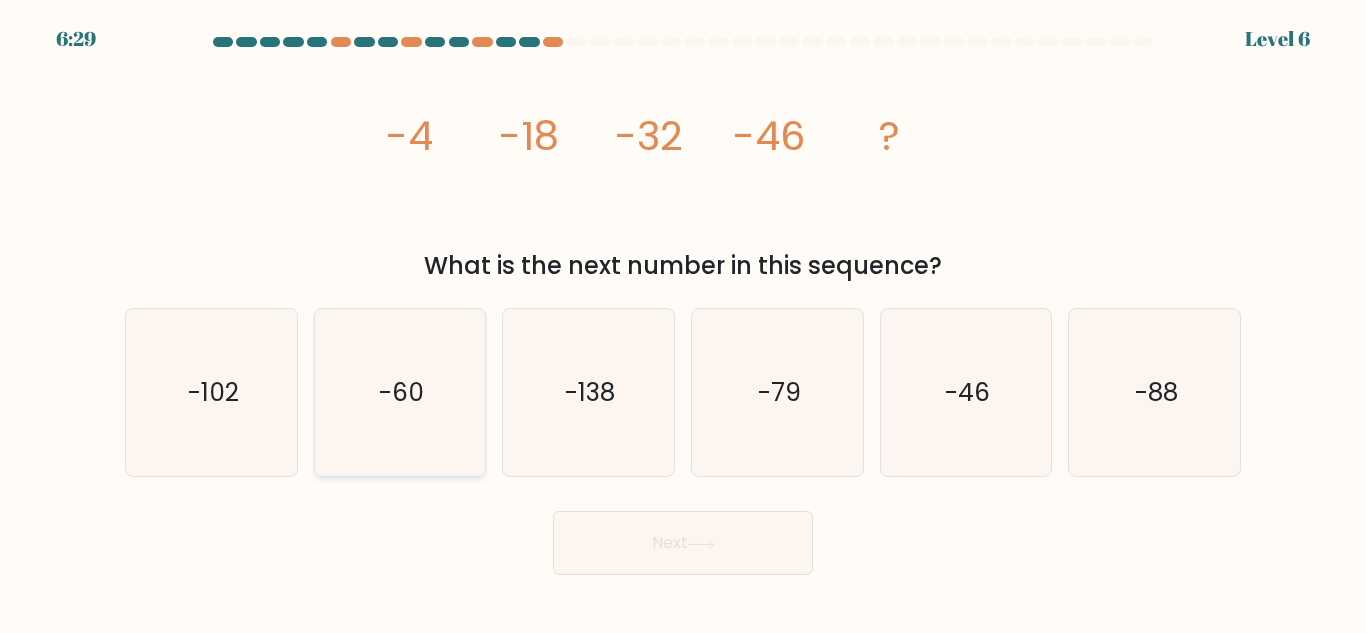 click on "-60" 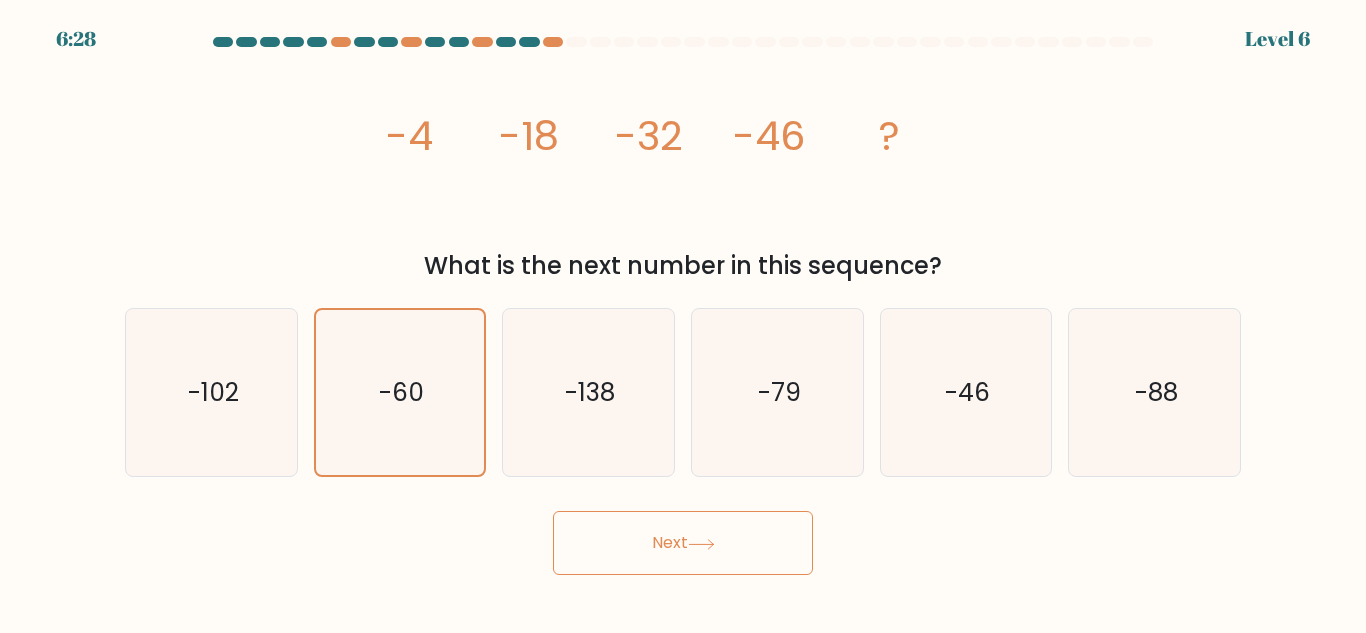 click on "Next" at bounding box center (683, 543) 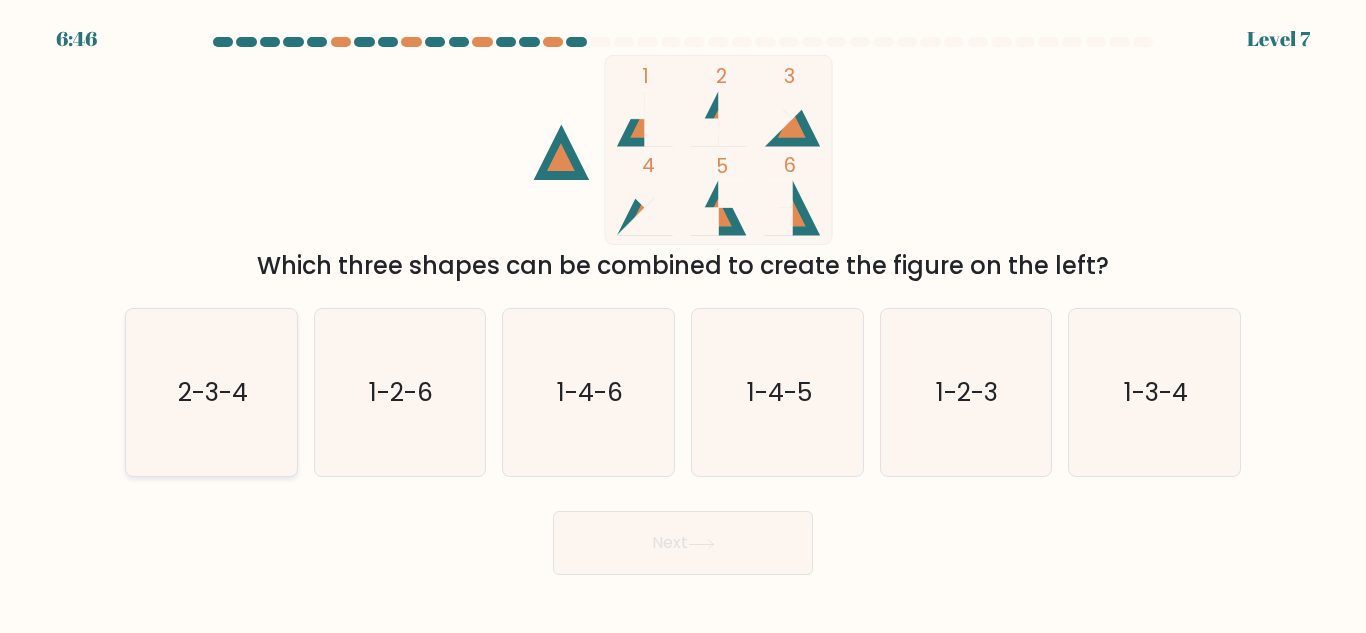 click on "2-3-4" 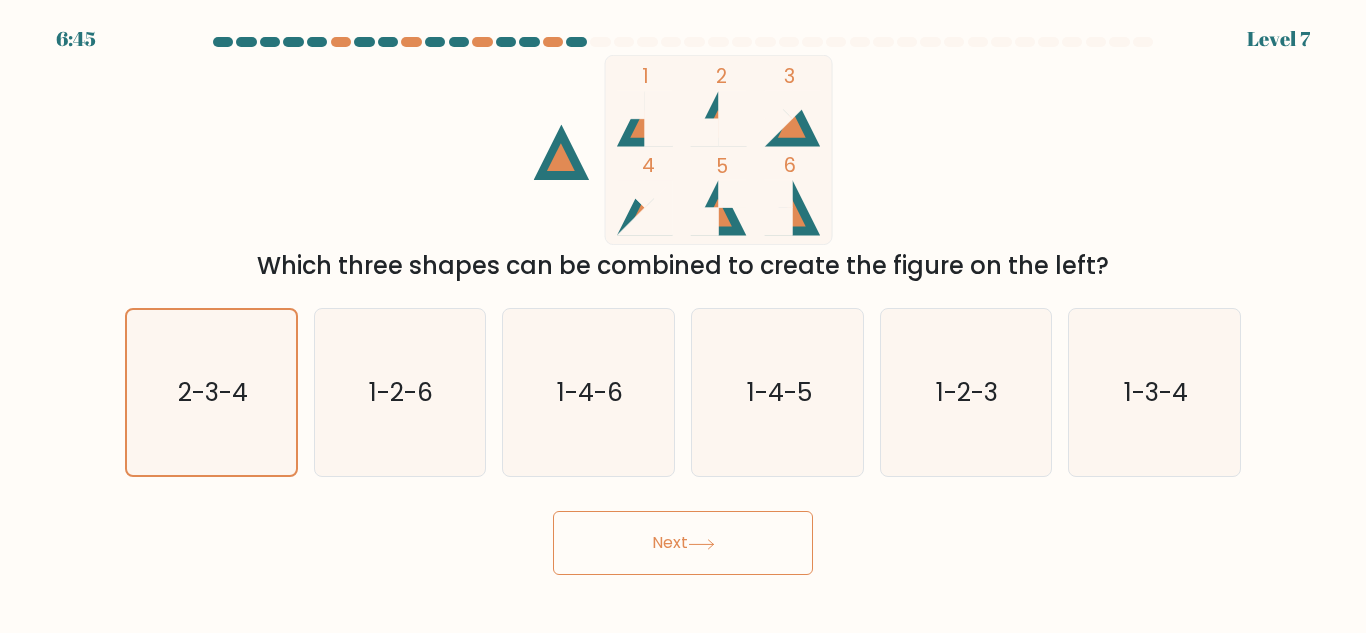 click on "Next" at bounding box center (683, 543) 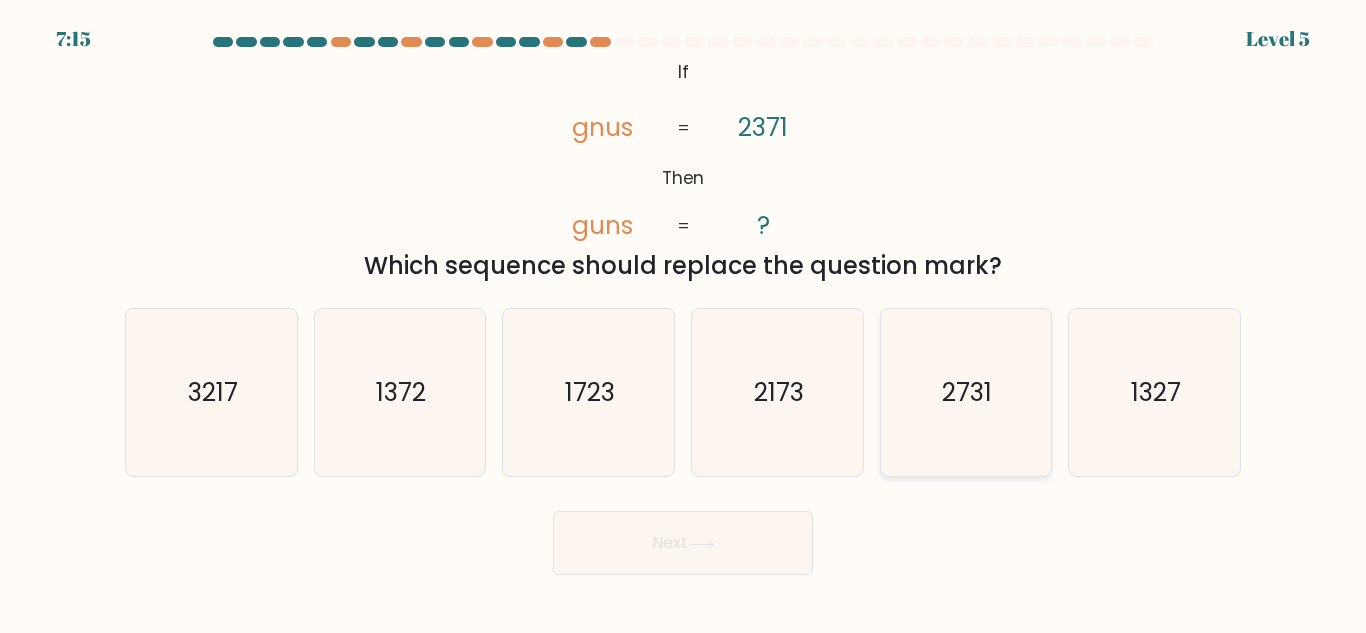 click on "2731" 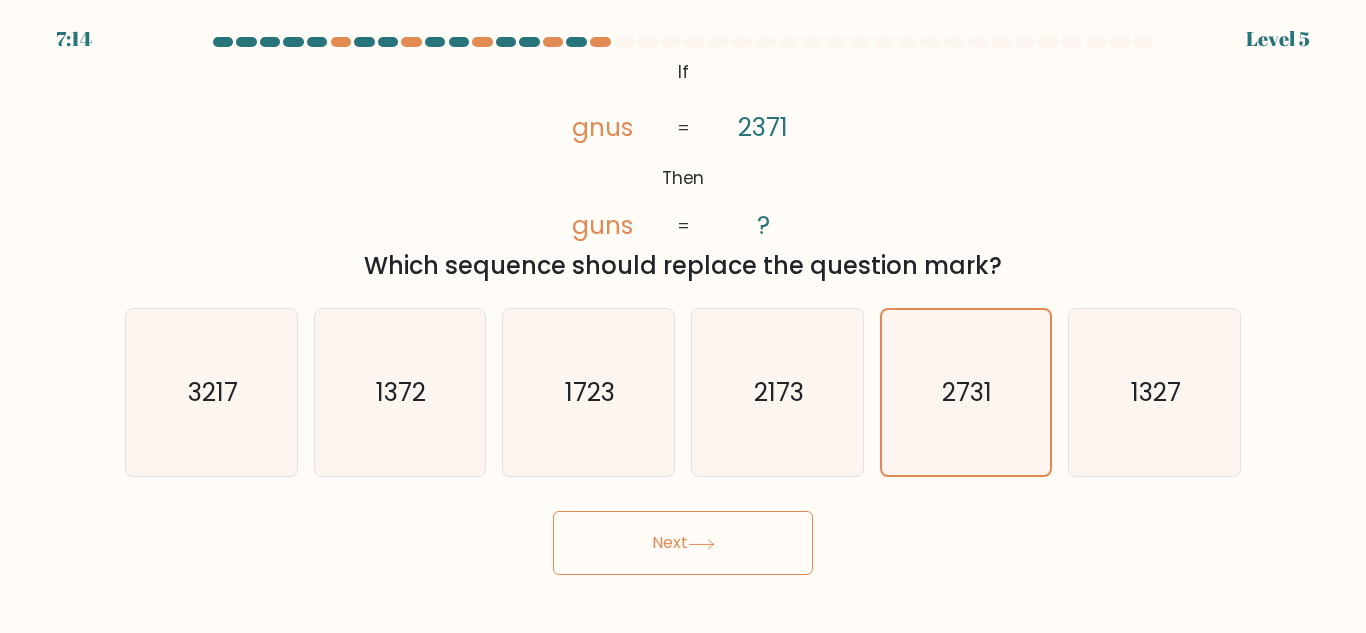 click on "Next" at bounding box center (683, 543) 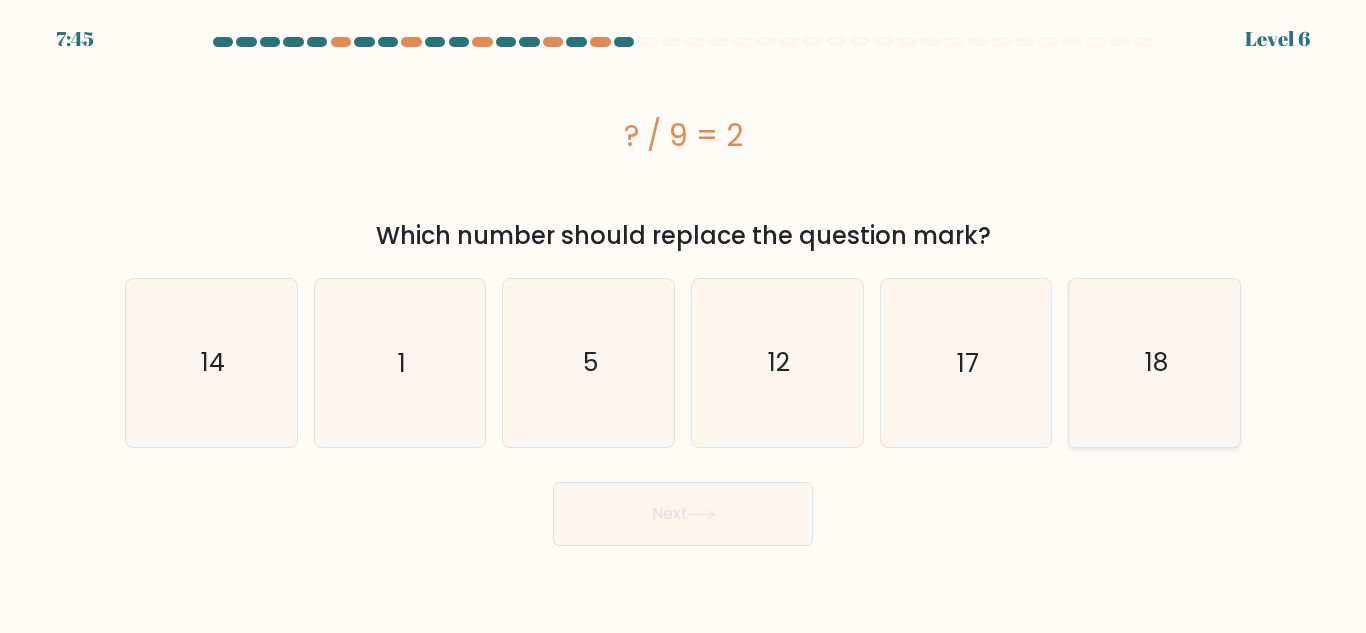 click on "18" 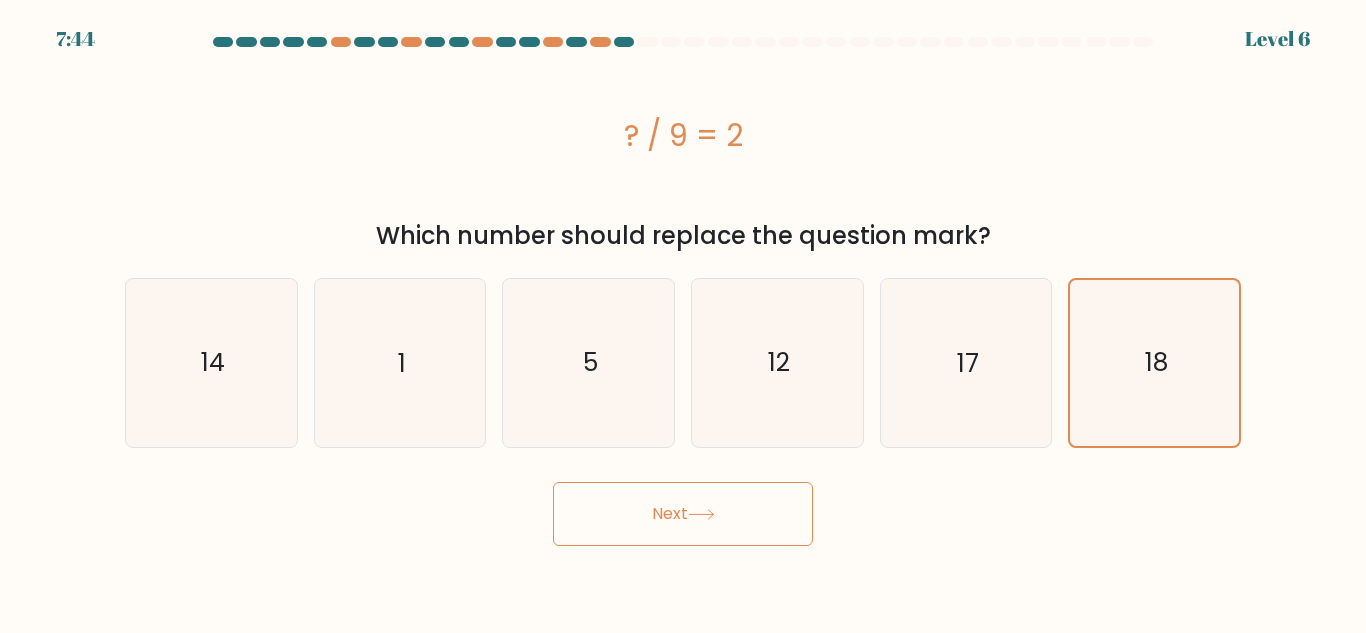 click on "Next" at bounding box center (683, 514) 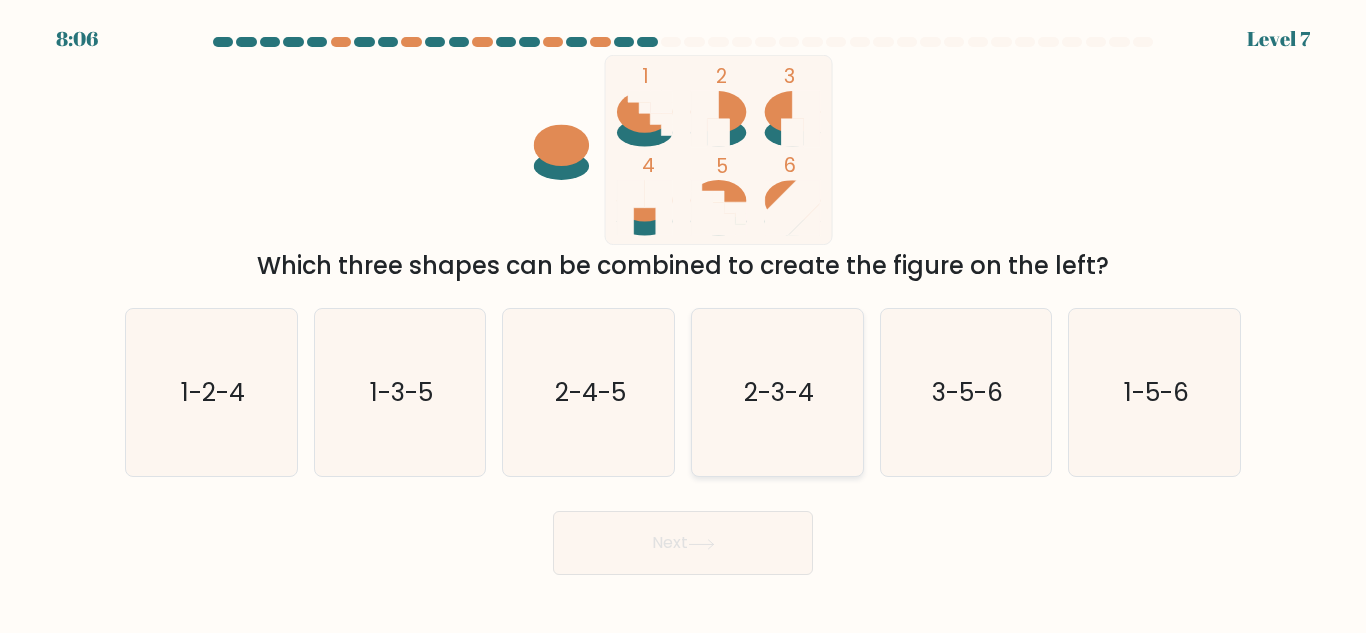 click on "2-3-4" 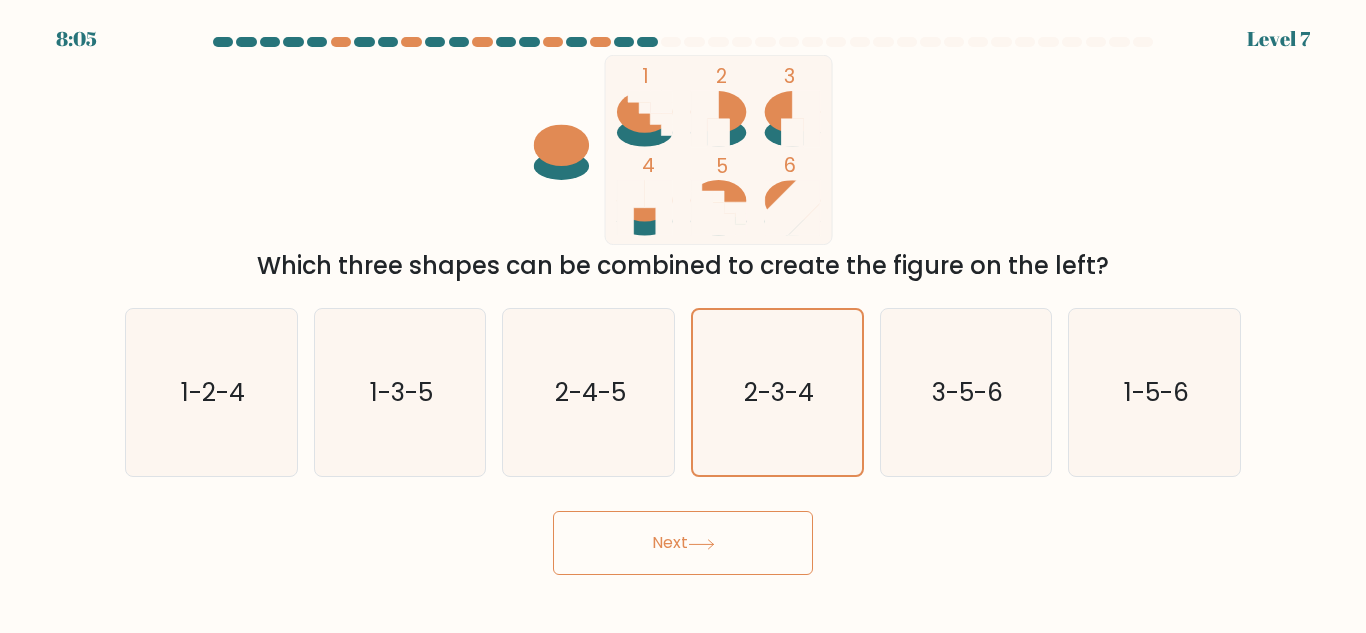 click on "Next" at bounding box center (683, 543) 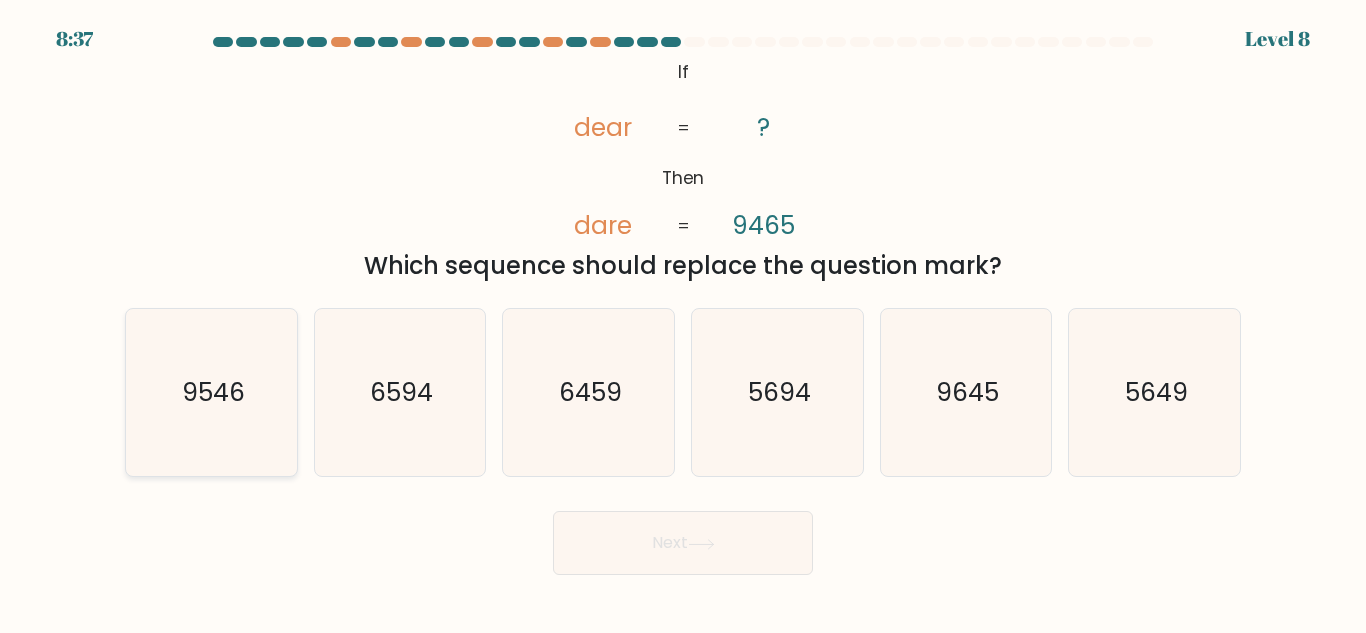 click on "9546" 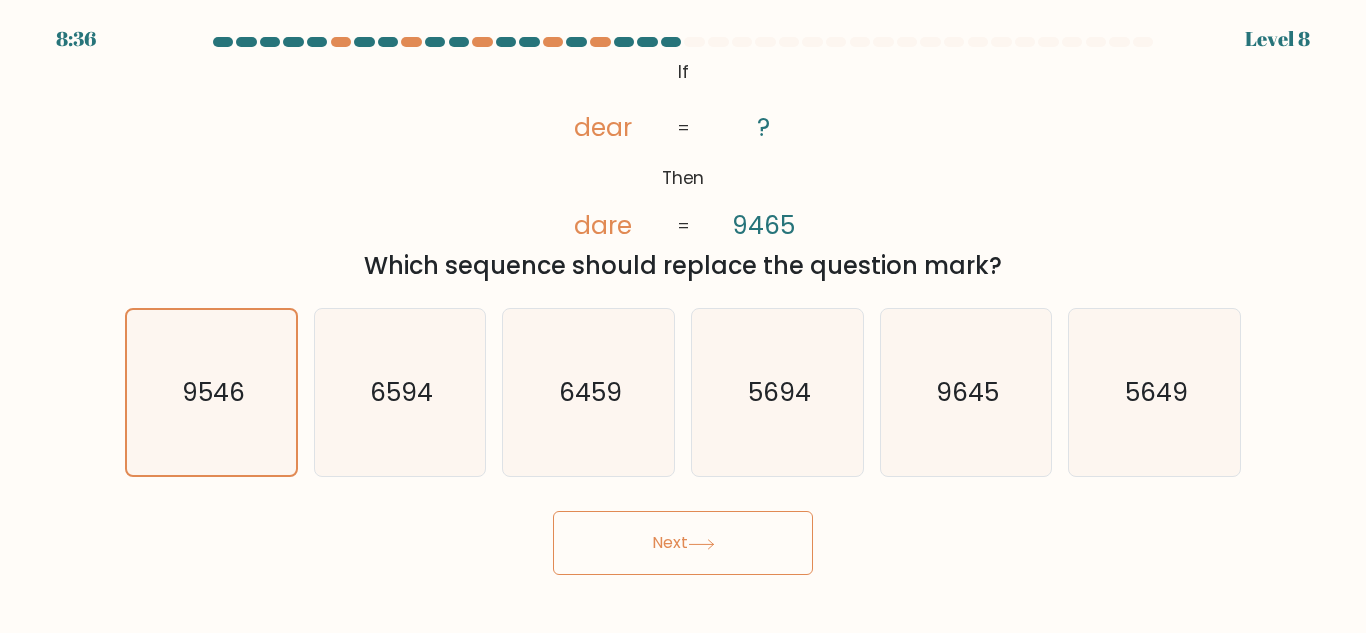 click on "Next" at bounding box center [683, 543] 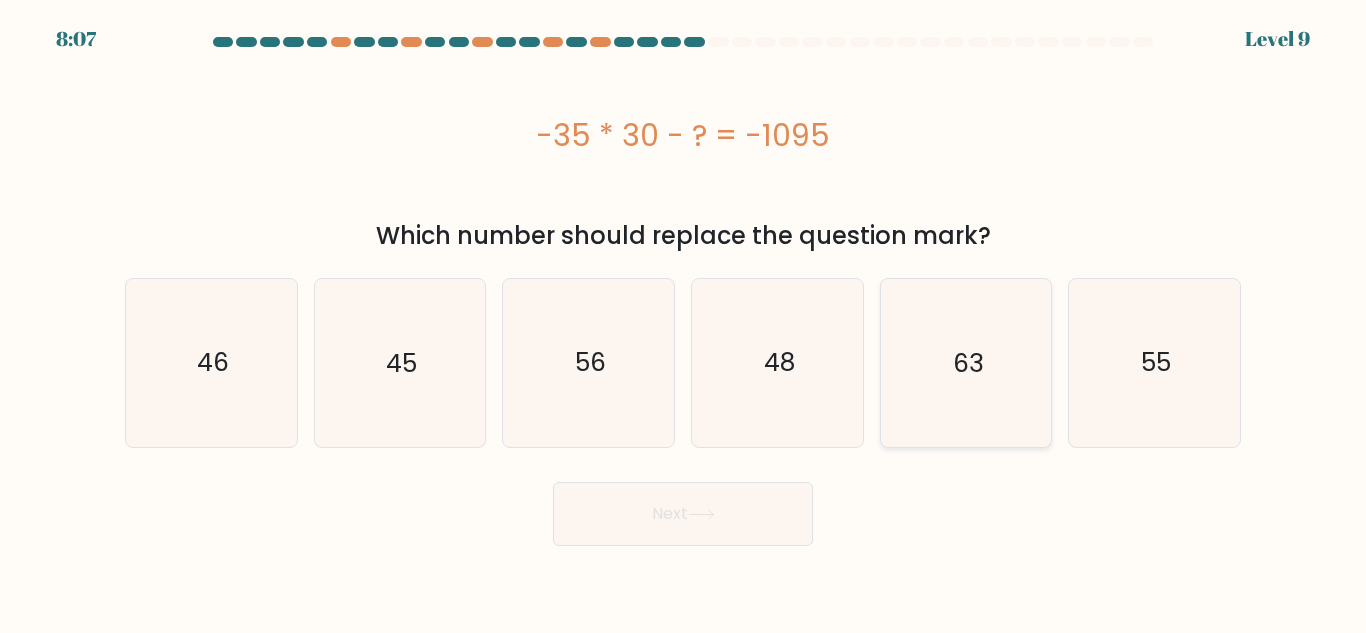 click on "63" 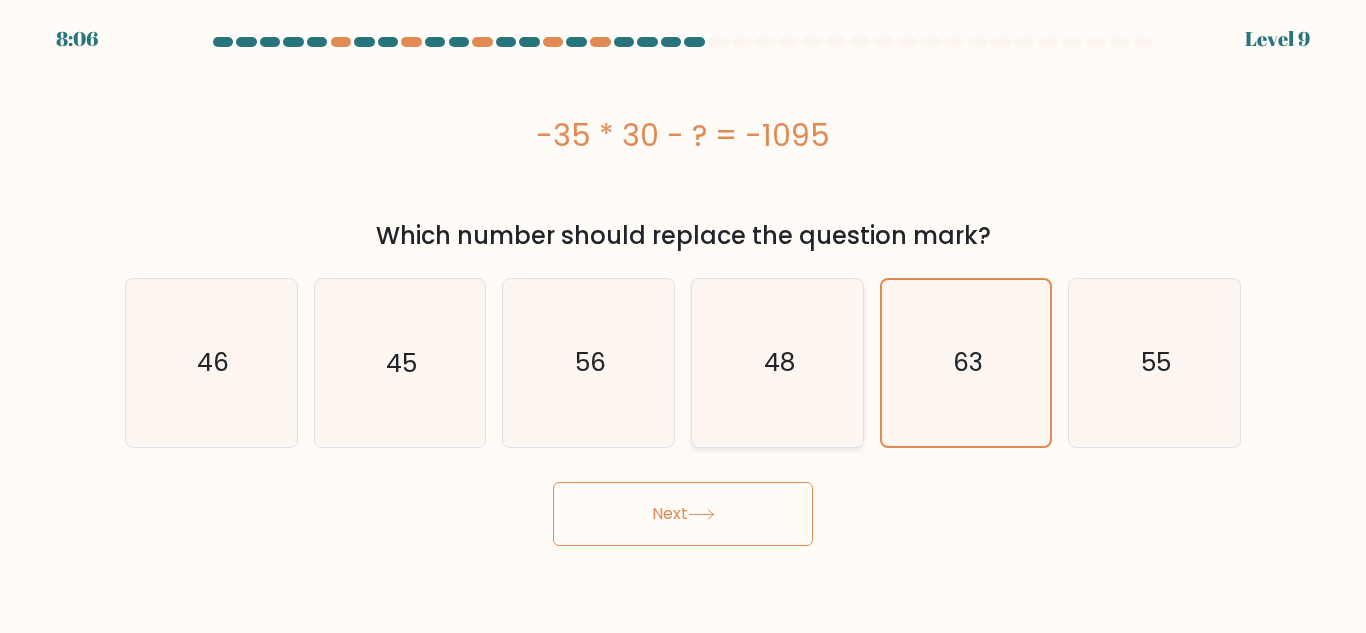 click on "48" 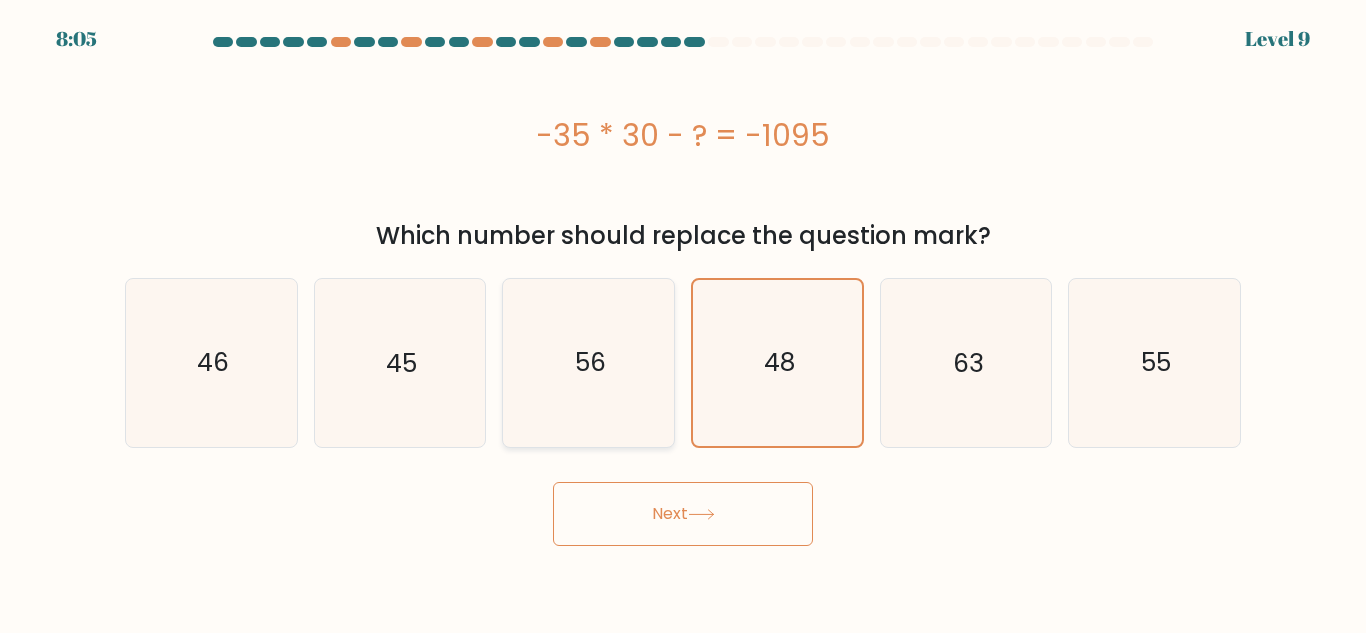 click on "56" 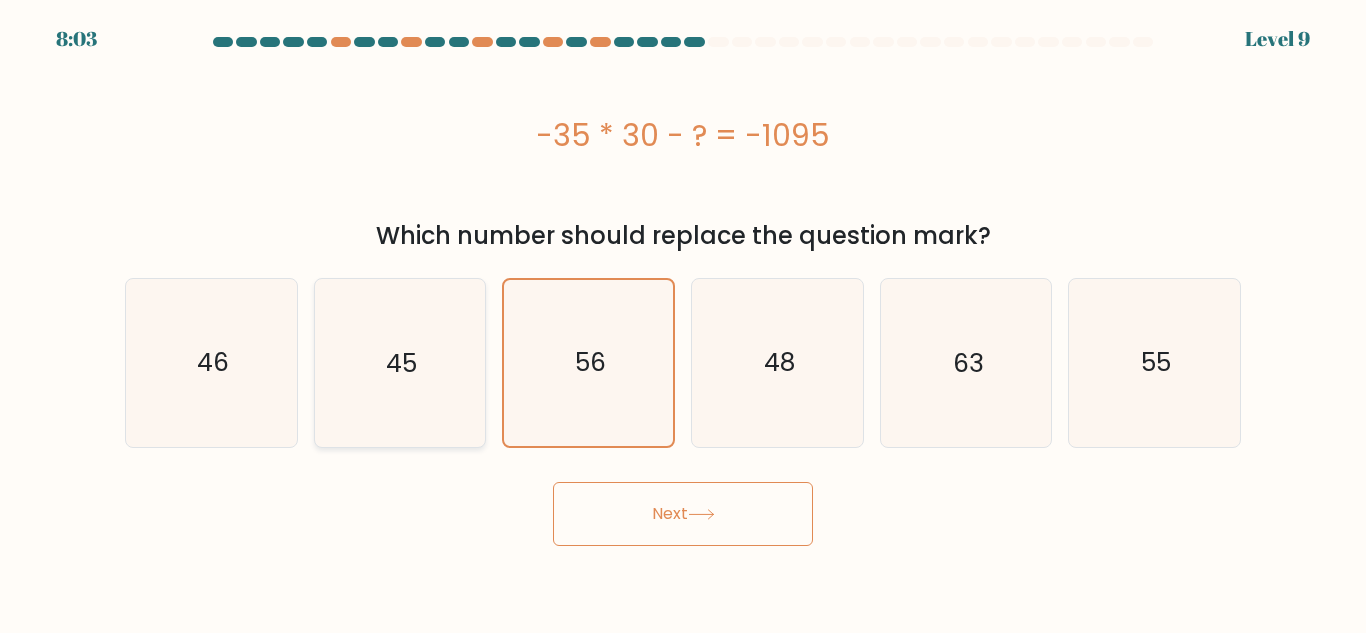 click on "45" 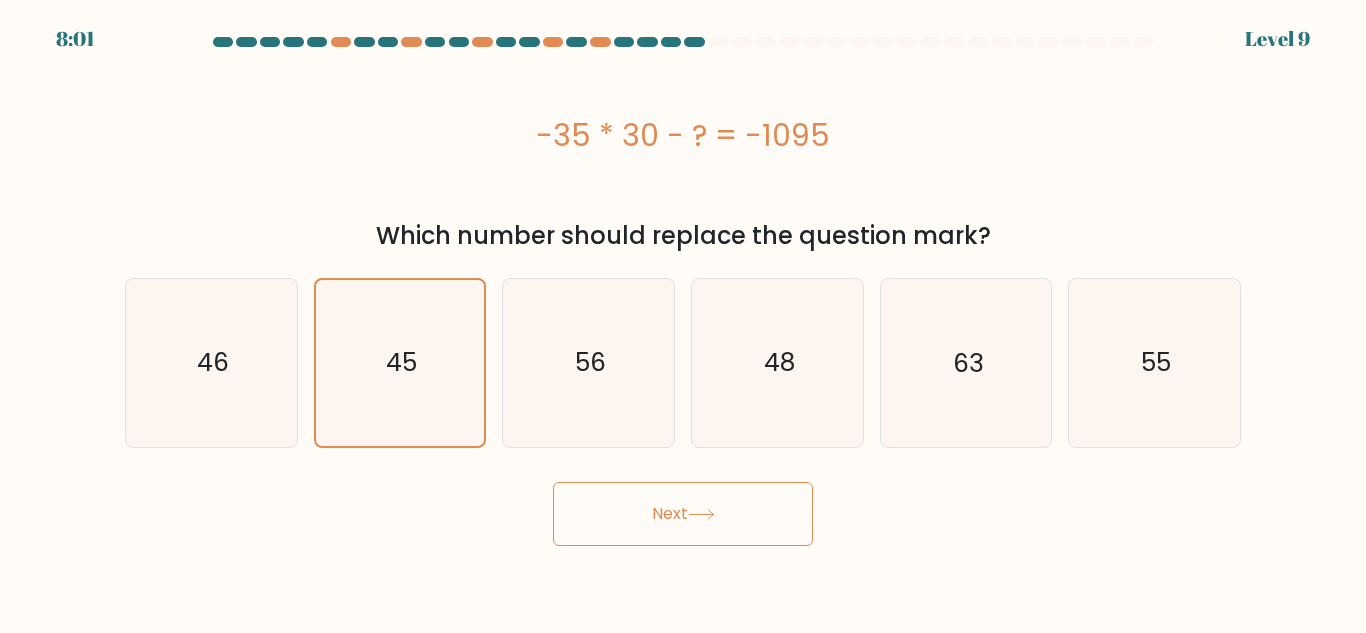 click on "Next" at bounding box center [683, 514] 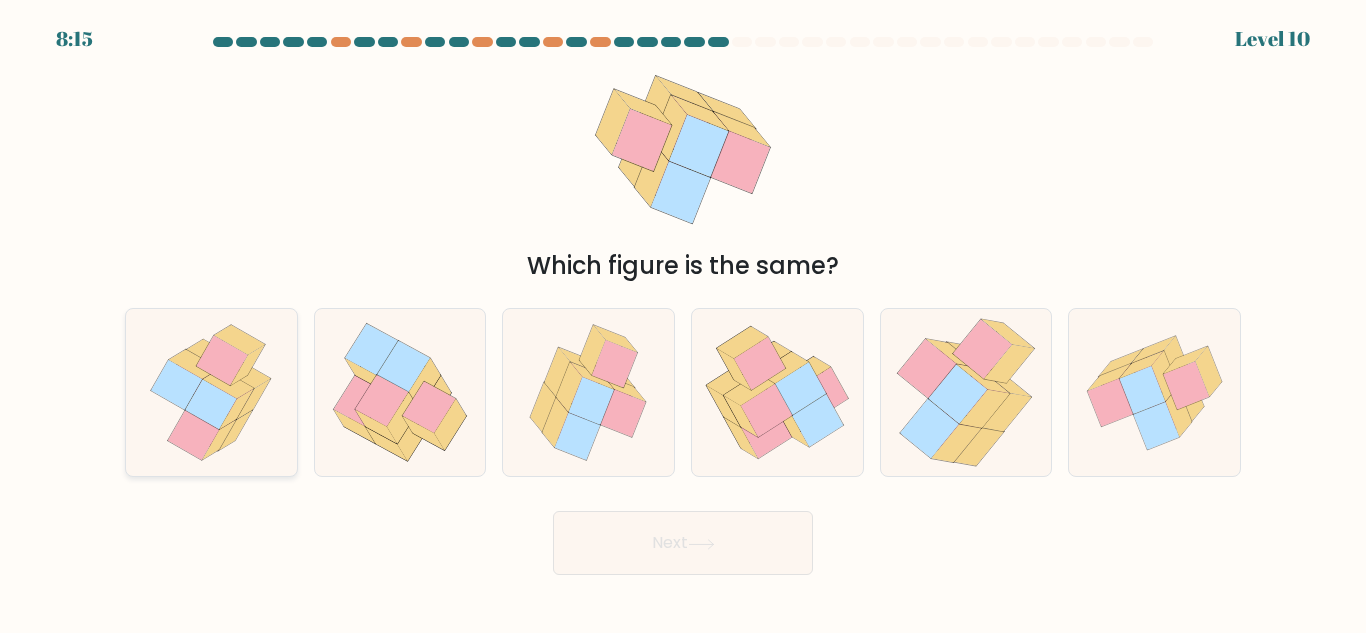 click 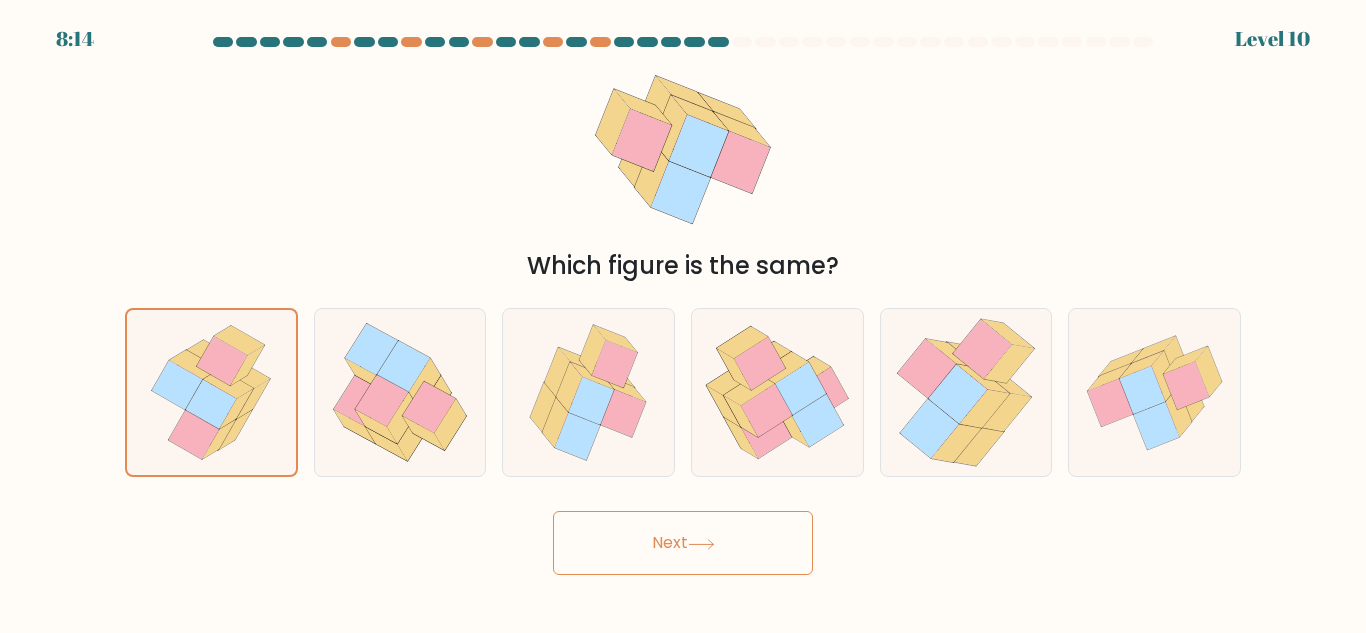 click on "Next" at bounding box center (683, 543) 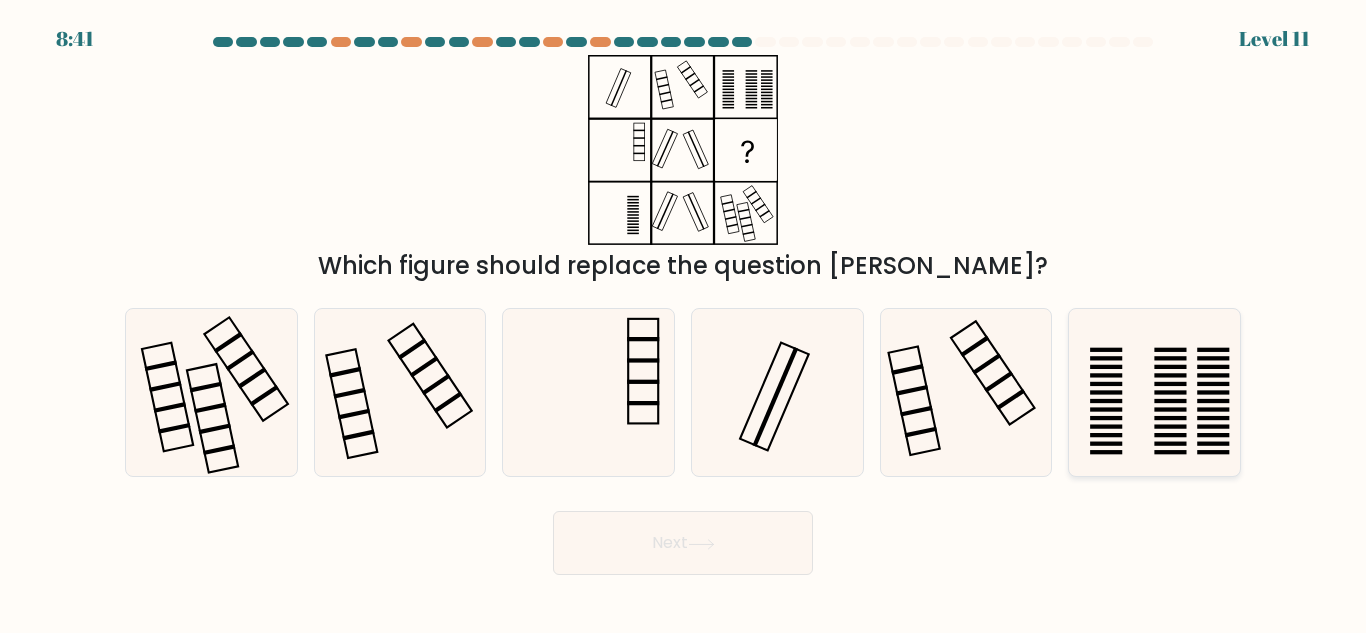 click 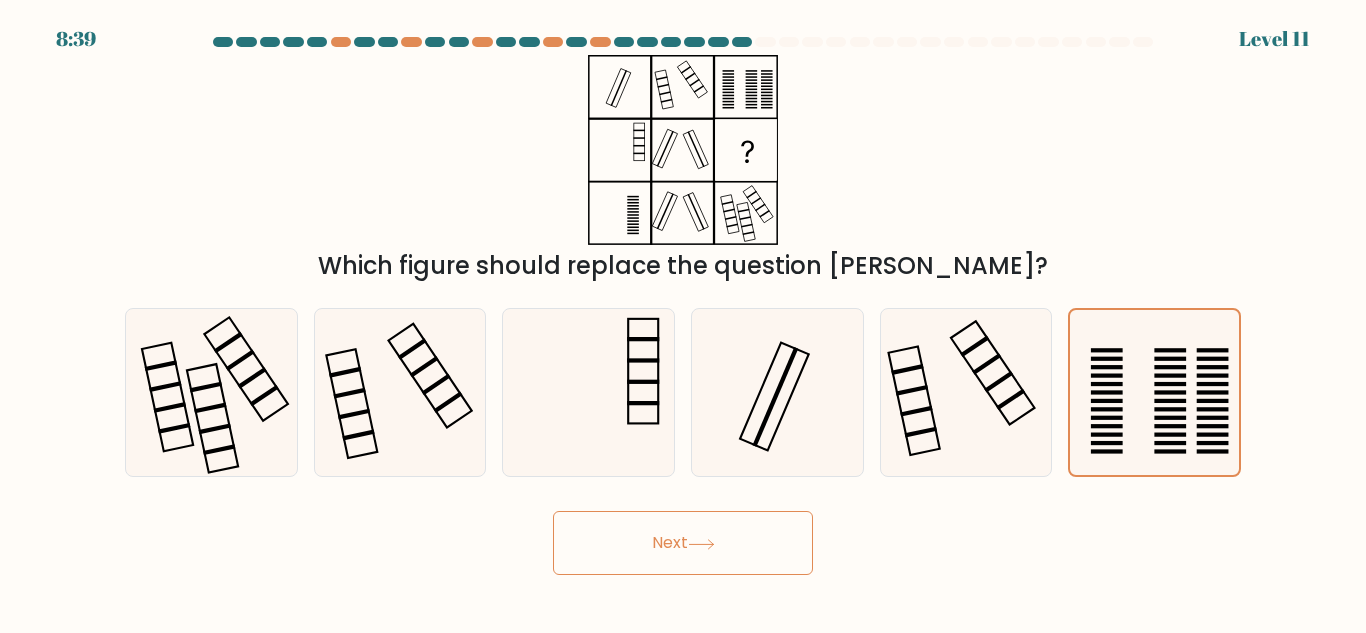 click on "Next" at bounding box center (683, 543) 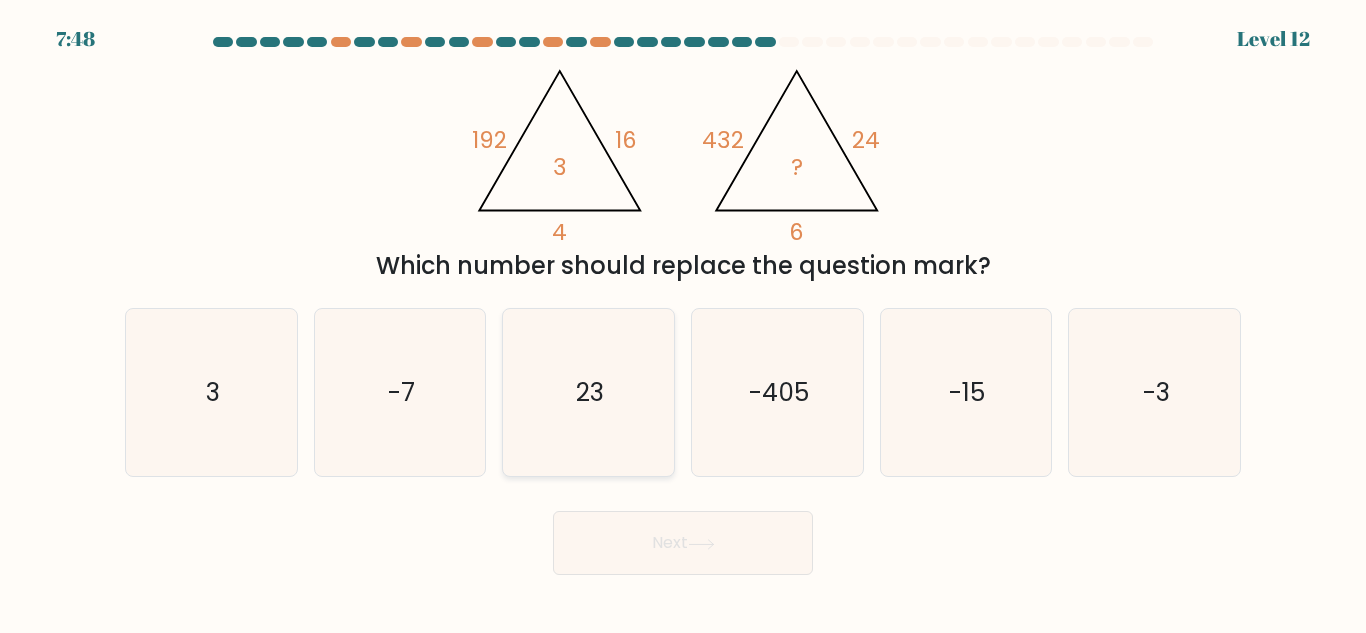 click on "23" 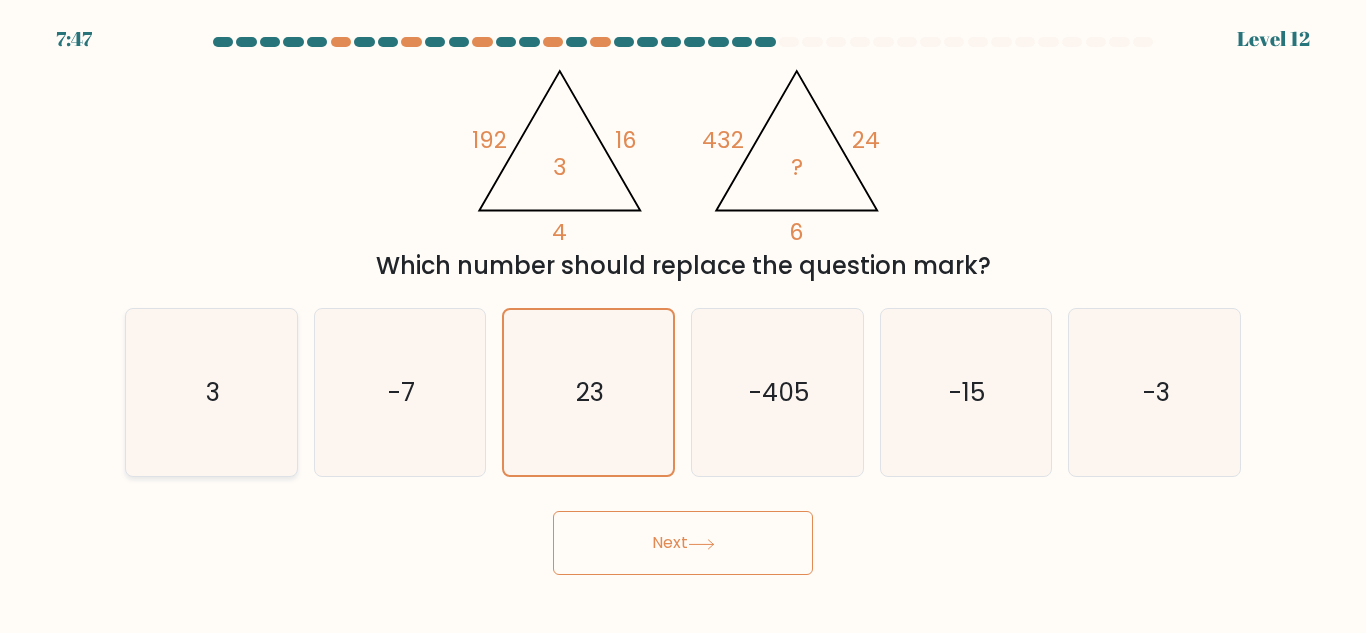 click on "3" 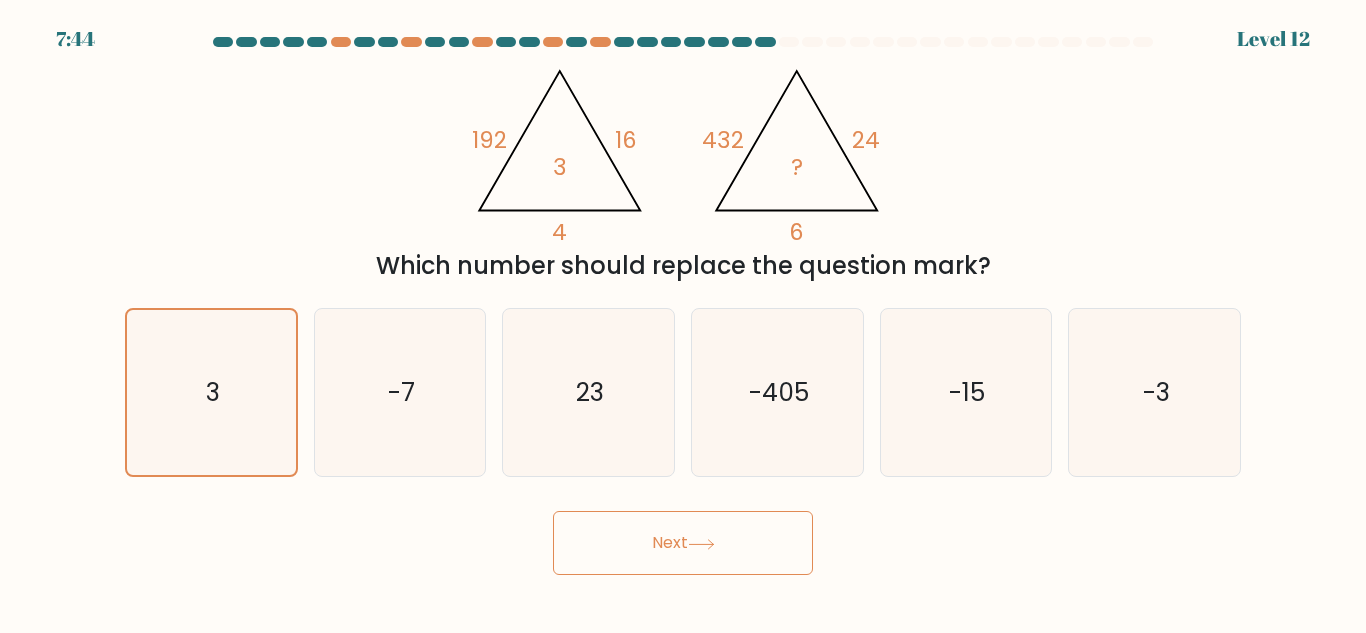 click on "Next" at bounding box center [683, 543] 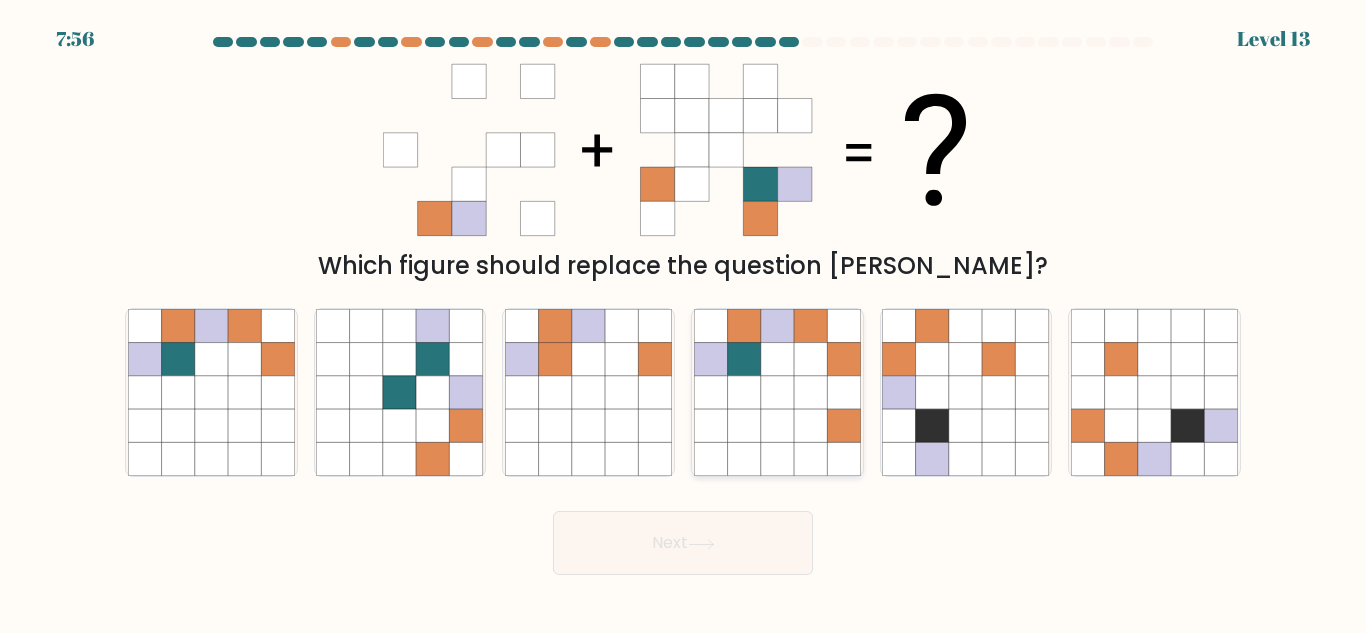 click 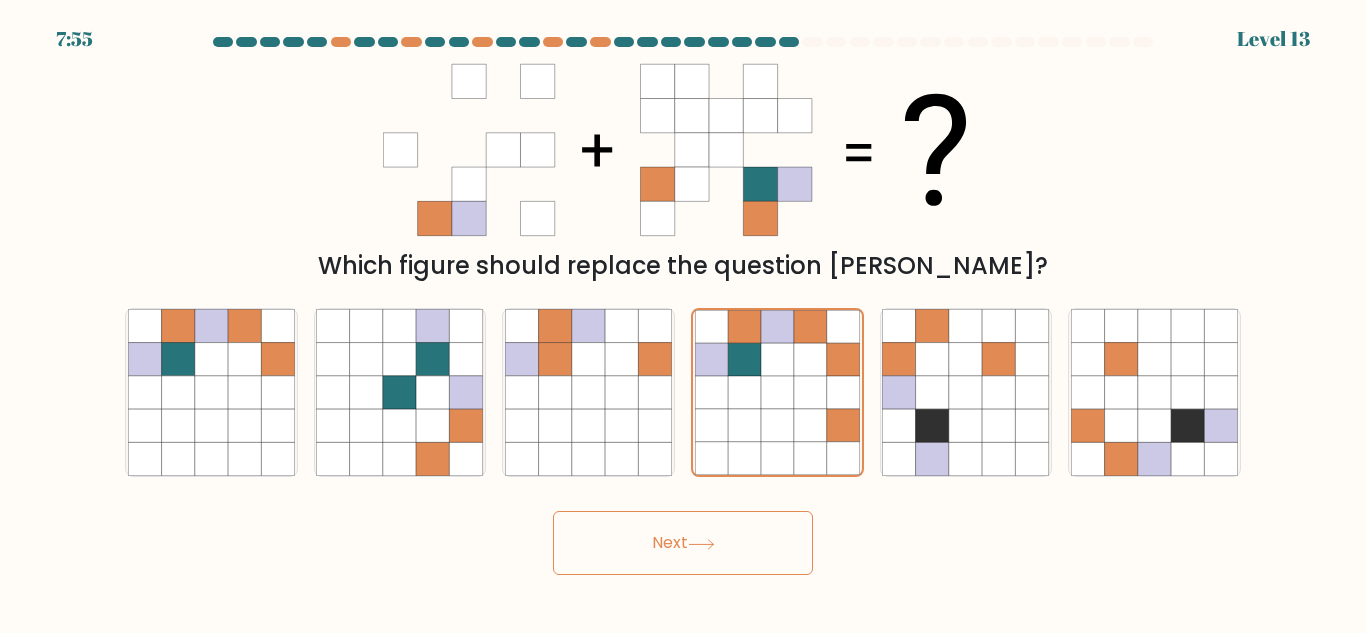 click 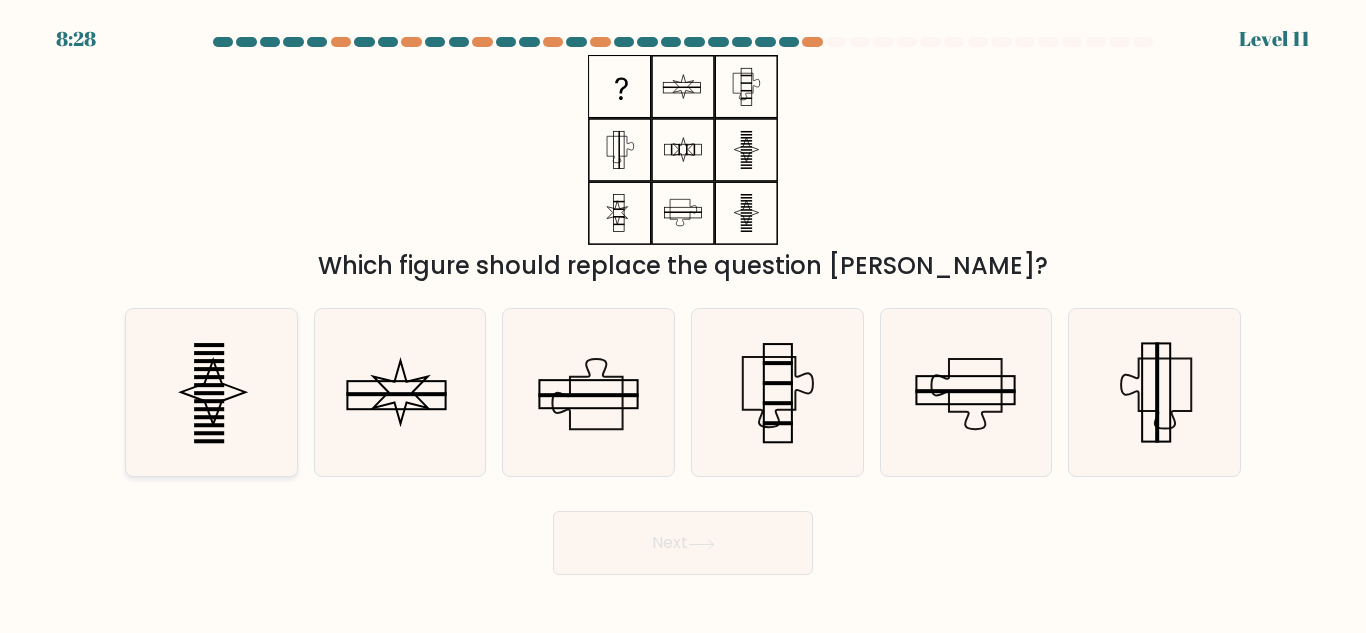 click 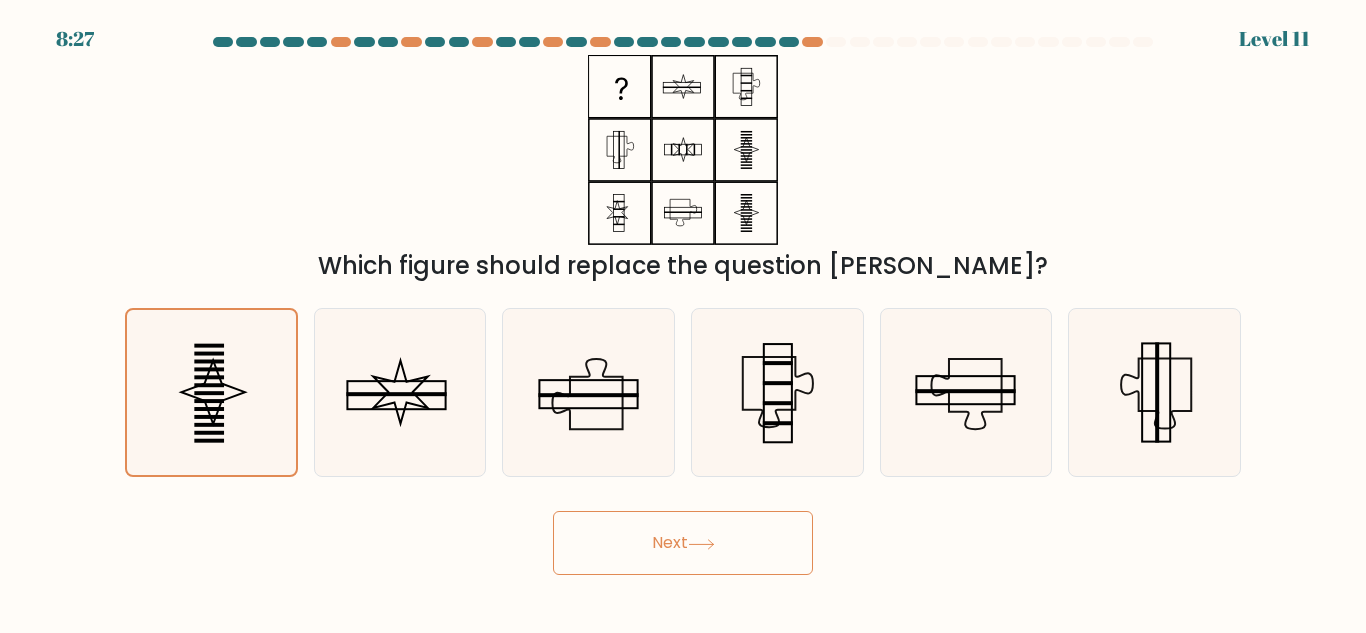 click on "Next" at bounding box center [683, 543] 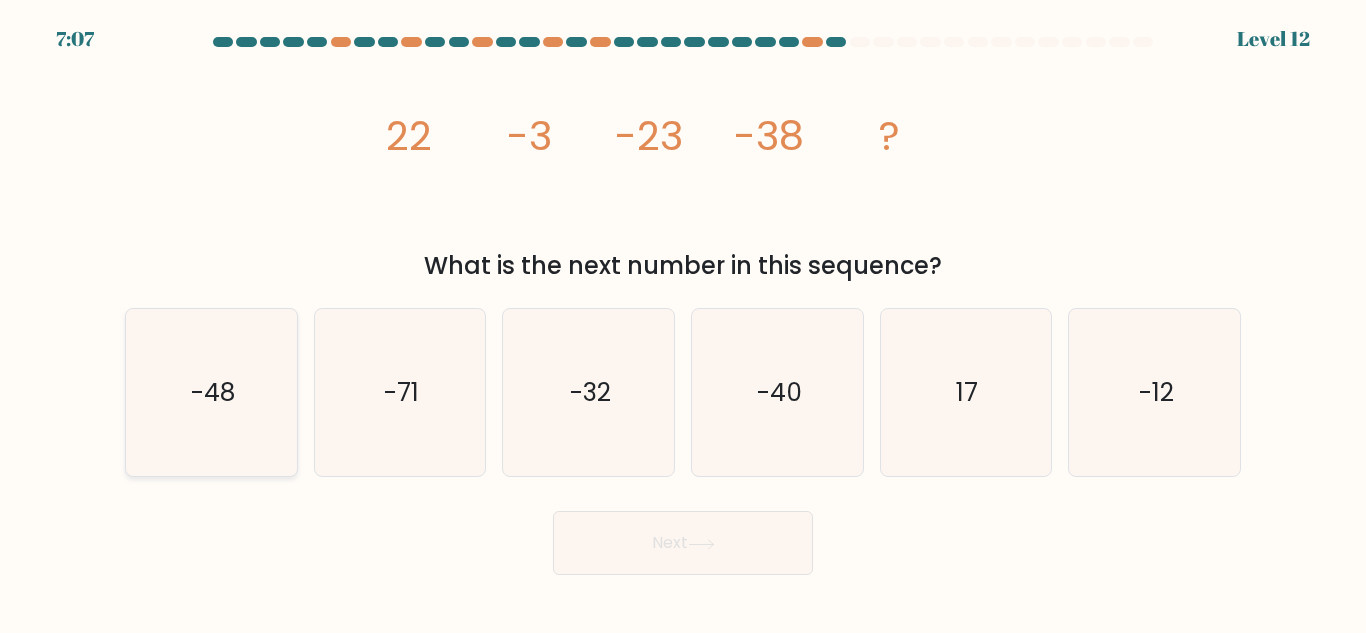click on "-48" 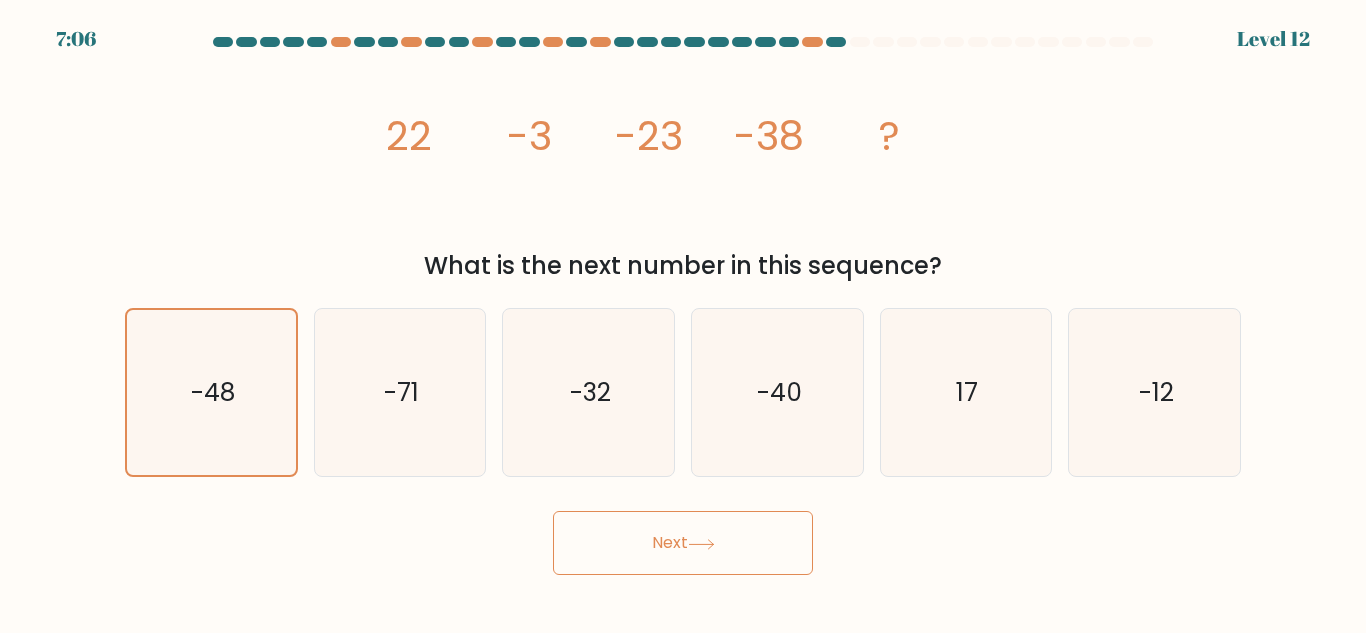 click on "Next" at bounding box center [683, 543] 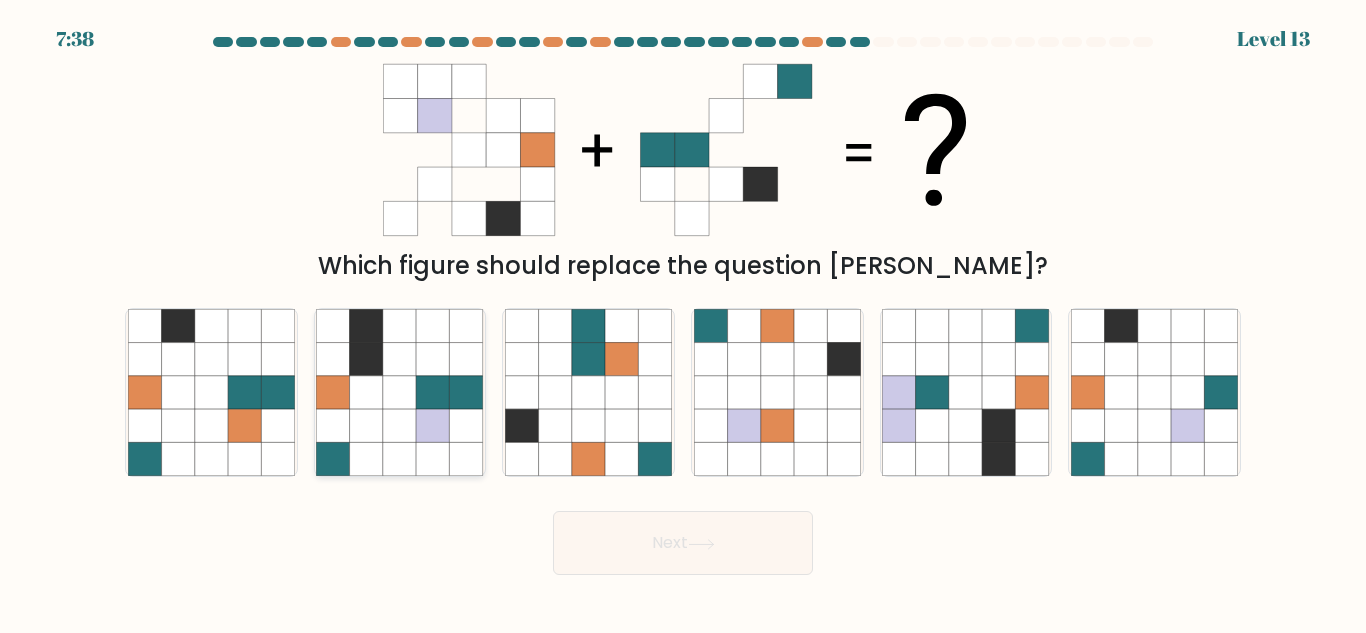 click 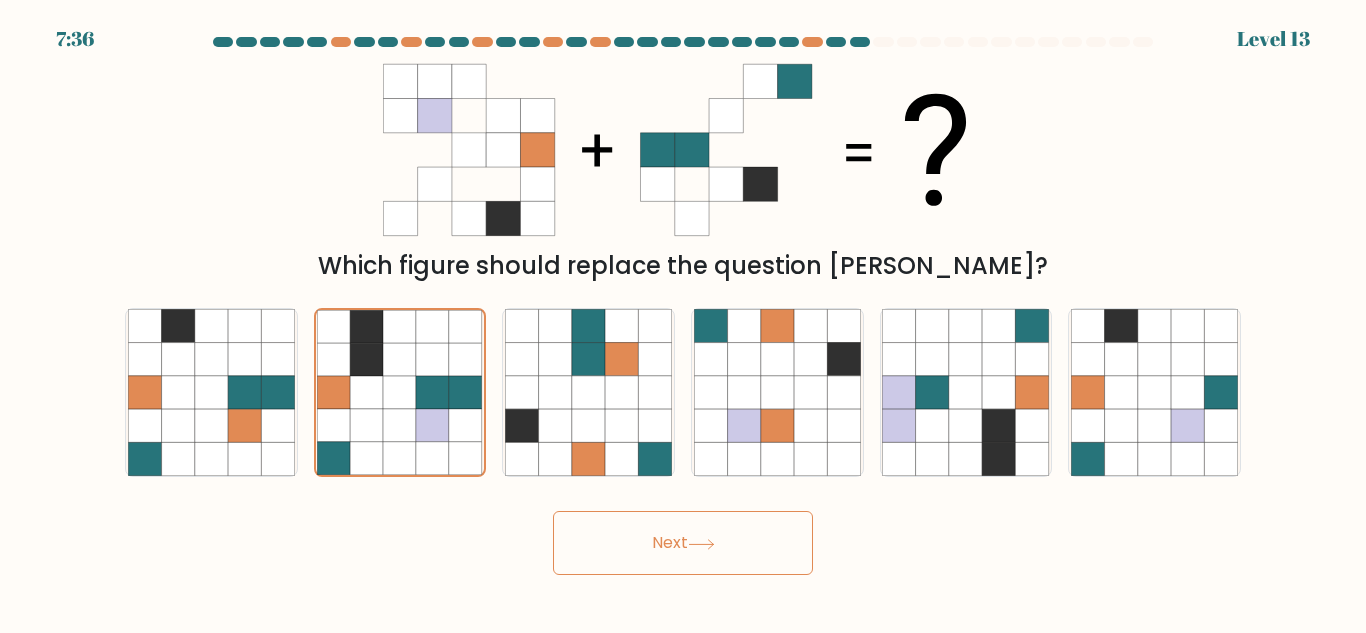 click on "Next" at bounding box center (683, 543) 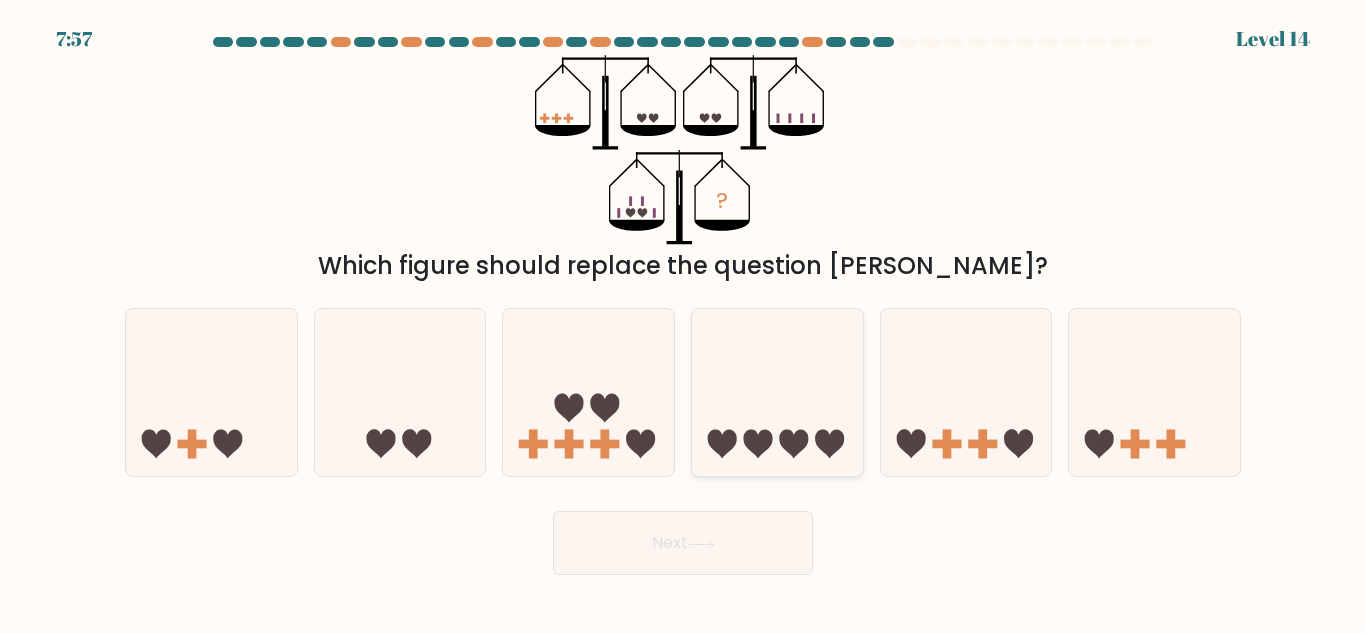 click 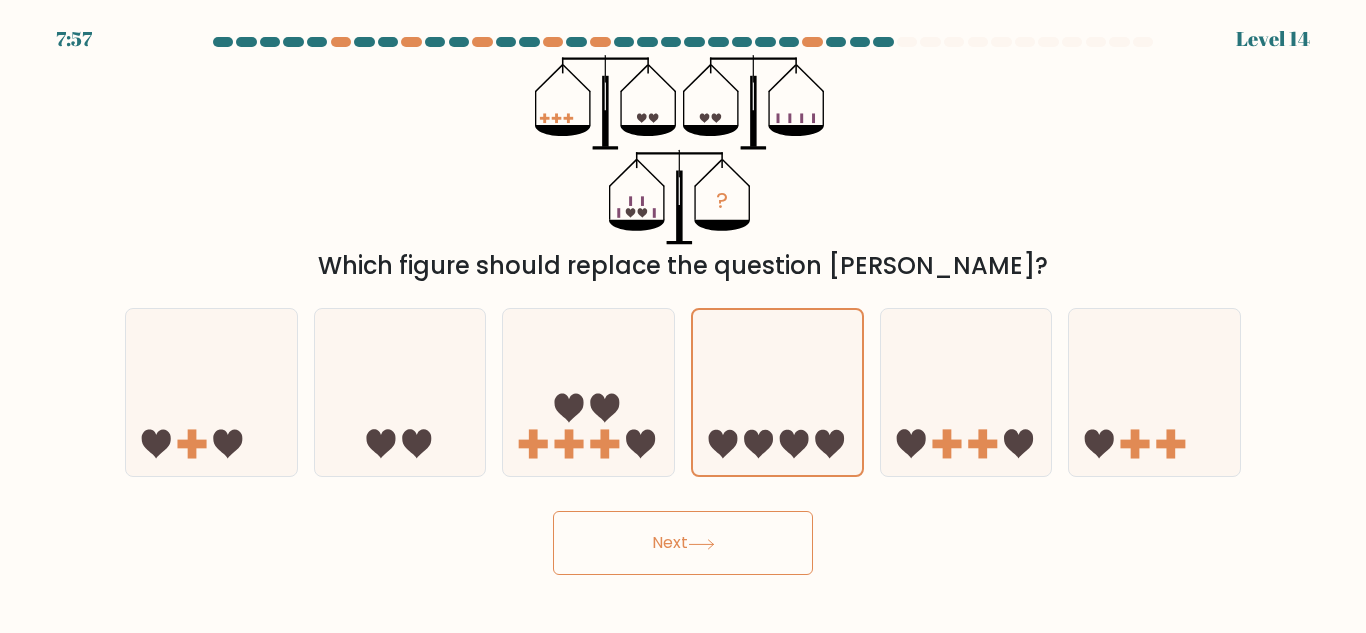 click 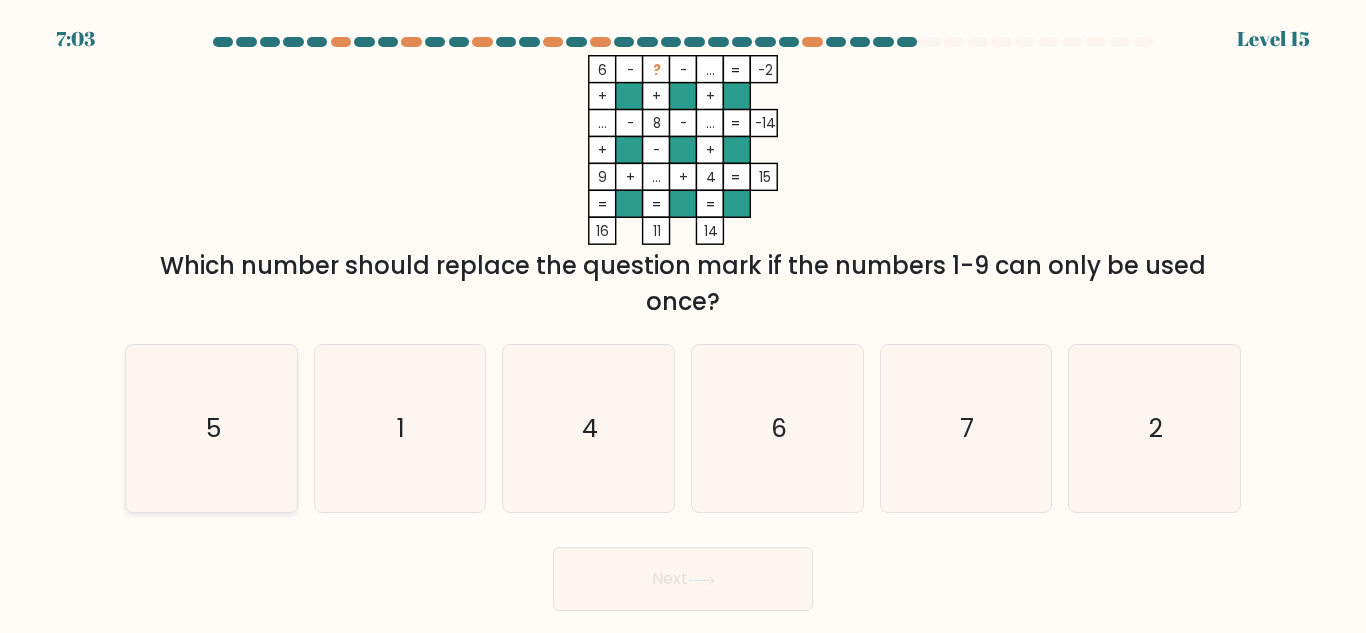 click on "5" 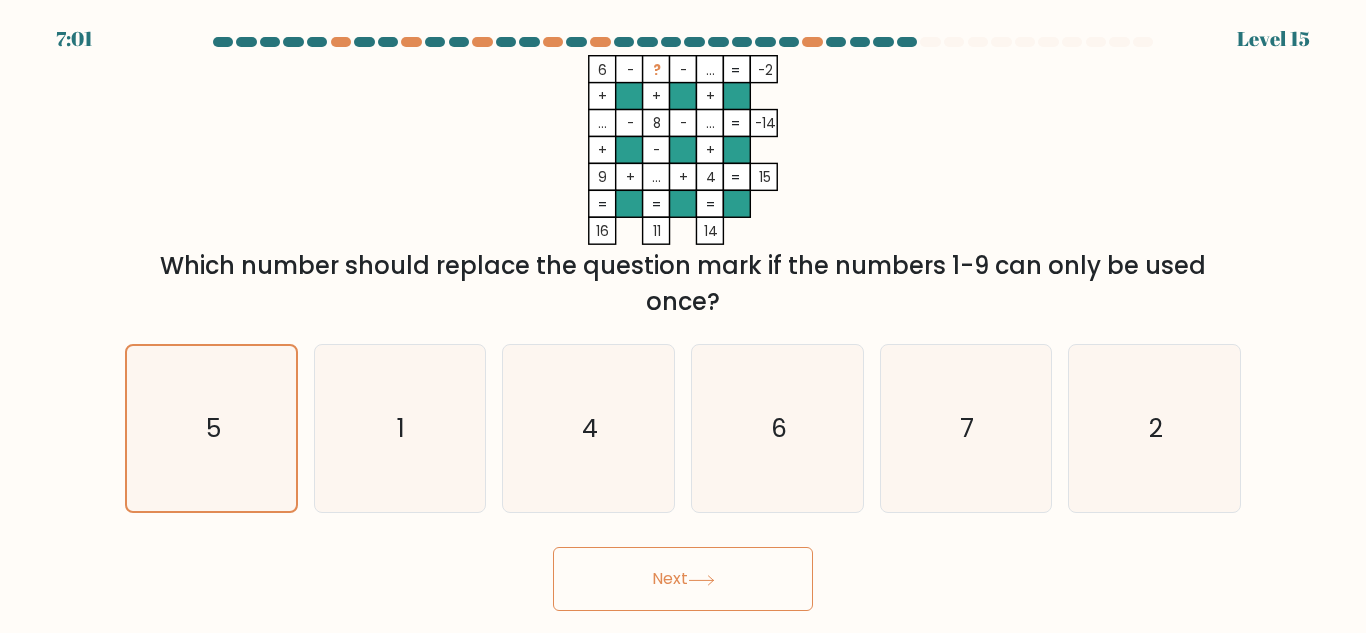 click on "Next" at bounding box center (683, 579) 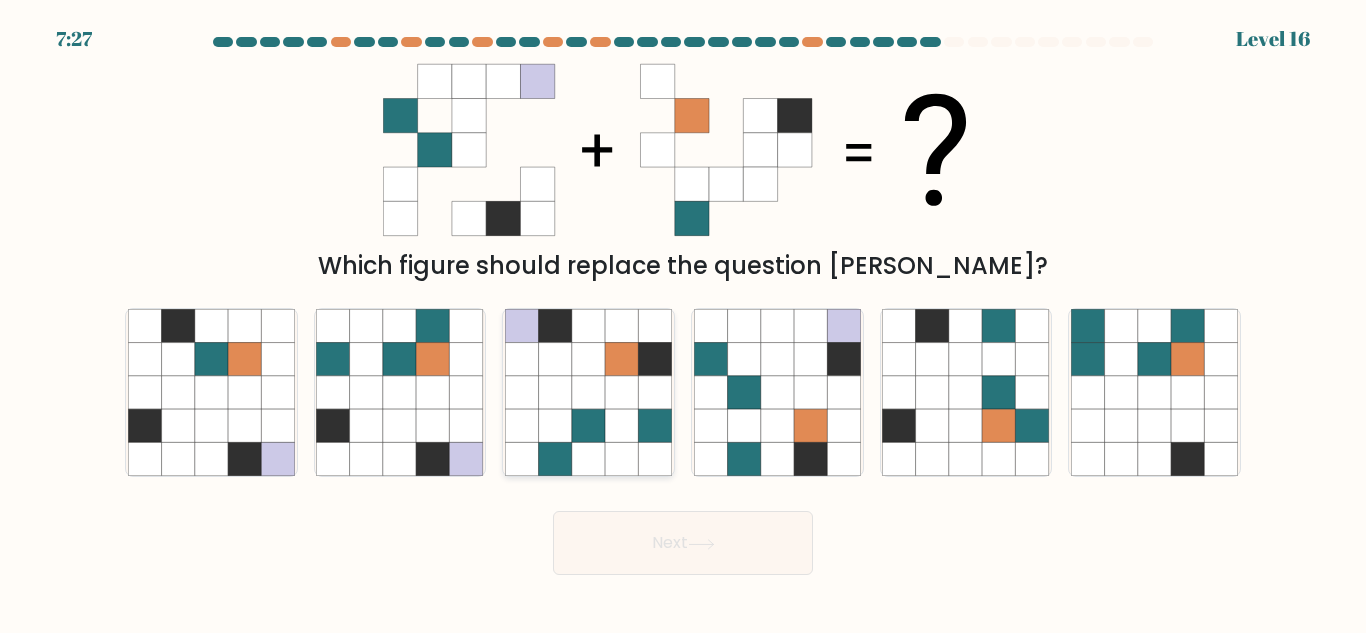 click 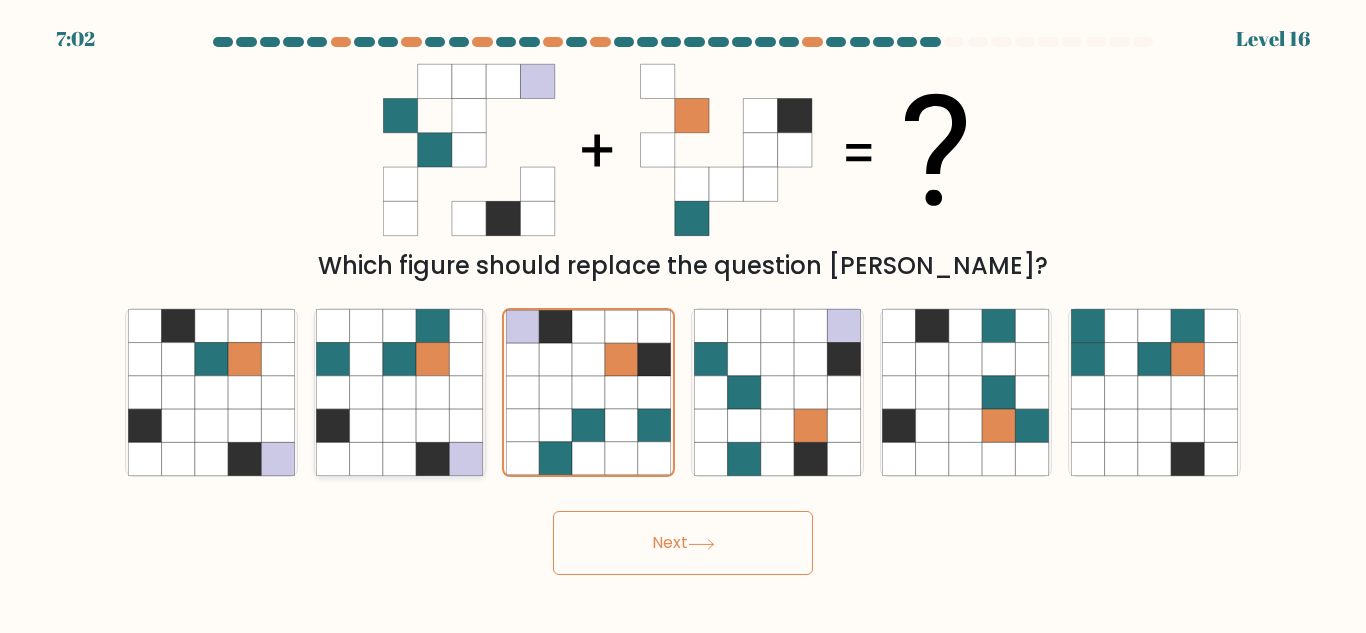 click 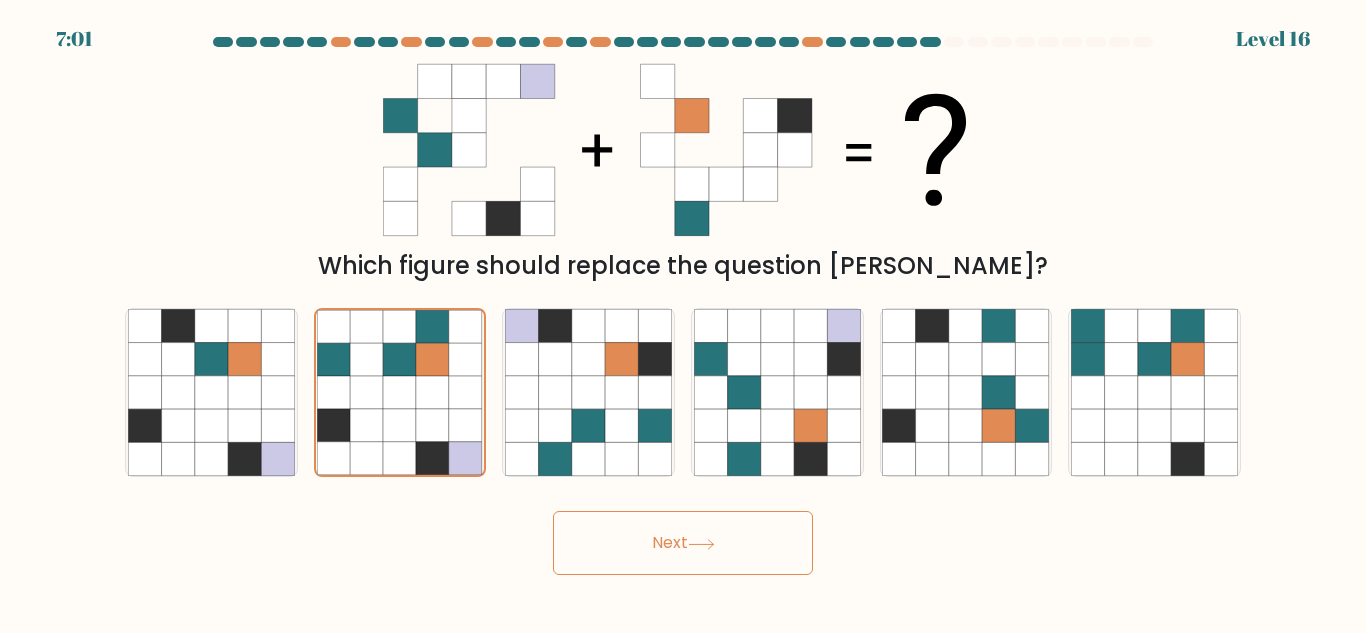 click on "Next" at bounding box center [683, 543] 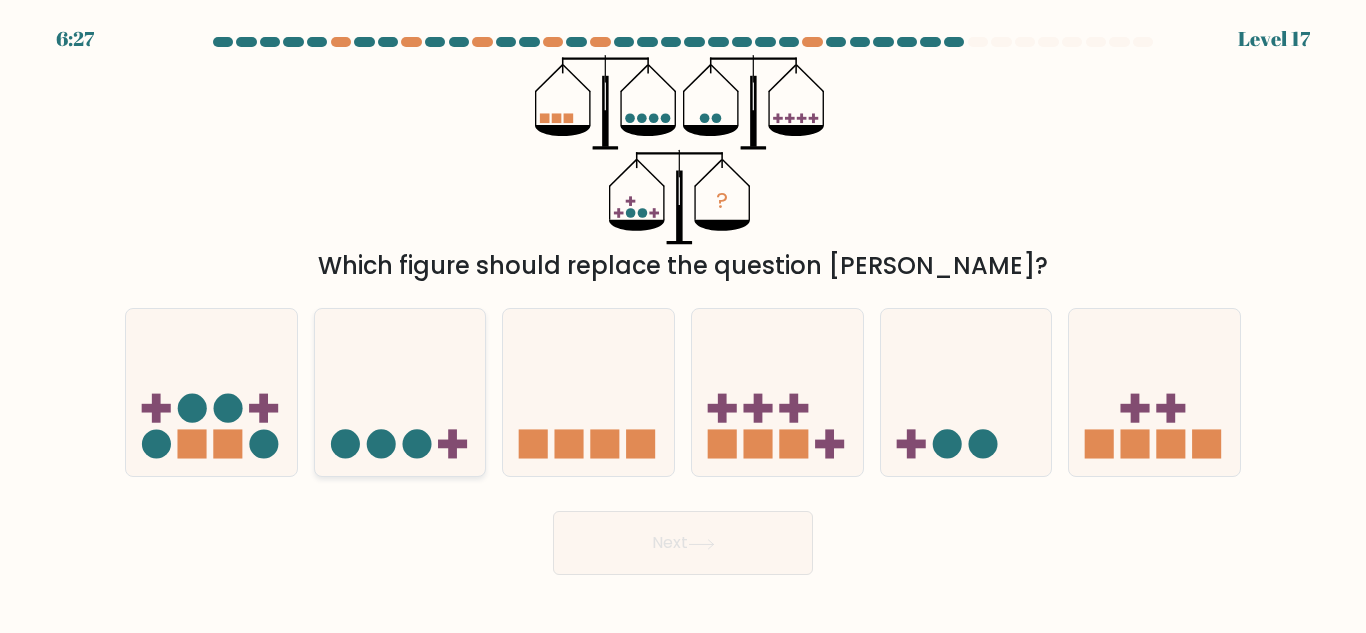 click 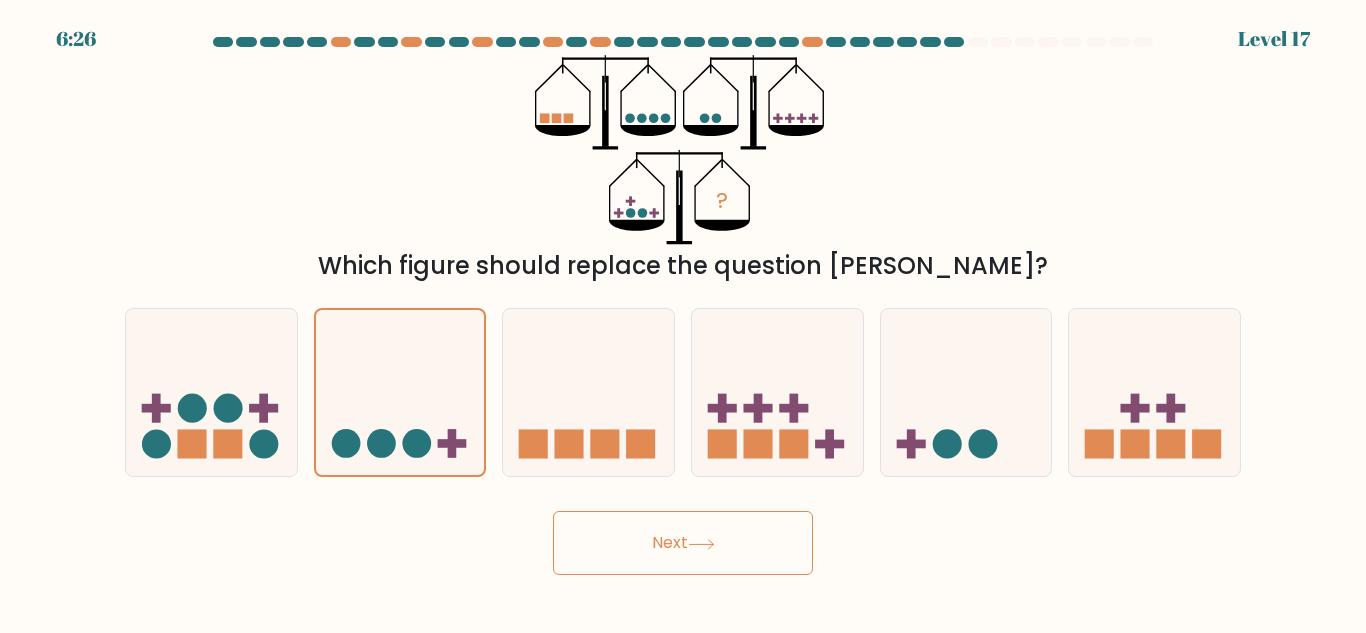 click on "Next" at bounding box center (683, 543) 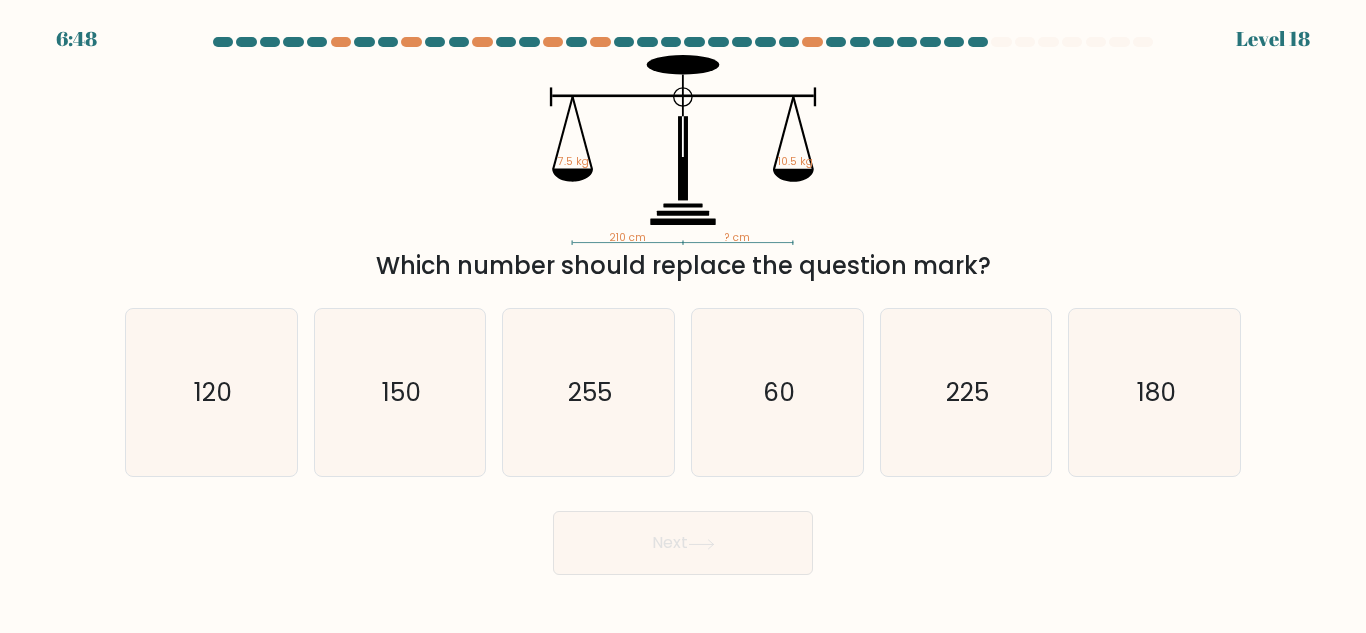 click on "Next" at bounding box center [683, 543] 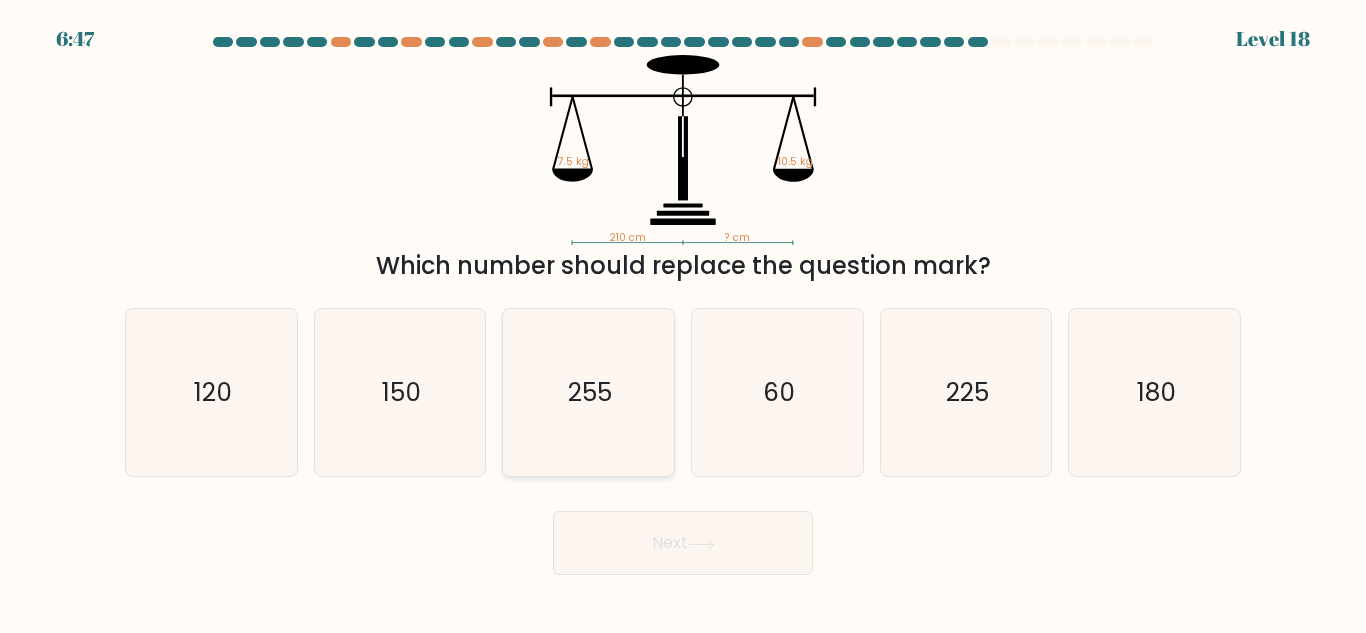 click on "255" 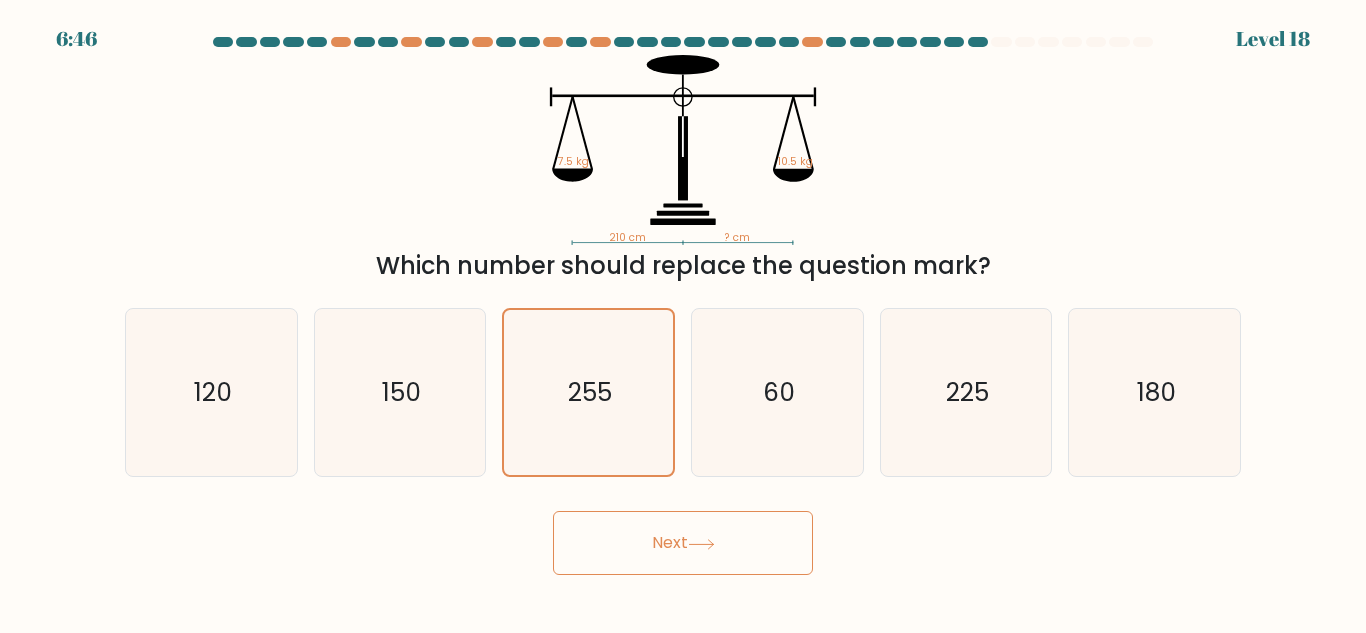 click on "Next" at bounding box center (683, 543) 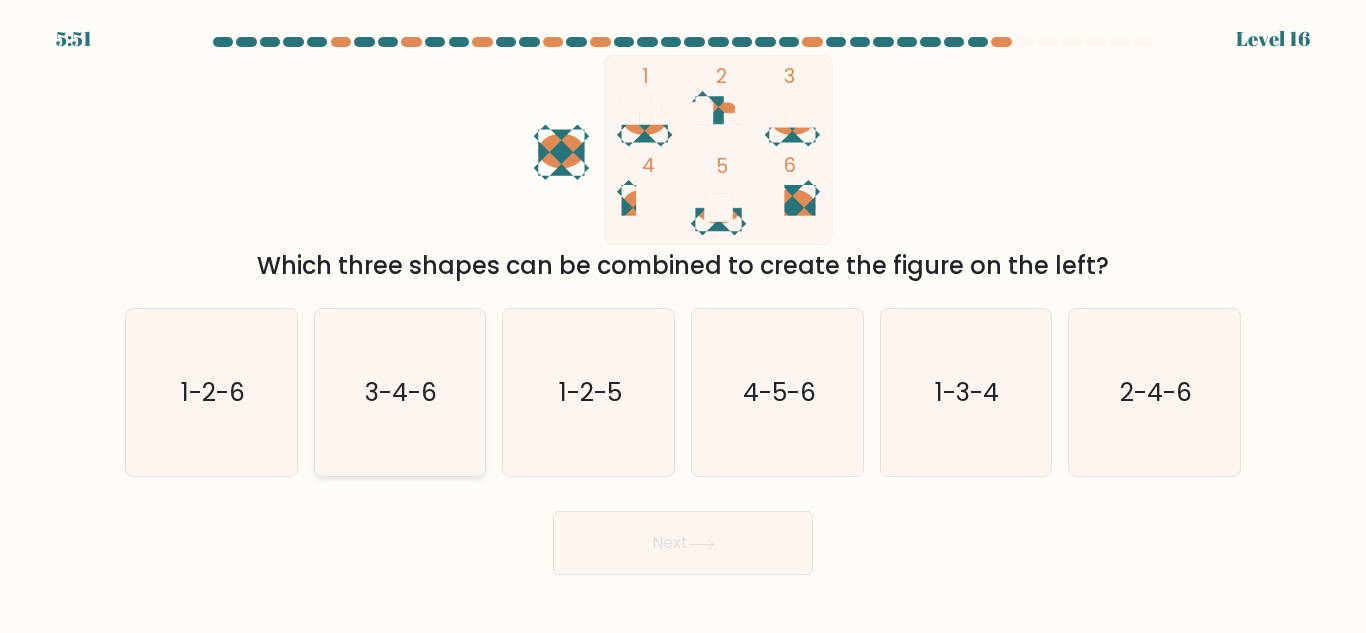 click on "3-4-6" 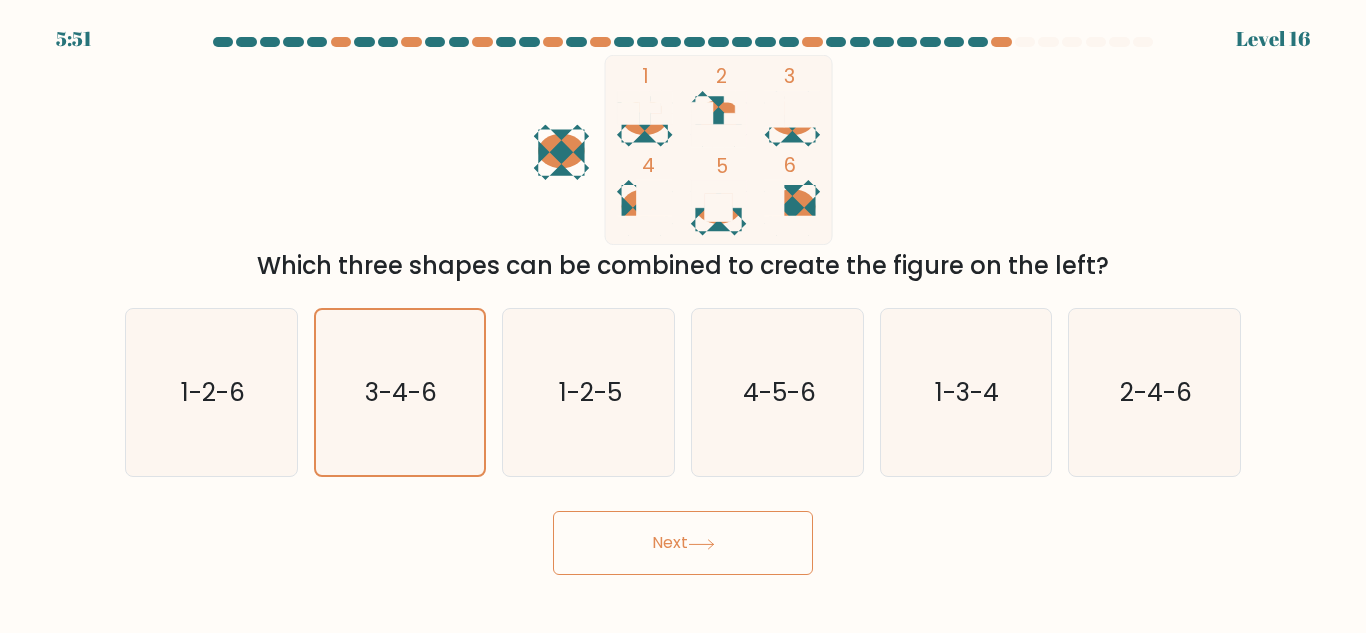 click on "Next" at bounding box center (683, 543) 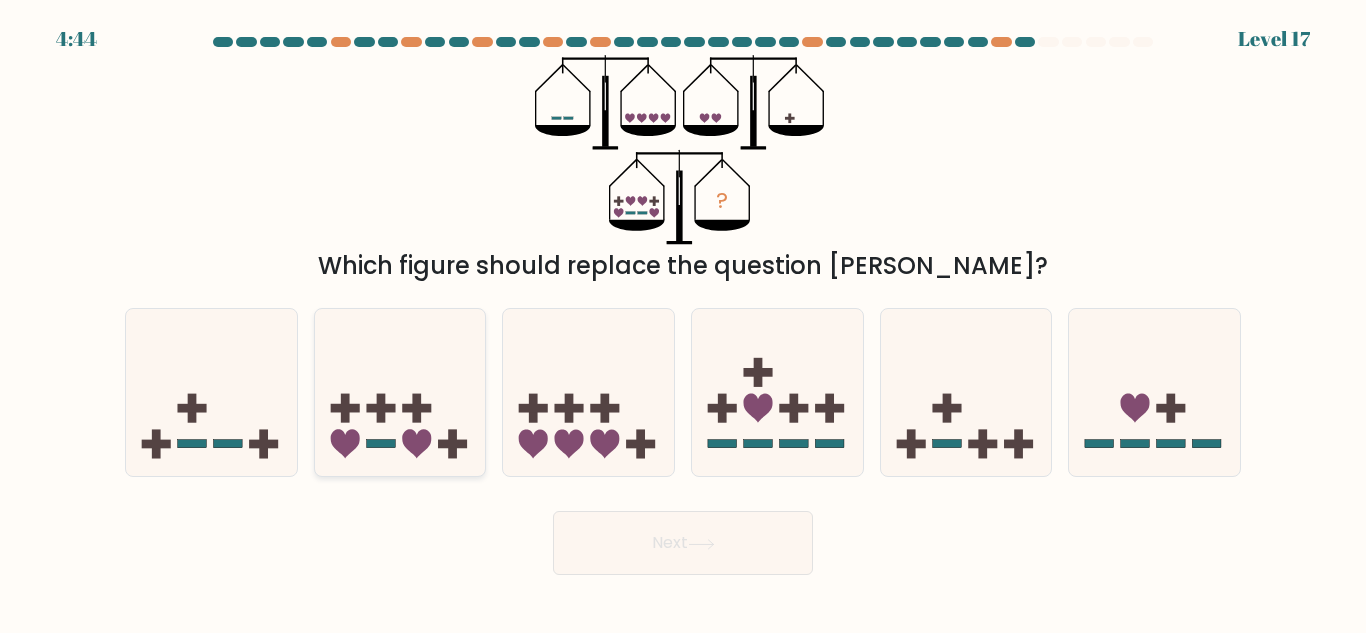 click 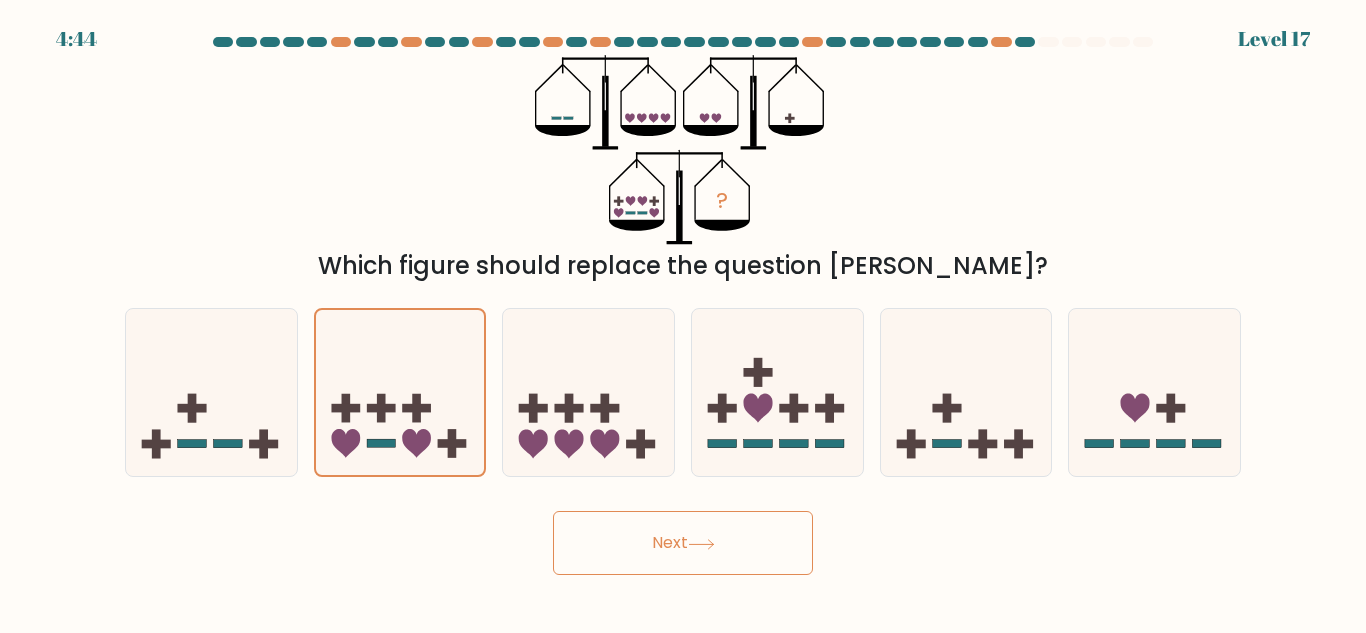 click on "Next" at bounding box center [683, 543] 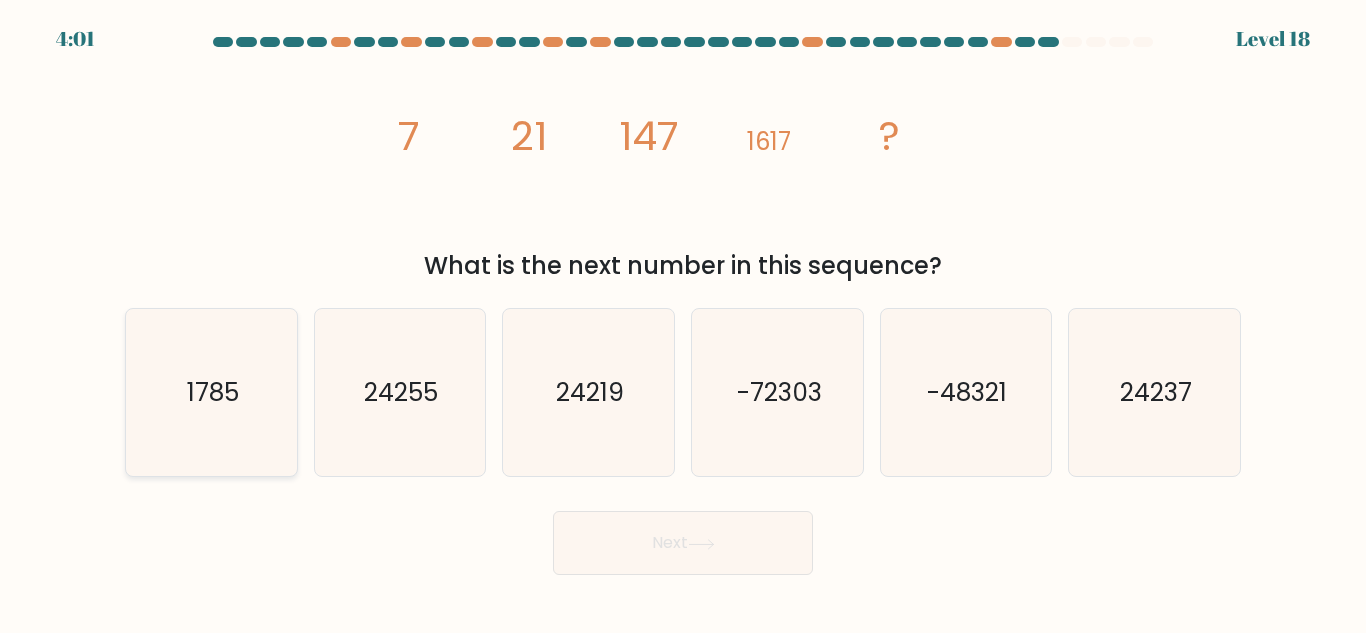 click on "1785" 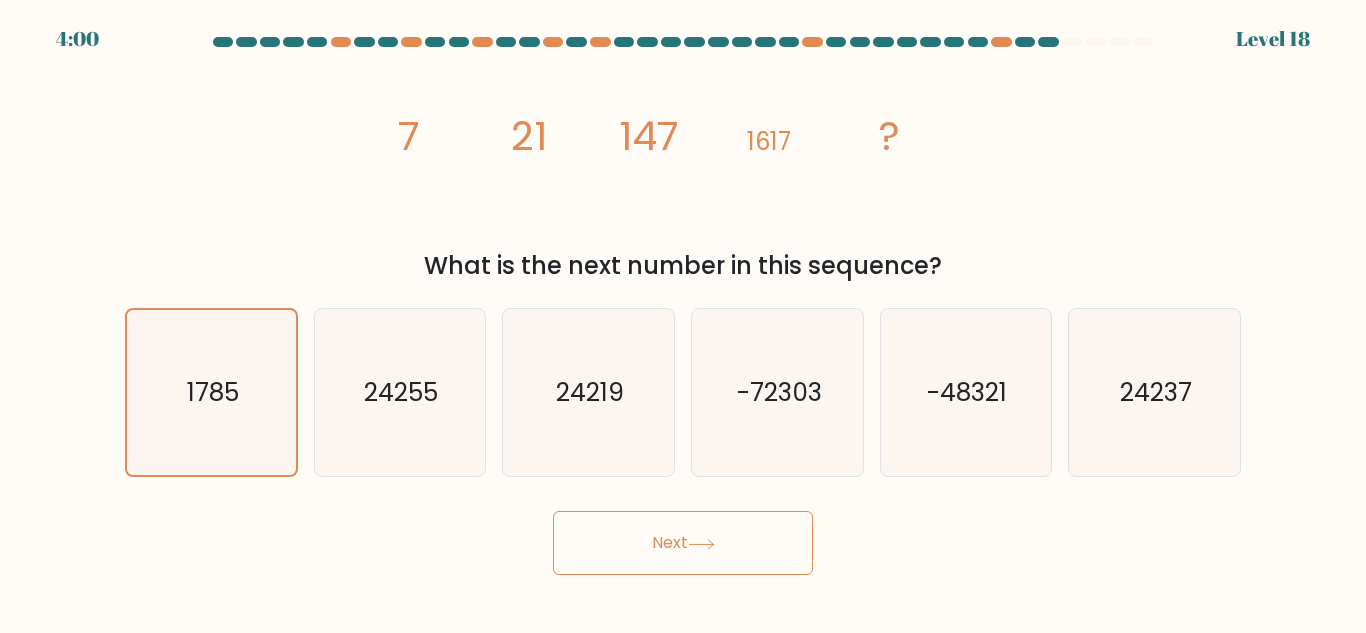 click on "Next" at bounding box center [683, 543] 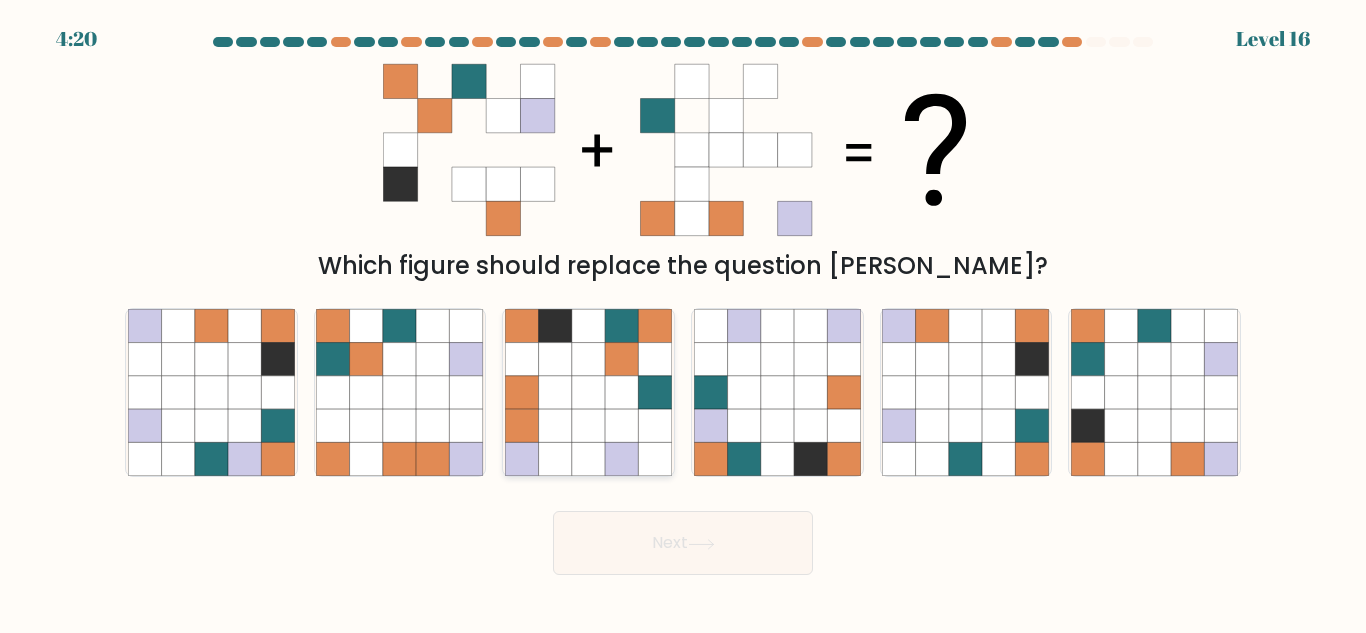 click 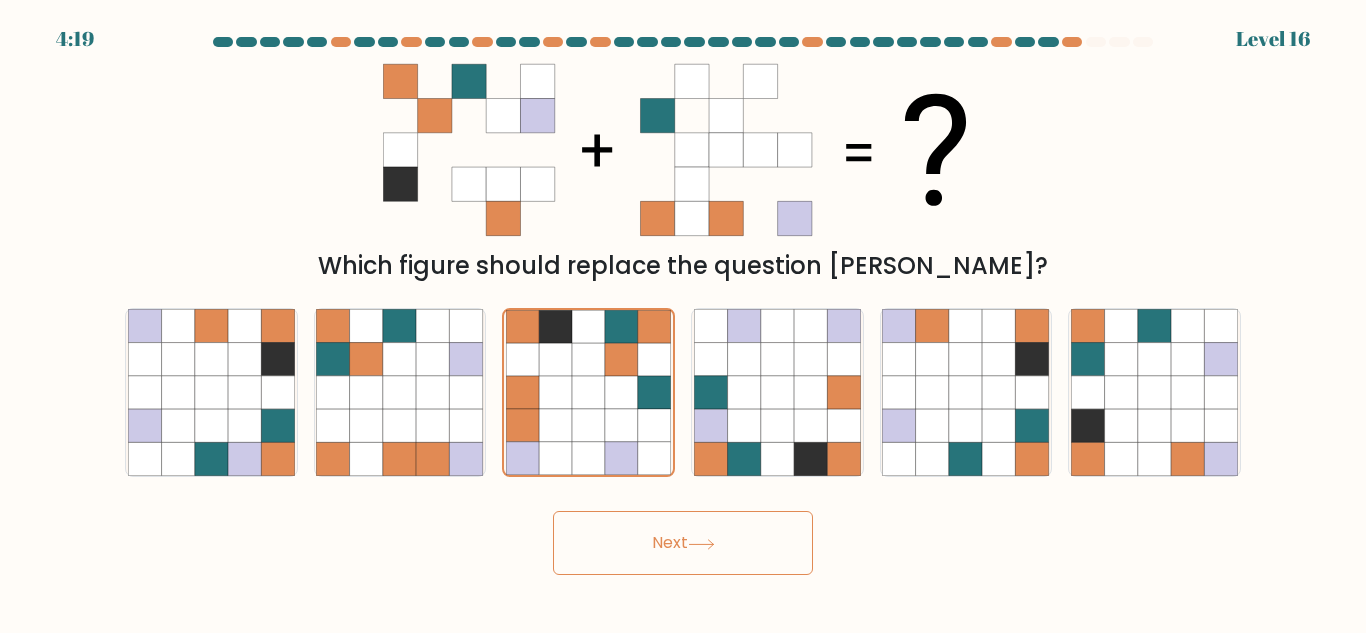 click on "Next" at bounding box center [683, 543] 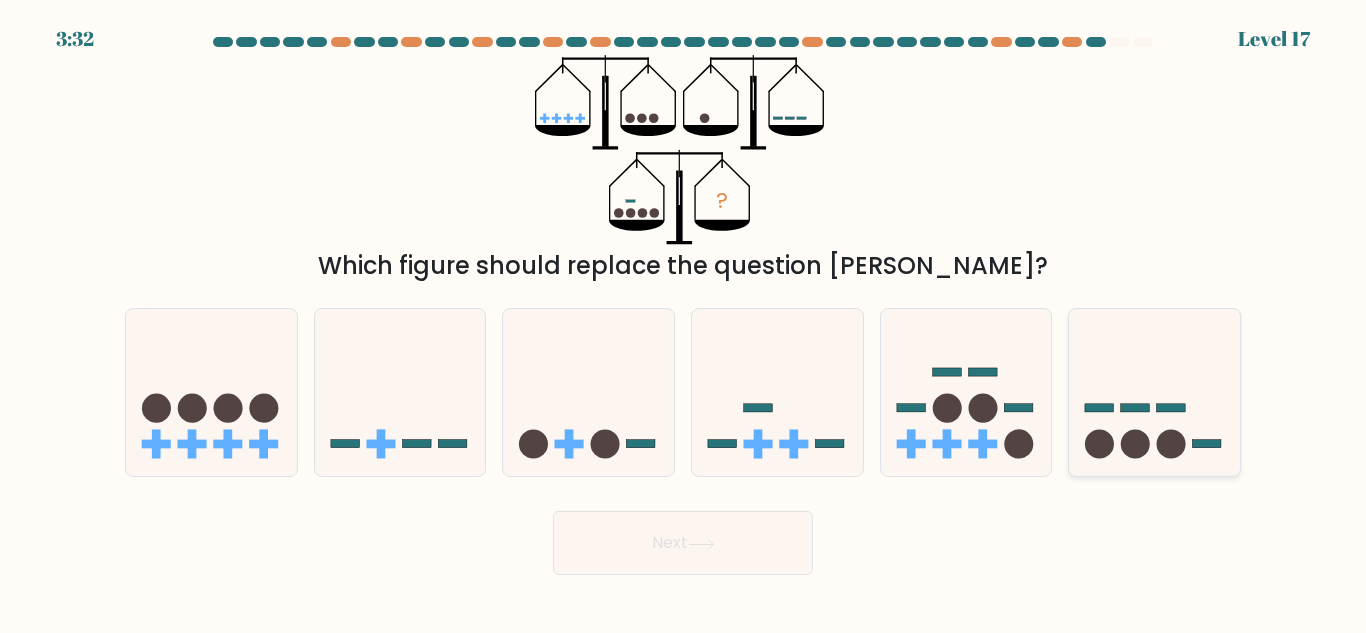 click 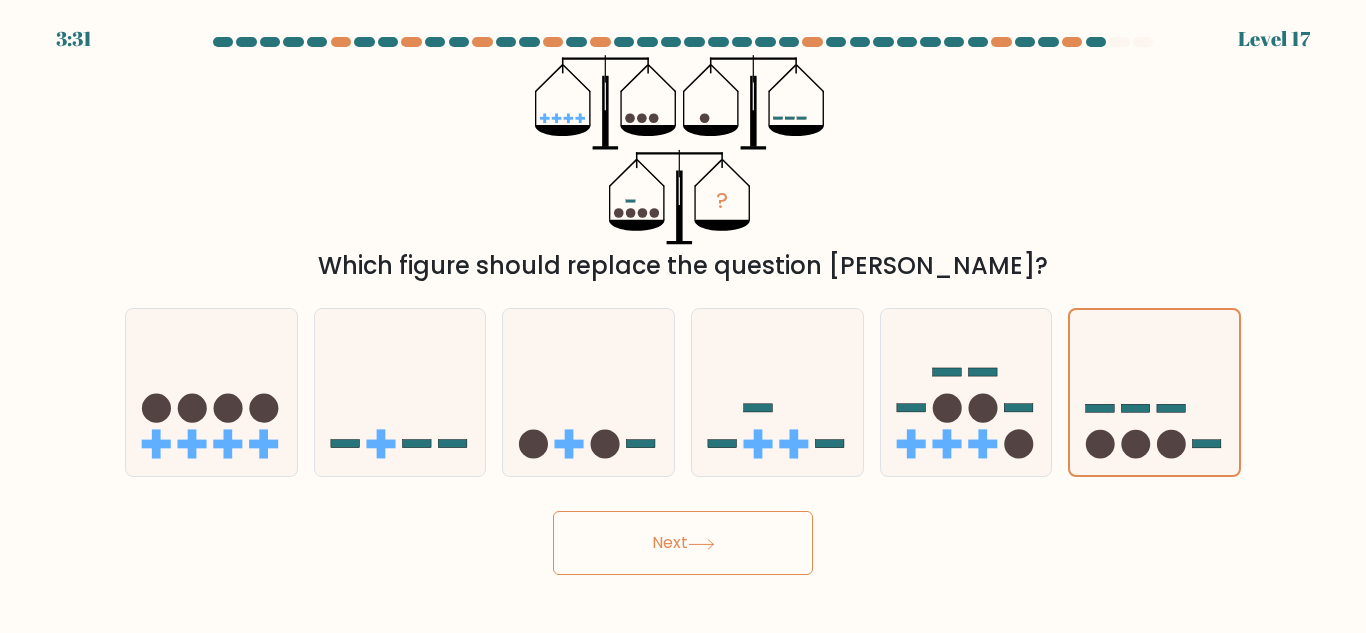 click on "Next" at bounding box center [683, 543] 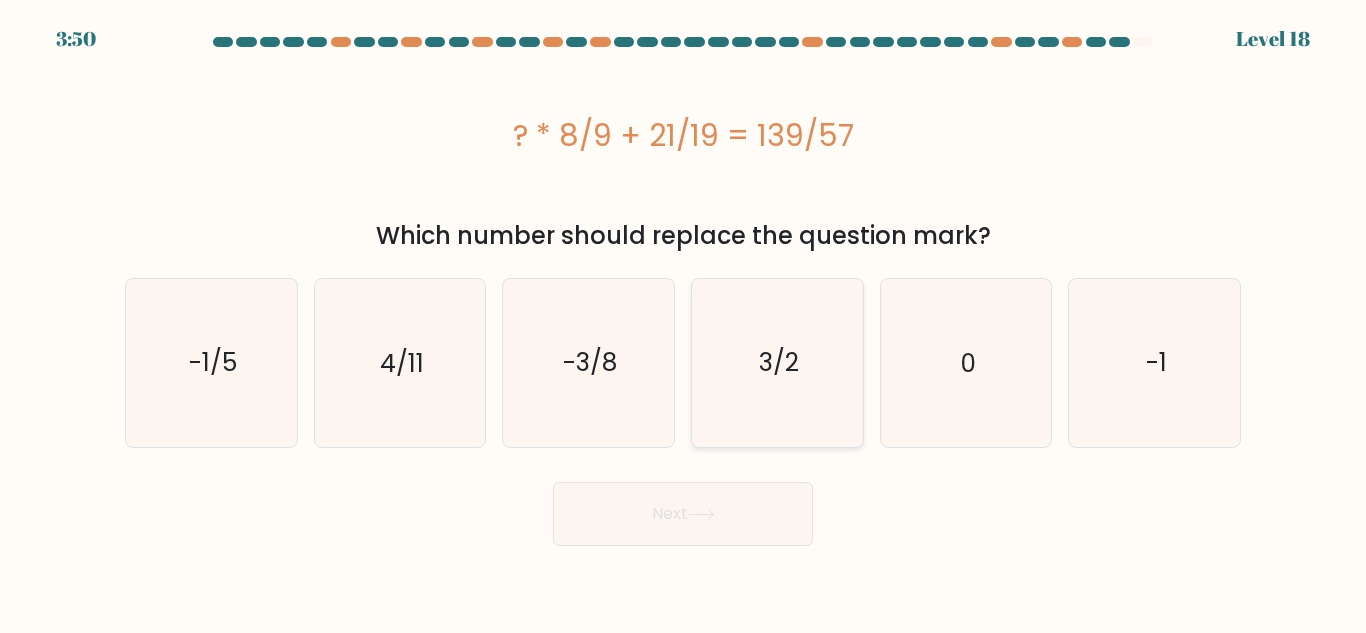 click on "3/2" 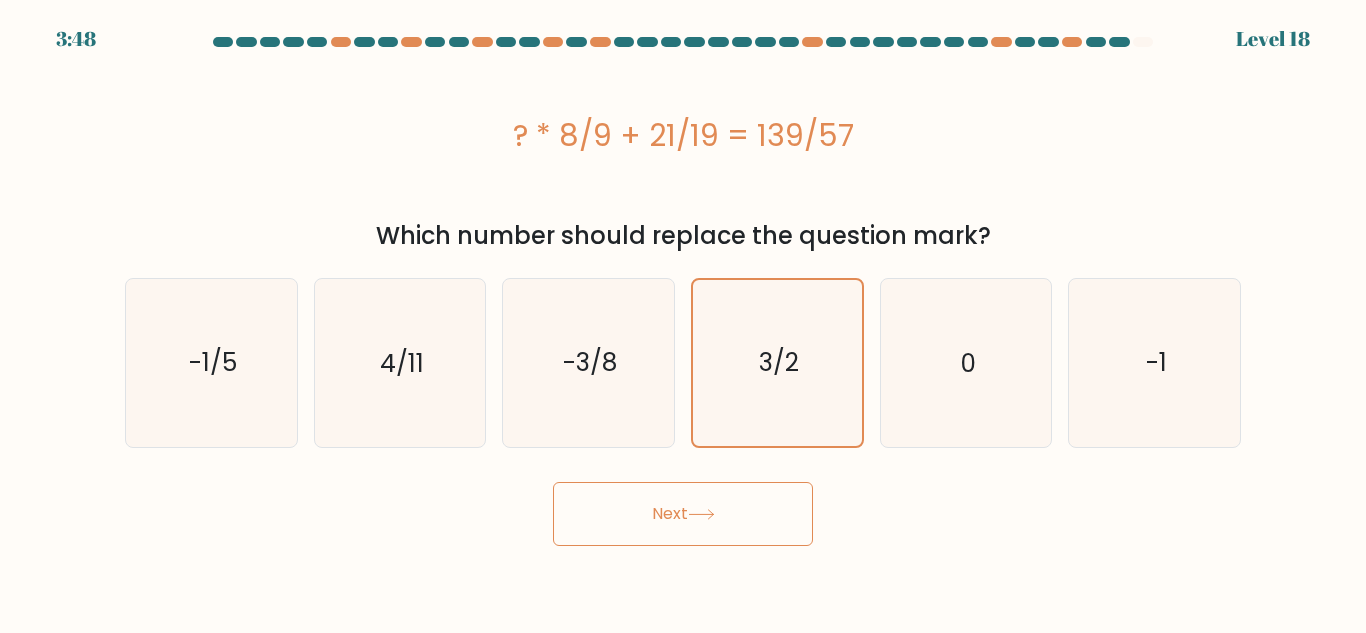 click on "Next" at bounding box center [683, 514] 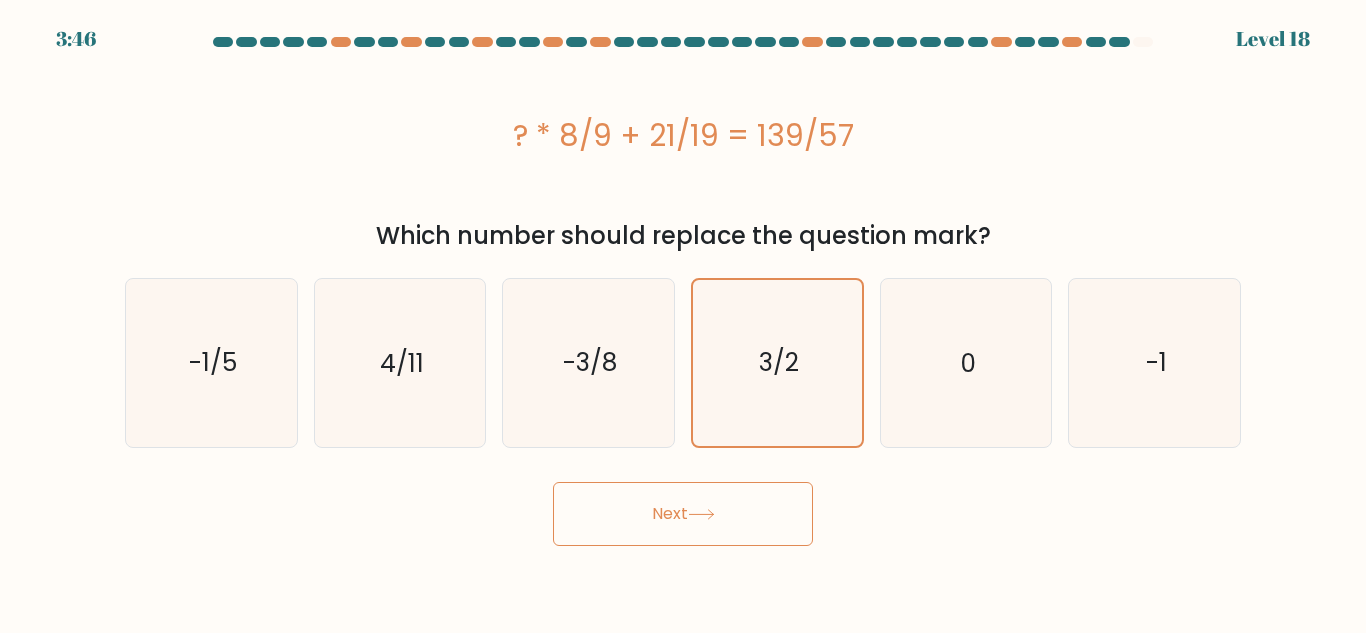 click on "Next" at bounding box center [683, 514] 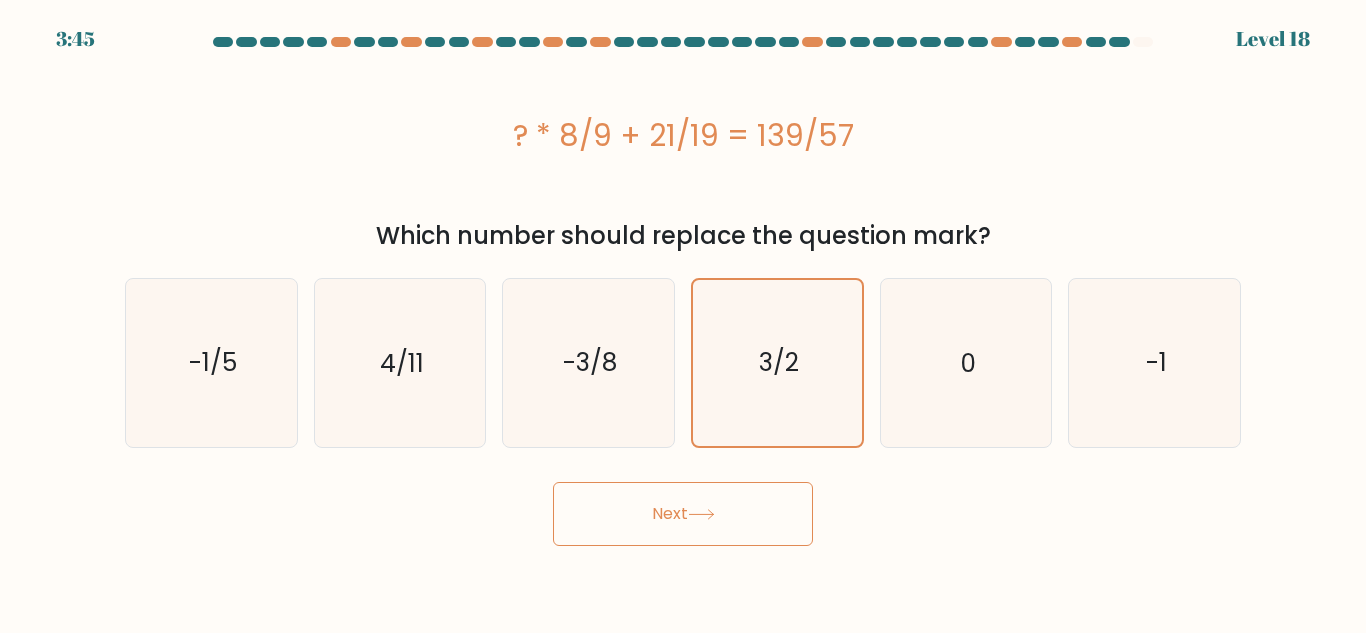 click on "Next" at bounding box center [683, 514] 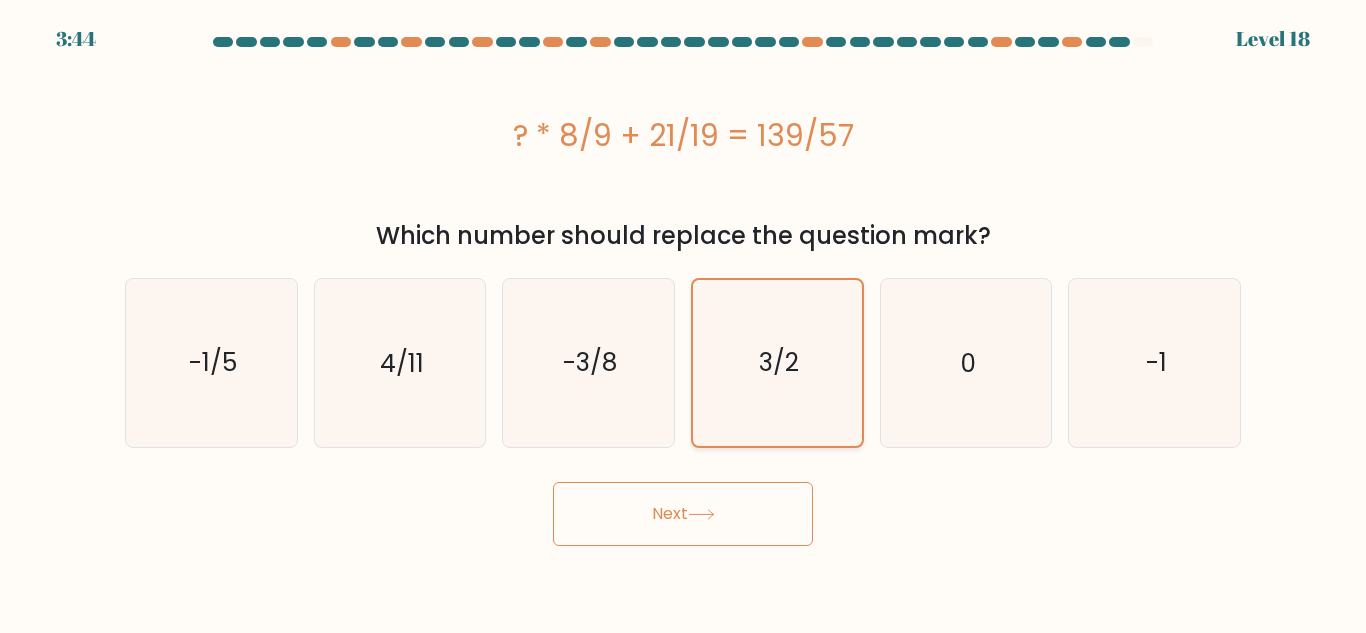 click on "3/2" 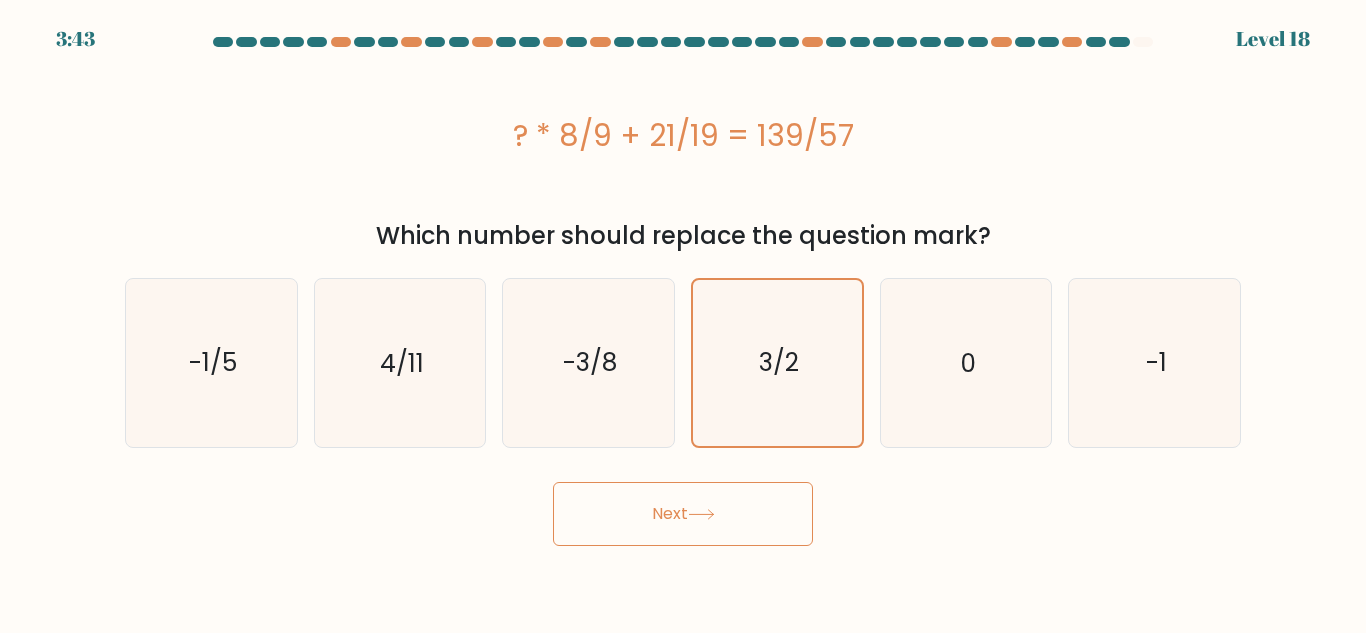 click 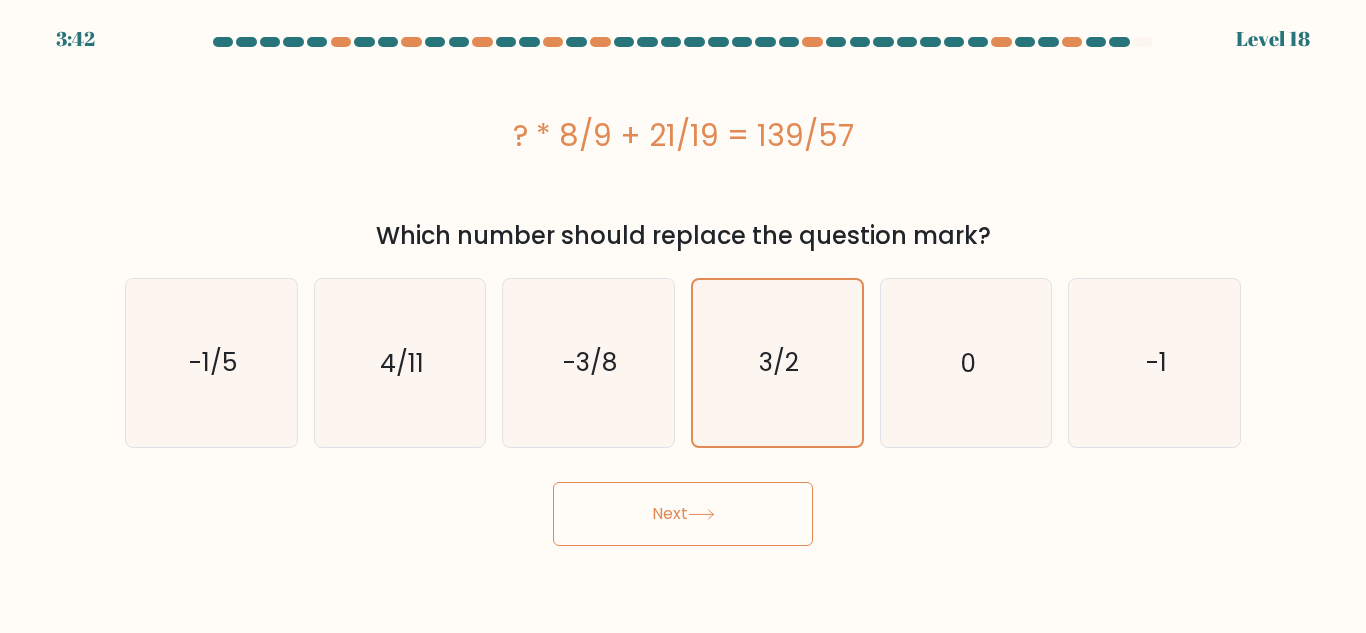click on "a. 0" at bounding box center (683, 291) 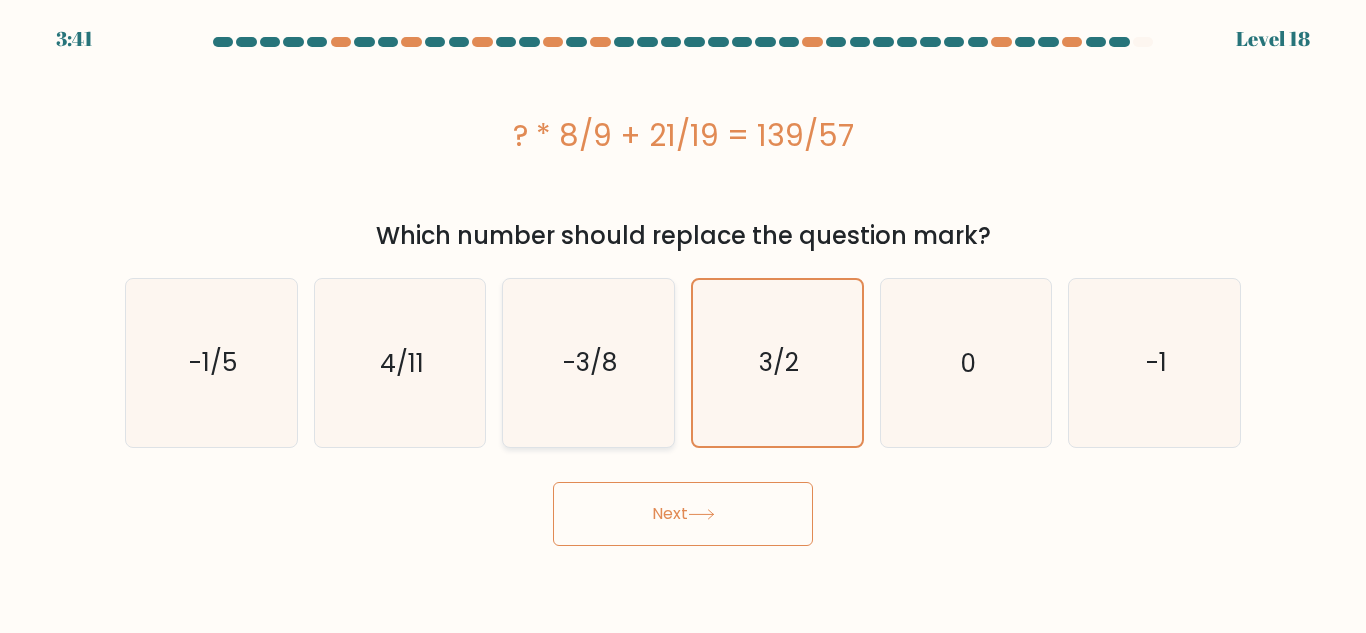 click on "-3/8" 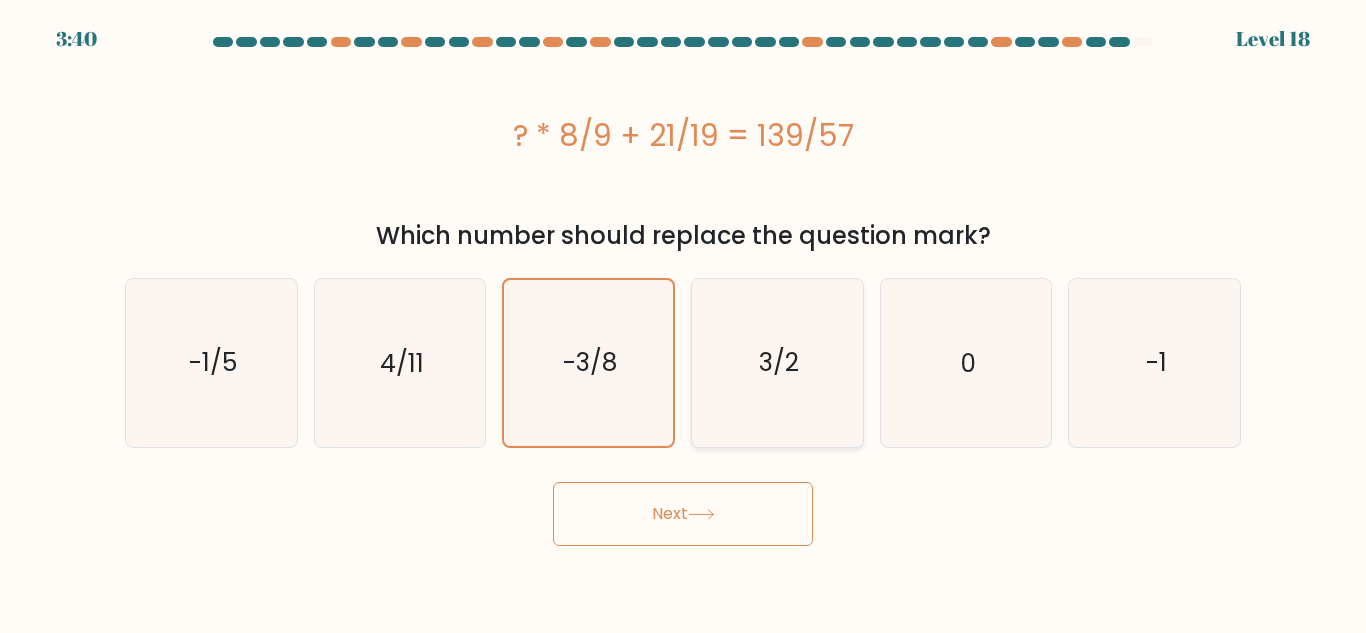 click on "3/2" 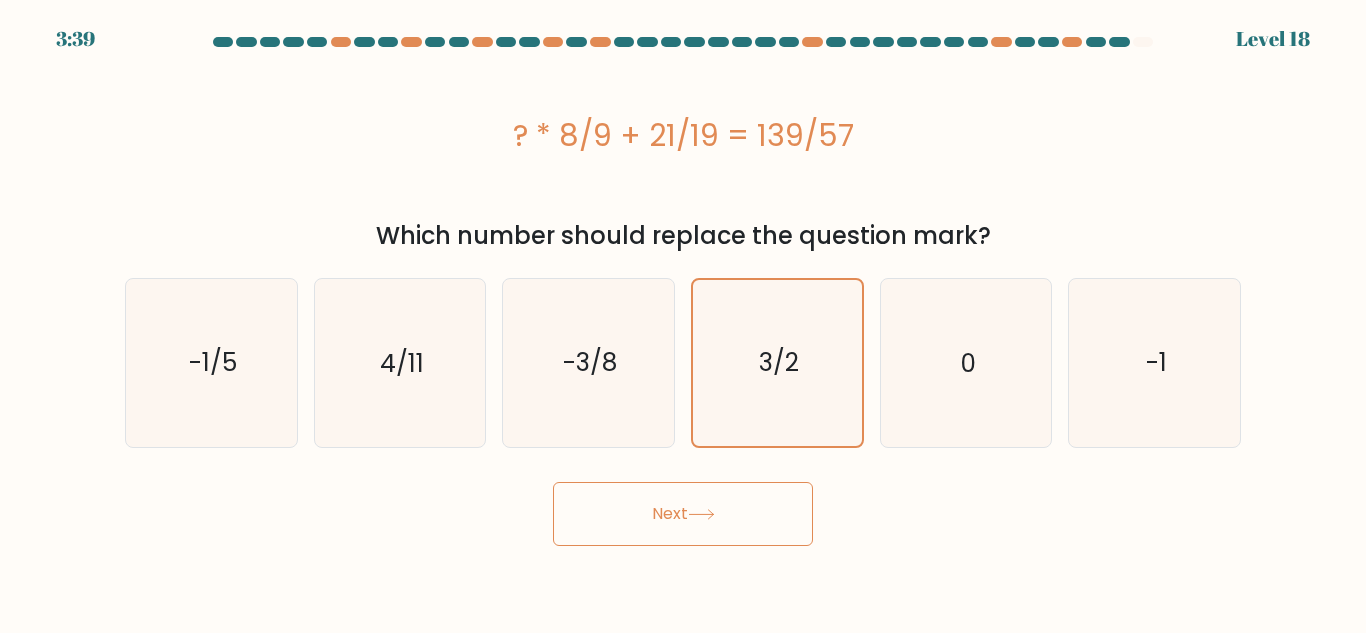 click on "Next" at bounding box center (683, 514) 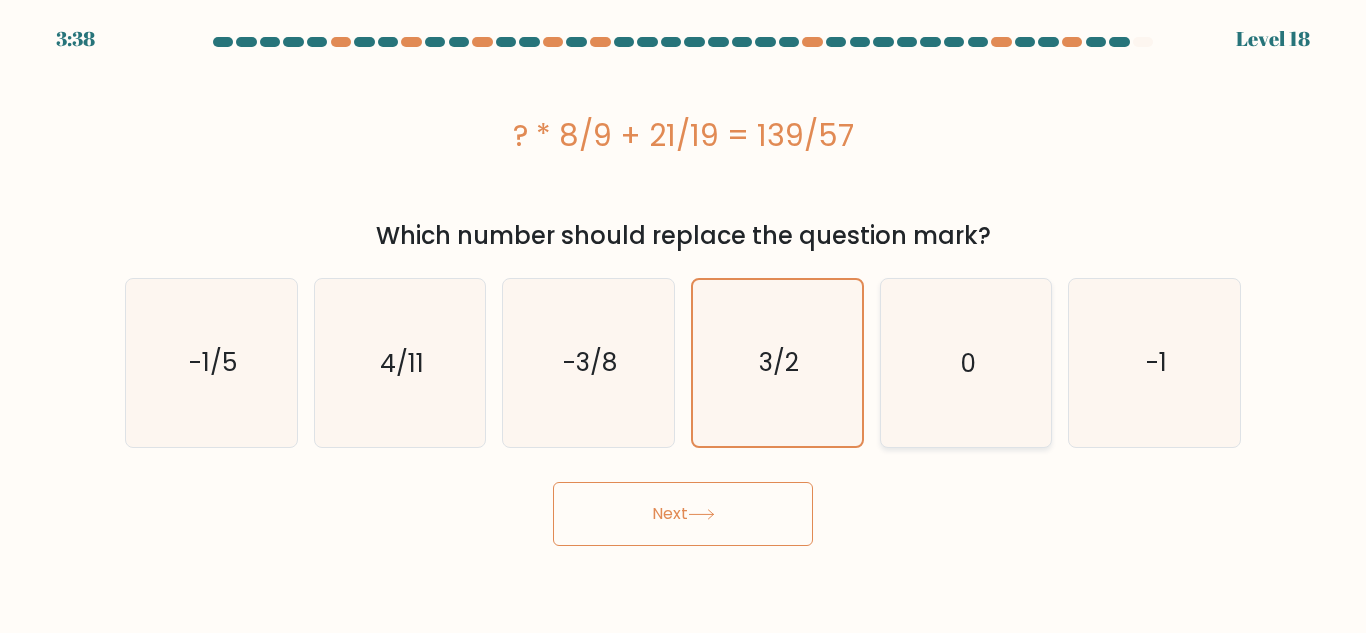 click on "0" 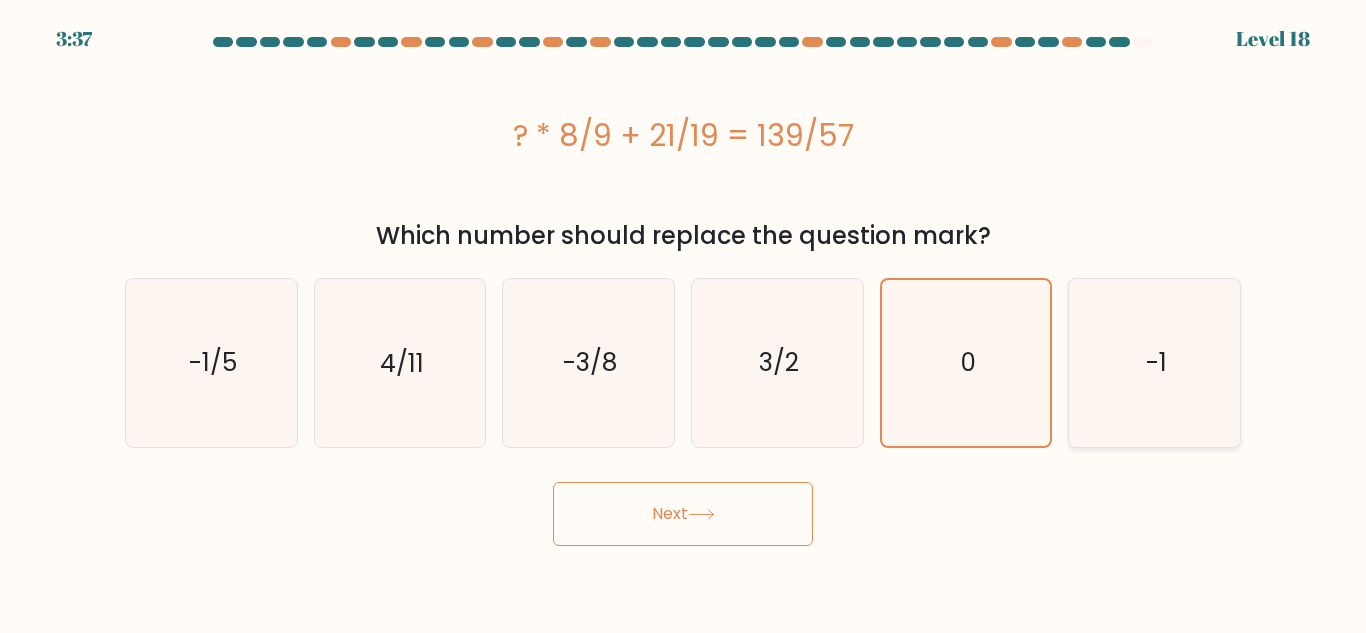 click on "-1" 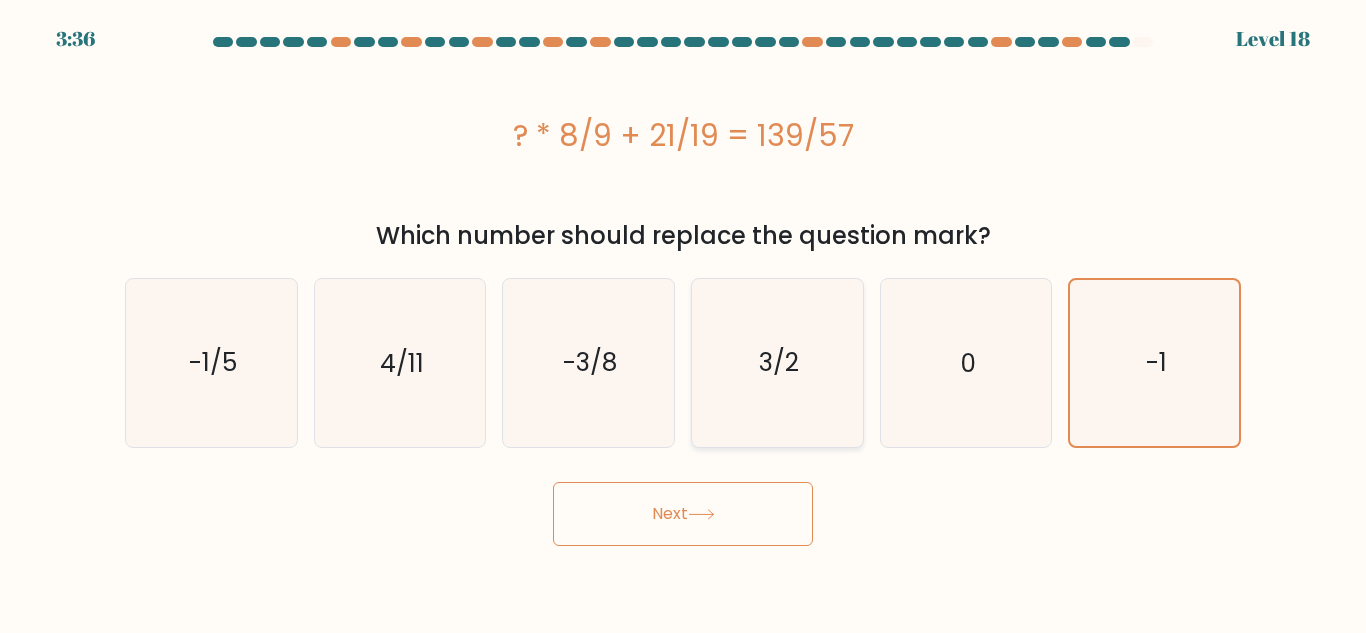 click on "3/2" 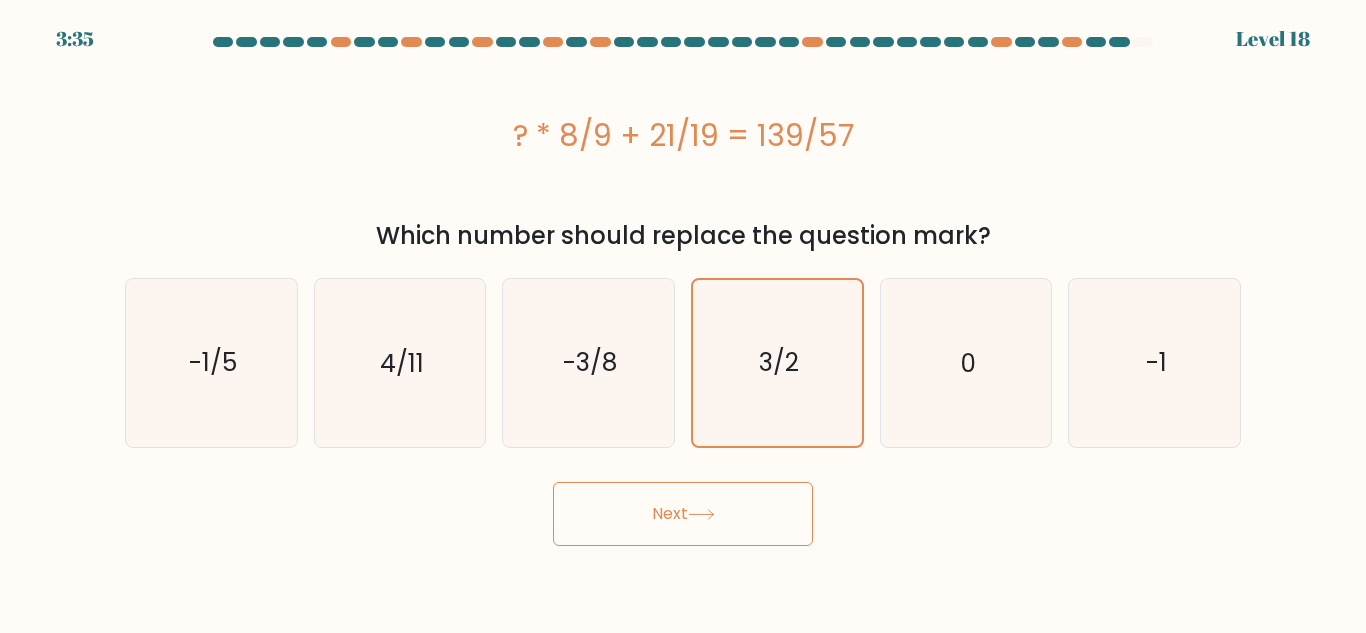 click on "Next" at bounding box center [683, 514] 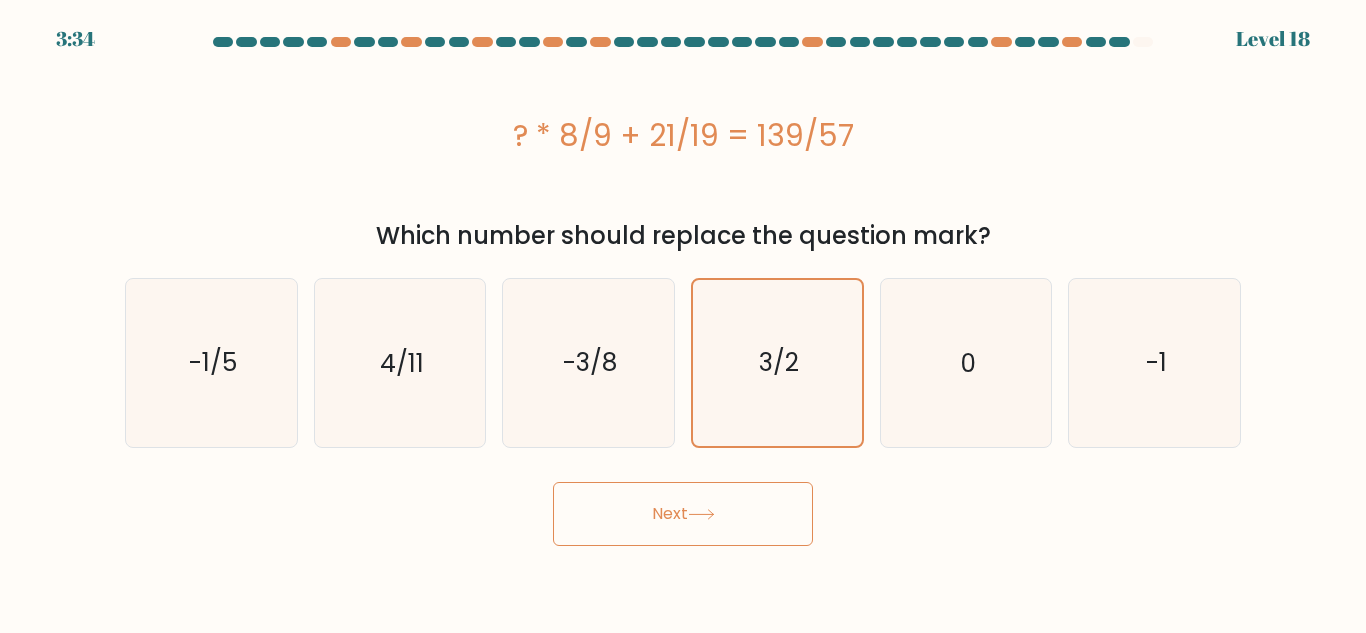 click on "Next" at bounding box center (683, 514) 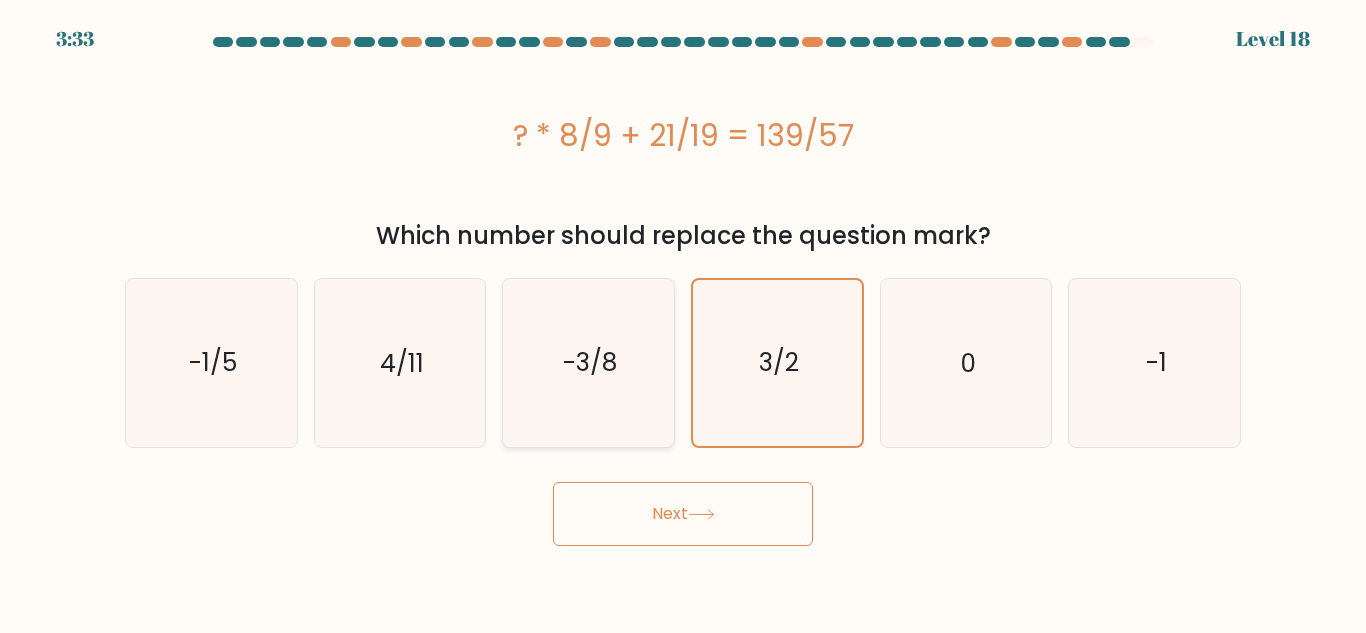 click on "-3/8" 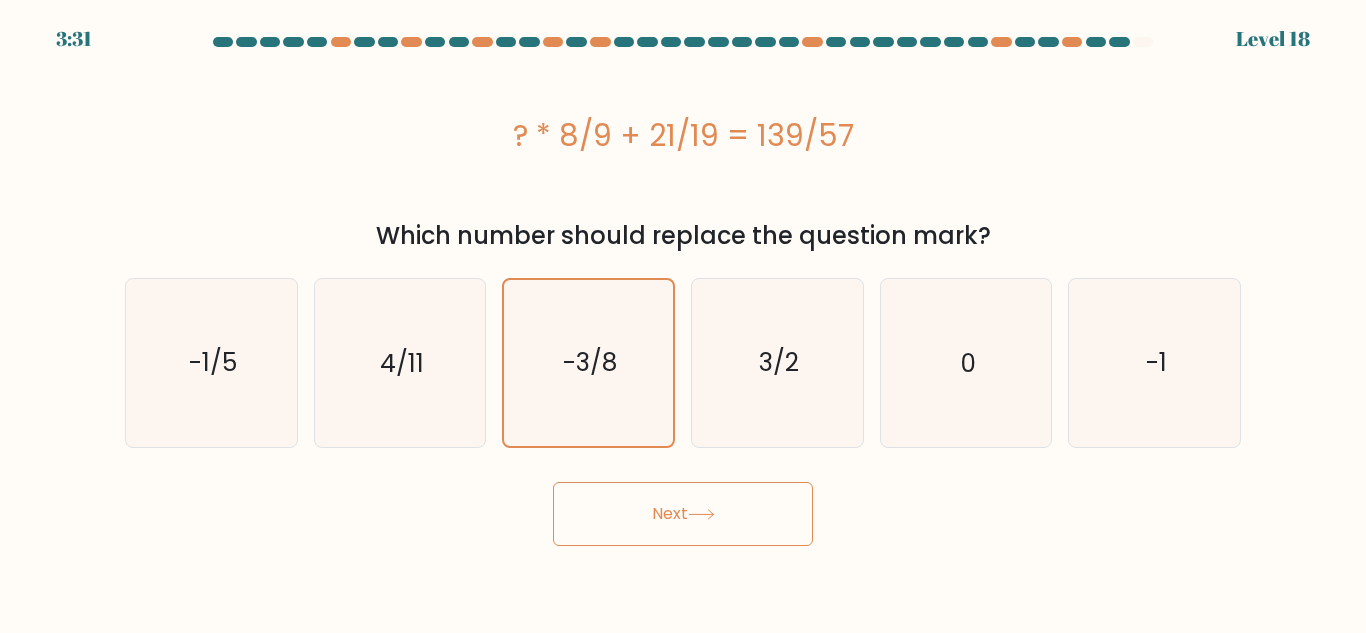 click on "a. 0" at bounding box center (683, 291) 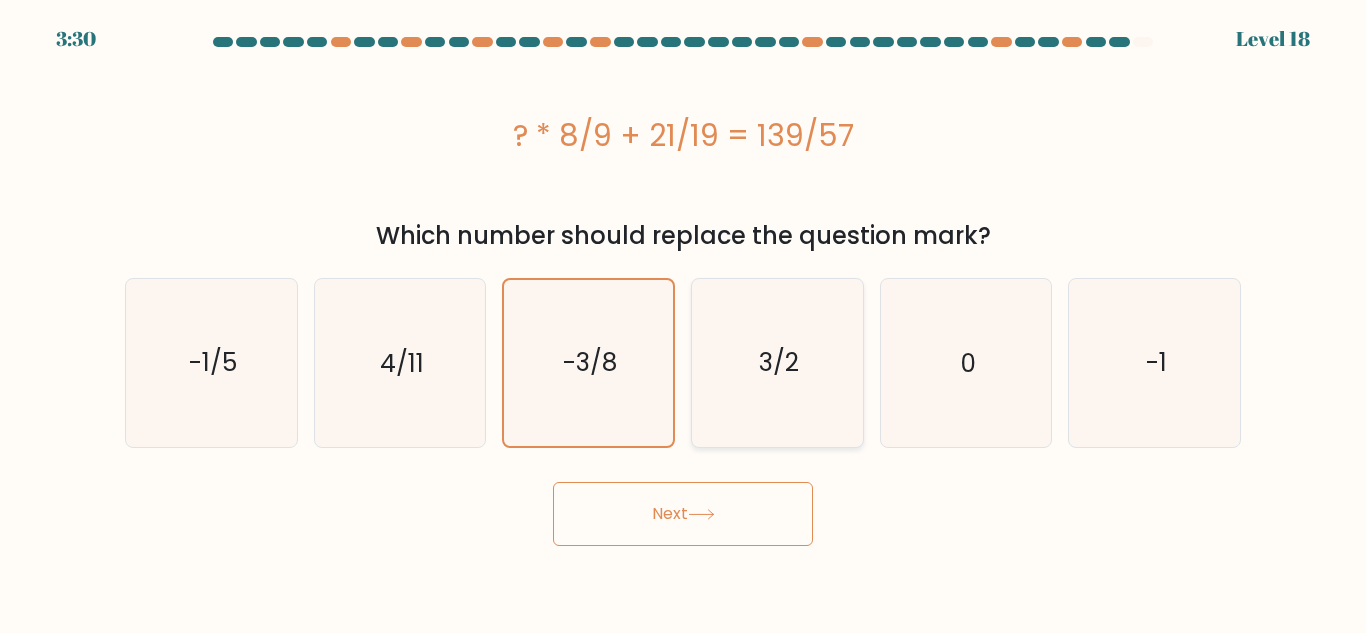 click on "3/2" 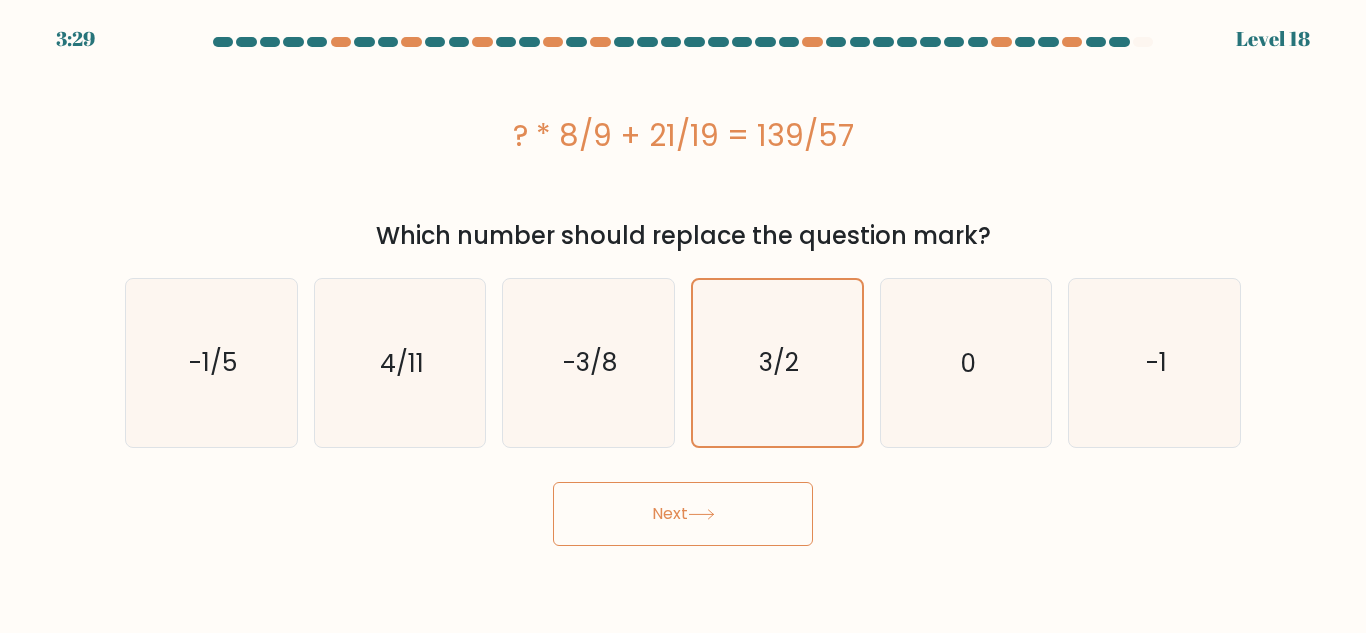 drag, startPoint x: 686, startPoint y: 505, endPoint x: 678, endPoint y: 495, distance: 12.806249 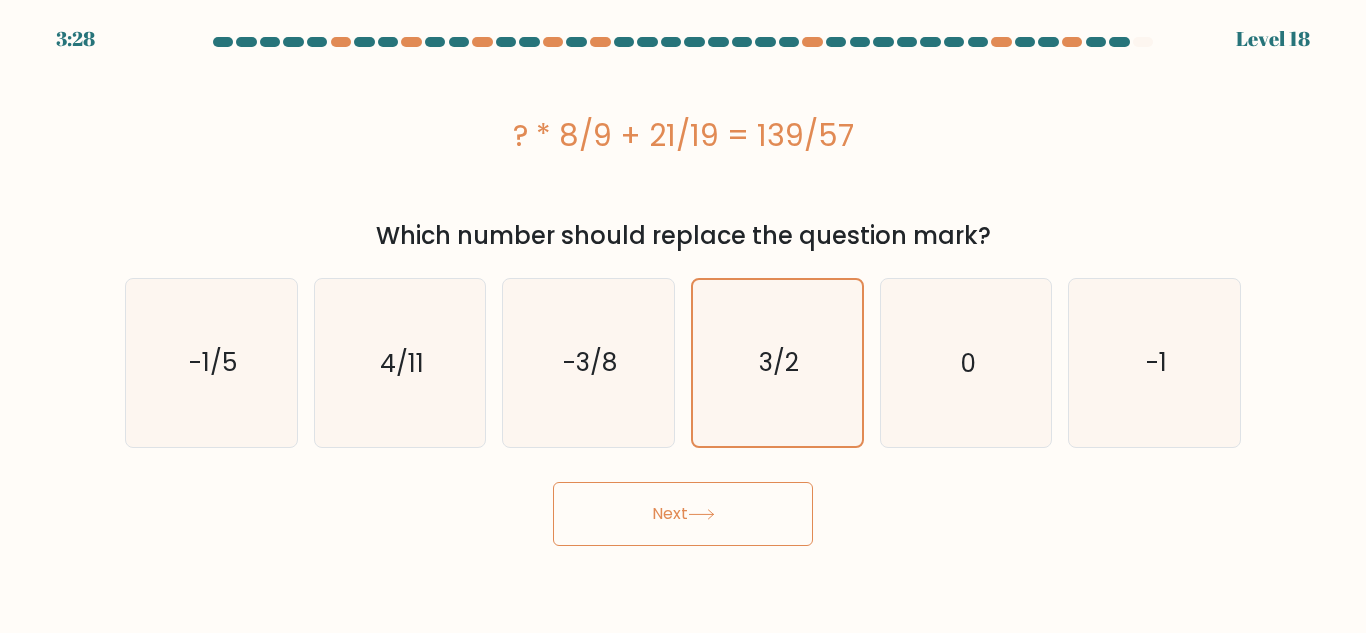 type 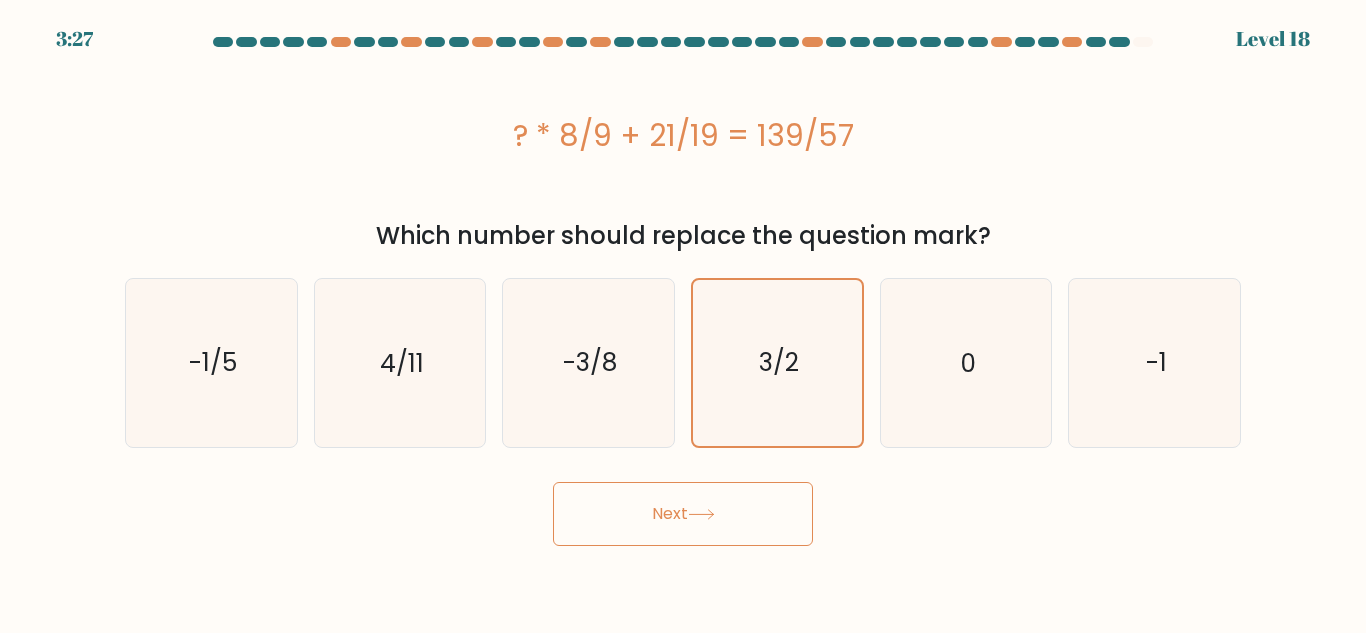 click on "Next" at bounding box center [683, 514] 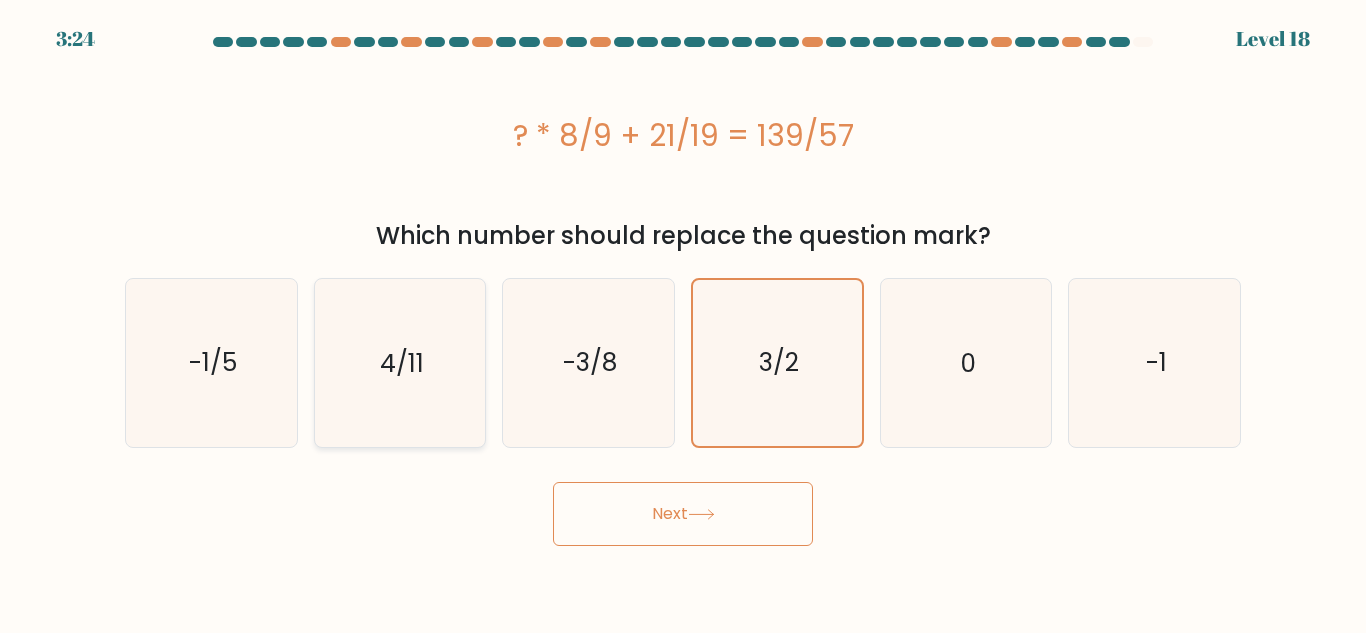 click on "4/11" 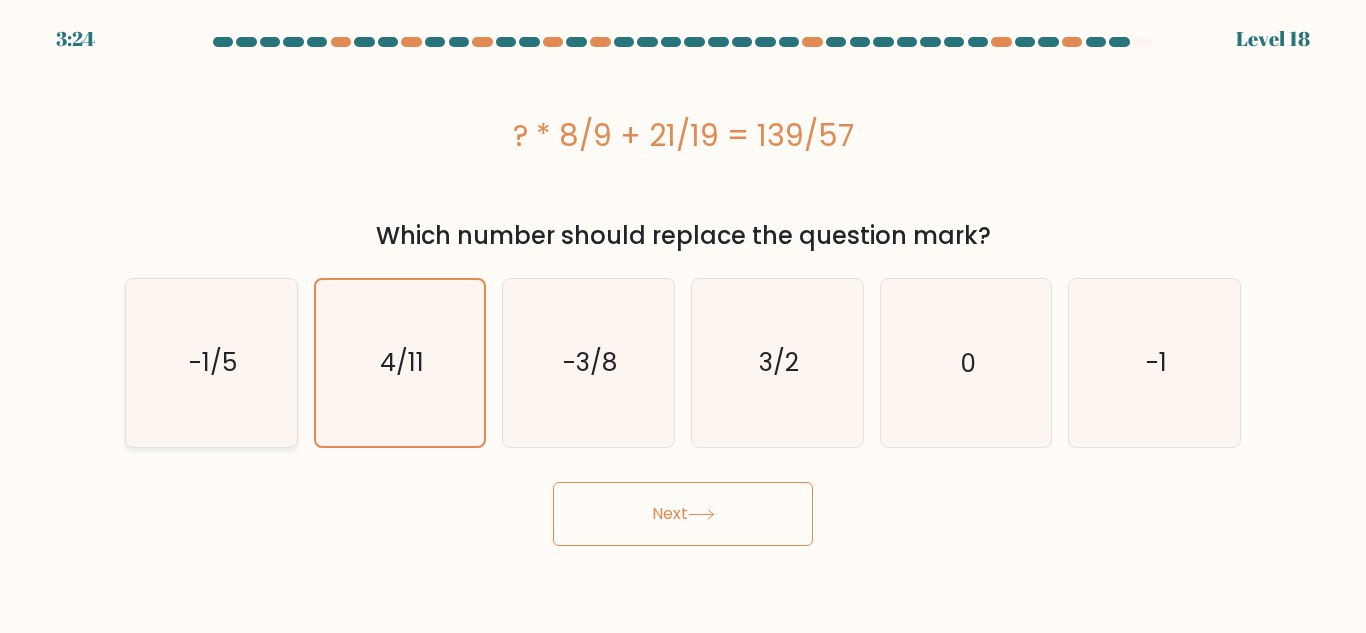 click on "-1/5" 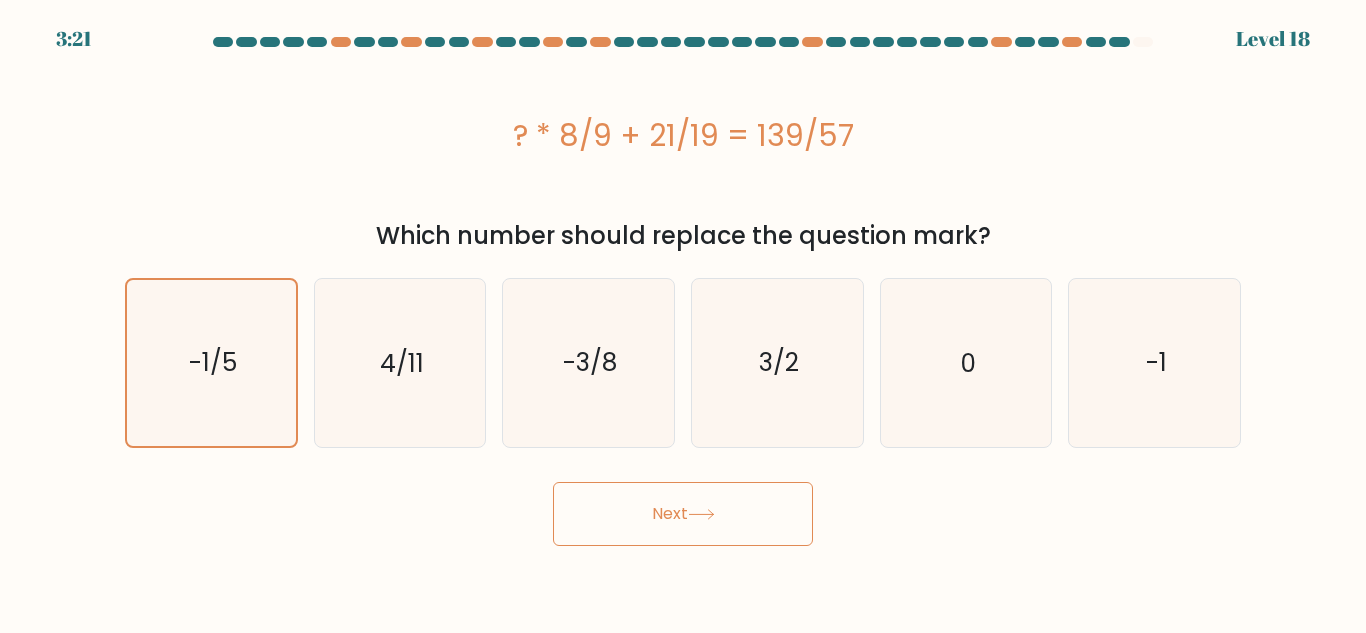 click on "Next" at bounding box center (683, 514) 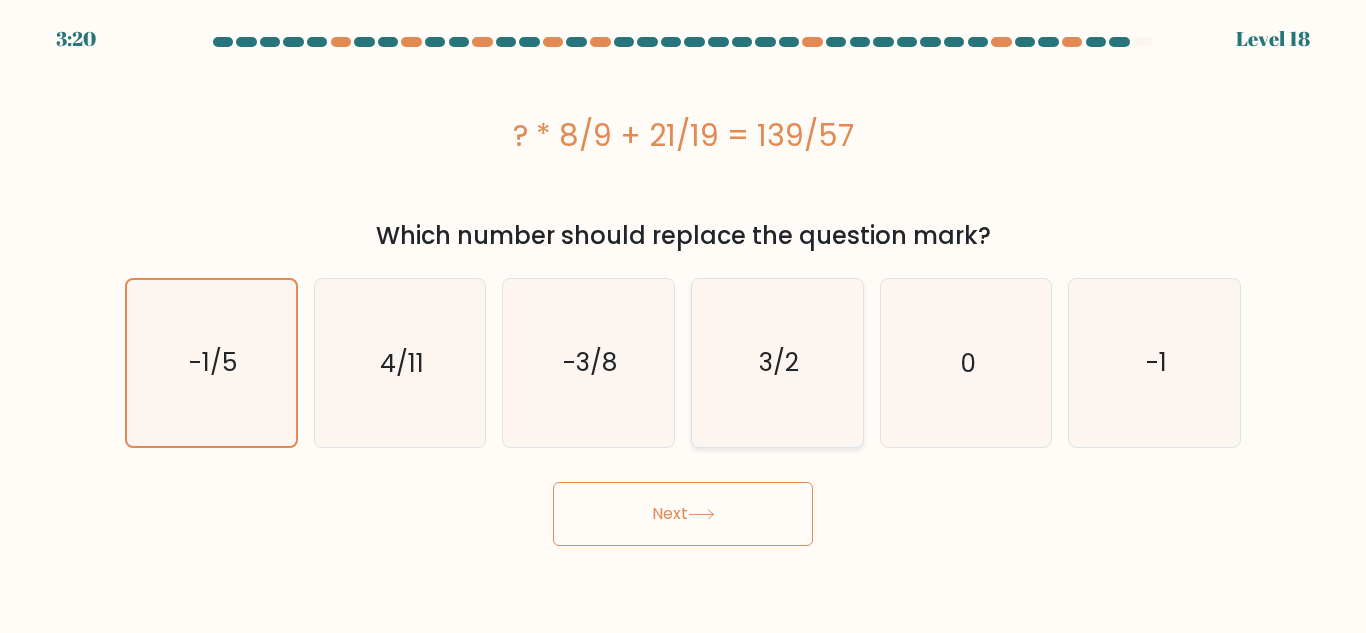 click on "3/2" 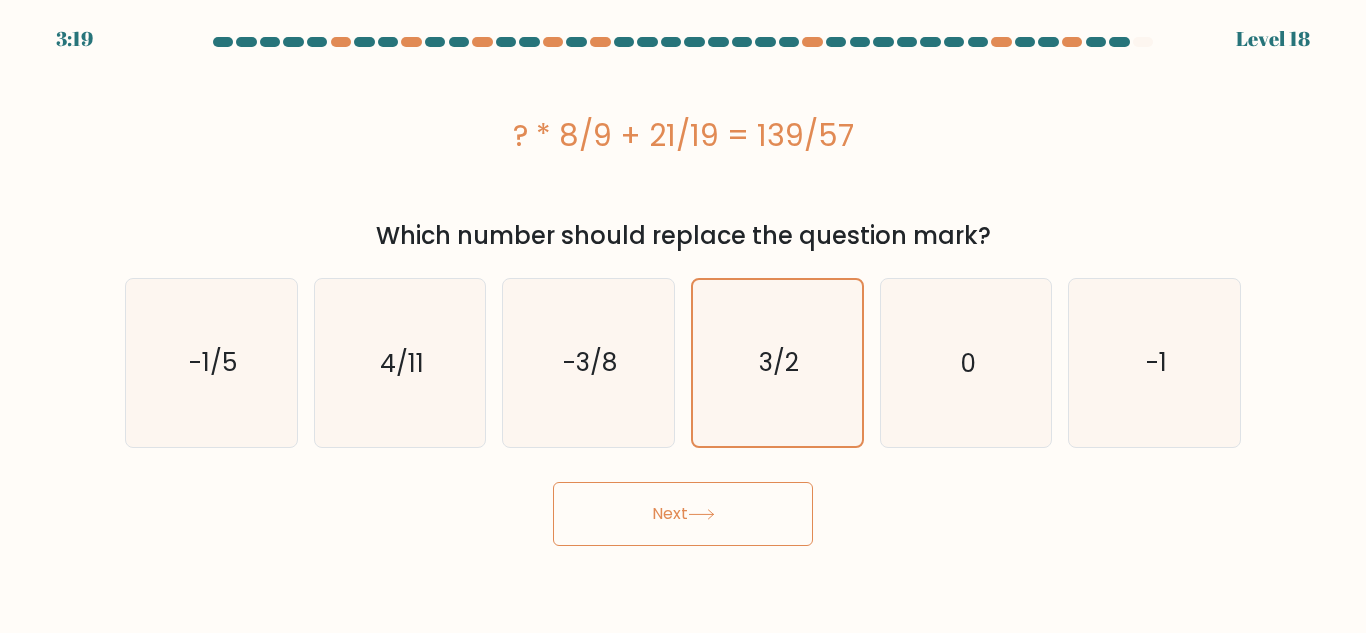 click on "3:19
Level 18
0" at bounding box center [683, 316] 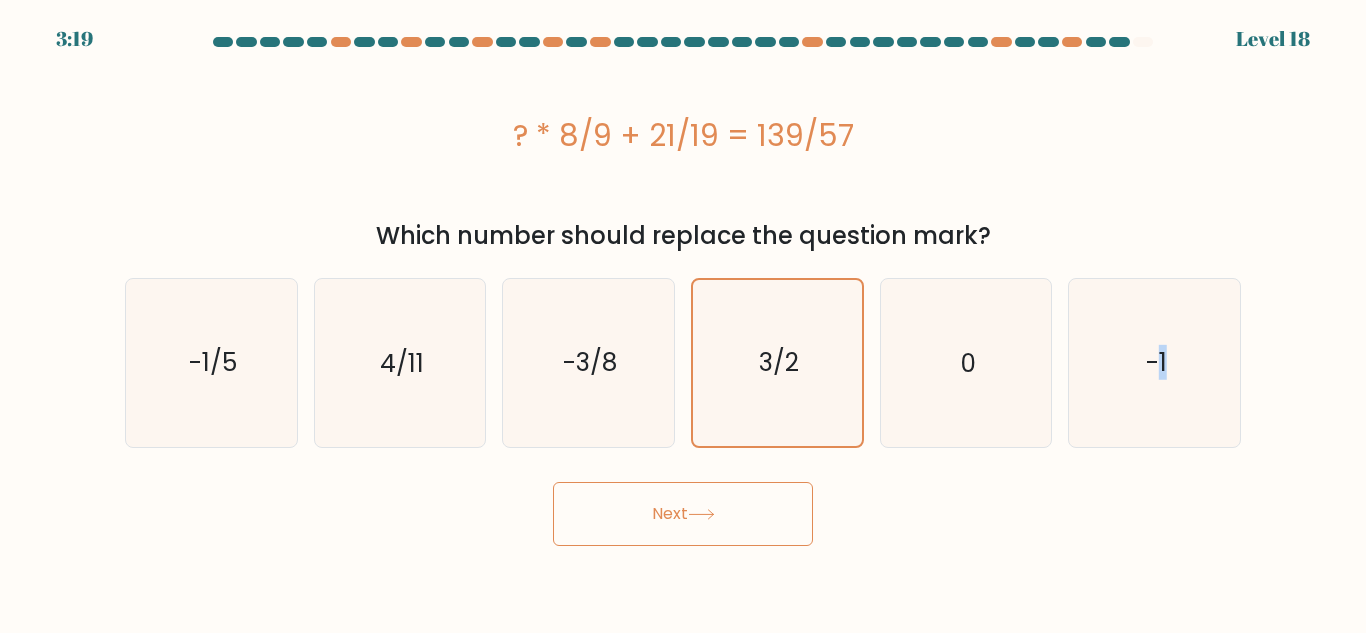 click on "3:19
Level 18
0" at bounding box center [683, 316] 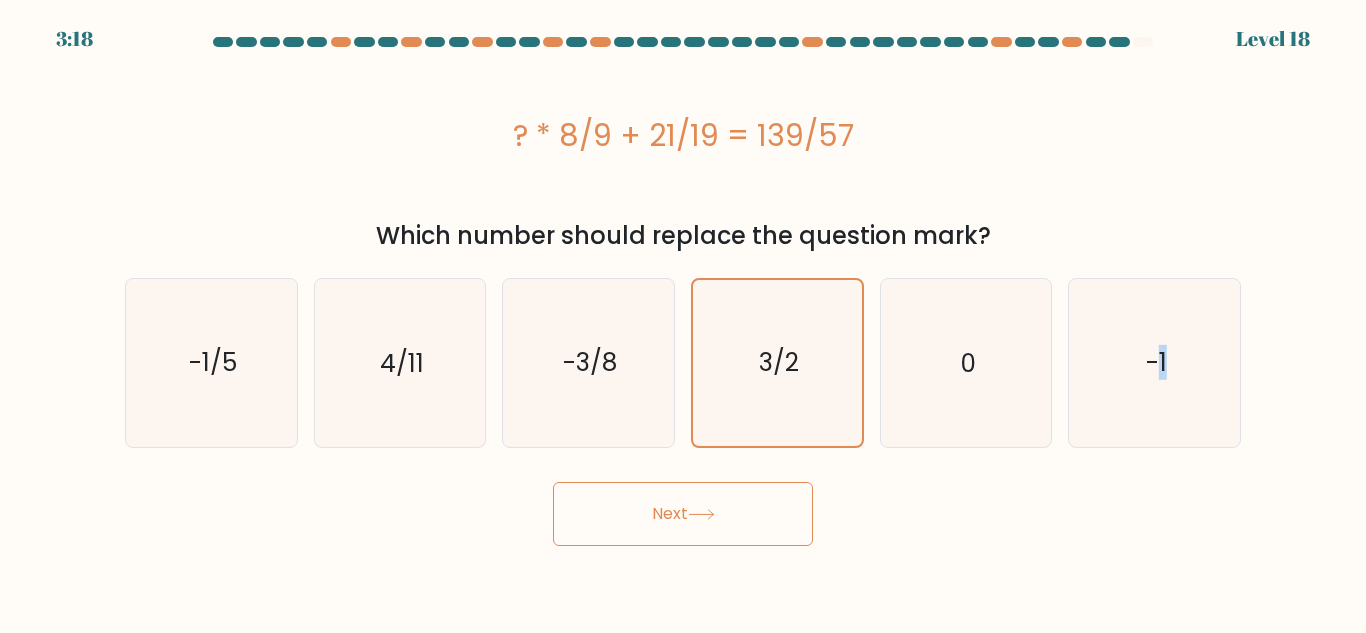 click on "Next" at bounding box center [683, 514] 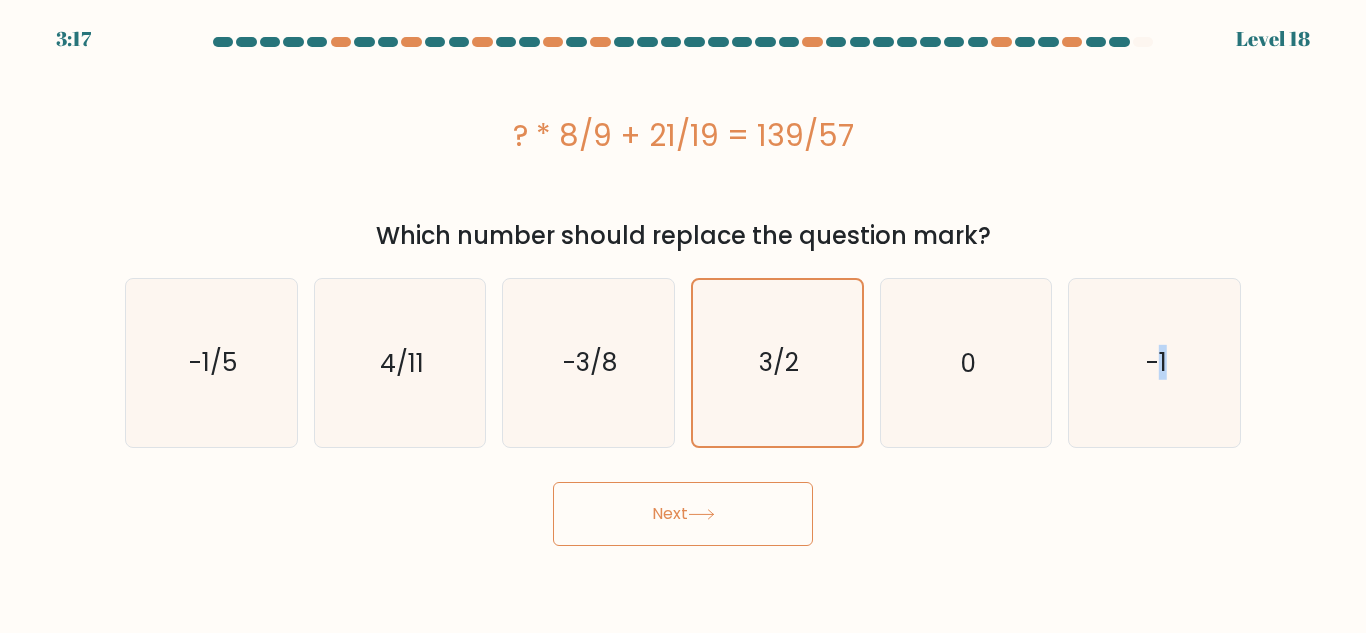 drag, startPoint x: 653, startPoint y: 527, endPoint x: 642, endPoint y: 516, distance: 15.556349 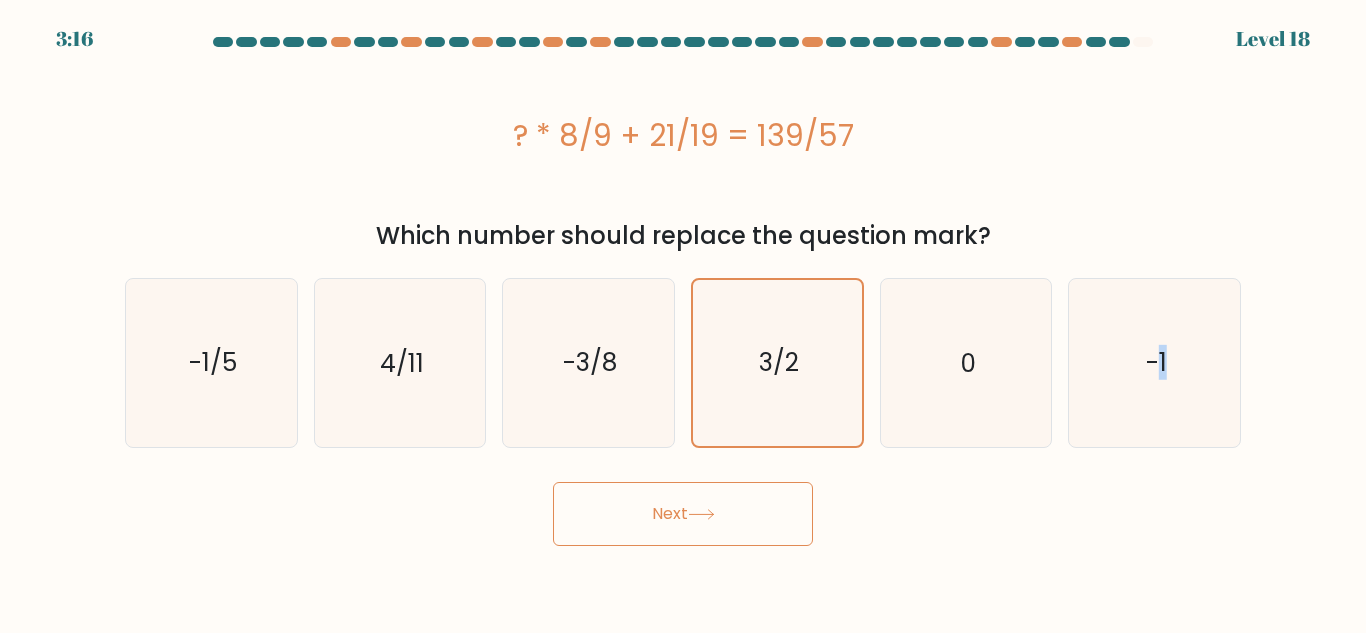 click on "Next" at bounding box center (683, 514) 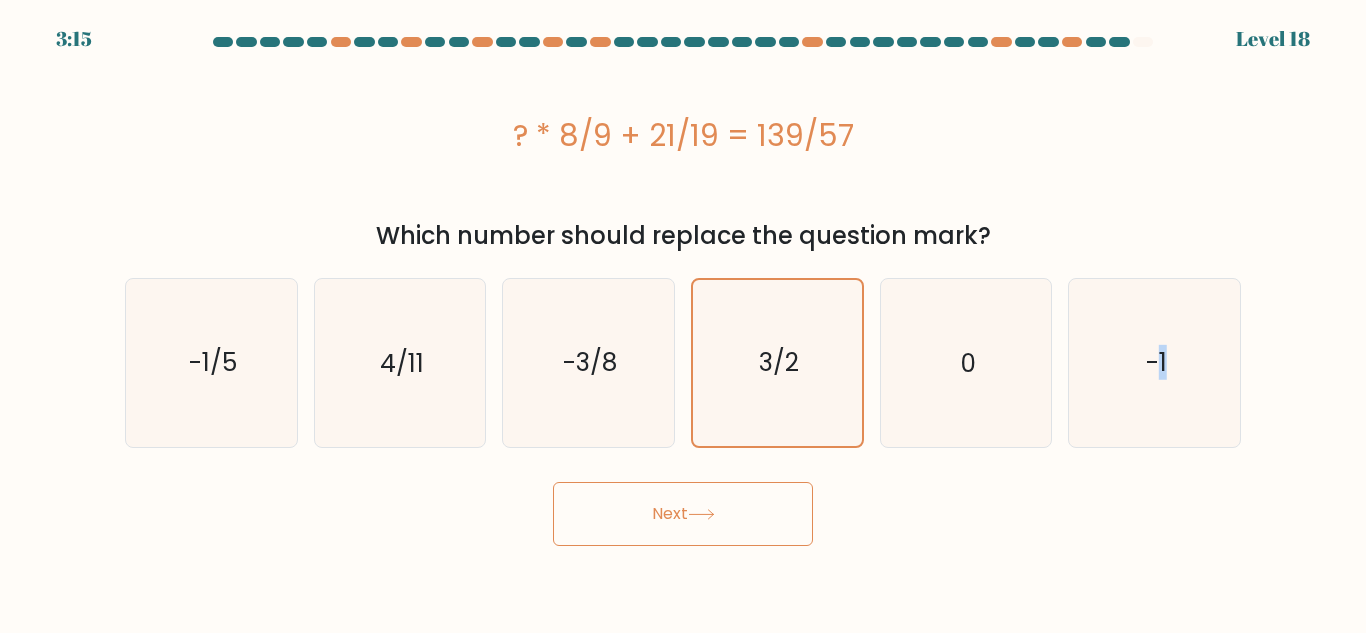 click on "Next" at bounding box center (683, 514) 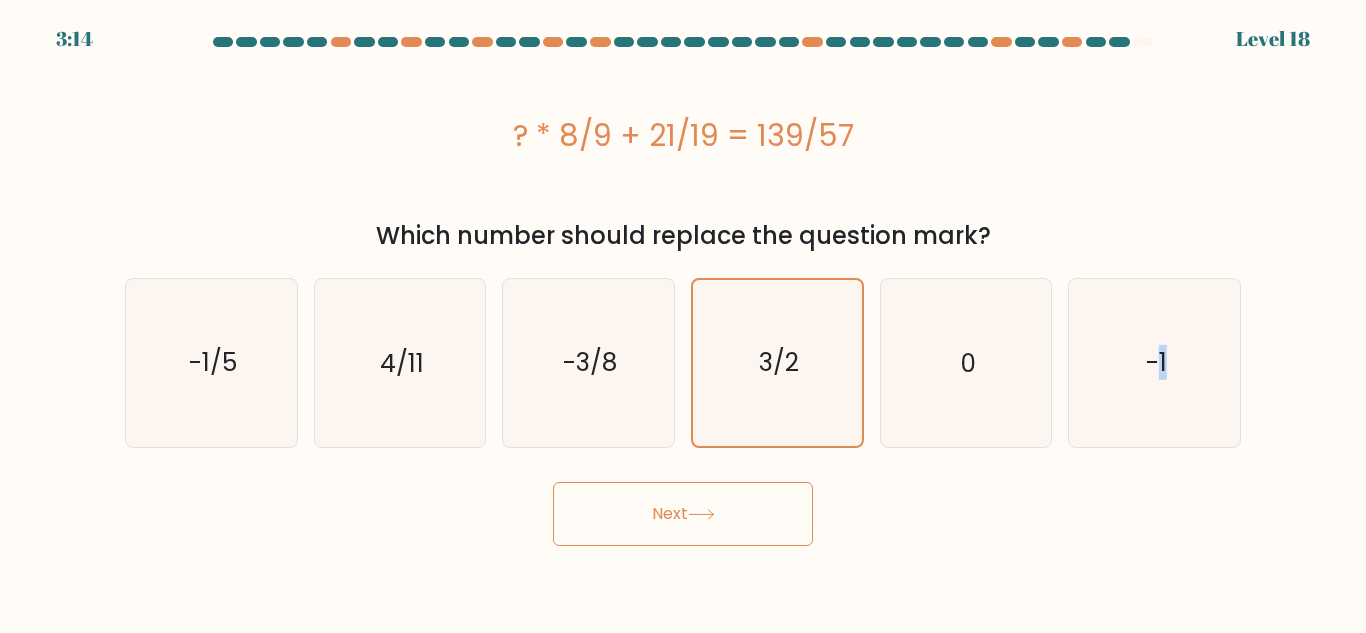 click on "Next" at bounding box center (683, 514) 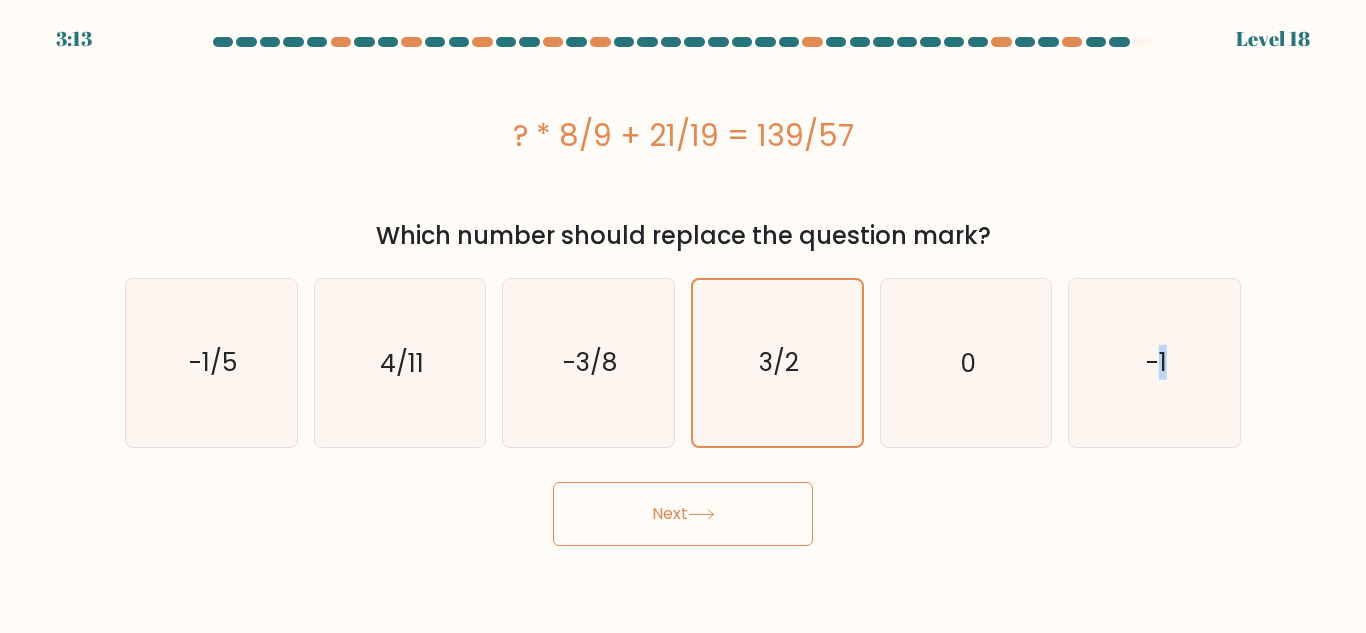 click on "Next" at bounding box center (683, 514) 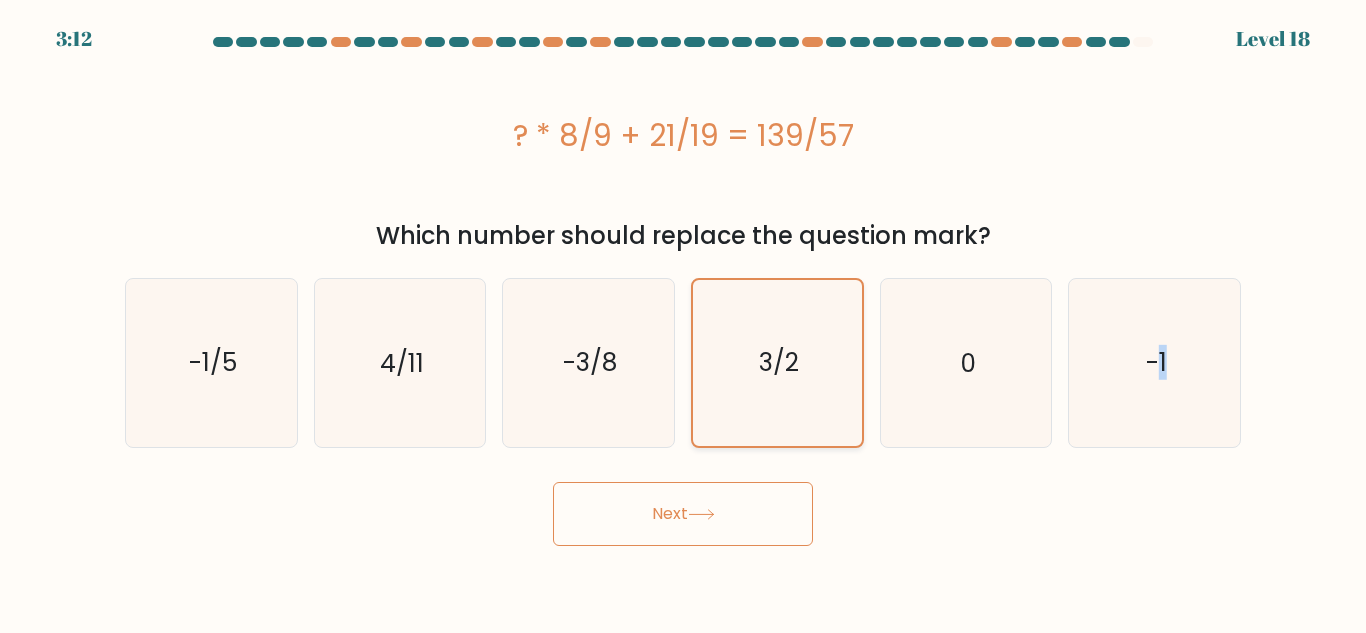 click on "3/2" 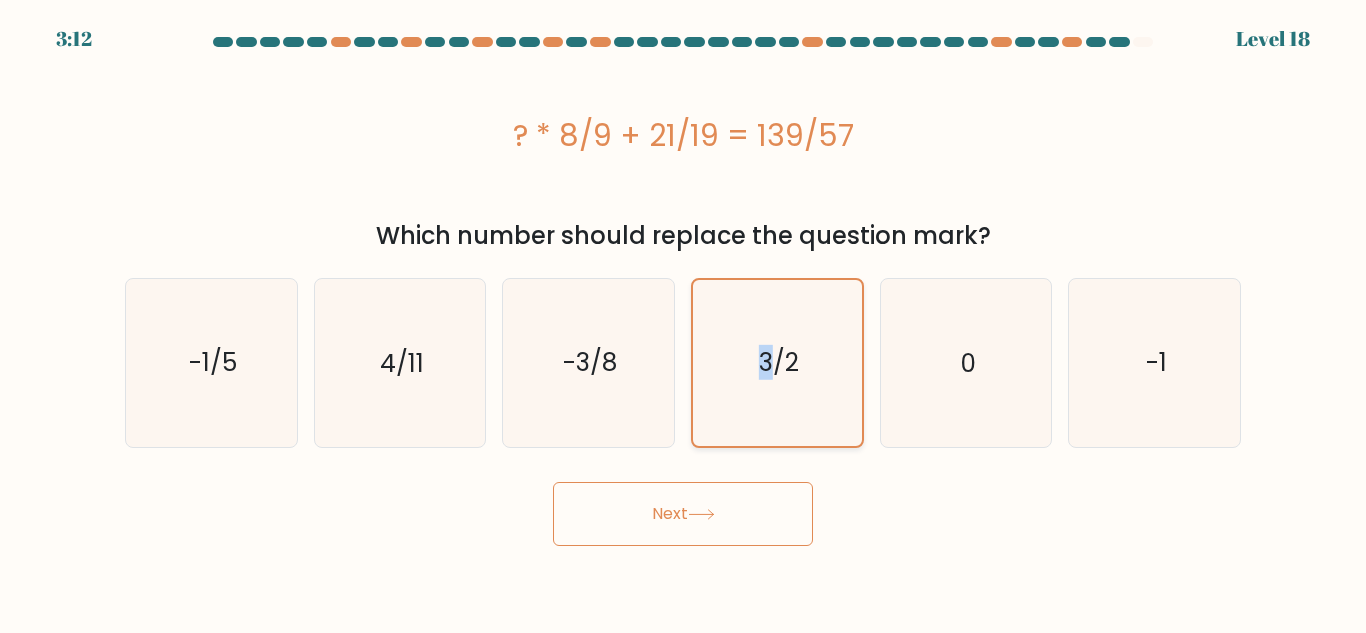 click on "3/2" 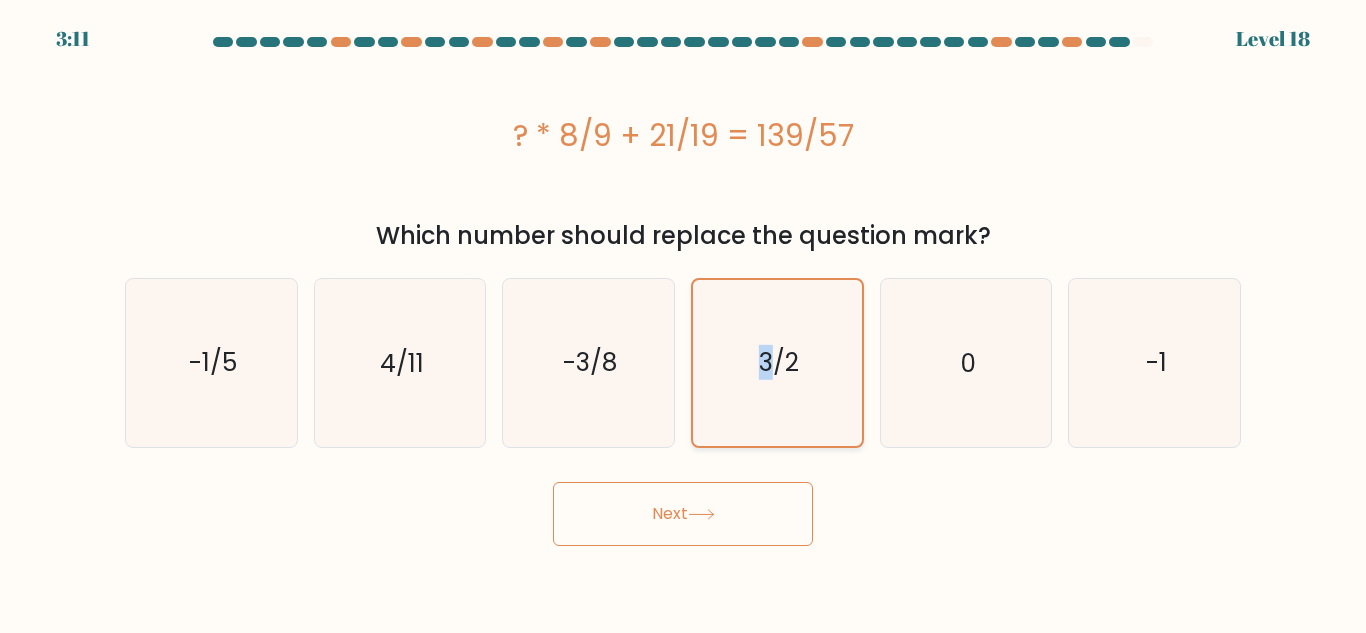 click on "3/2" 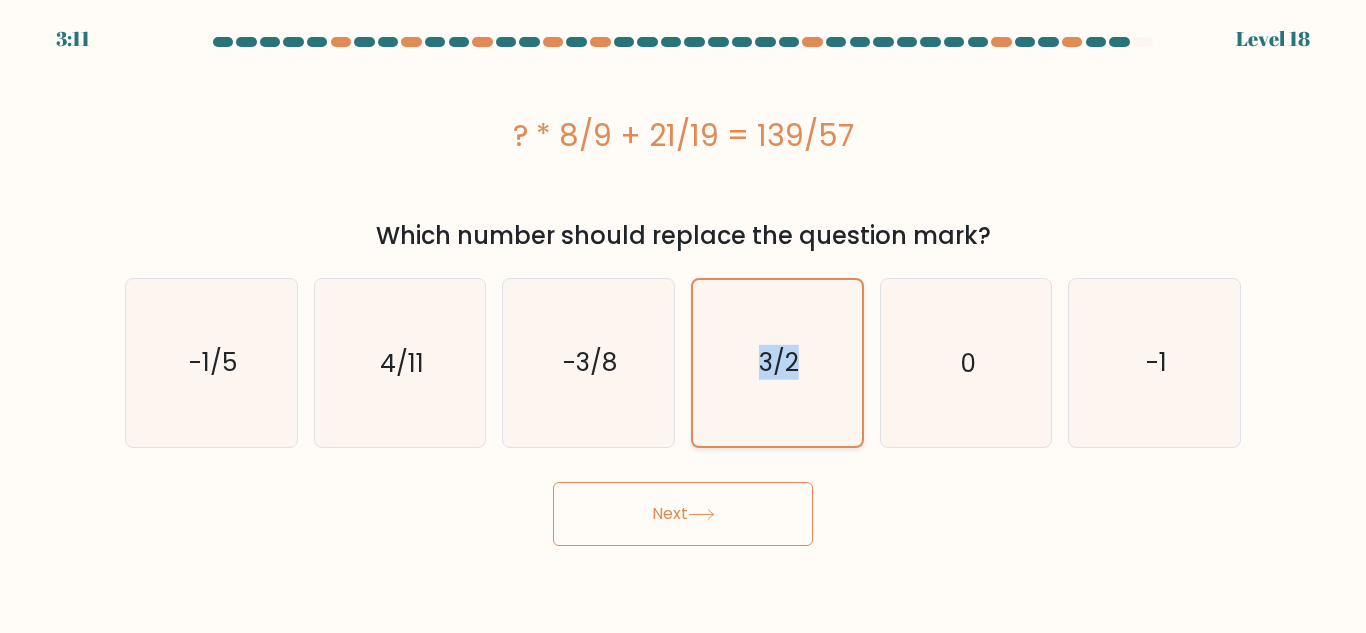click on "3/2" 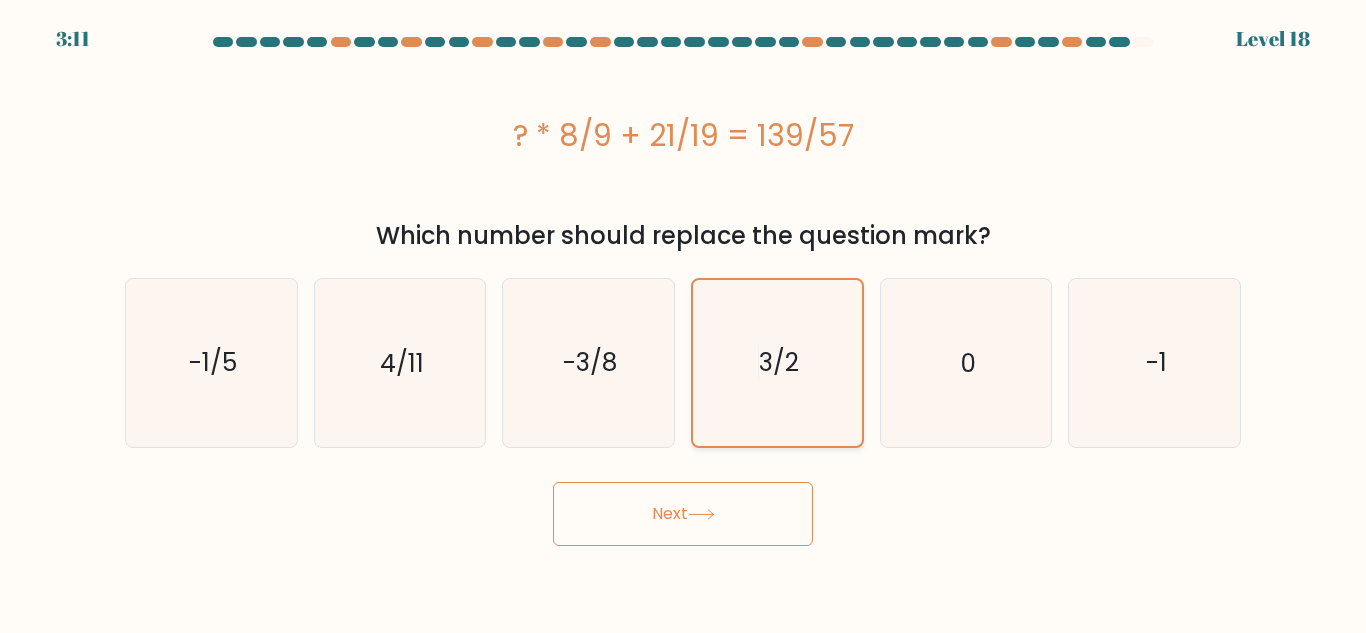 click on "3/2" 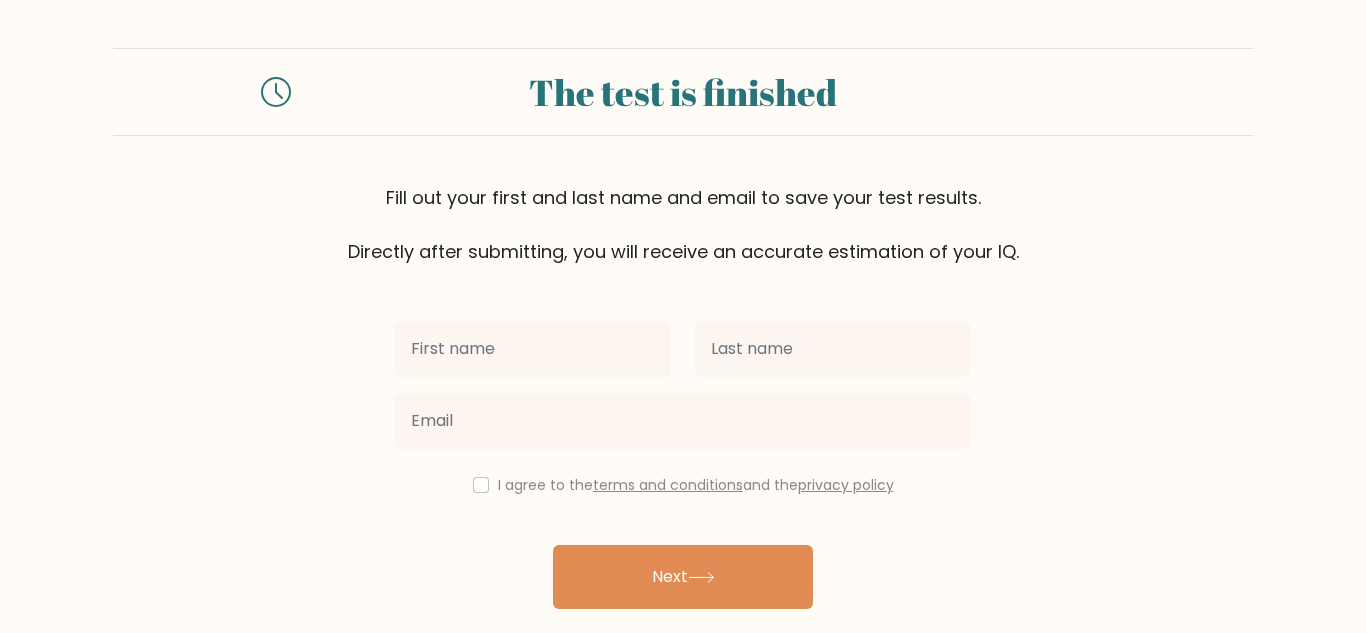 scroll, scrollTop: 0, scrollLeft: 0, axis: both 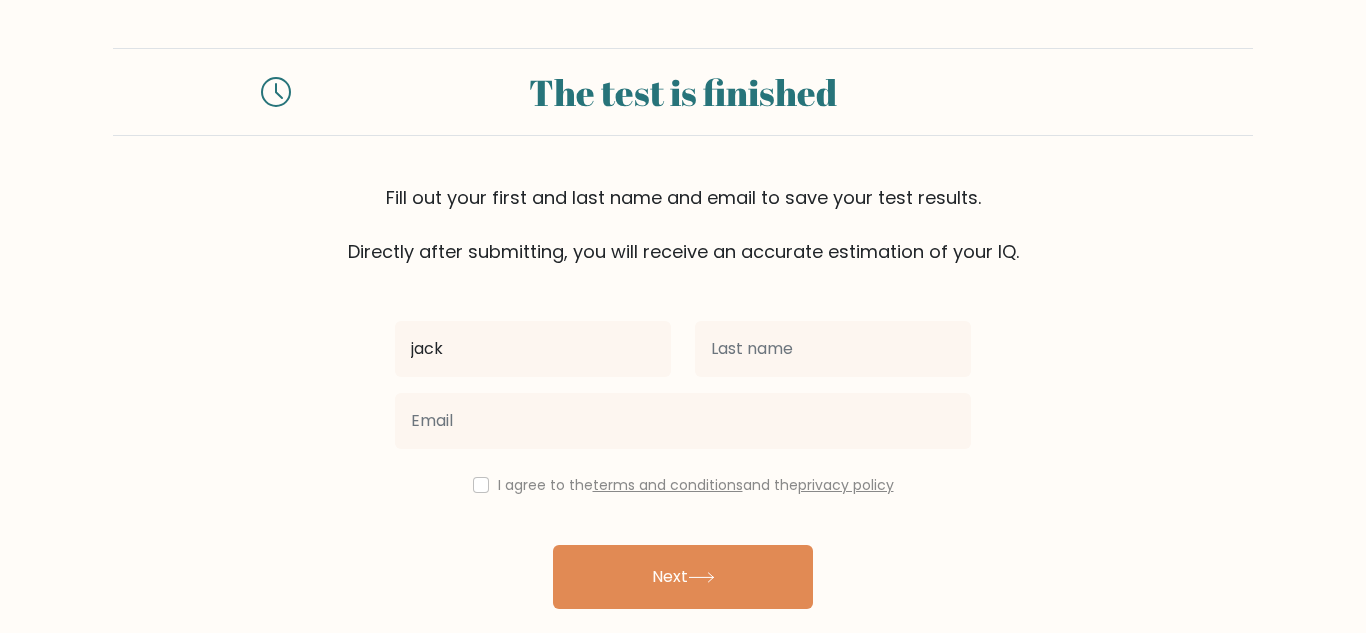 type on "jack" 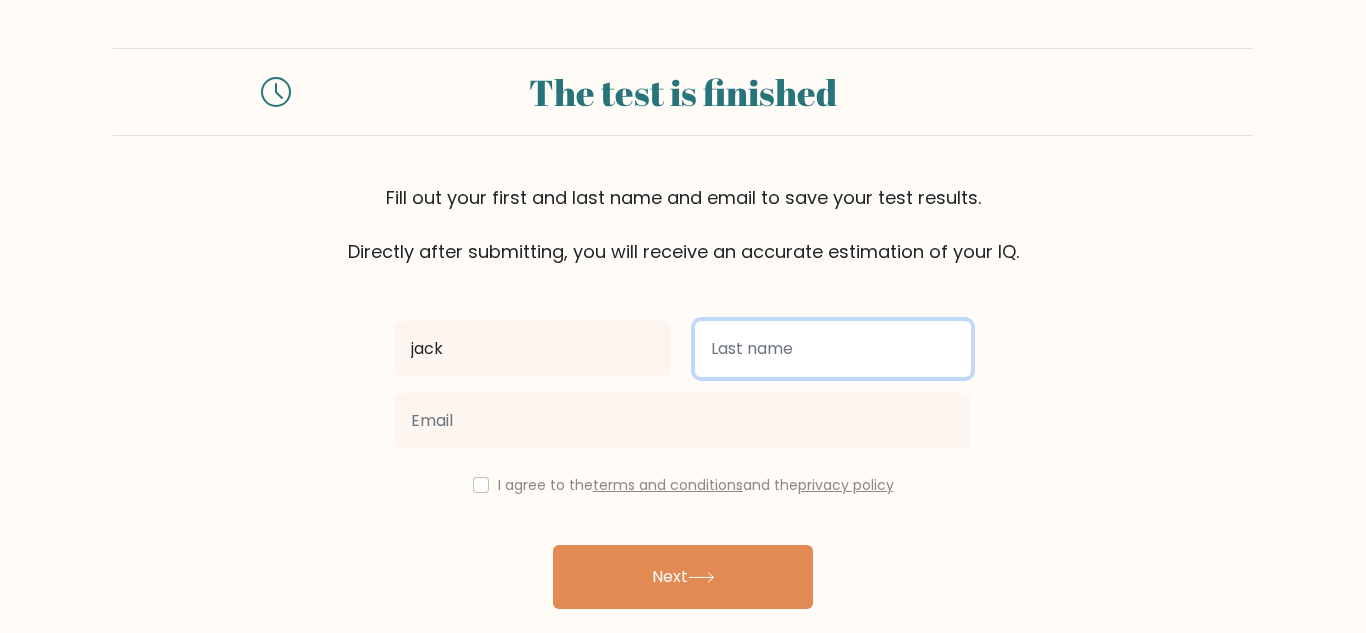 click at bounding box center (833, 349) 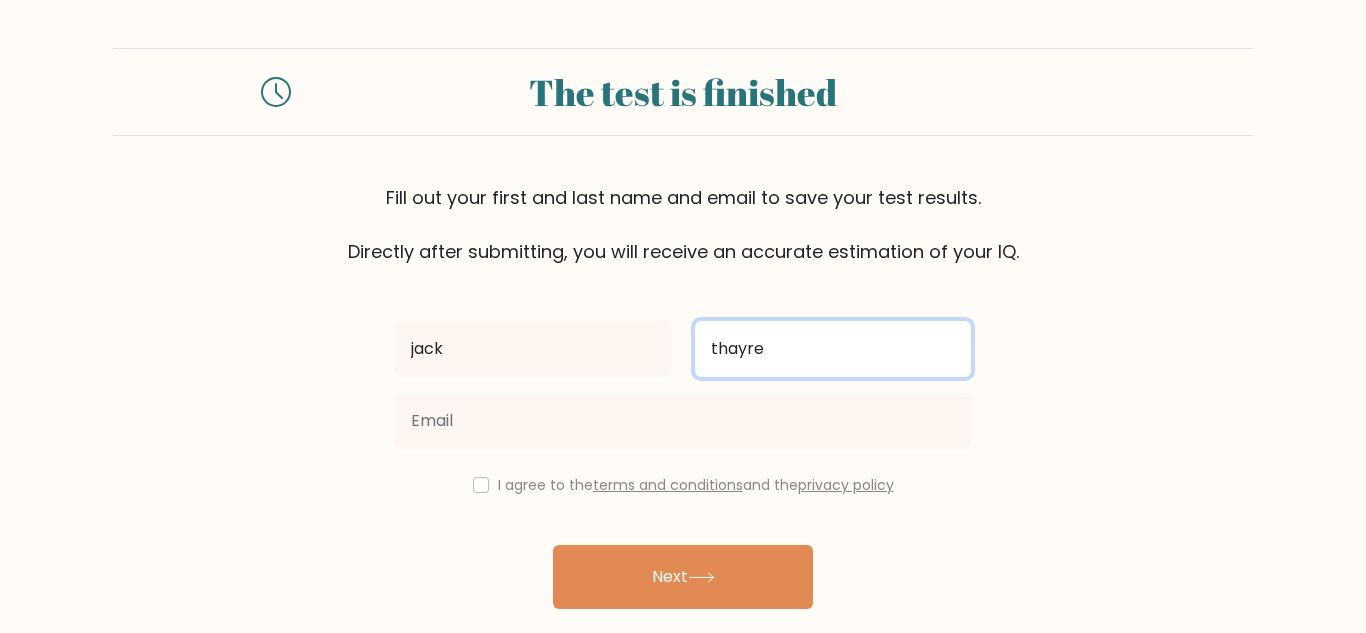 type on "thayre" 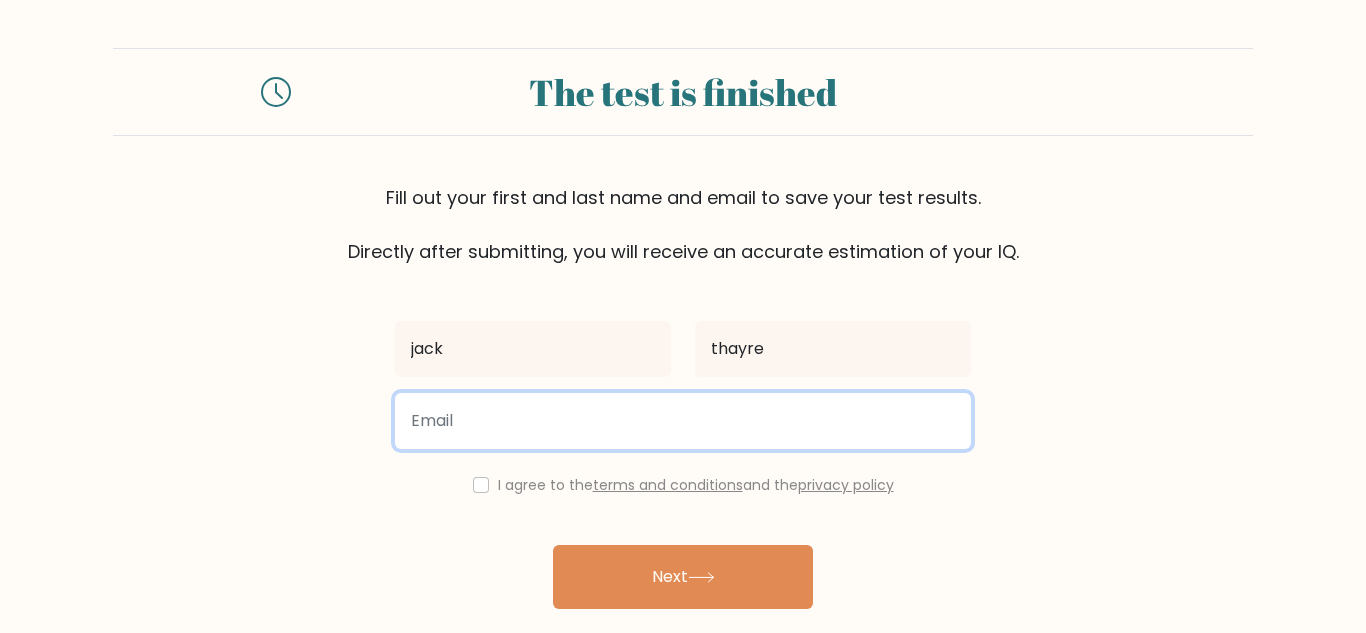 click at bounding box center [683, 421] 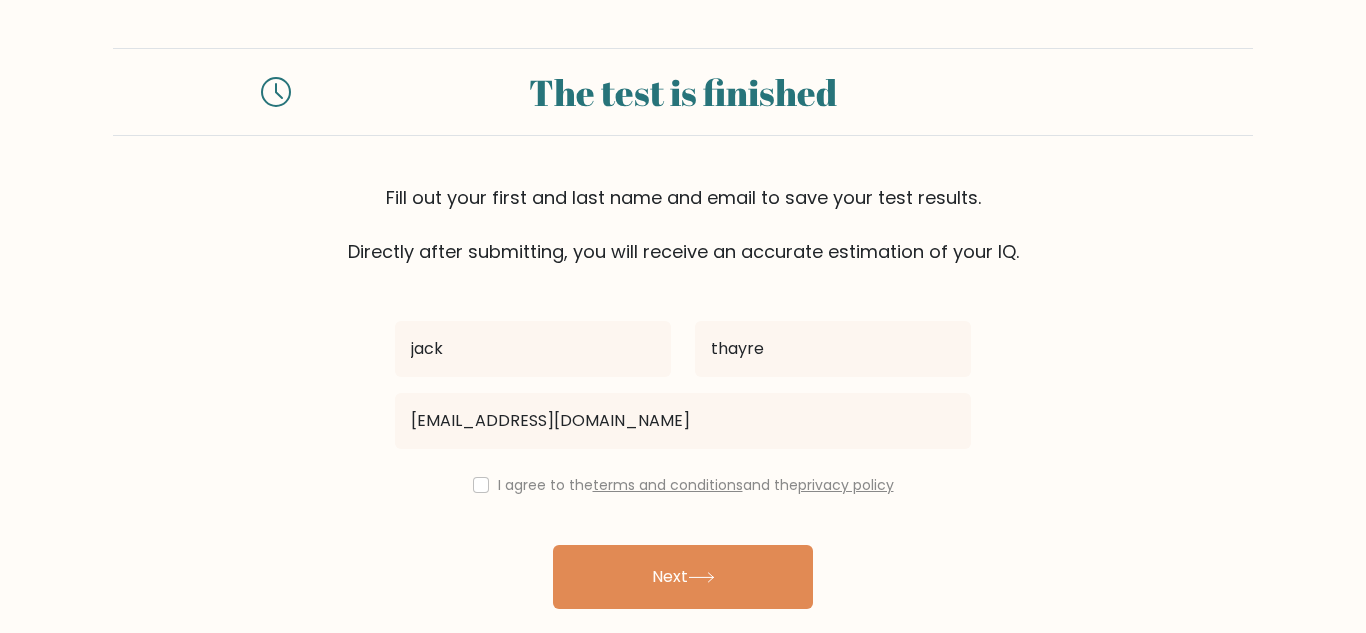 click on "I agree to the  terms and conditions  and the  privacy policy" at bounding box center (683, 485) 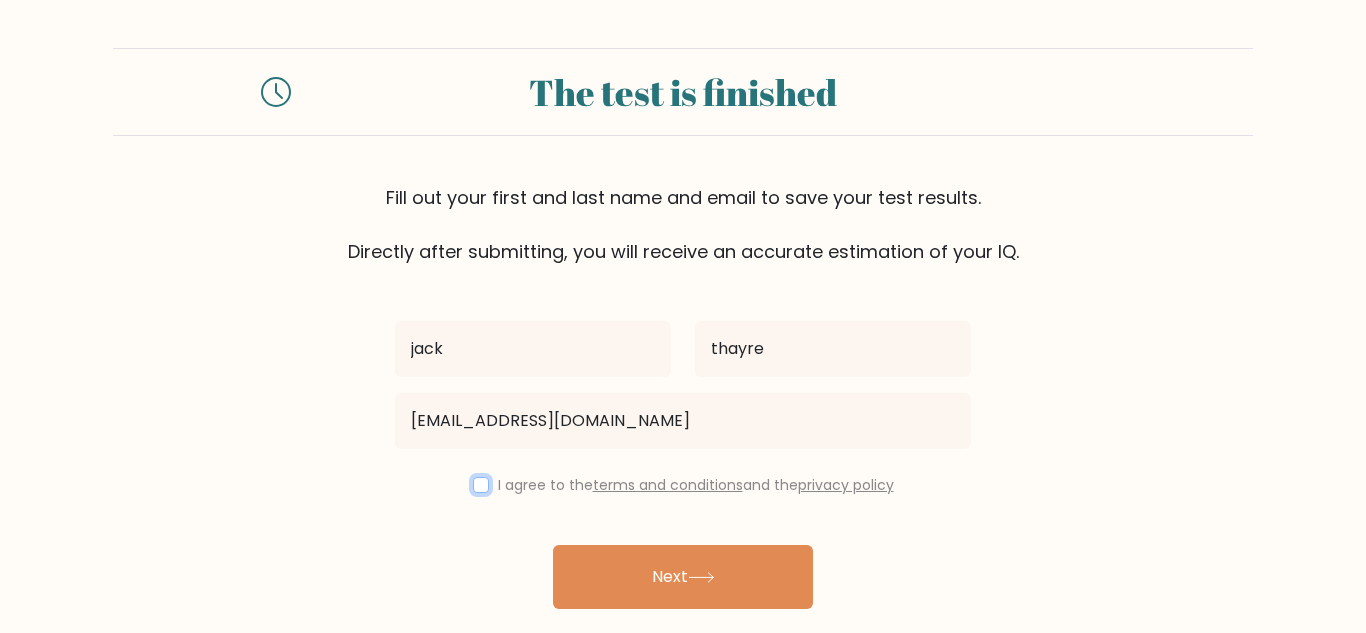 click at bounding box center (481, 485) 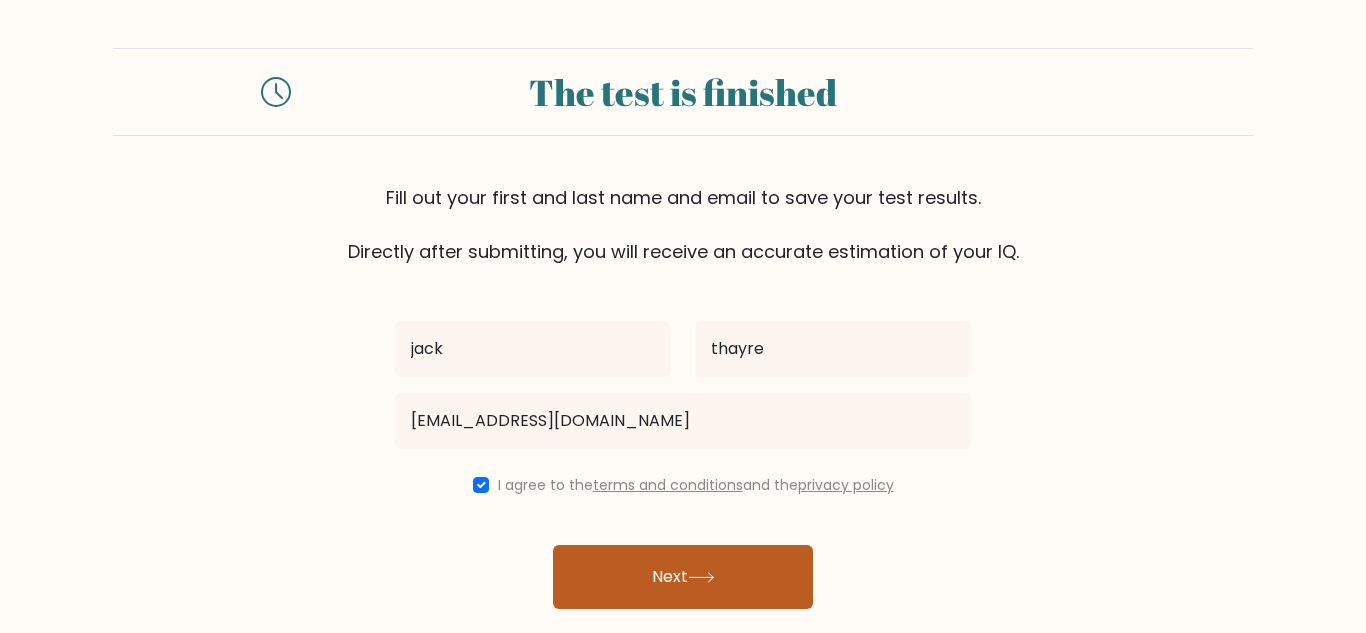click on "Next" at bounding box center [683, 577] 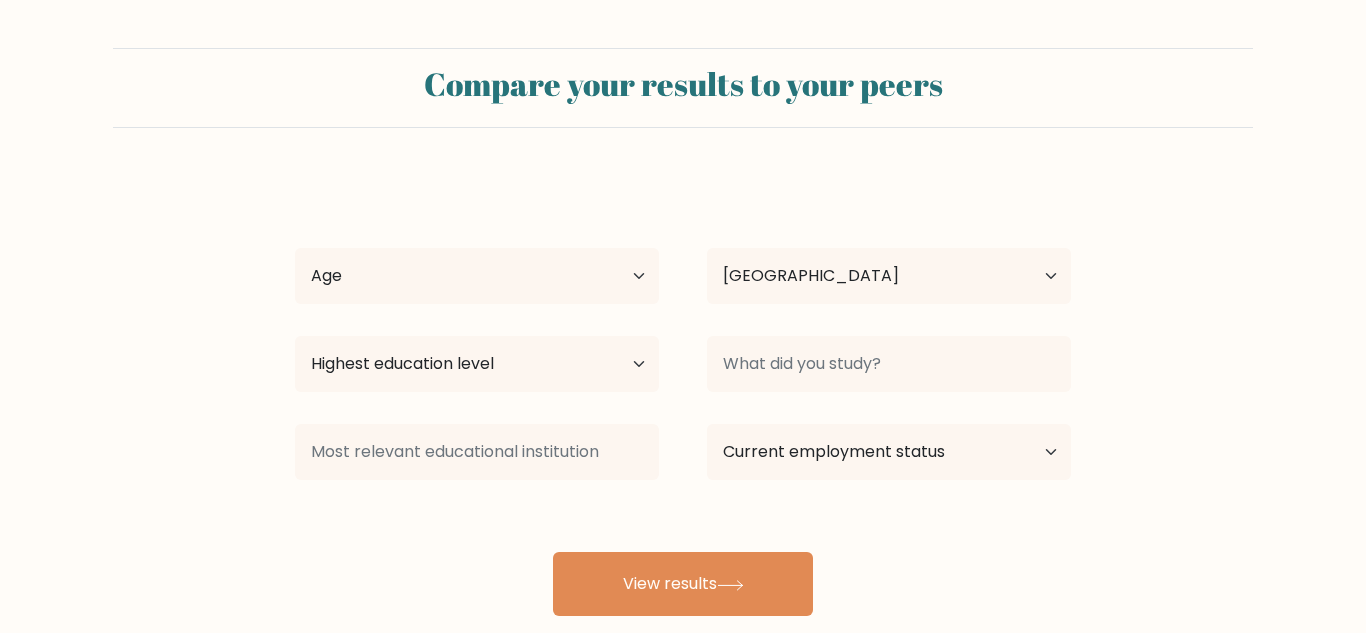 select on "GB" 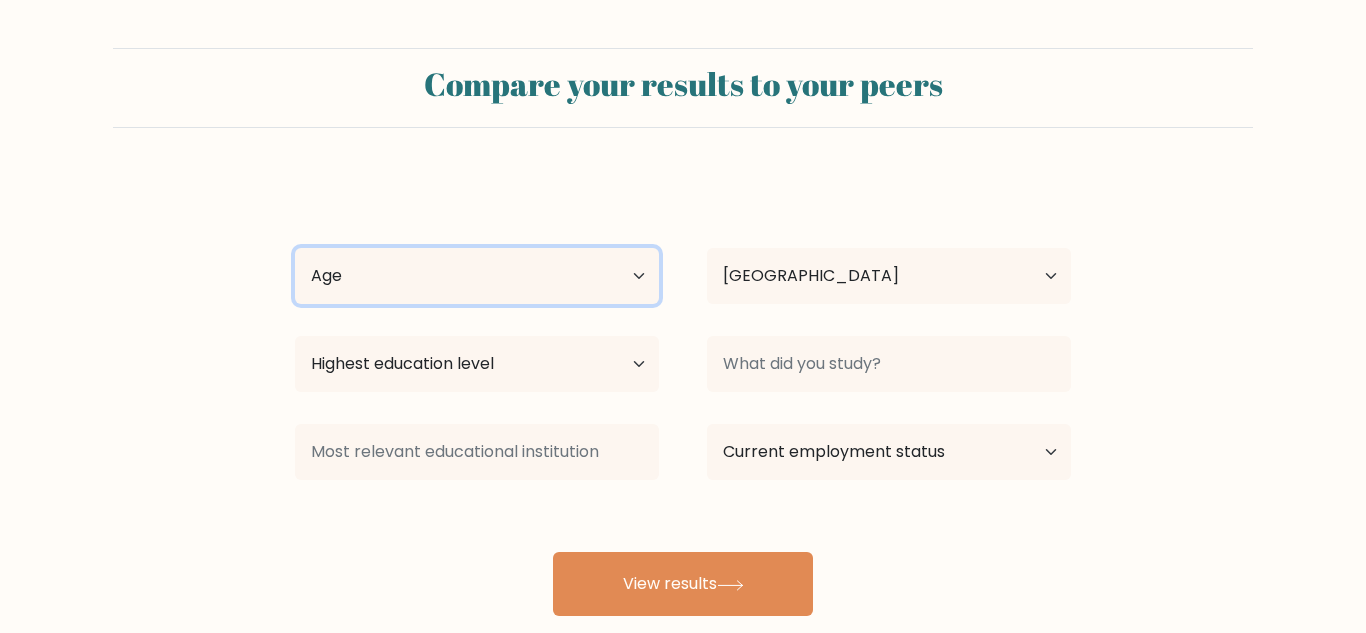 click on "Age
Under [DEMOGRAPHIC_DATA]
[DEMOGRAPHIC_DATA]
[DEMOGRAPHIC_DATA]
[DEMOGRAPHIC_DATA]
[DEMOGRAPHIC_DATA]
[DEMOGRAPHIC_DATA]
[DEMOGRAPHIC_DATA] and above" at bounding box center [477, 276] 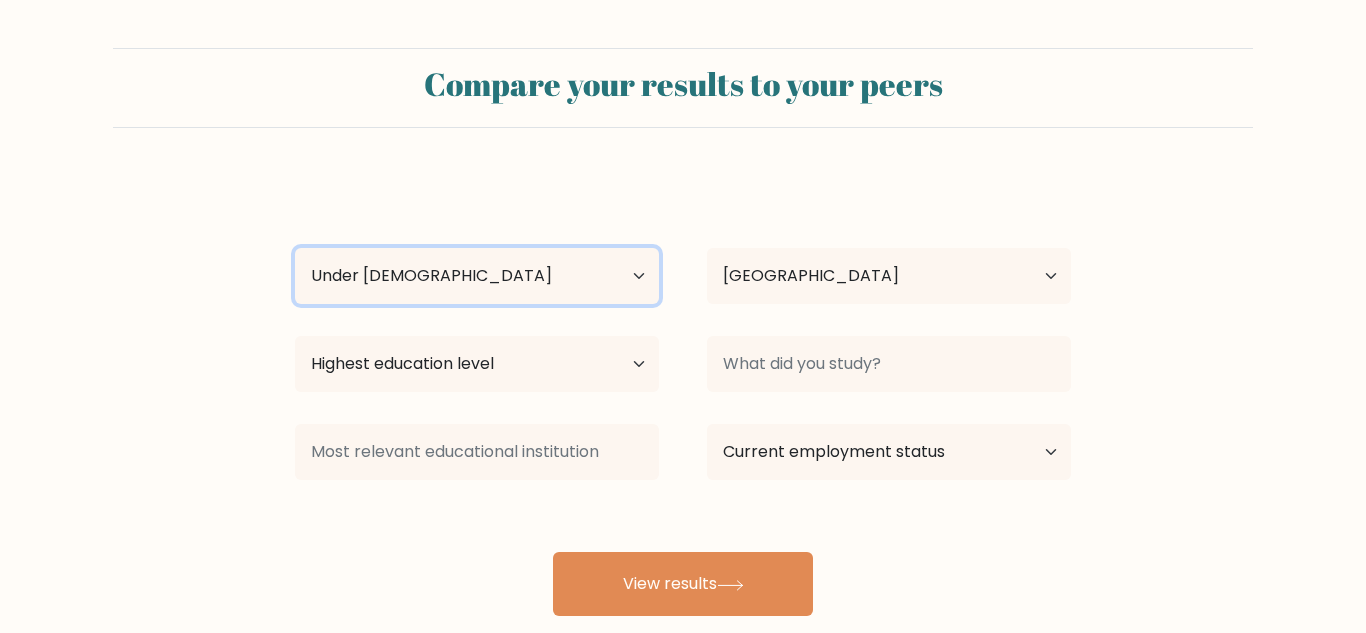 click on "Age
Under [DEMOGRAPHIC_DATA]
[DEMOGRAPHIC_DATA]
[DEMOGRAPHIC_DATA]
[DEMOGRAPHIC_DATA]
[DEMOGRAPHIC_DATA]
[DEMOGRAPHIC_DATA]
[DEMOGRAPHIC_DATA] and above" at bounding box center (477, 276) 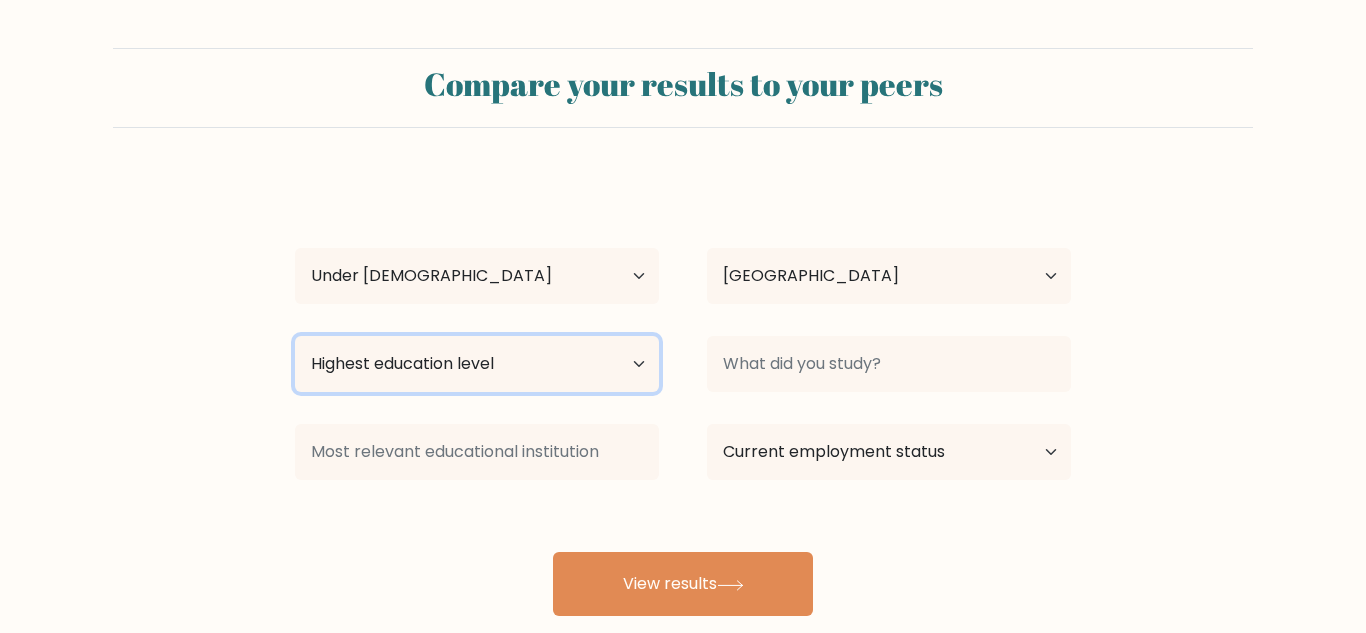 click on "Highest education level
No schooling
Primary
Lower Secondary
Upper Secondary
Occupation Specific
Bachelor's degree
Master's degree
Doctoral degree" at bounding box center (477, 364) 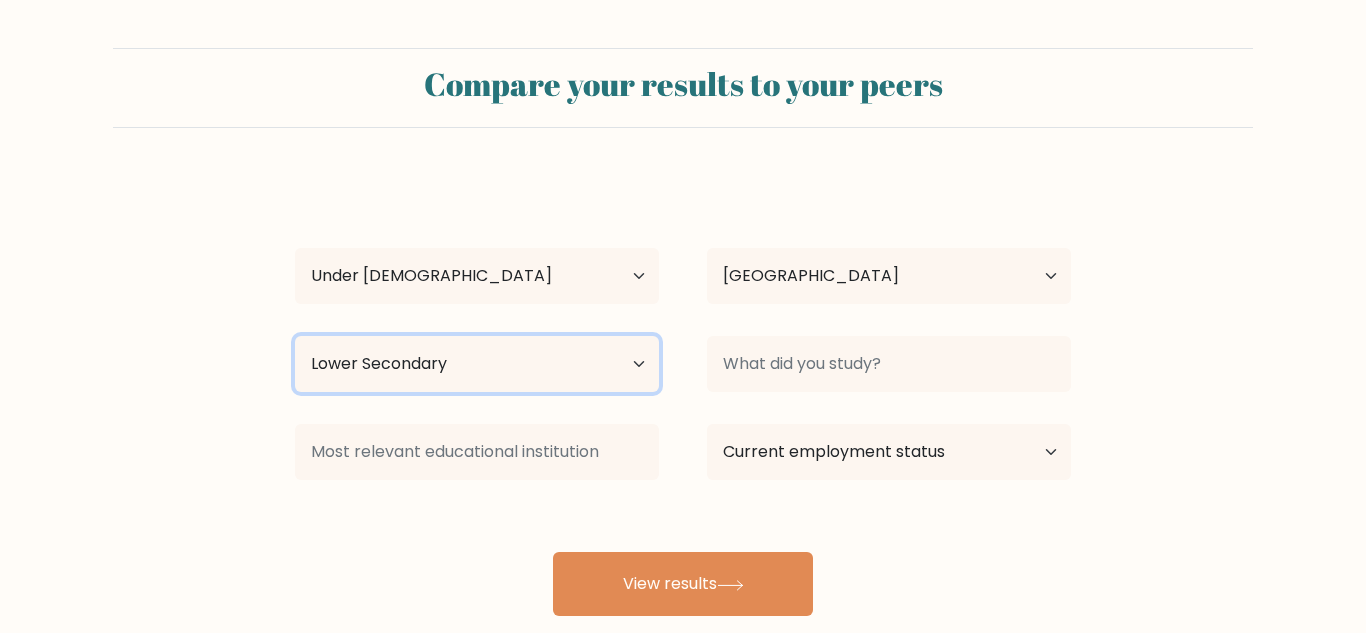 click on "Highest education level
No schooling
Primary
Lower Secondary
Upper Secondary
Occupation Specific
Bachelor's degree
Master's degree
Doctoral degree" at bounding box center (477, 364) 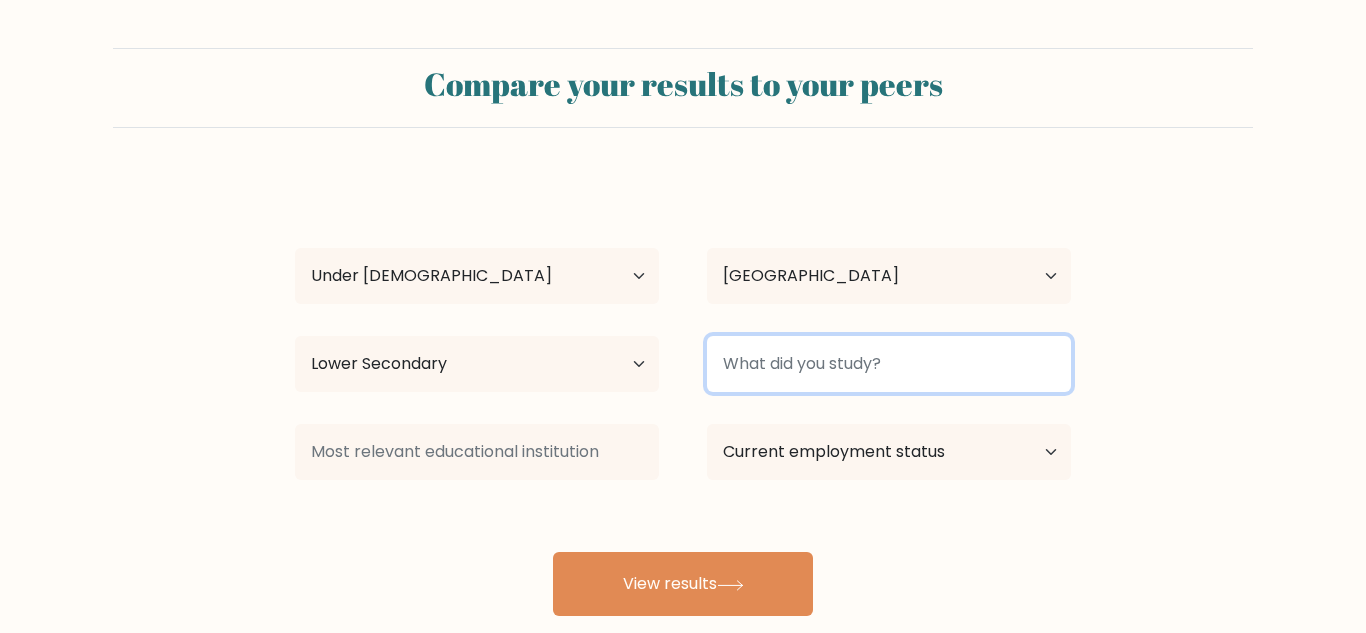 click at bounding box center (889, 364) 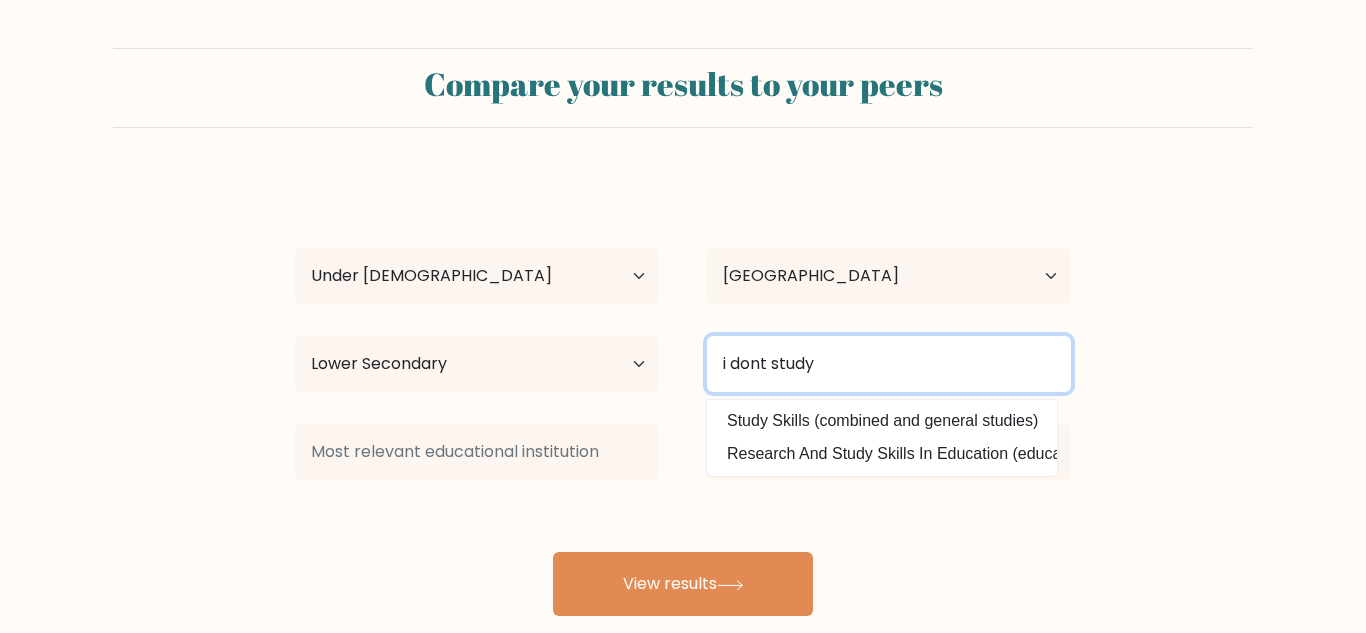 type on "i dont study" 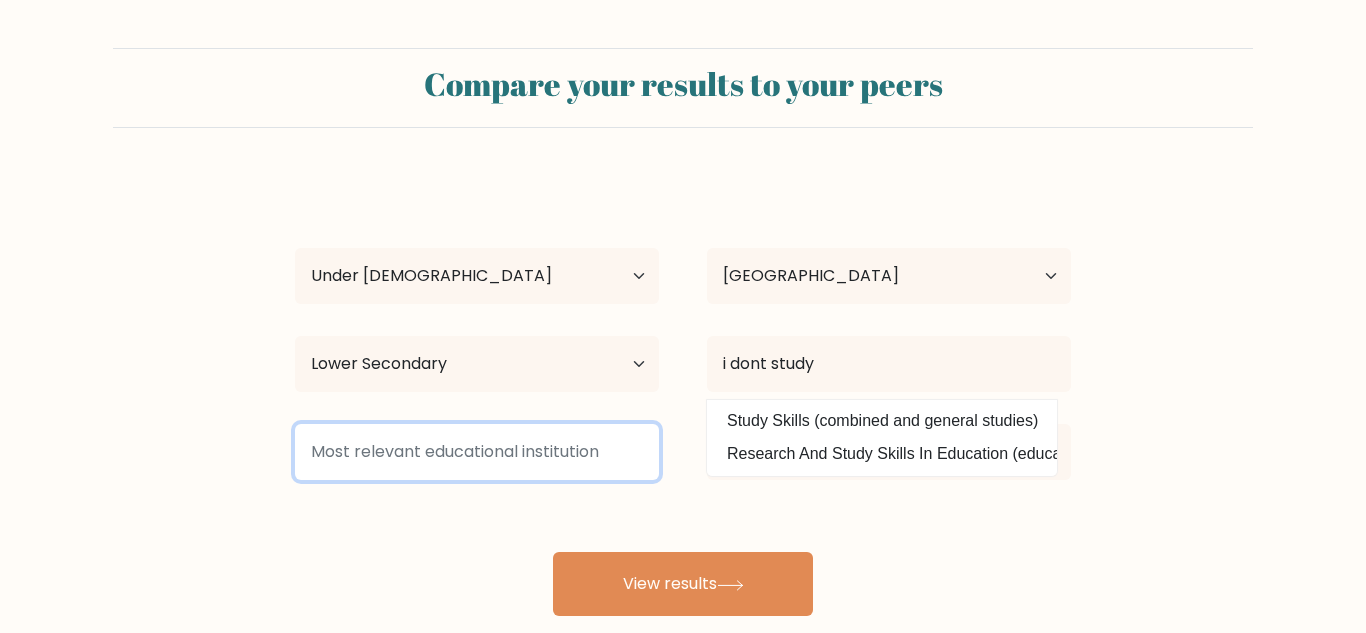 click at bounding box center [477, 452] 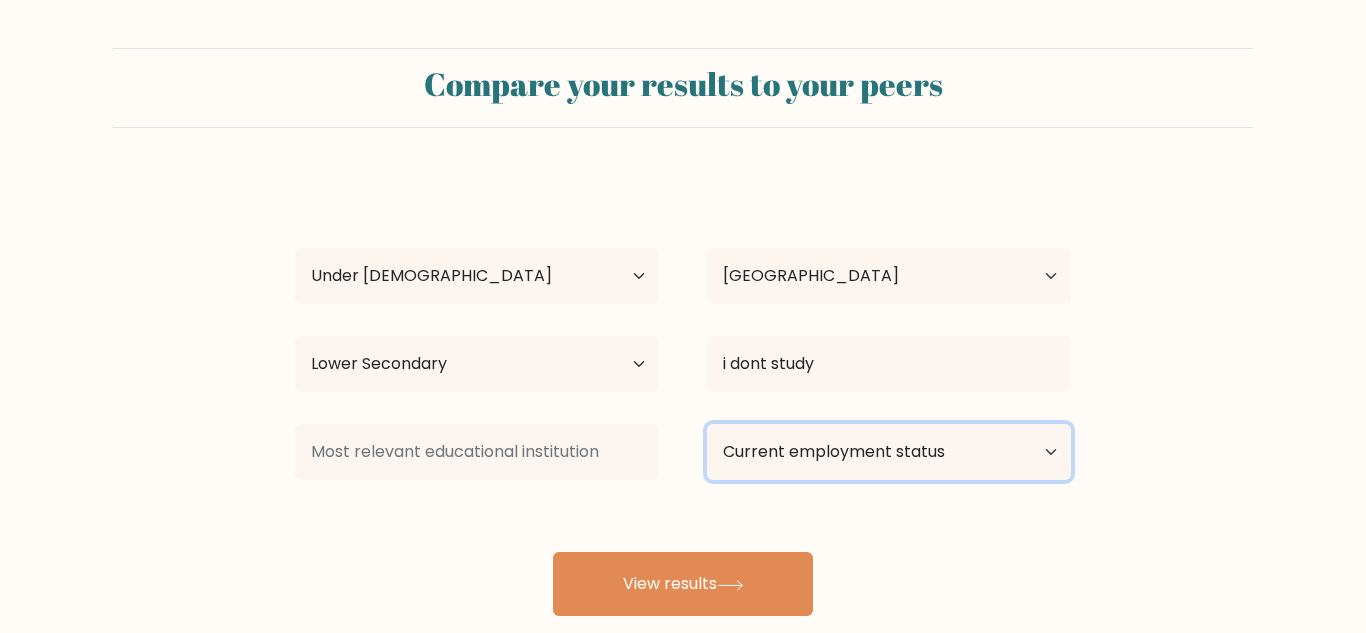 click on "Current employment status
Employed
Student
Retired
Other / prefer not to answer" at bounding box center [889, 452] 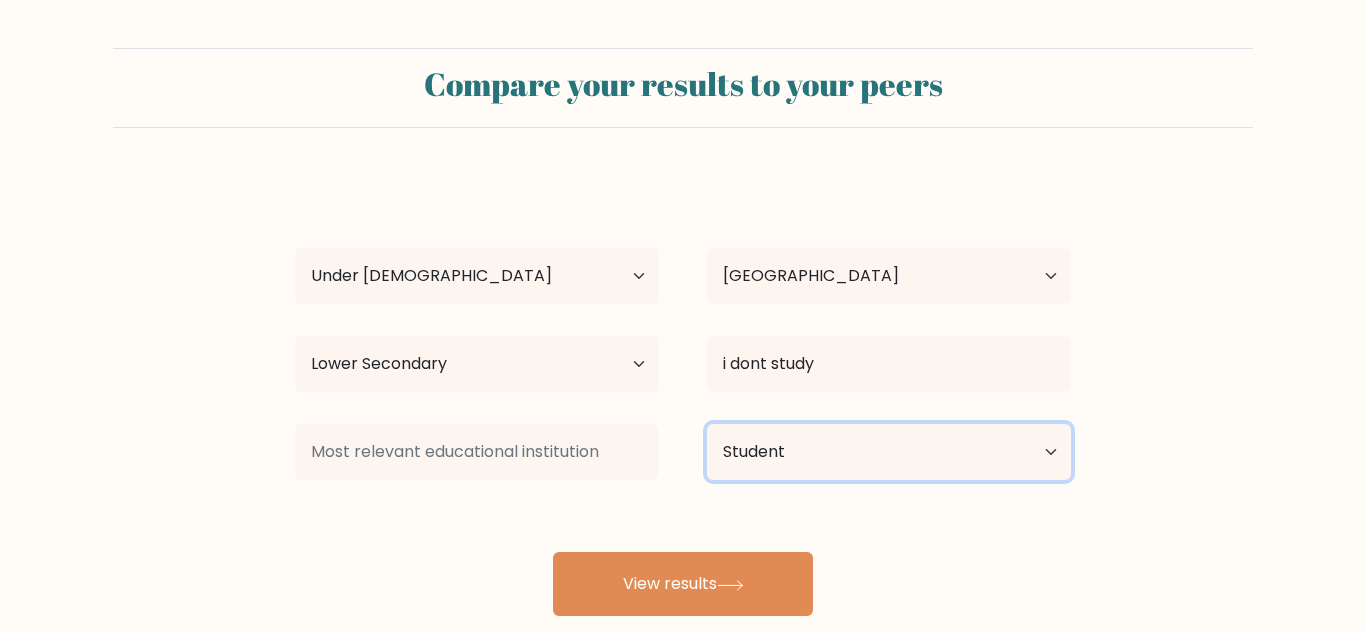 click on "Current employment status
Employed
Student
Retired
Other / prefer not to answer" at bounding box center (889, 452) 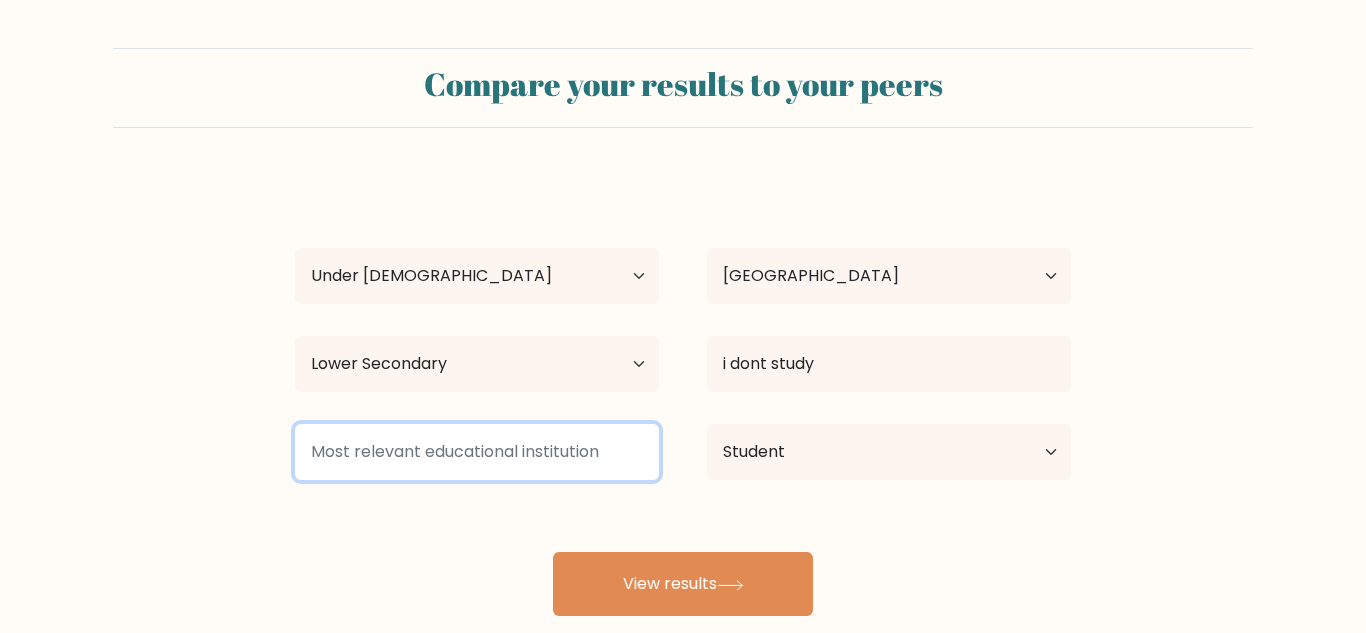 click at bounding box center (477, 452) 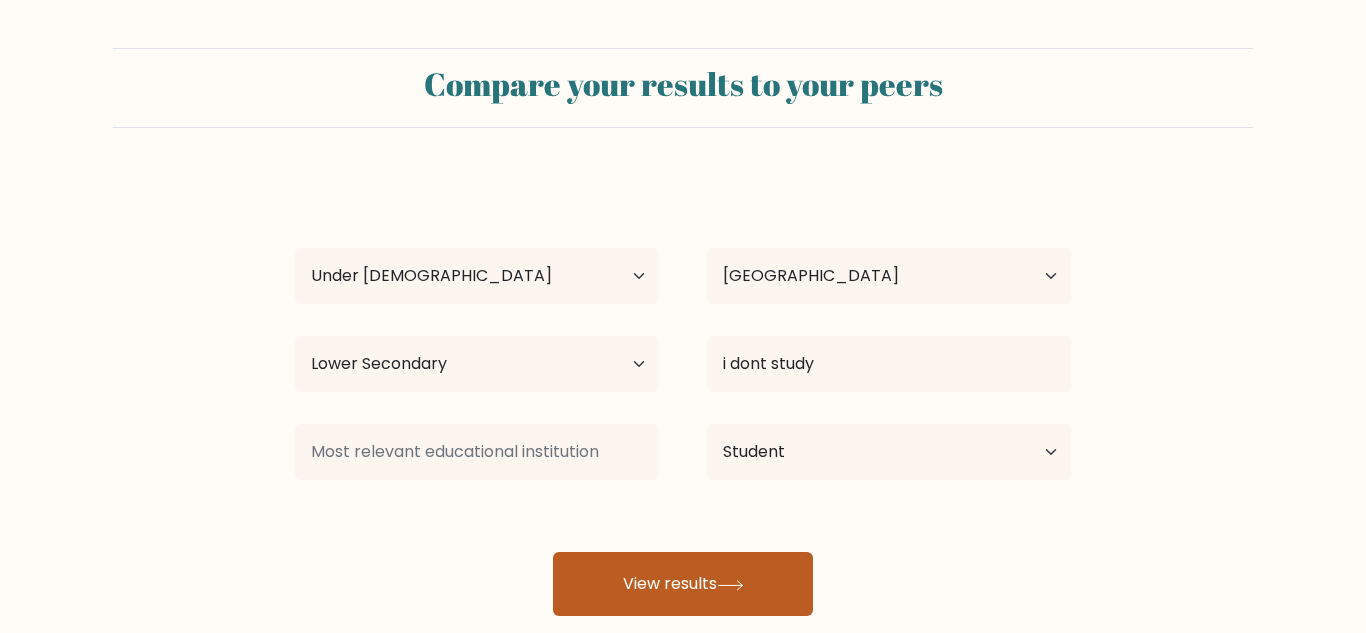 click on "View results" at bounding box center (683, 584) 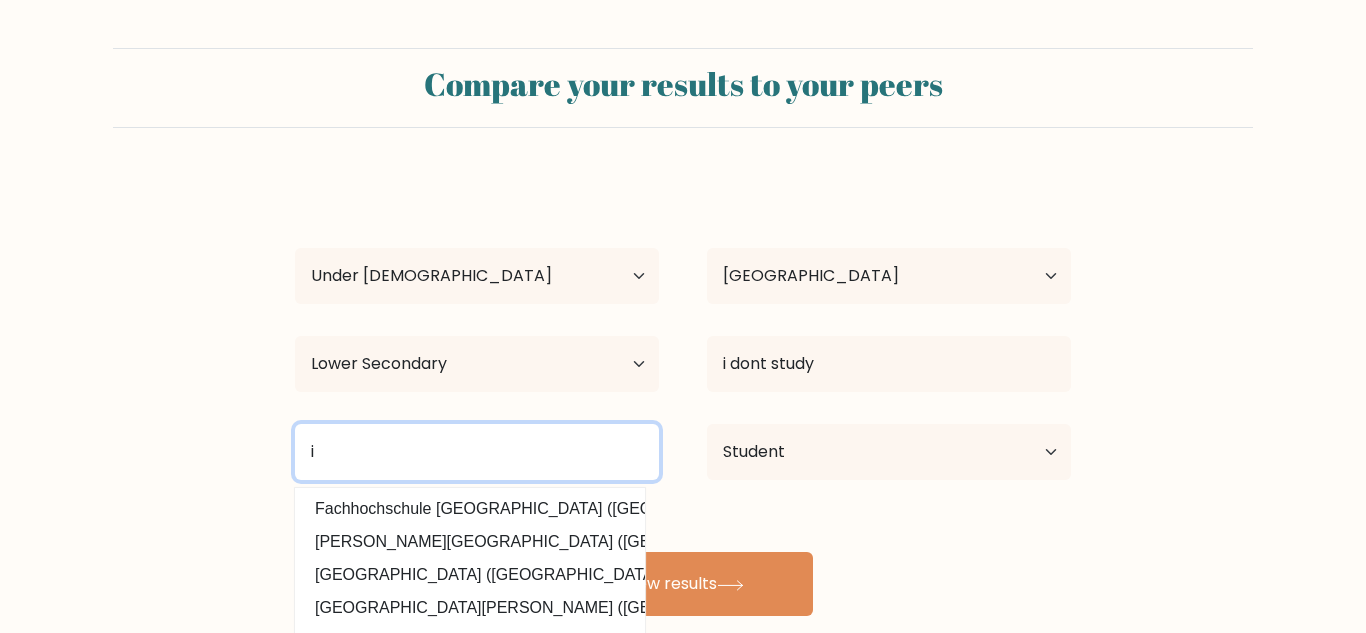 type on "i" 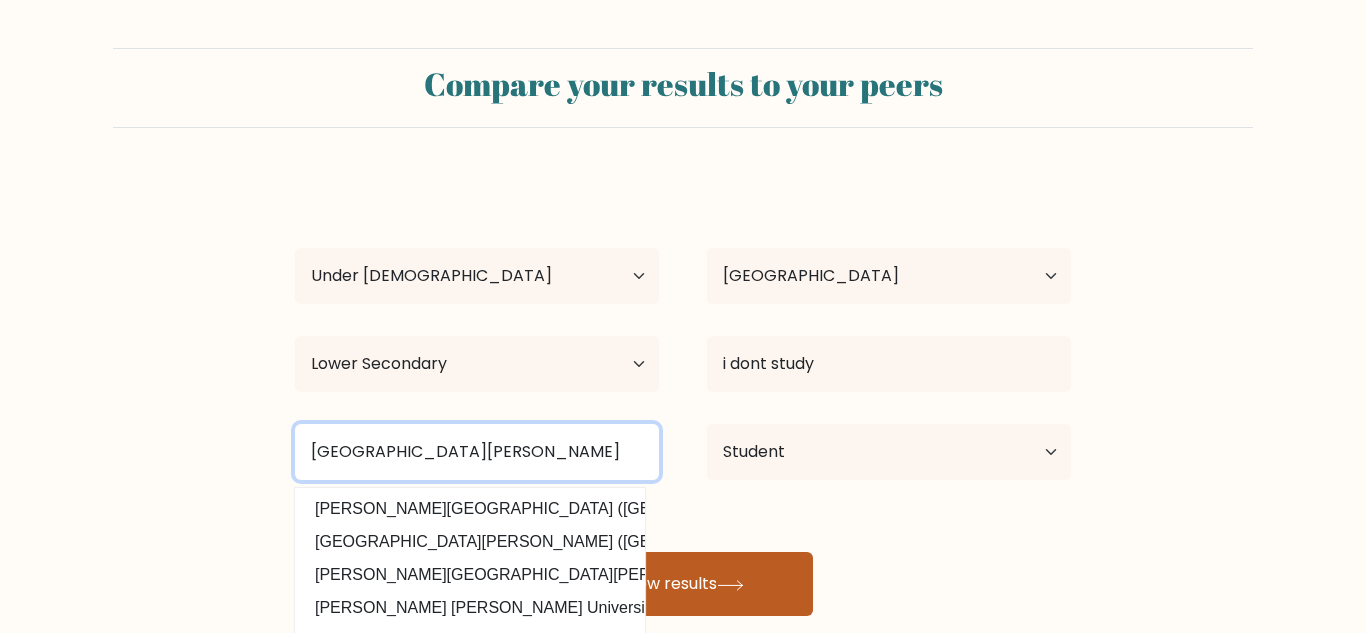 type on "[GEOGRAPHIC_DATA][PERSON_NAME]" 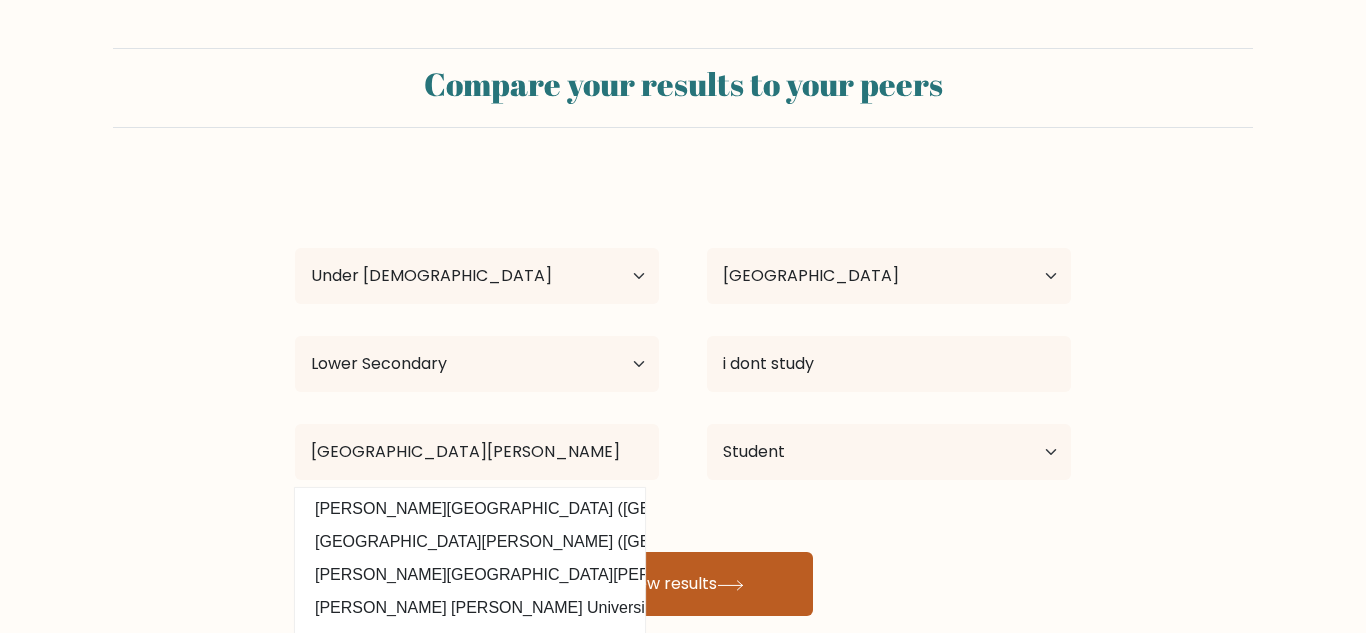click on "View results" at bounding box center [683, 584] 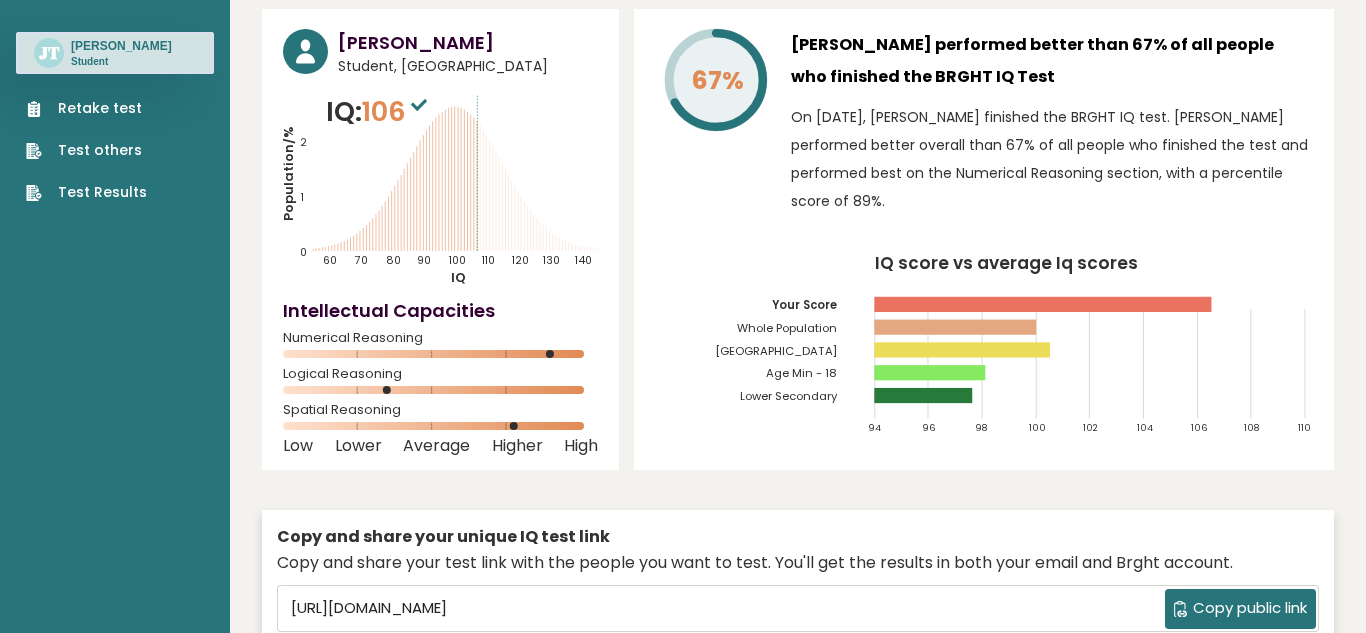 scroll, scrollTop: 77, scrollLeft: 0, axis: vertical 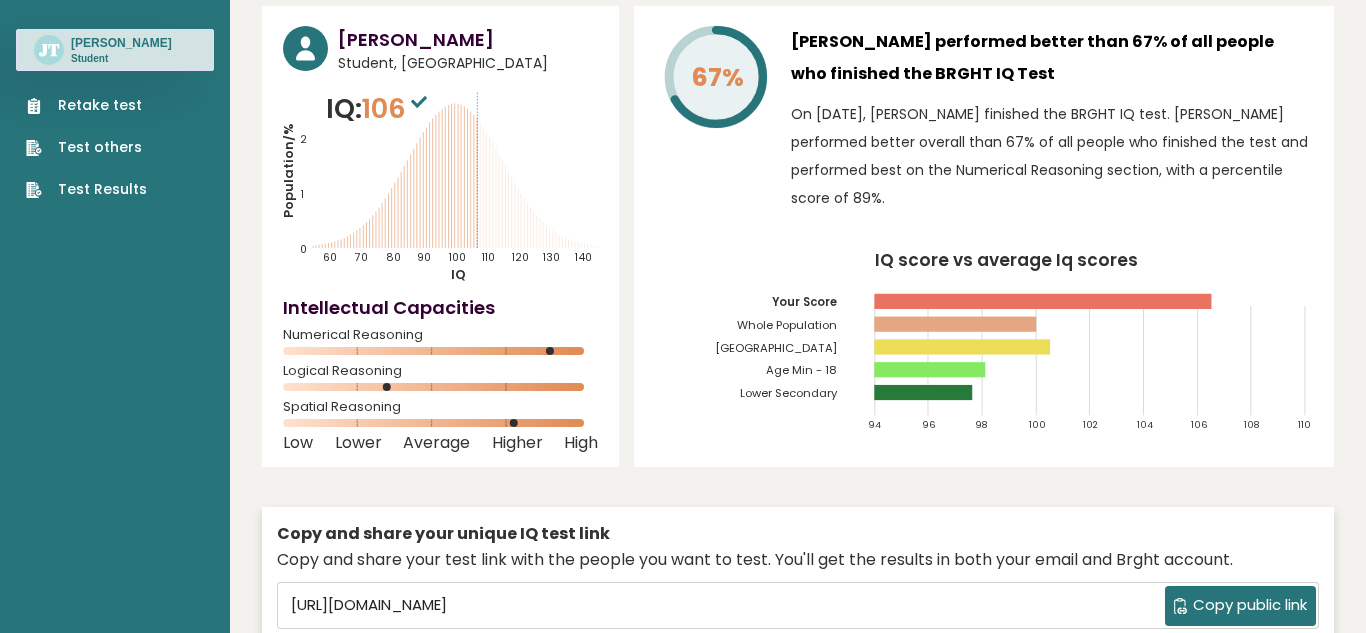 click on "Retake test" at bounding box center [86, 105] 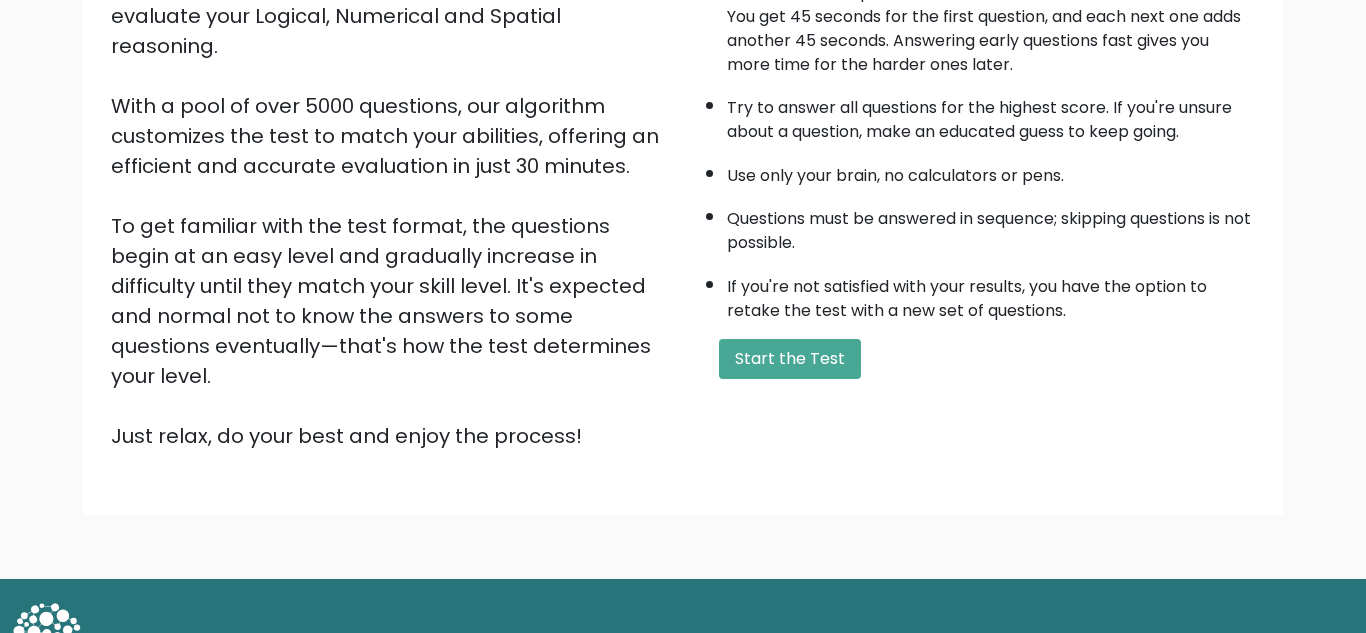 scroll, scrollTop: 0, scrollLeft: 0, axis: both 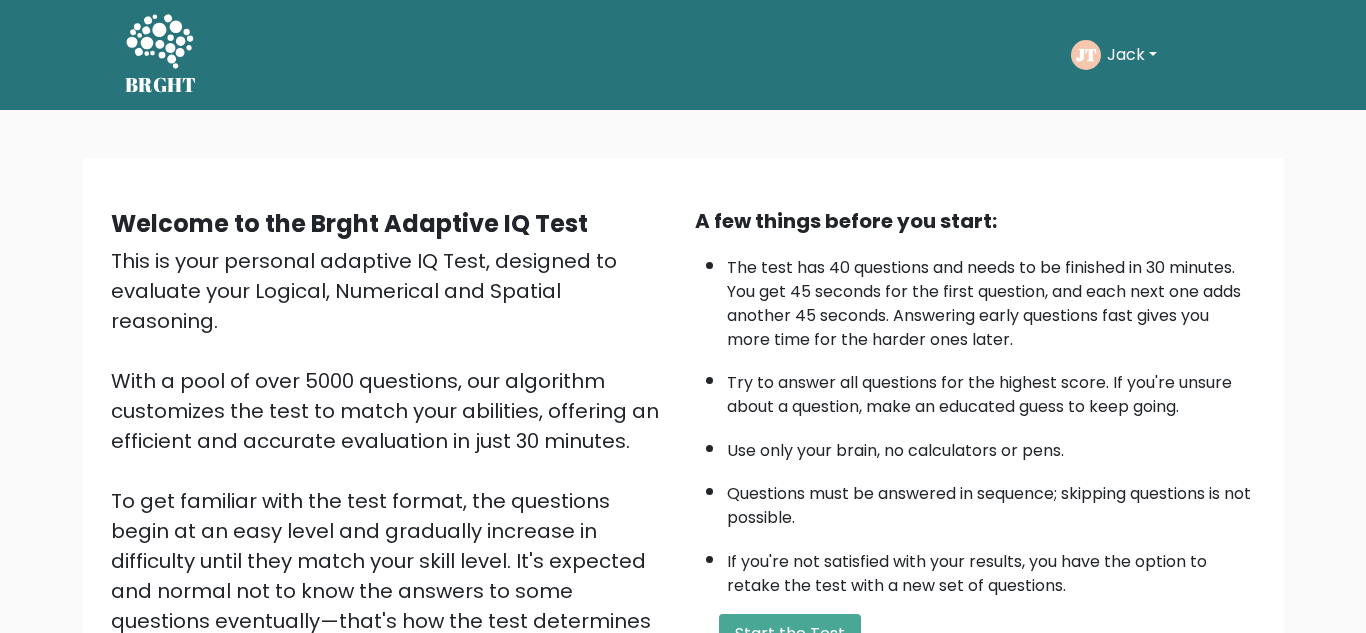 click on "Jack" at bounding box center [1132, 55] 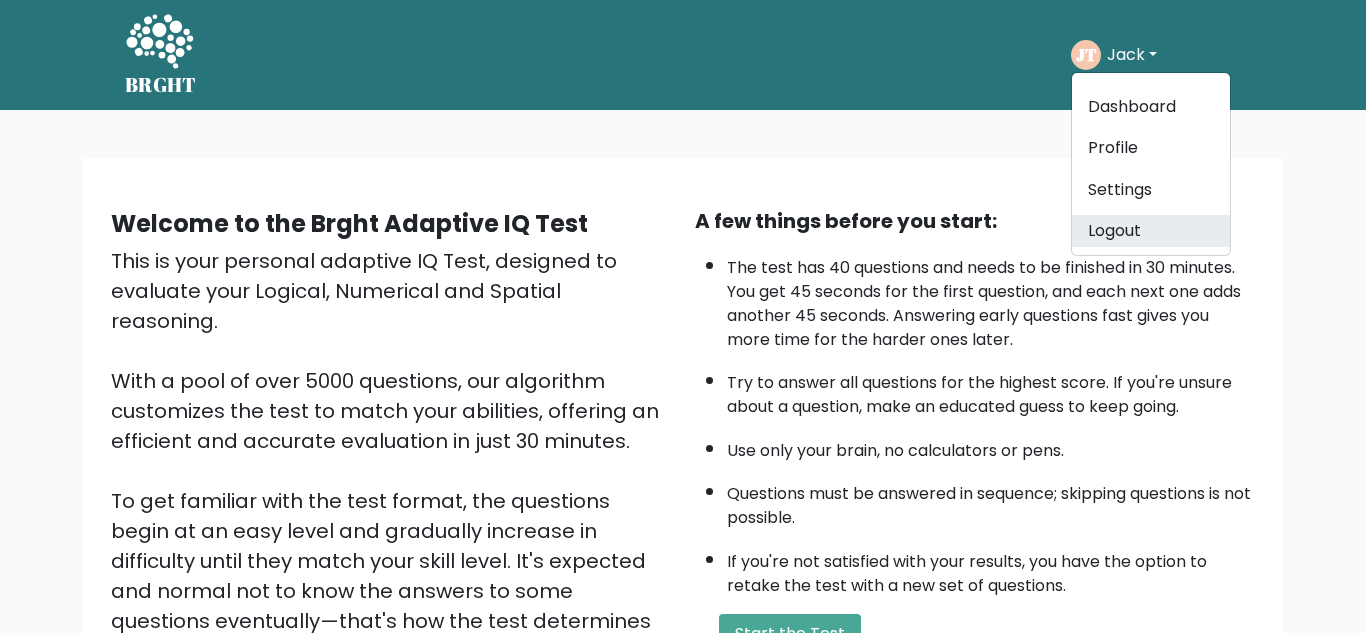 click on "Logout" at bounding box center [1151, 231] 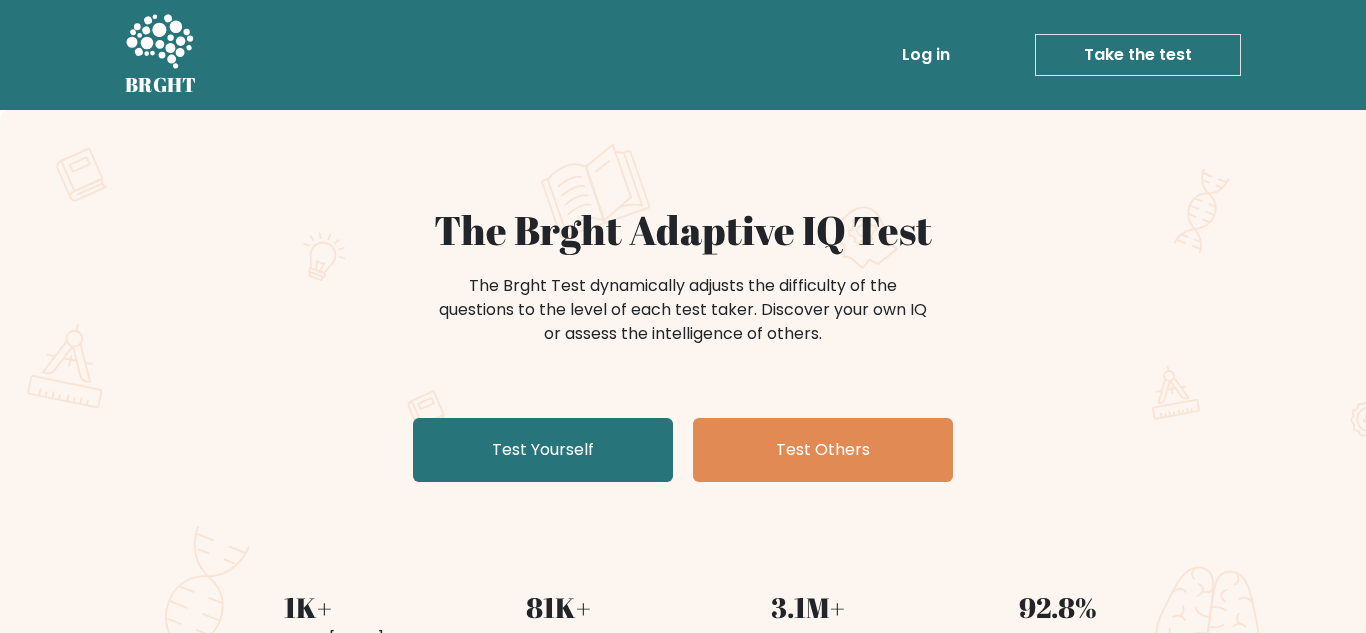 scroll, scrollTop: 0, scrollLeft: 0, axis: both 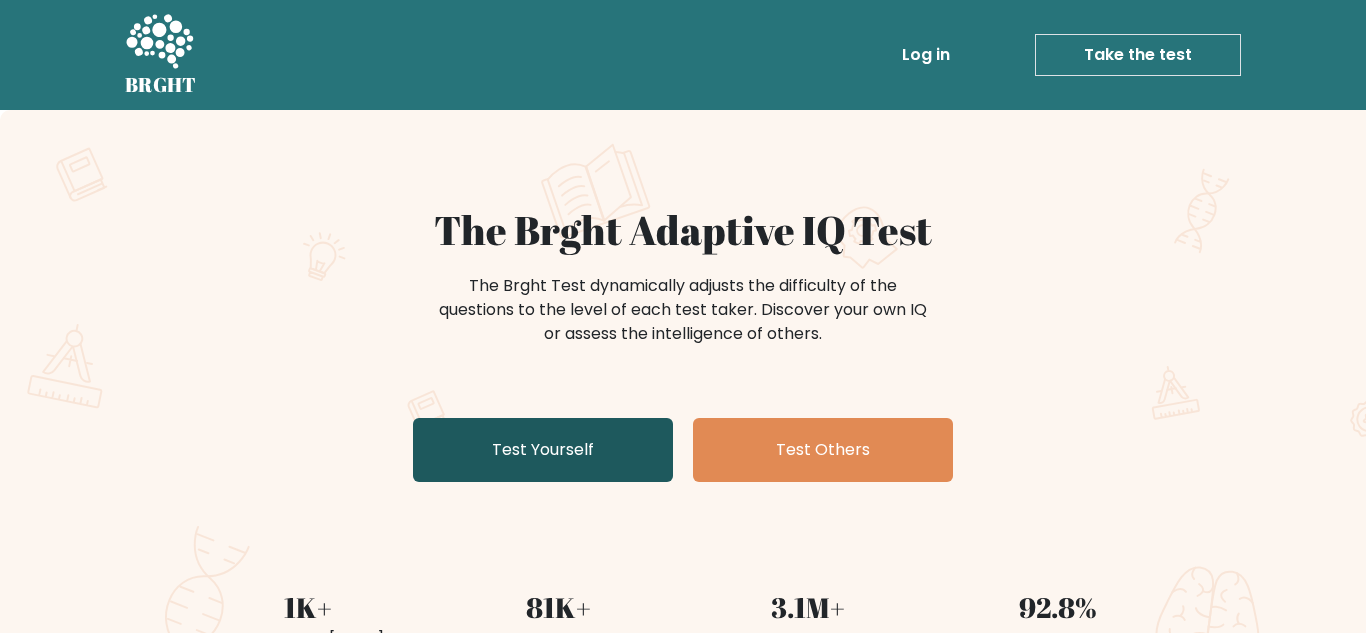 click on "Test Yourself" at bounding box center (543, 450) 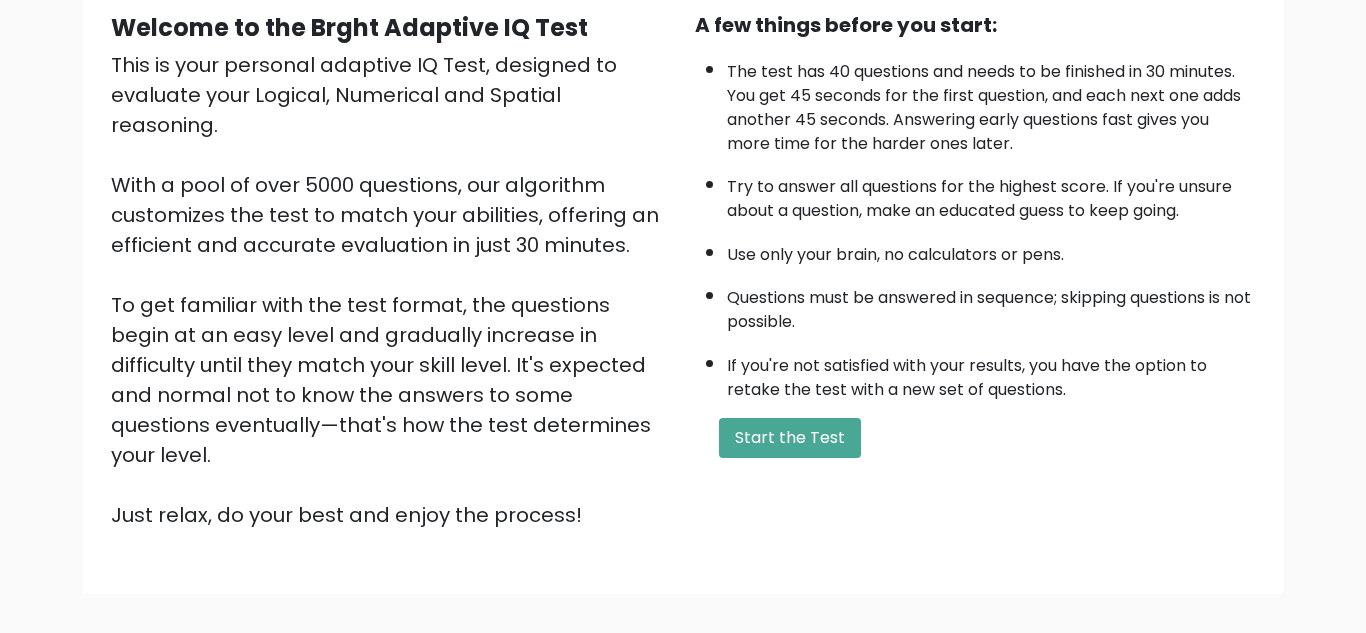 scroll, scrollTop: 240, scrollLeft: 0, axis: vertical 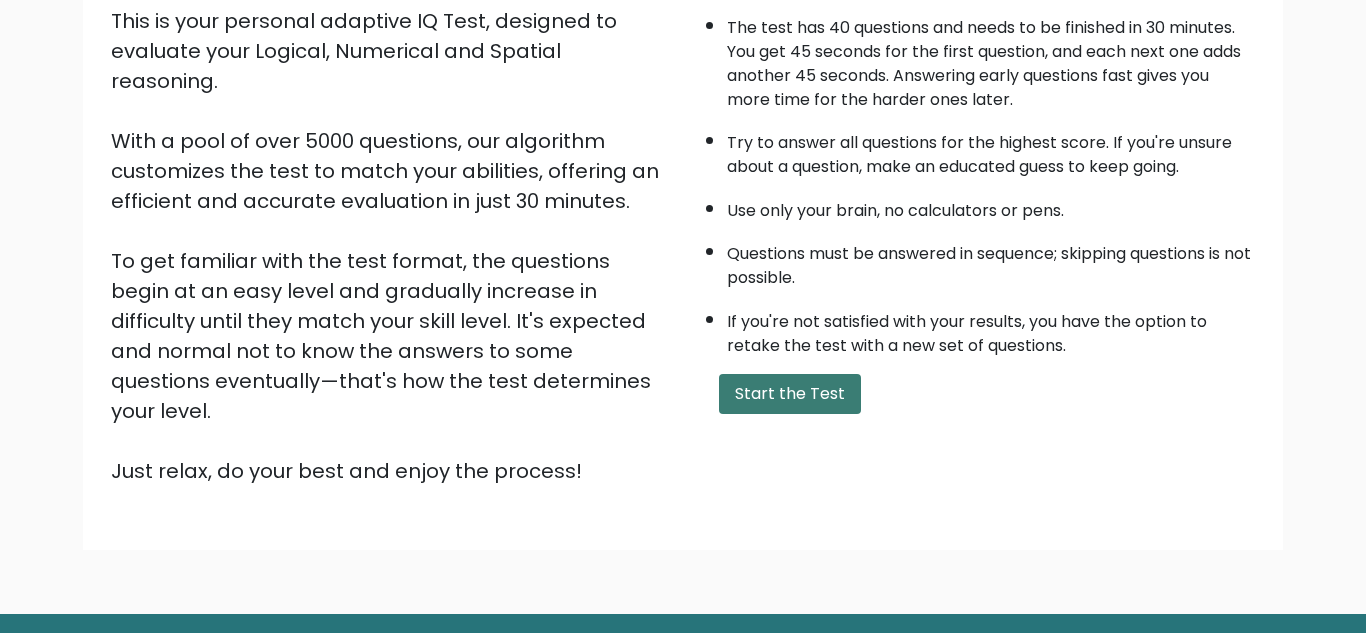 click on "Start the Test" at bounding box center (790, 394) 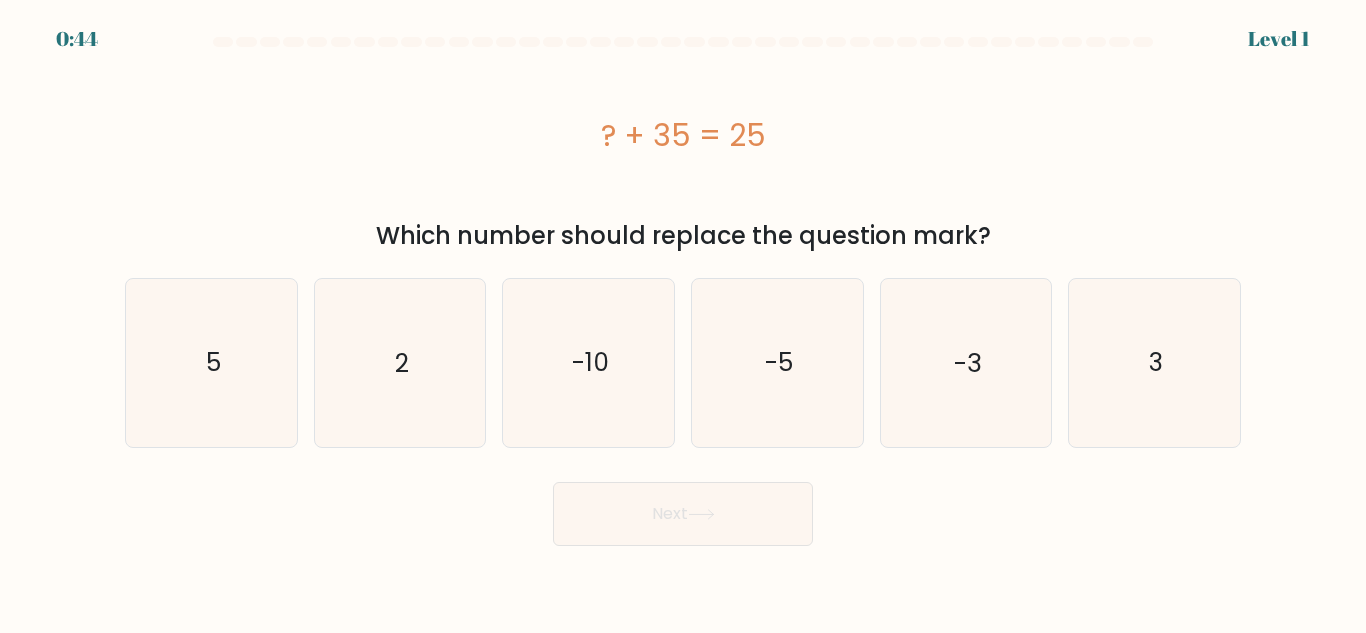 scroll, scrollTop: 0, scrollLeft: 0, axis: both 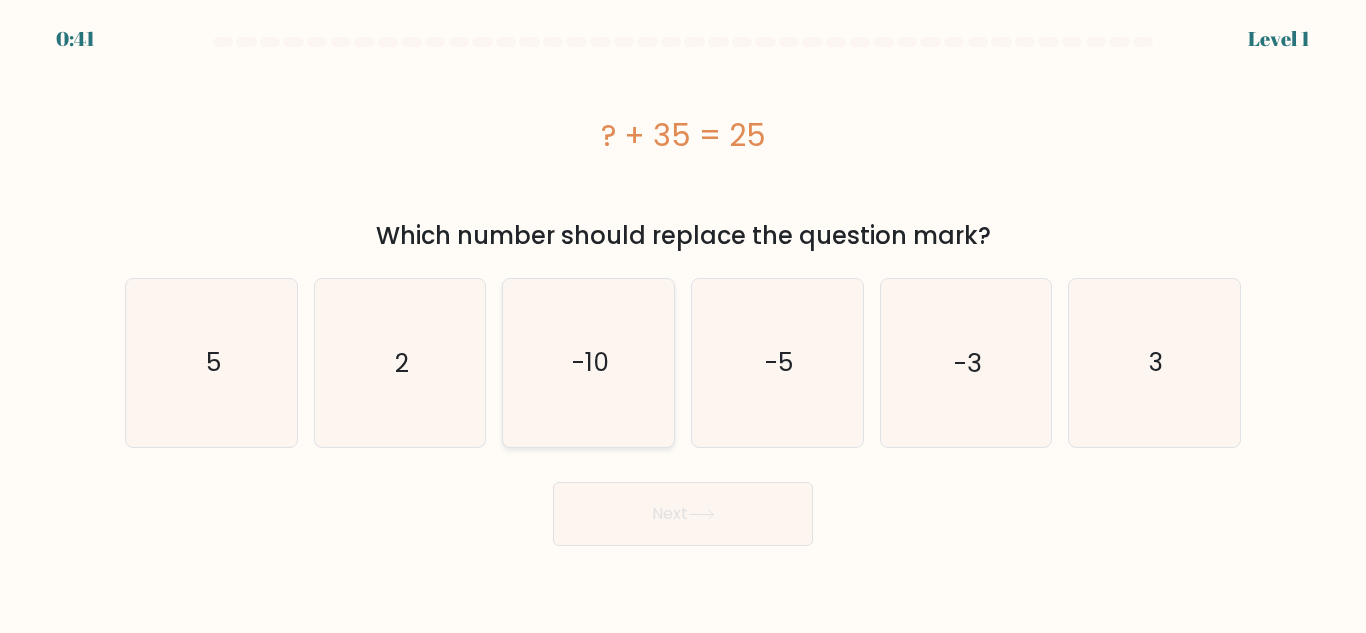 click on "-10" 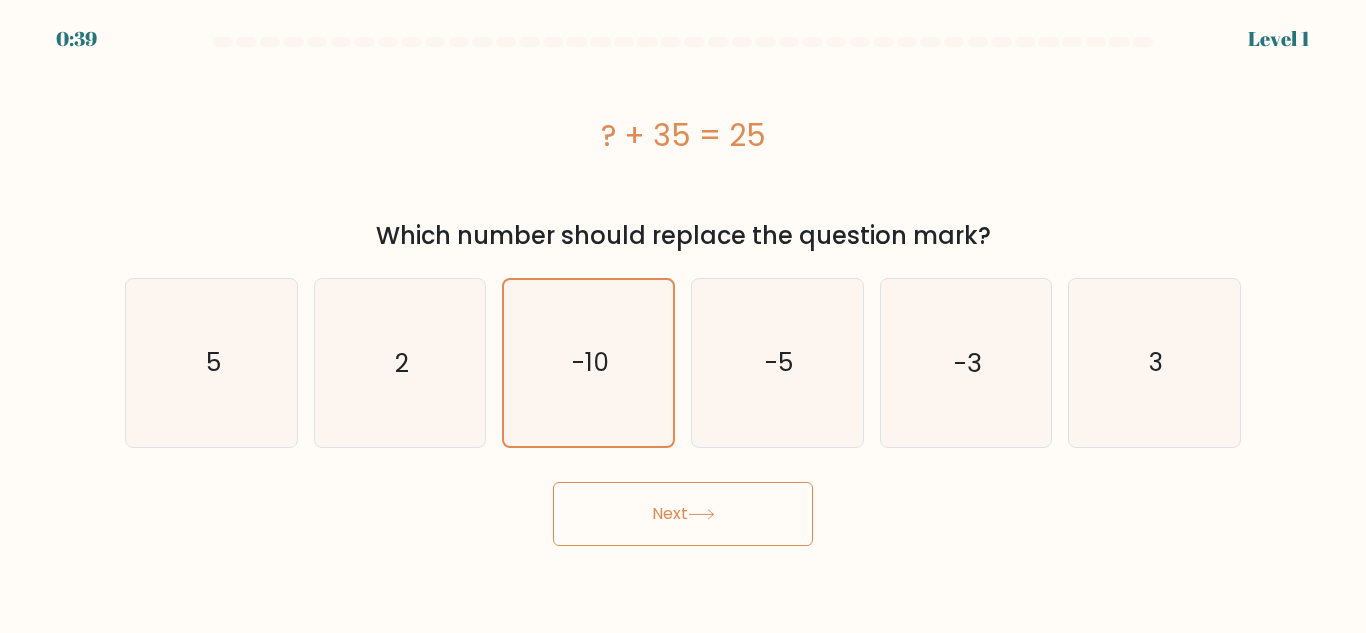 click on "Next" at bounding box center (683, 514) 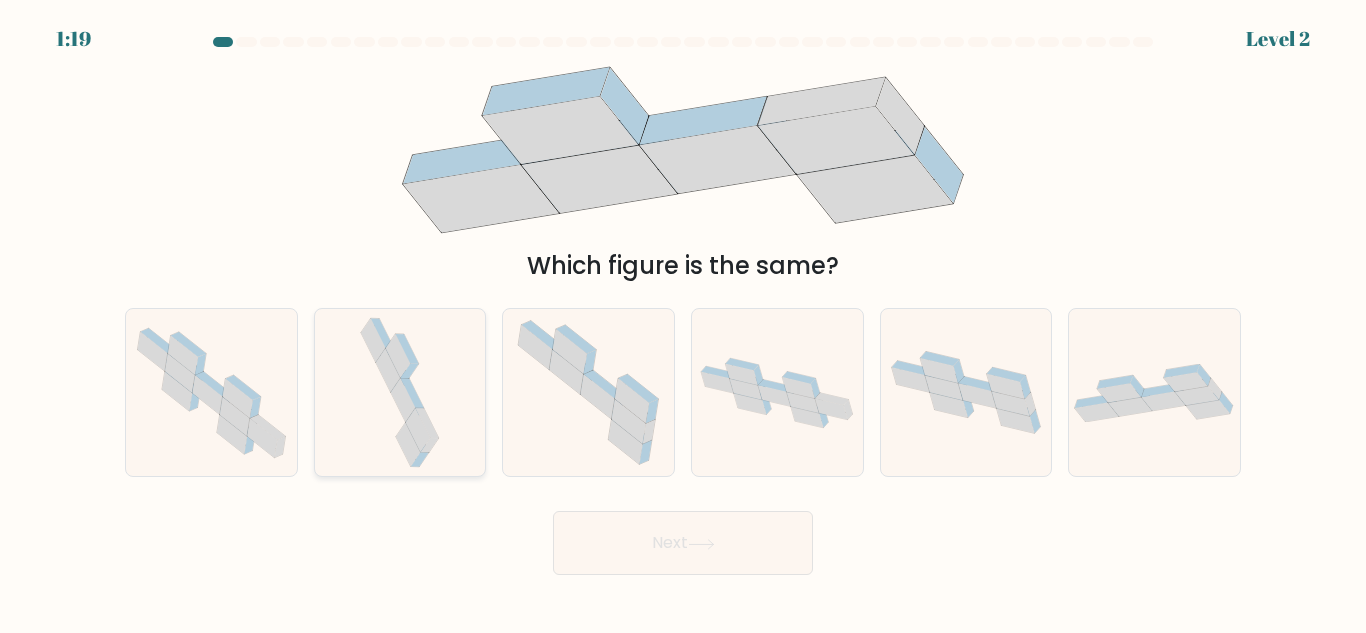click 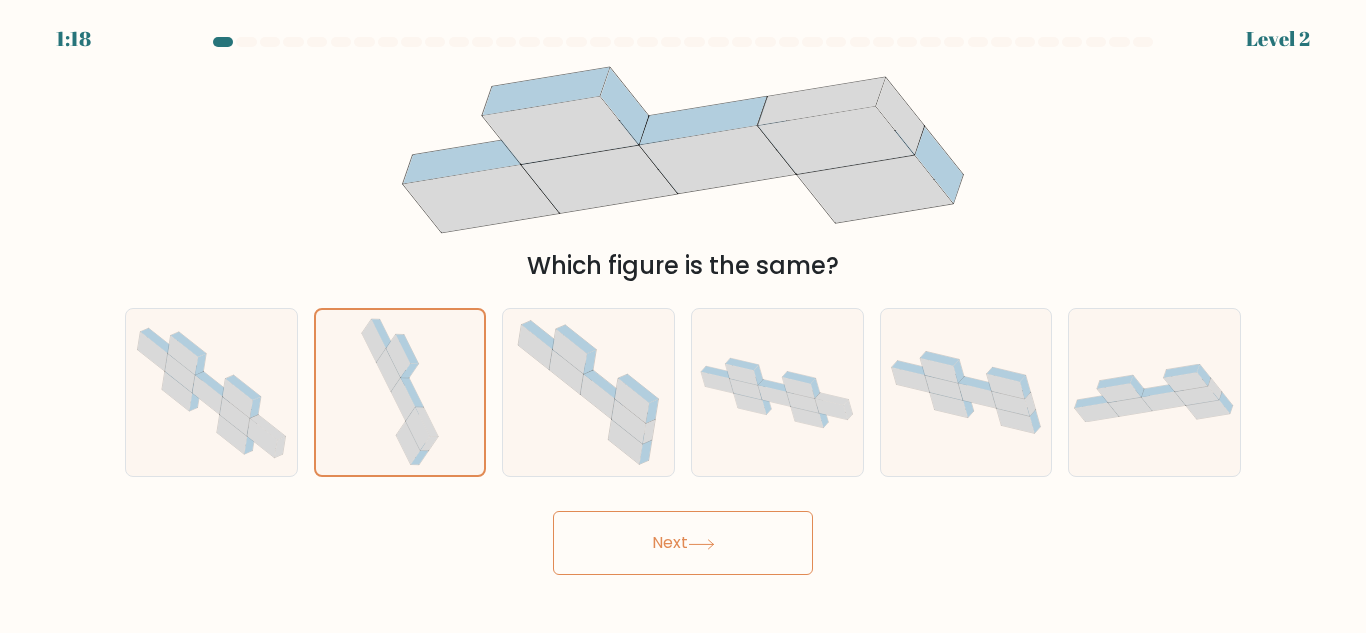 click on "Next" at bounding box center (683, 543) 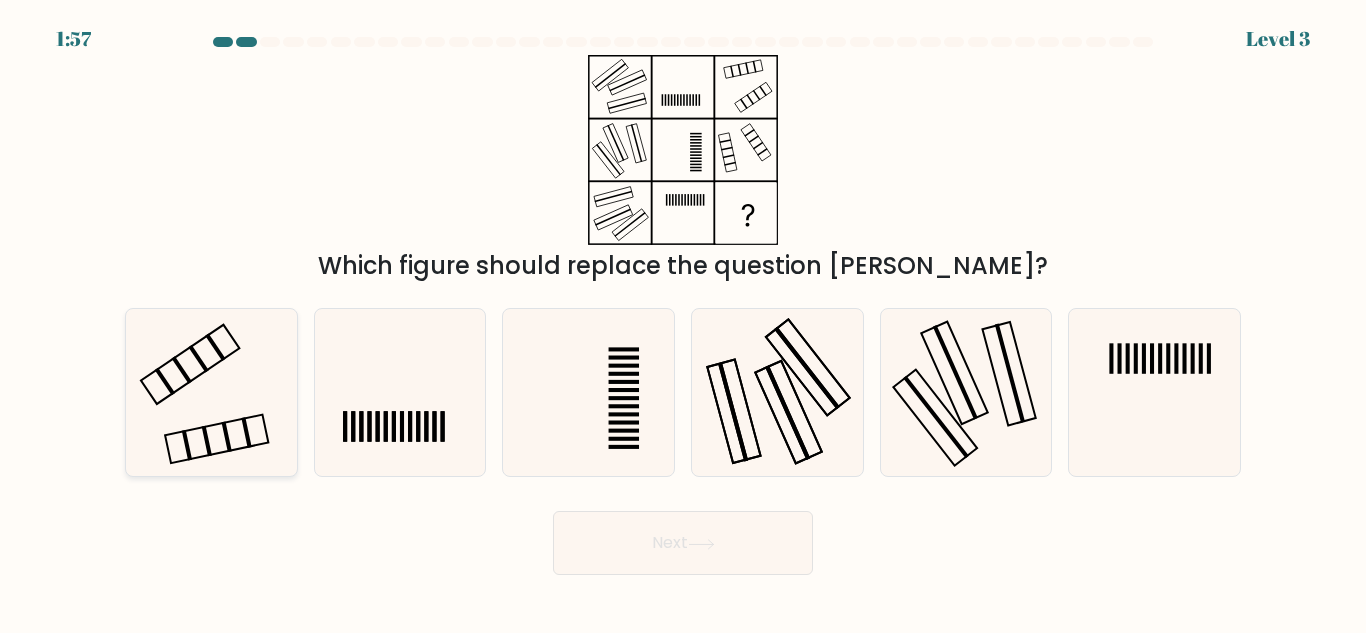 click 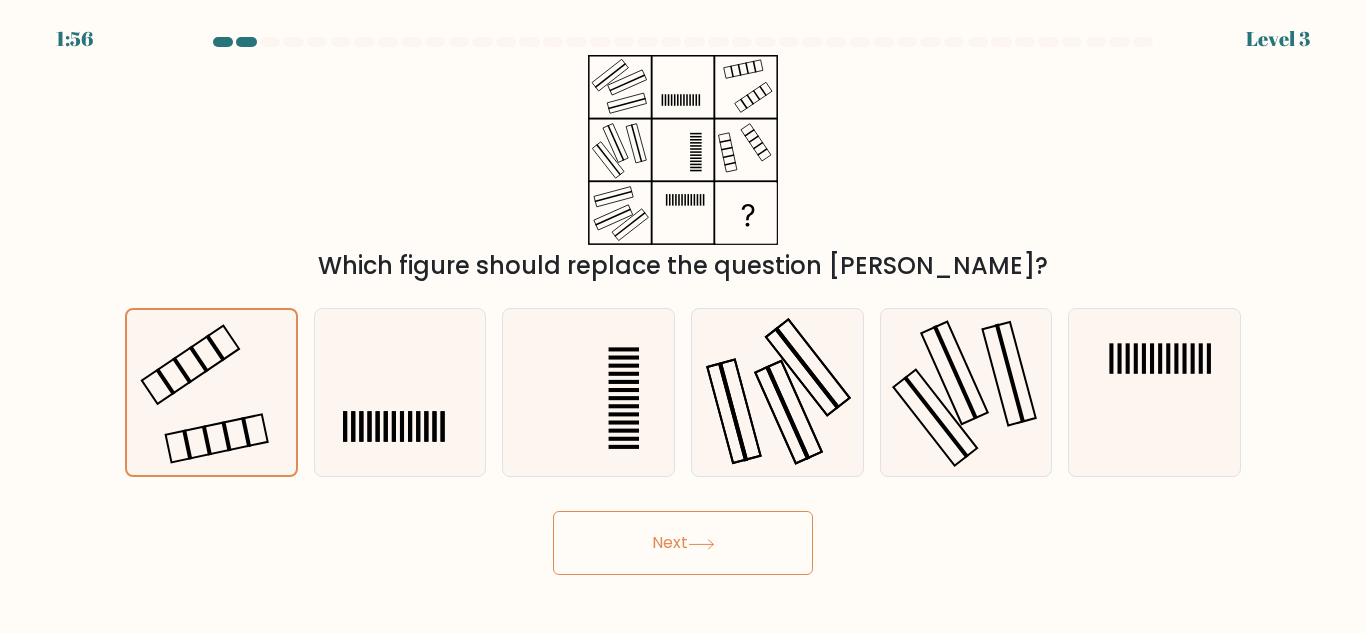 click on "1:56
Level 3" at bounding box center [683, 316] 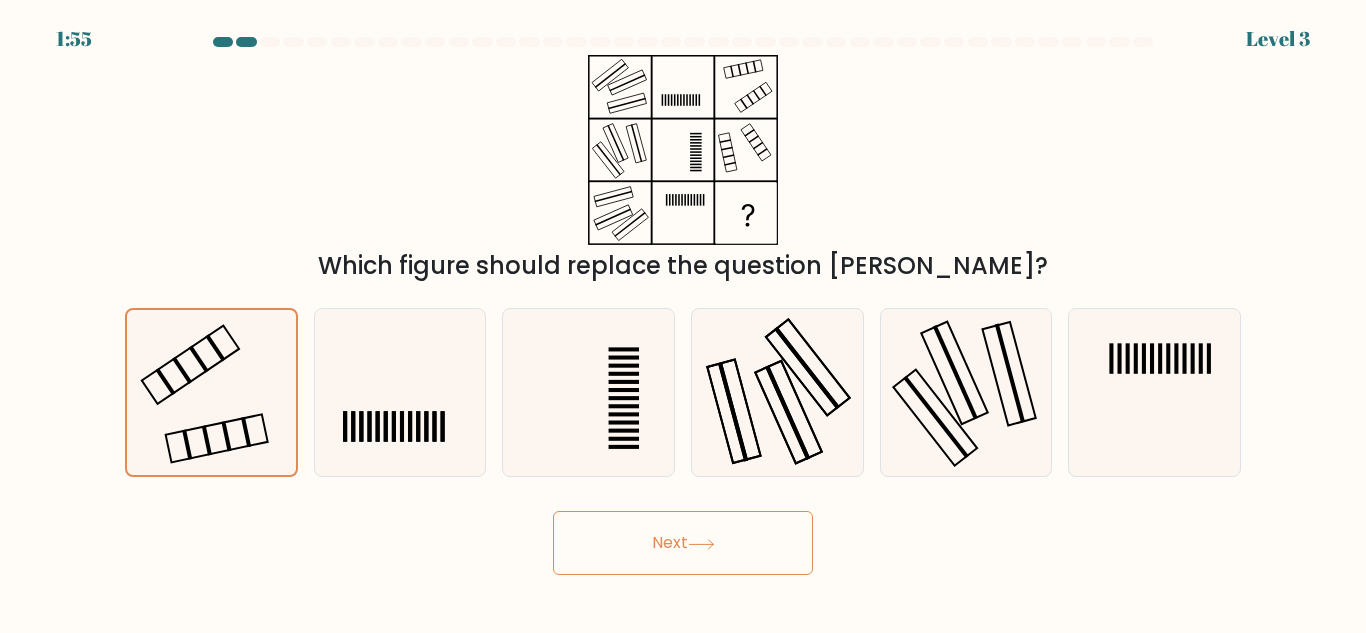 click on "Next" at bounding box center (683, 543) 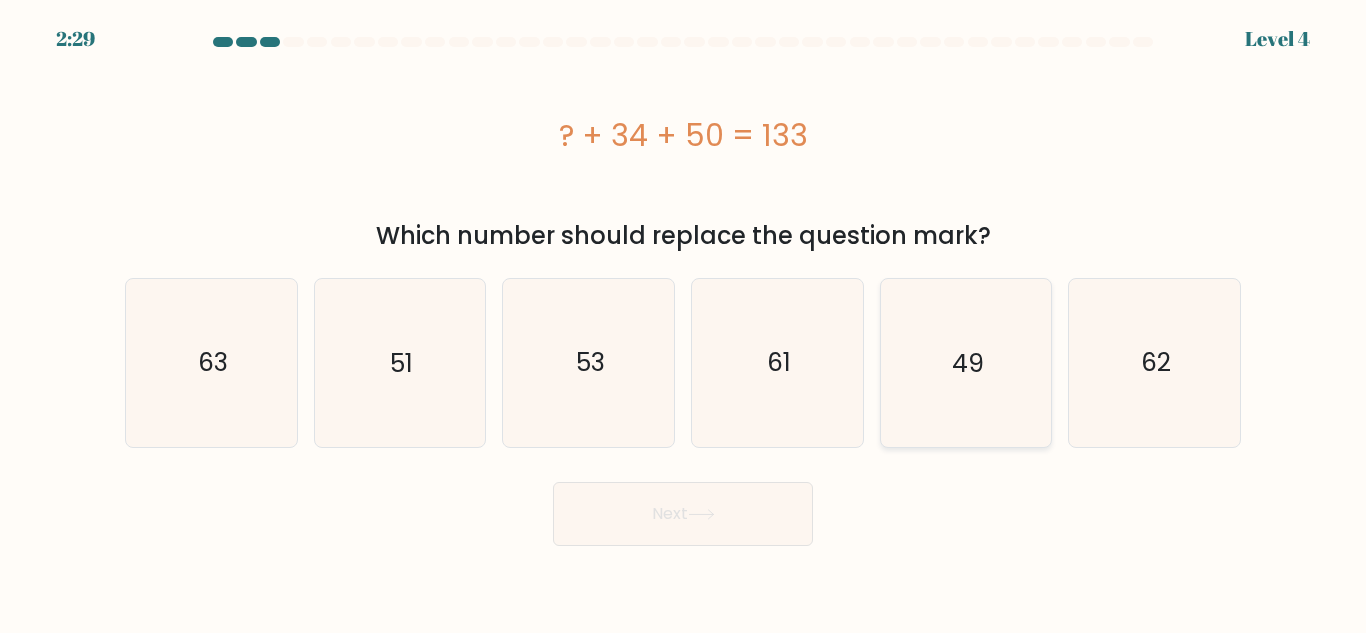 click on "49" 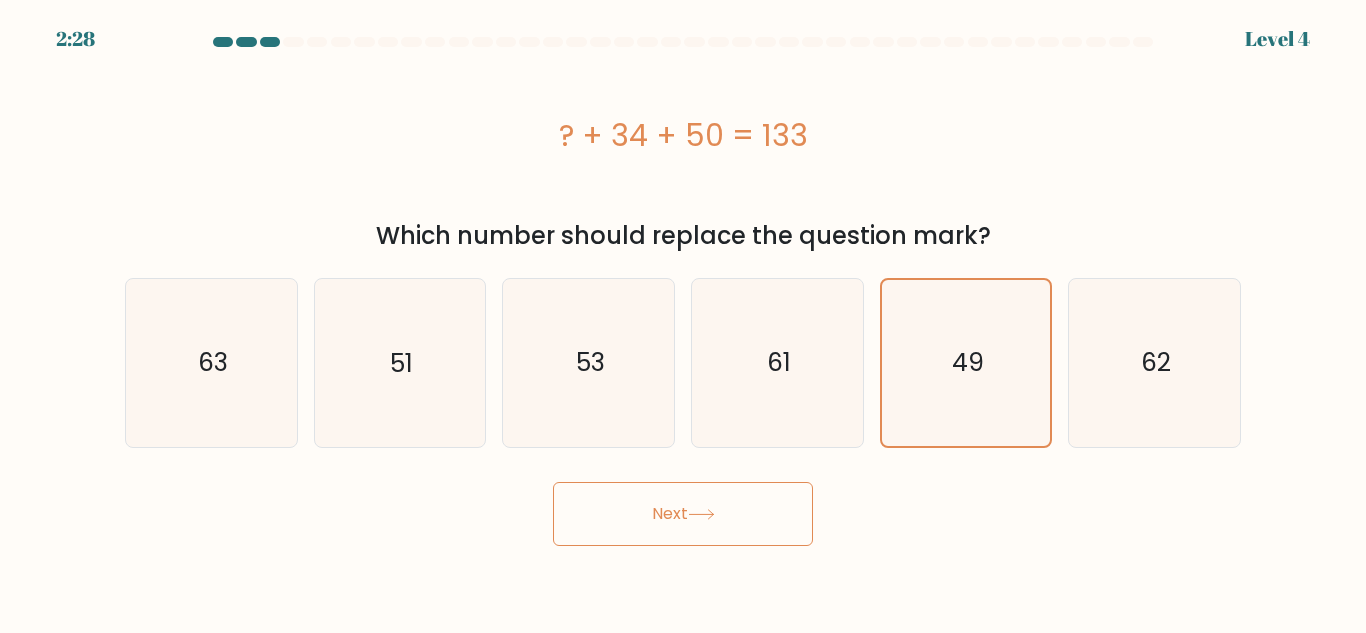click on "Next" at bounding box center [683, 514] 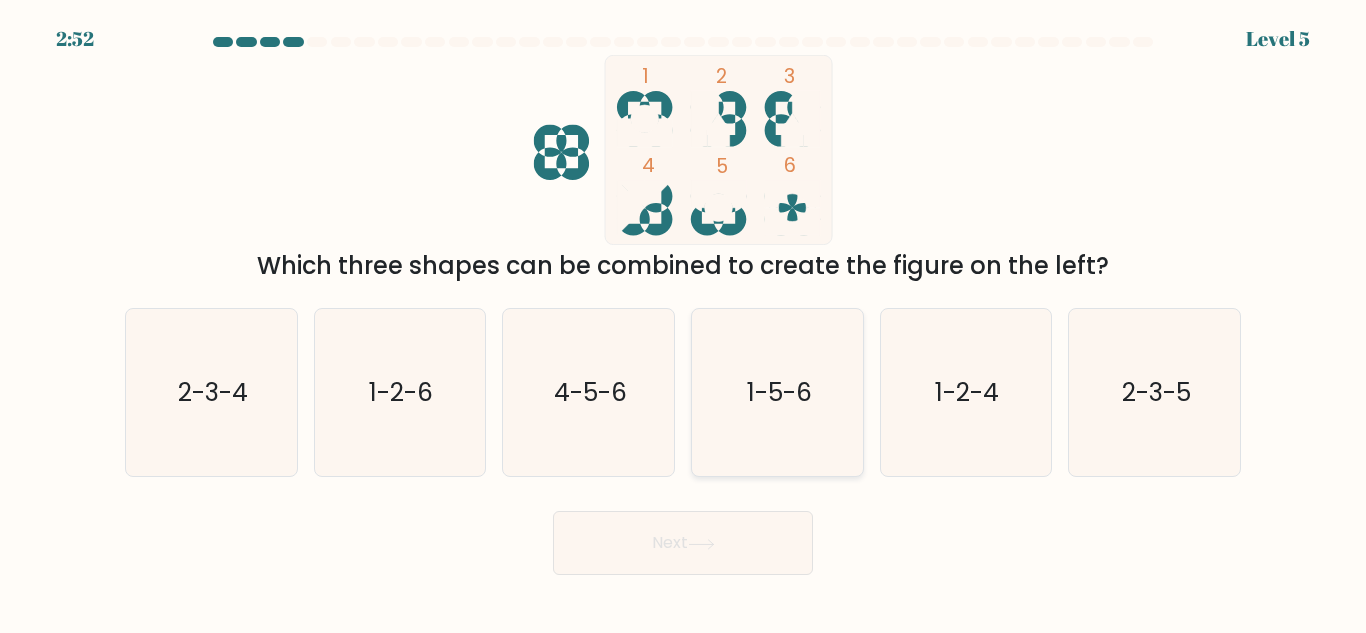 click on "1-5-6" 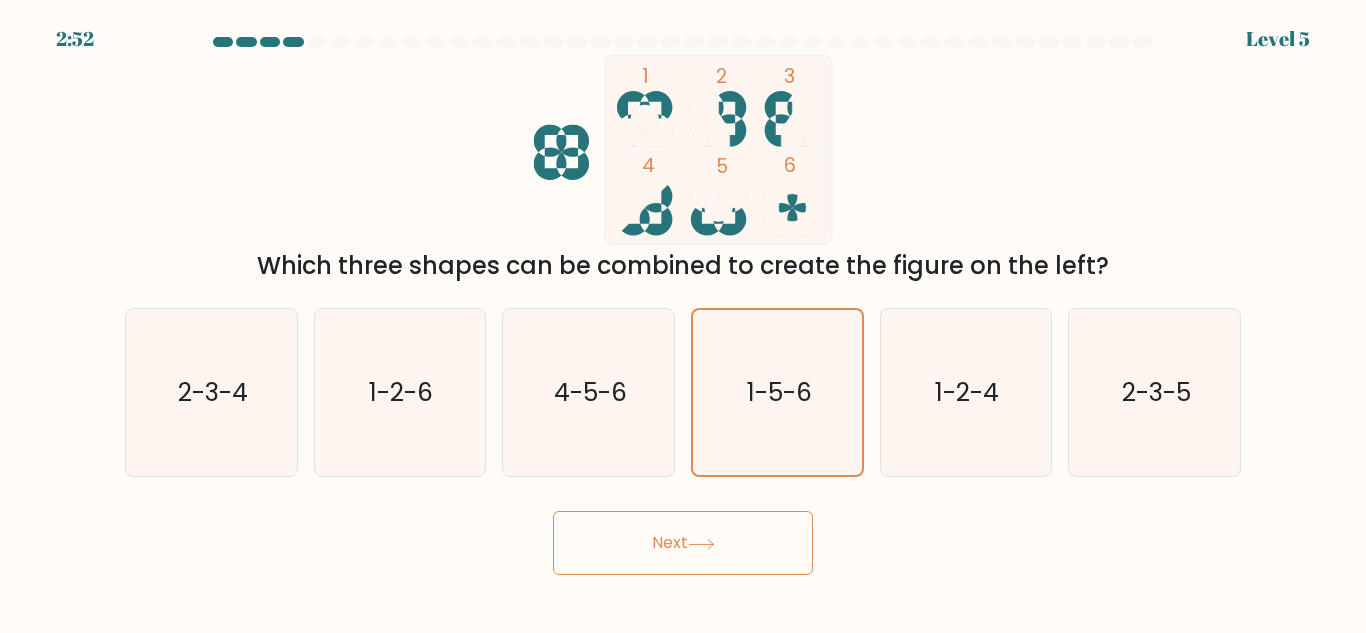 click on "Next" at bounding box center [683, 543] 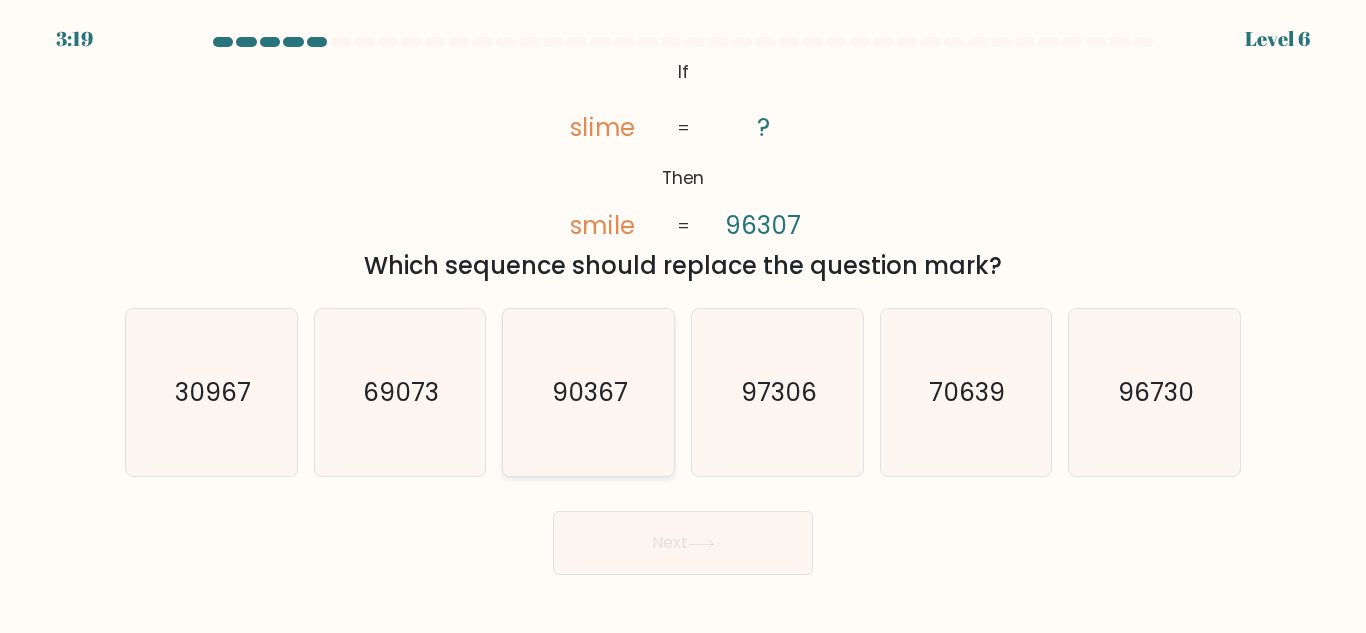 click on "90367" 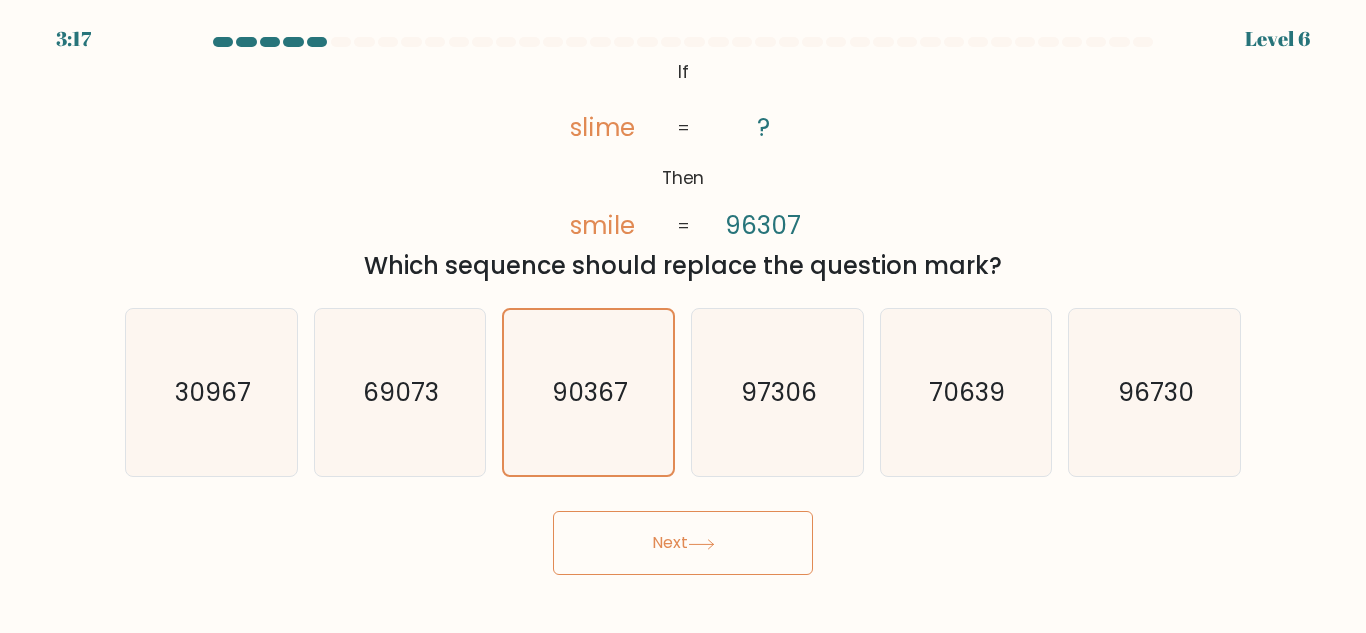 click on "Next" at bounding box center [683, 543] 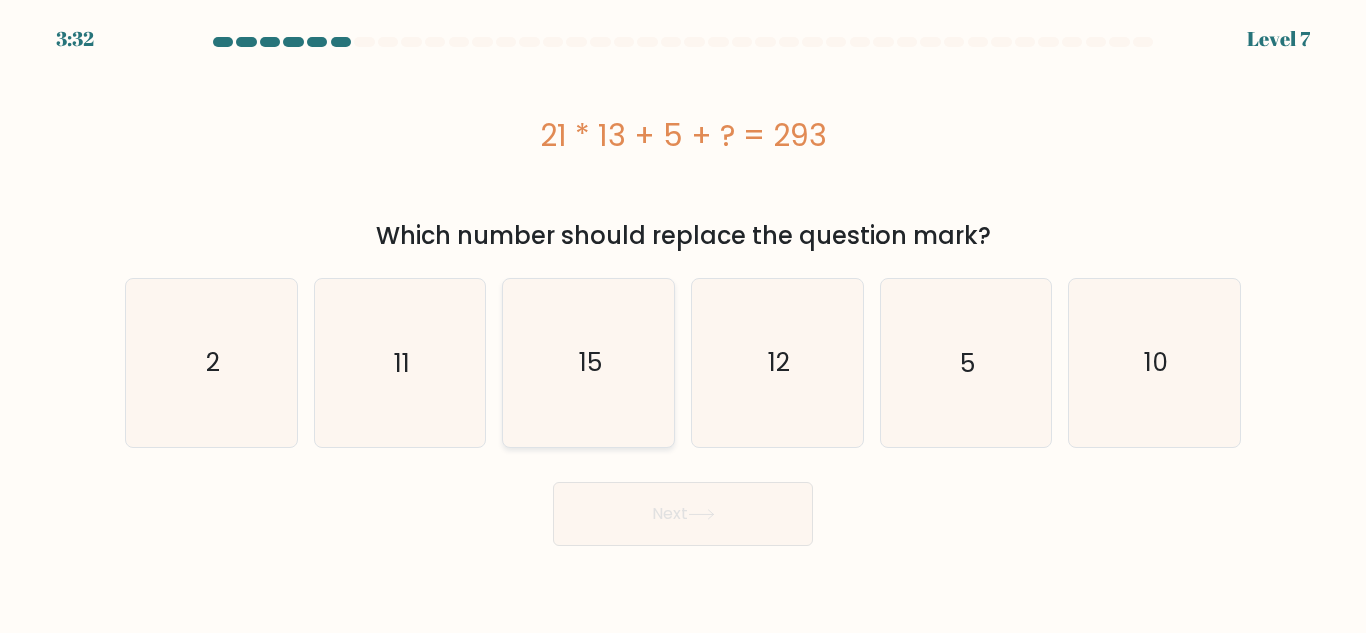 click on "15" 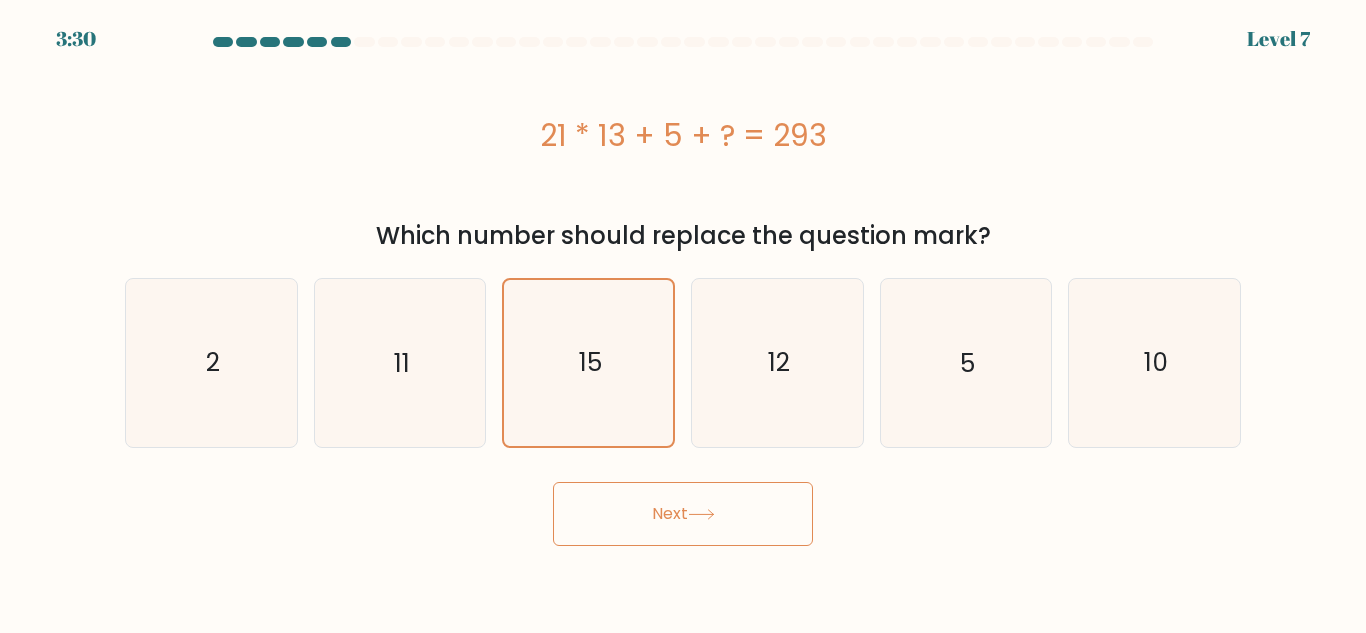 click on "Next" at bounding box center (683, 514) 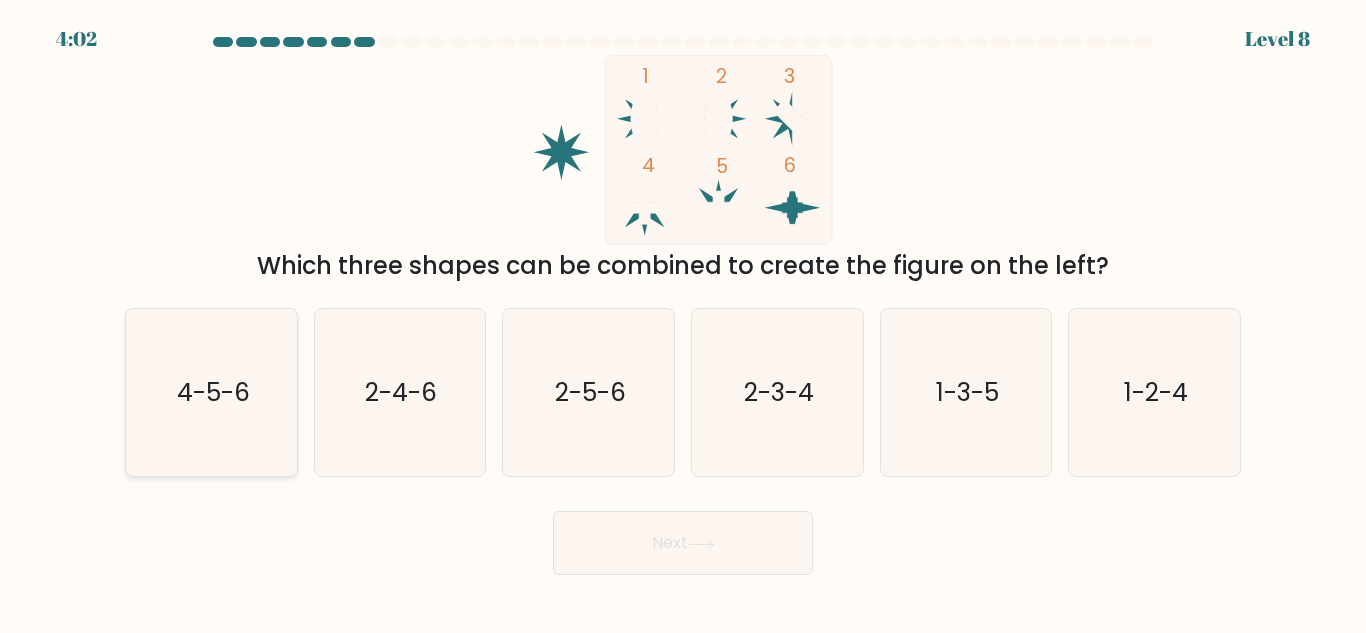 click on "4-5-6" 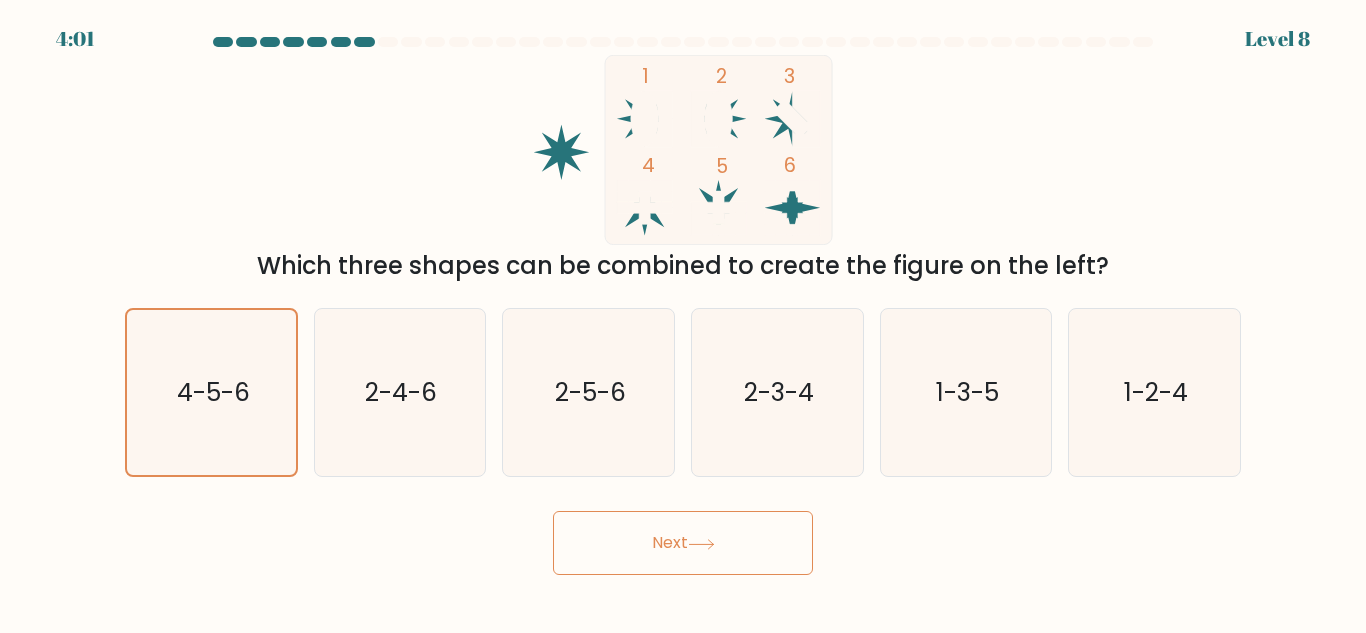 click on "Next" at bounding box center [683, 543] 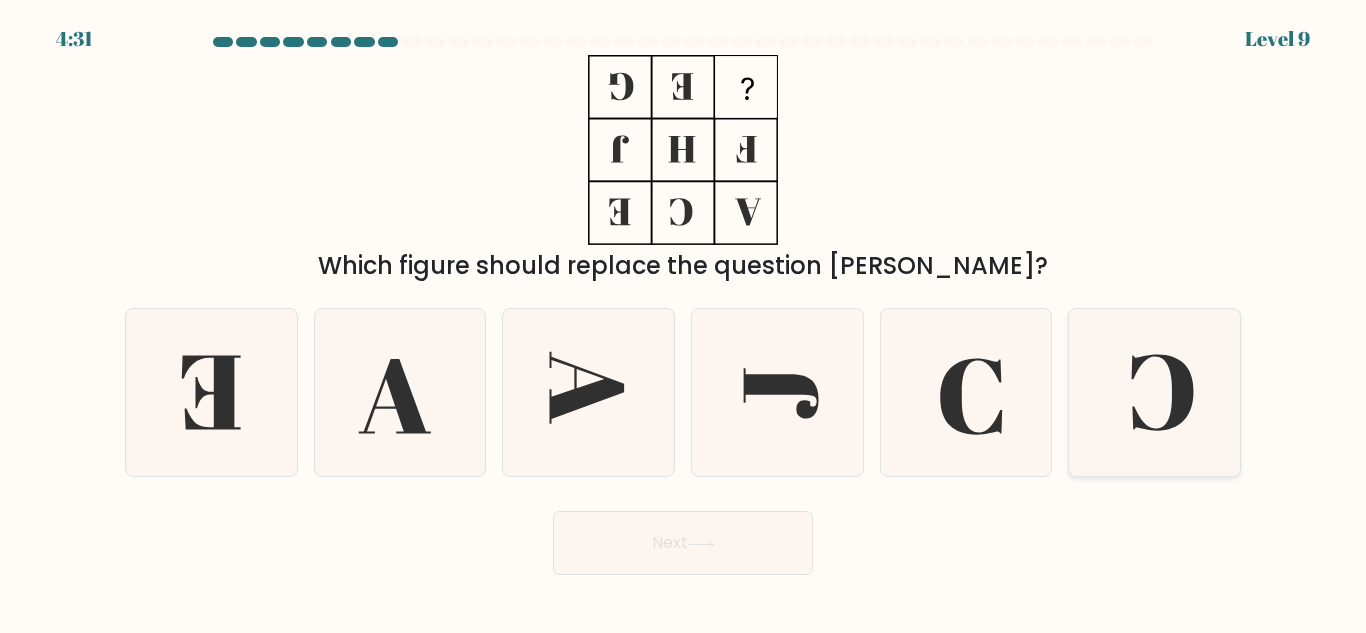 click 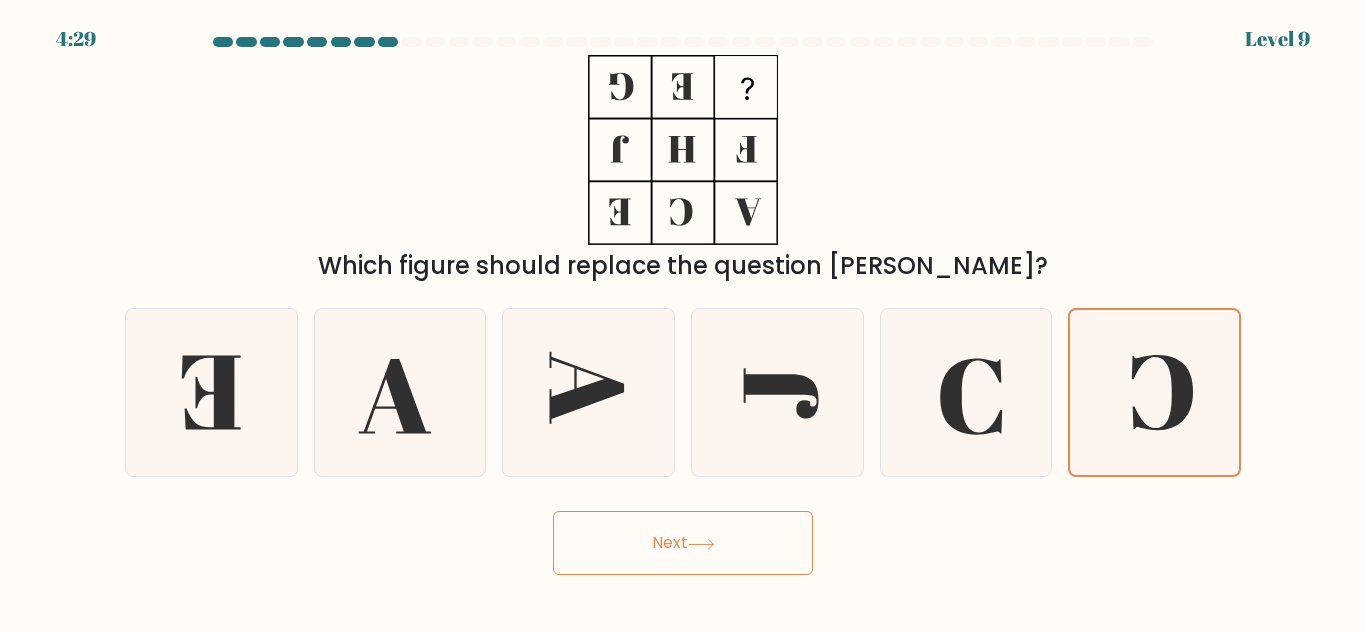click on "Next" at bounding box center (683, 543) 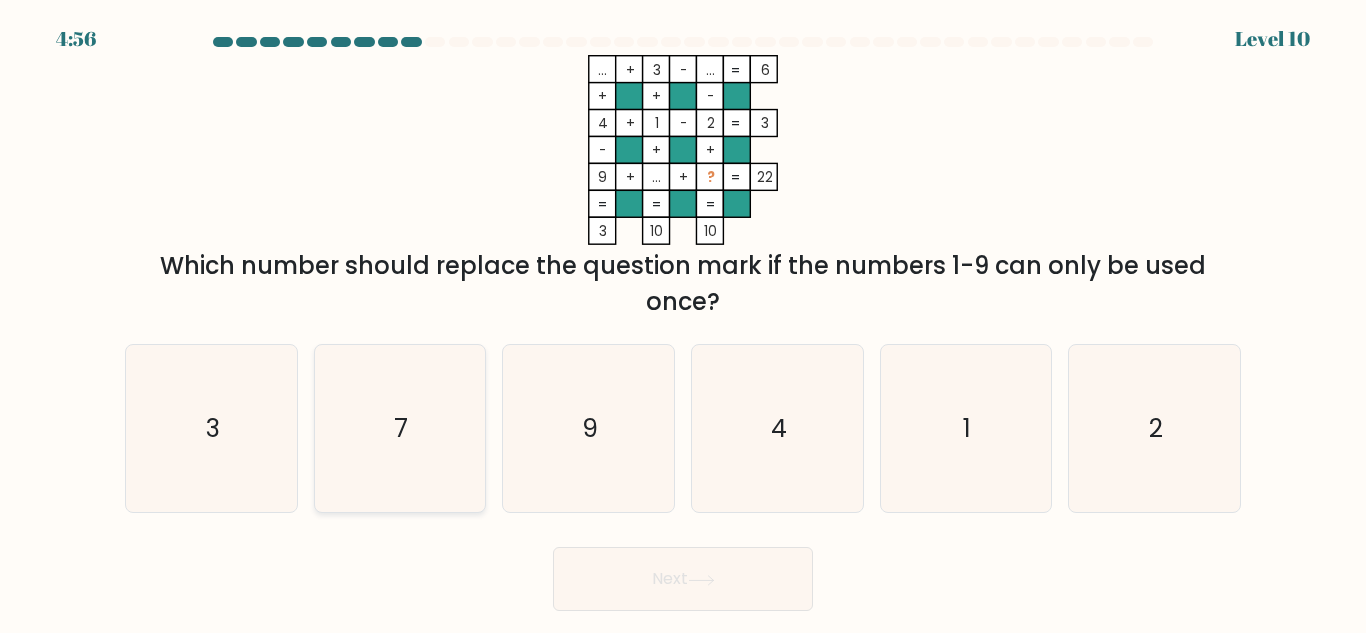 click on "7" 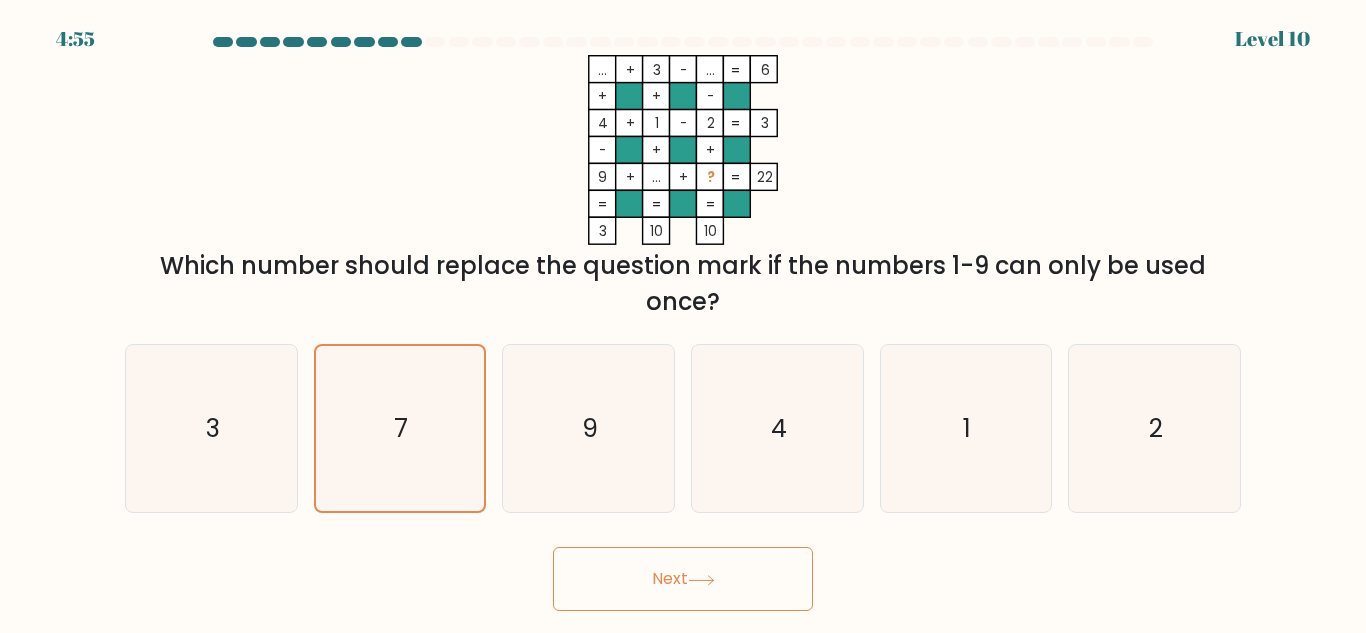 click on "Next" at bounding box center (683, 579) 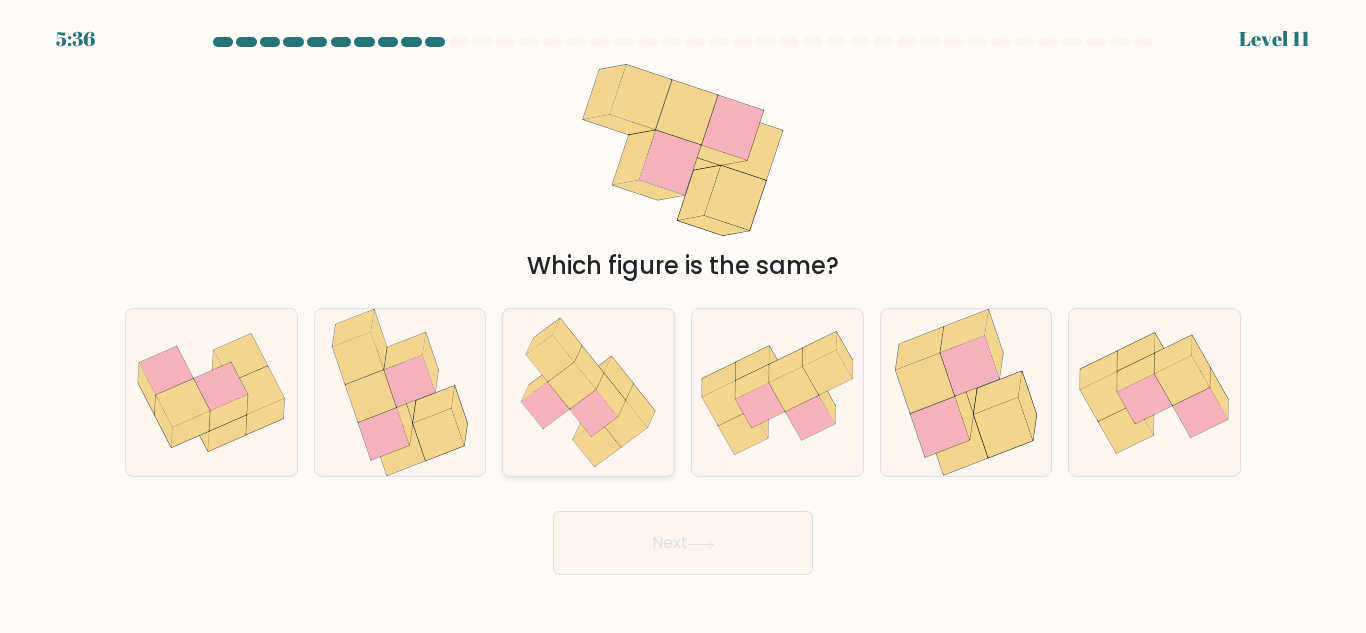 click 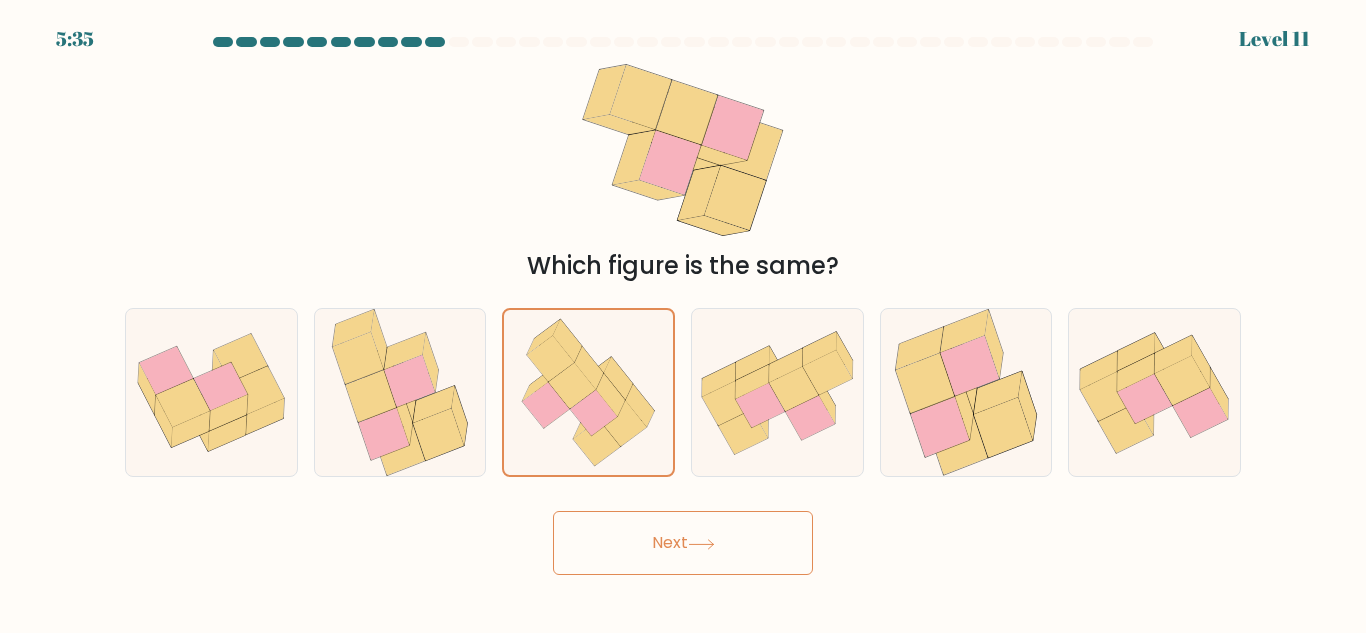 click on "Next" at bounding box center [683, 543] 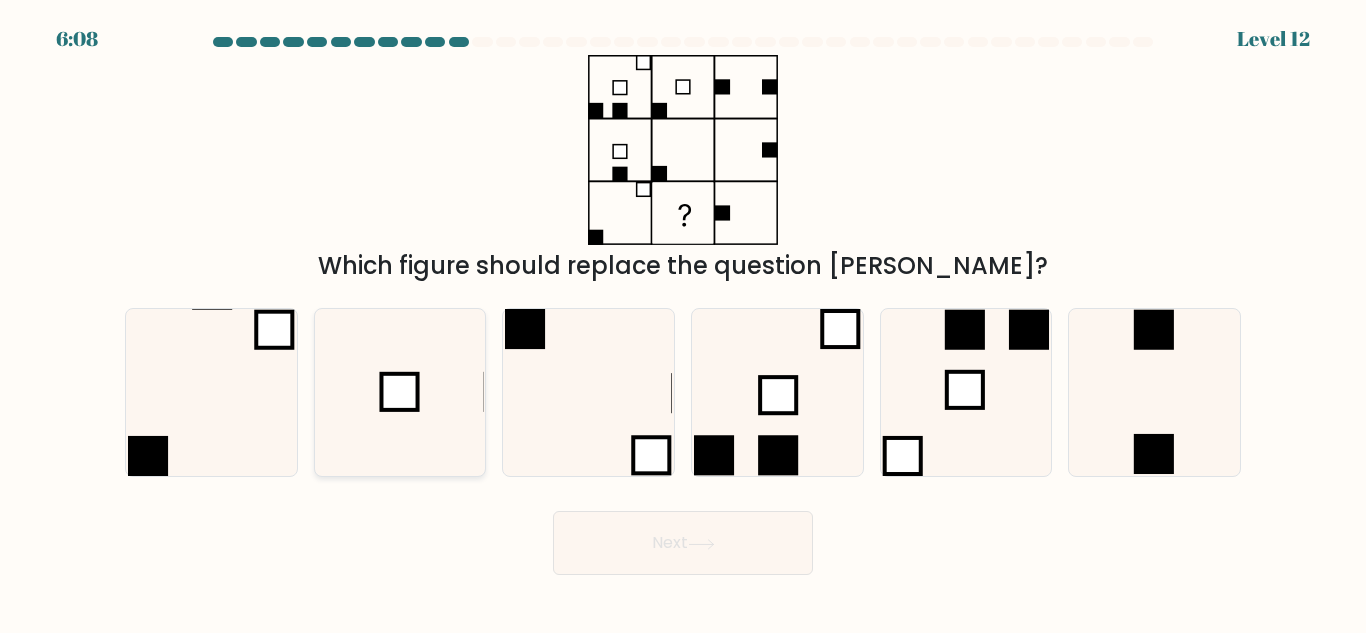 click 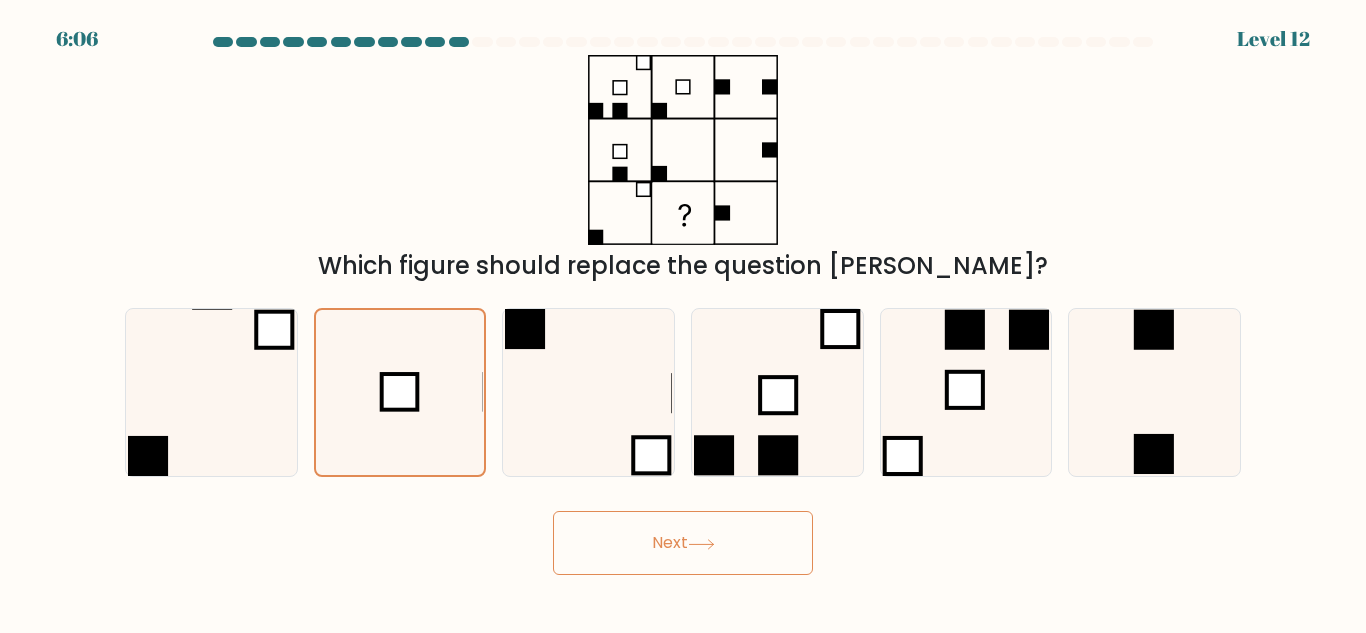 click on "Next" at bounding box center [683, 543] 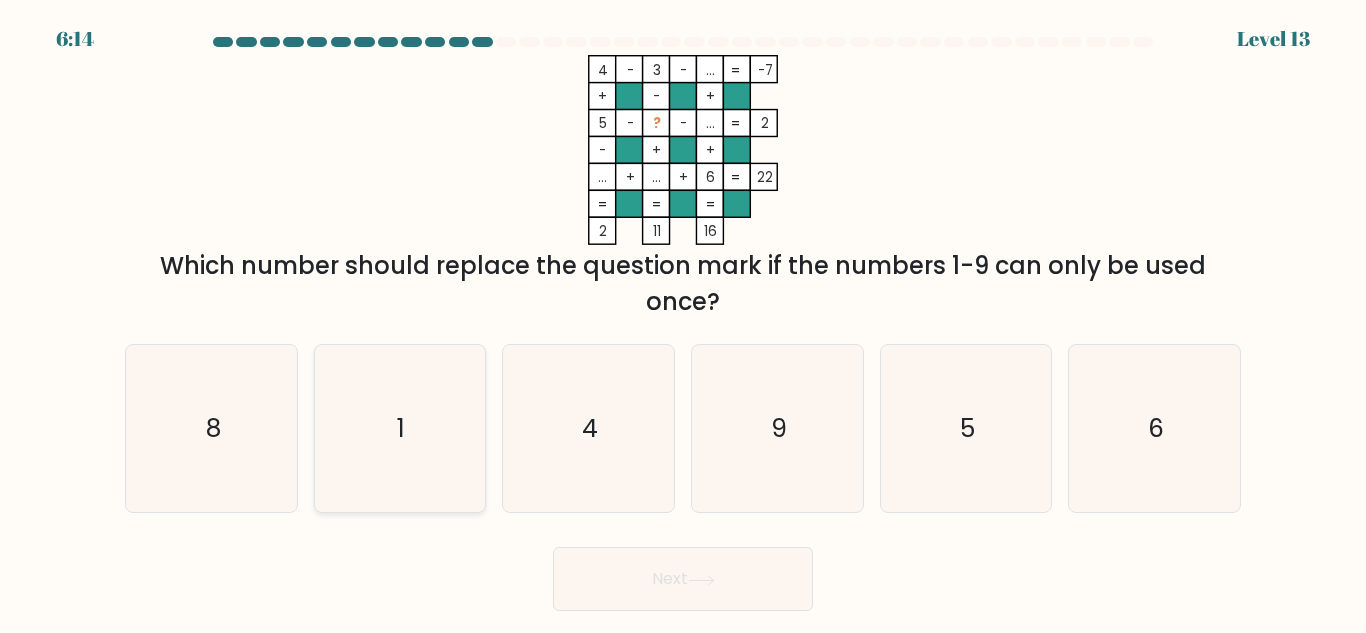 click on "1" 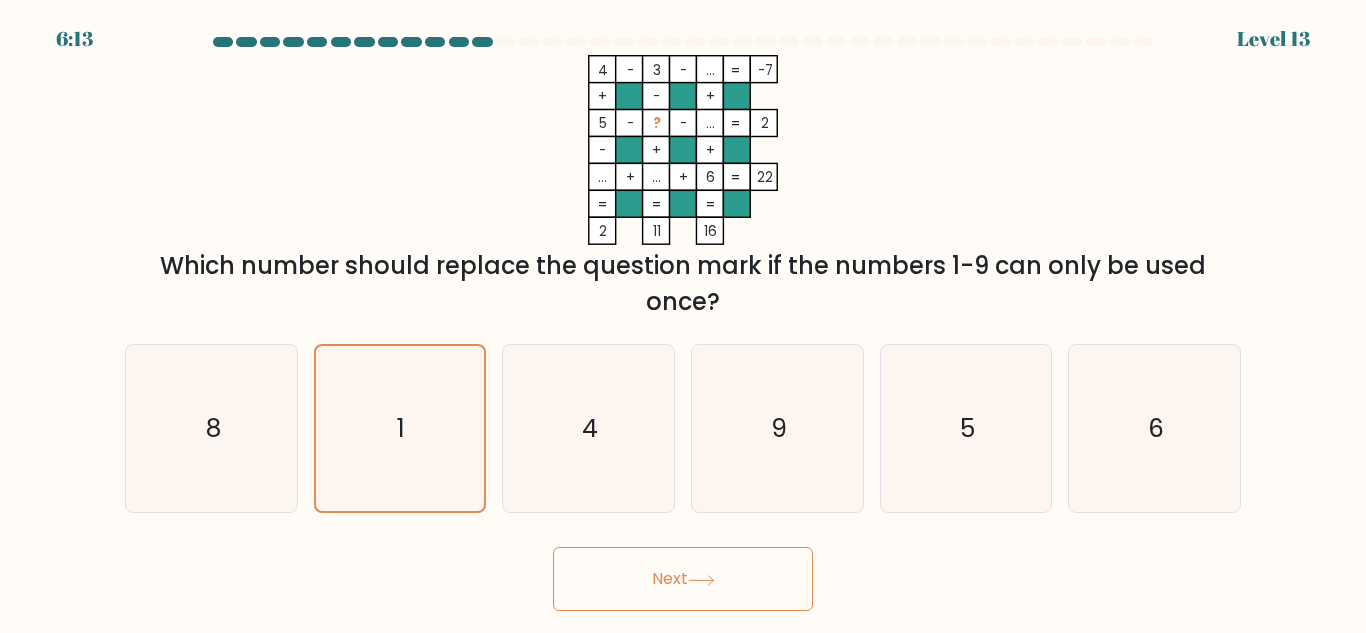 click on "Next" at bounding box center [683, 579] 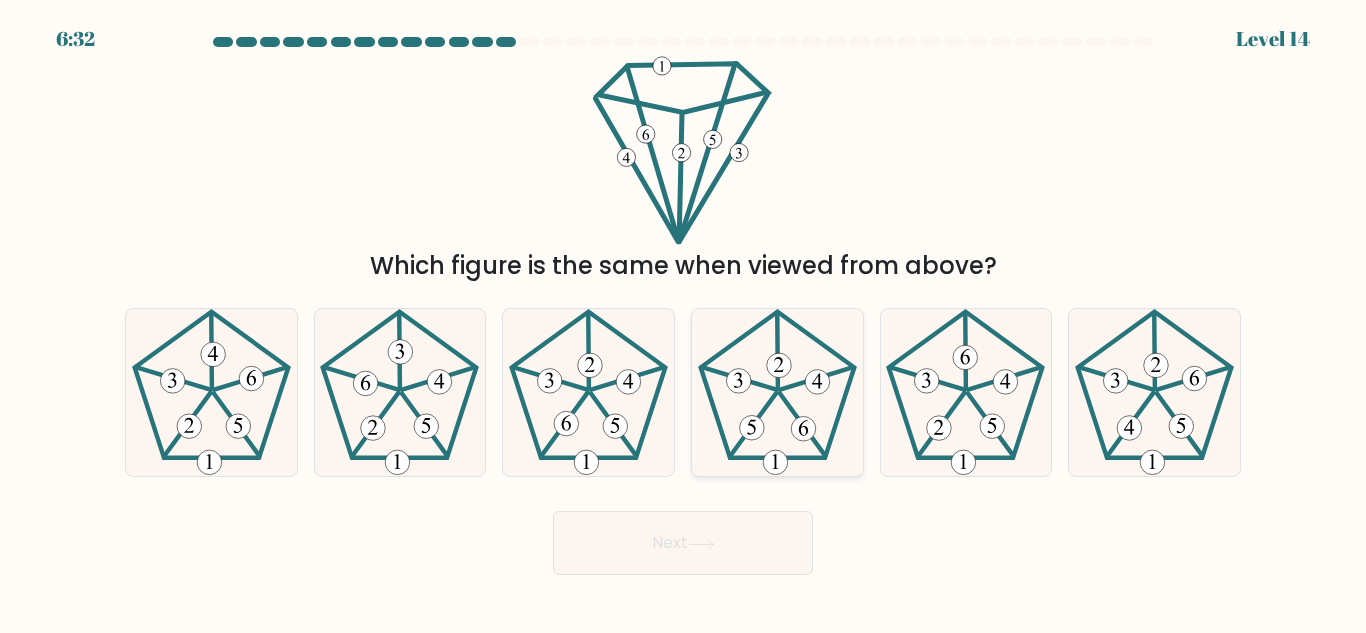 click 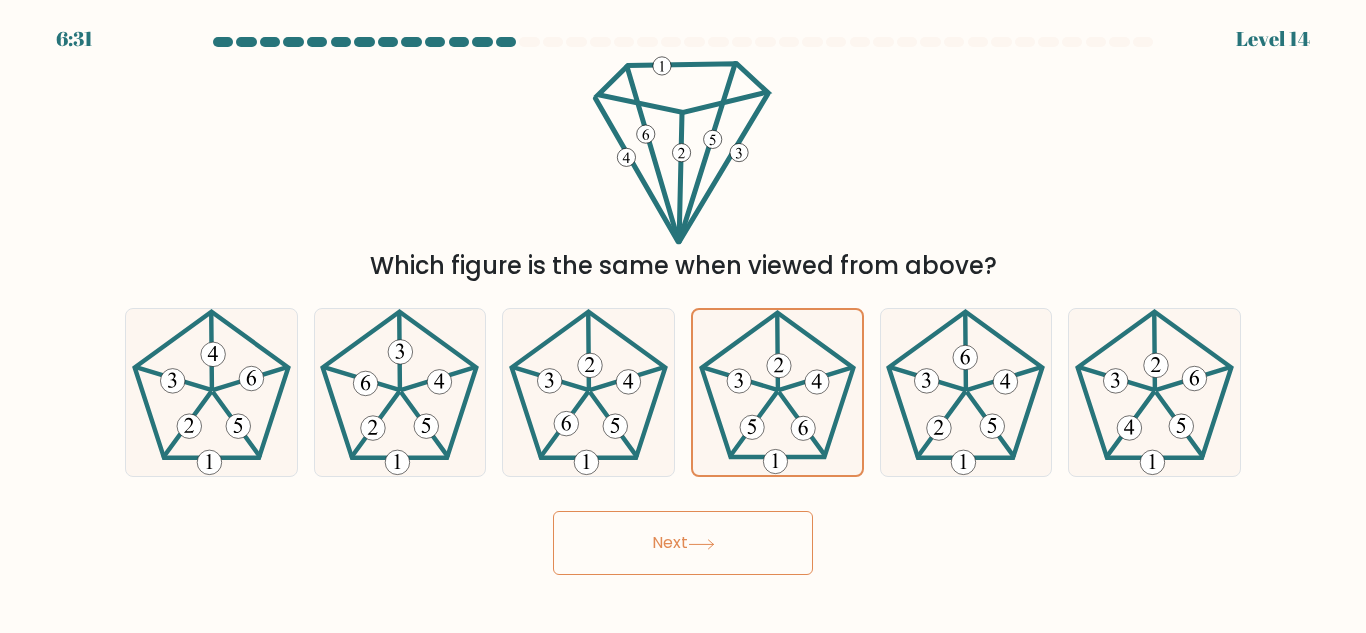 click on "Next" at bounding box center [683, 543] 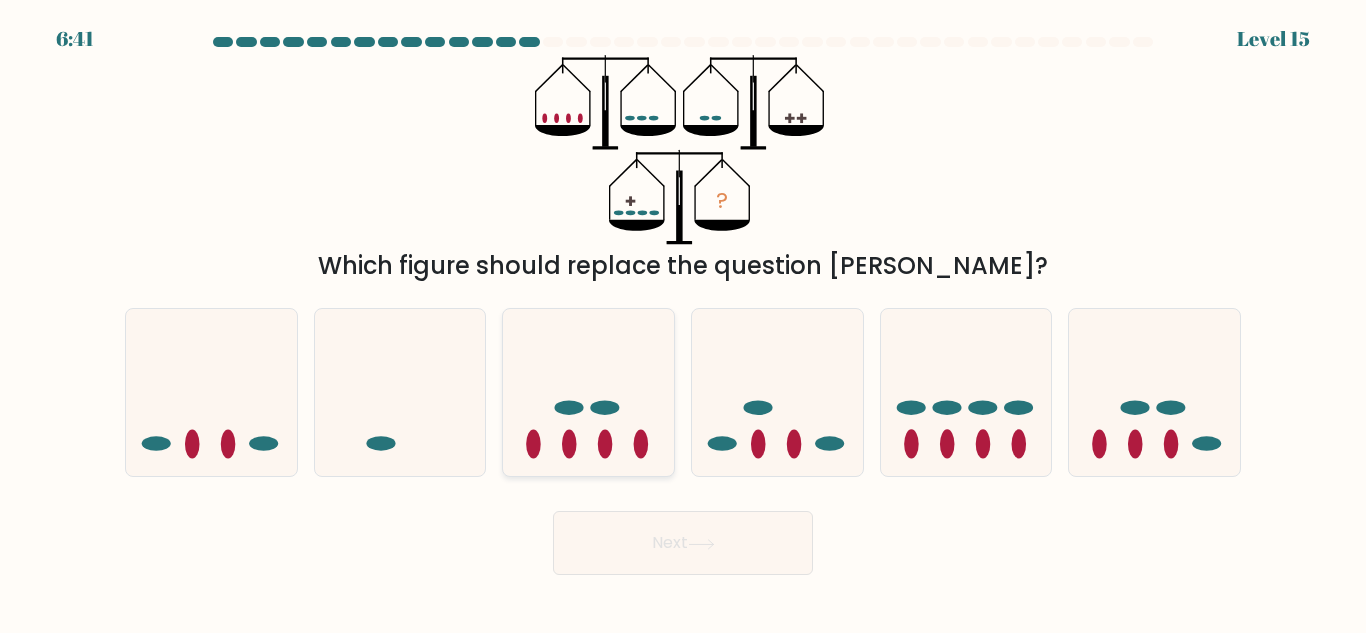 click 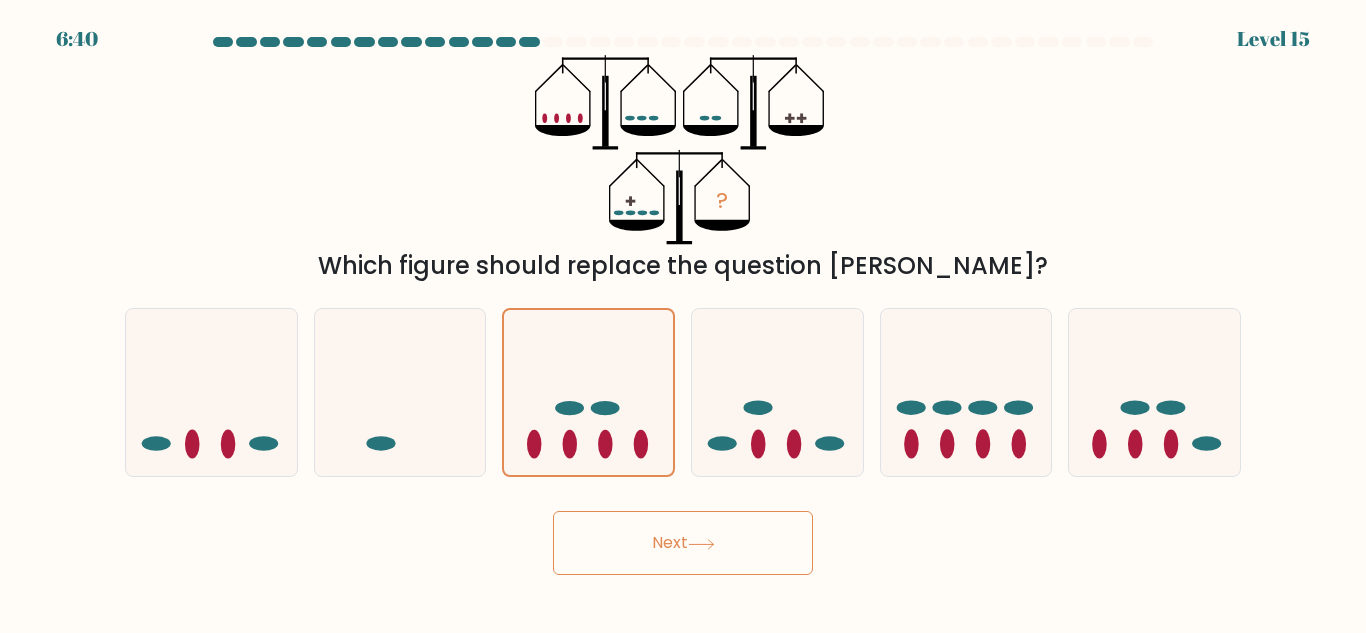 click on "Next" at bounding box center (683, 543) 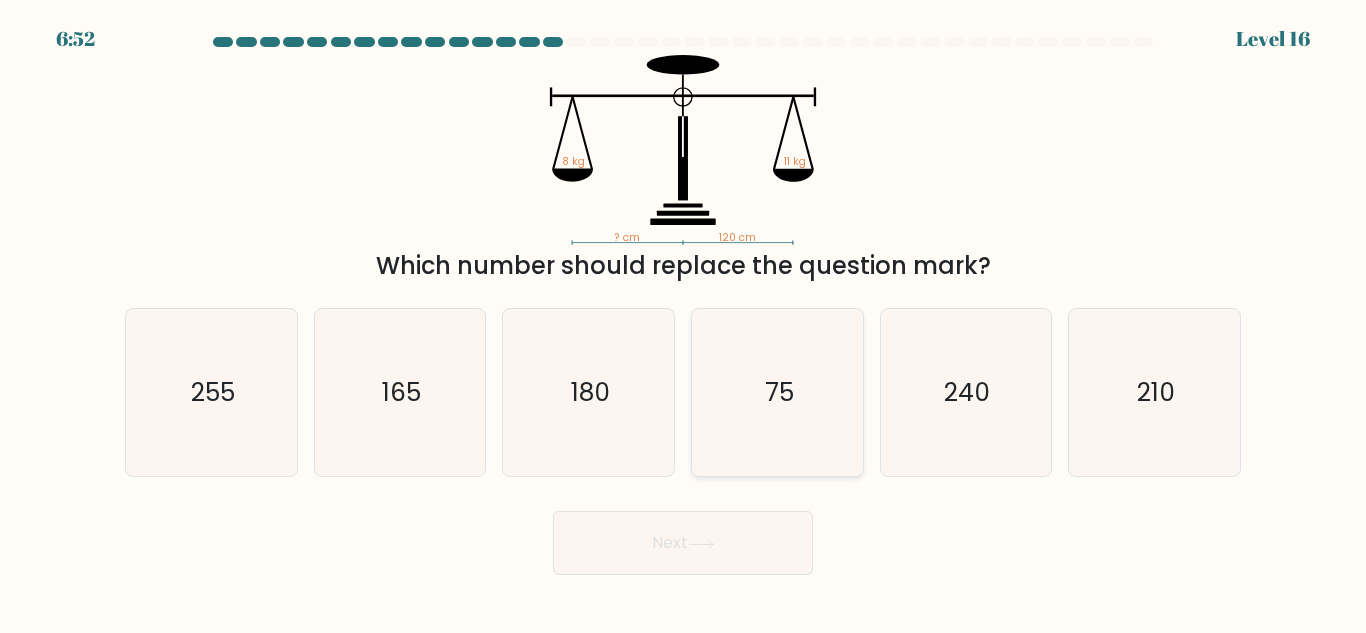 click on "75" 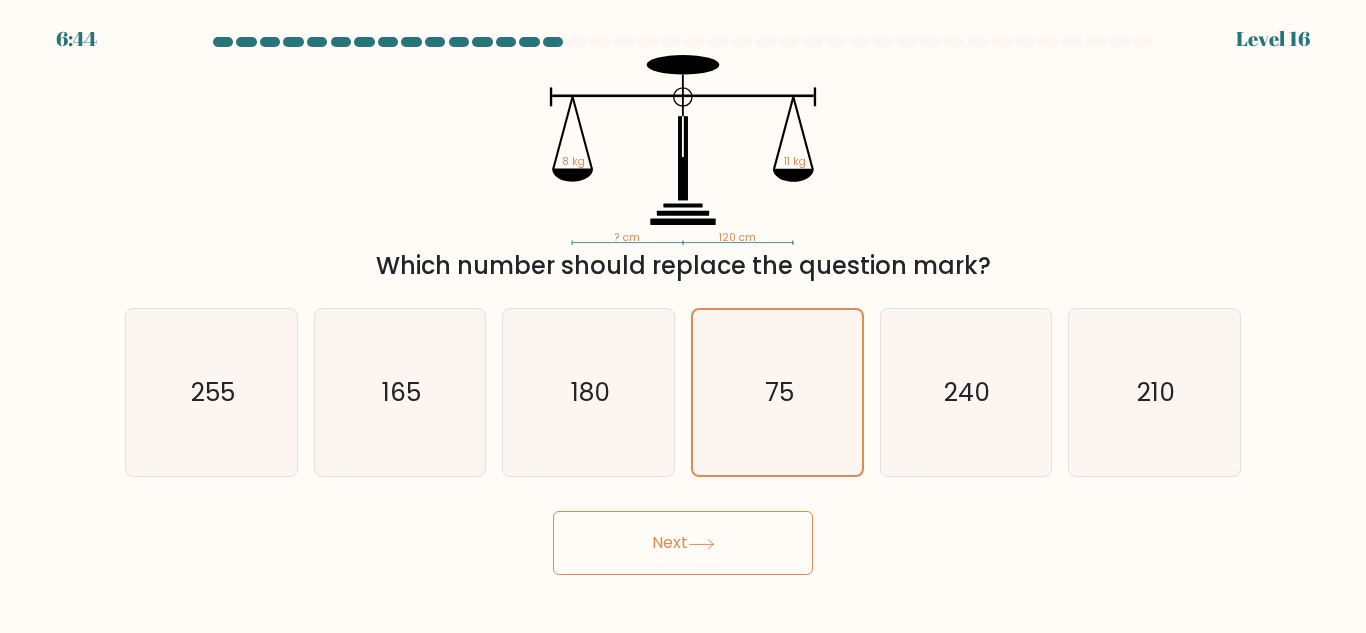 click on "Next" at bounding box center (683, 543) 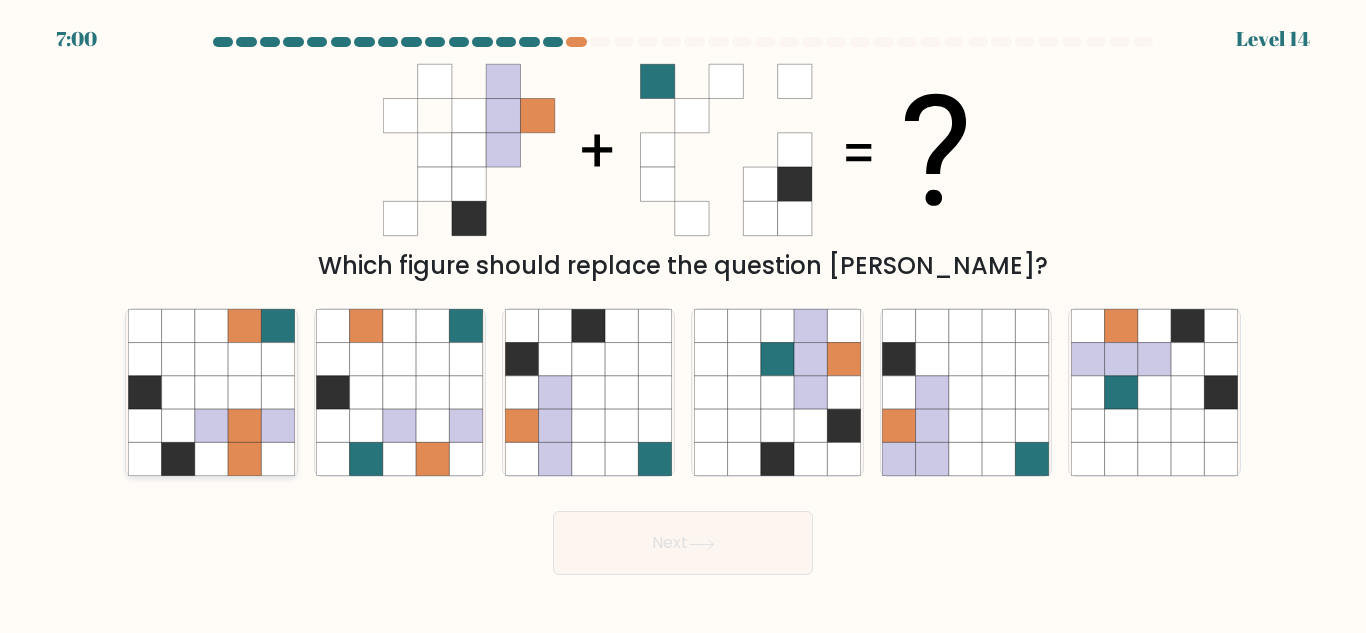 click 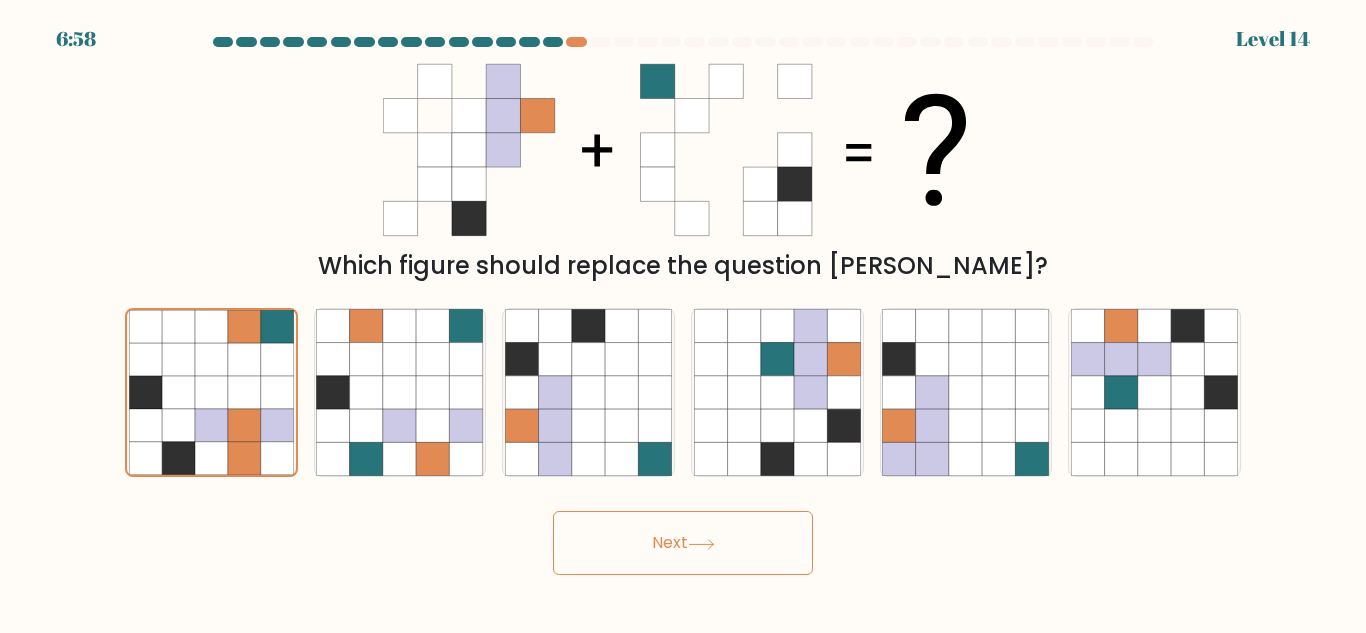 click on "Next" at bounding box center [683, 543] 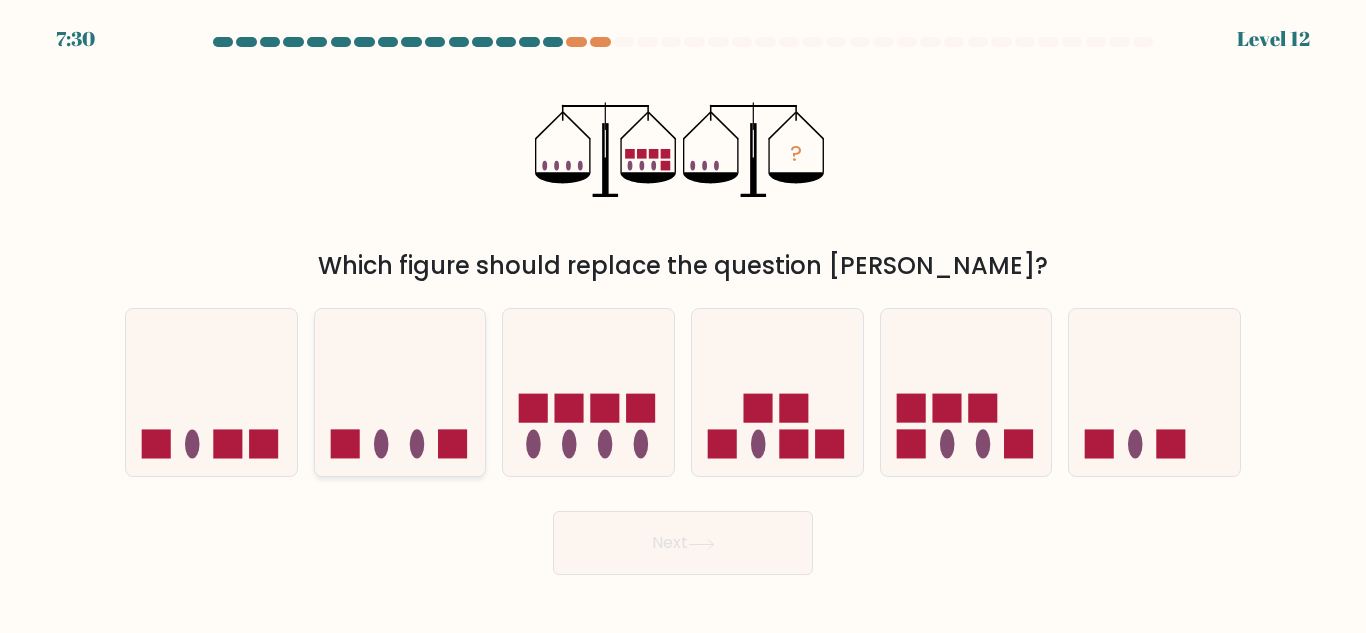 click 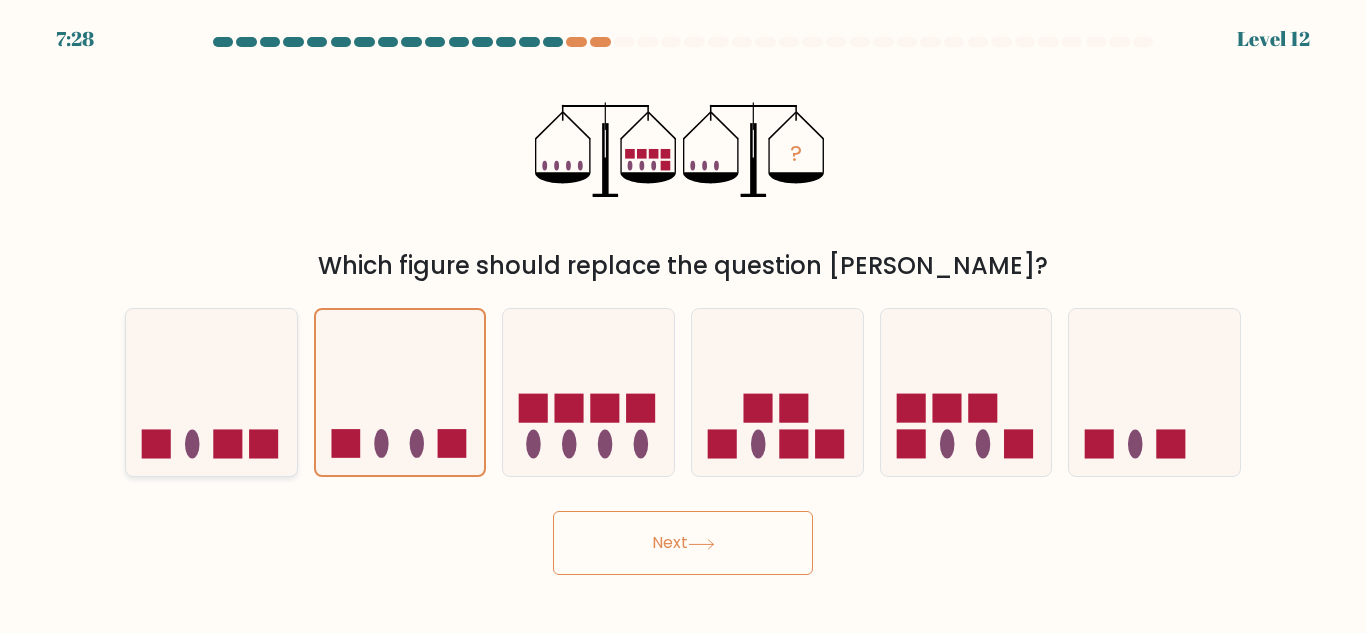 click 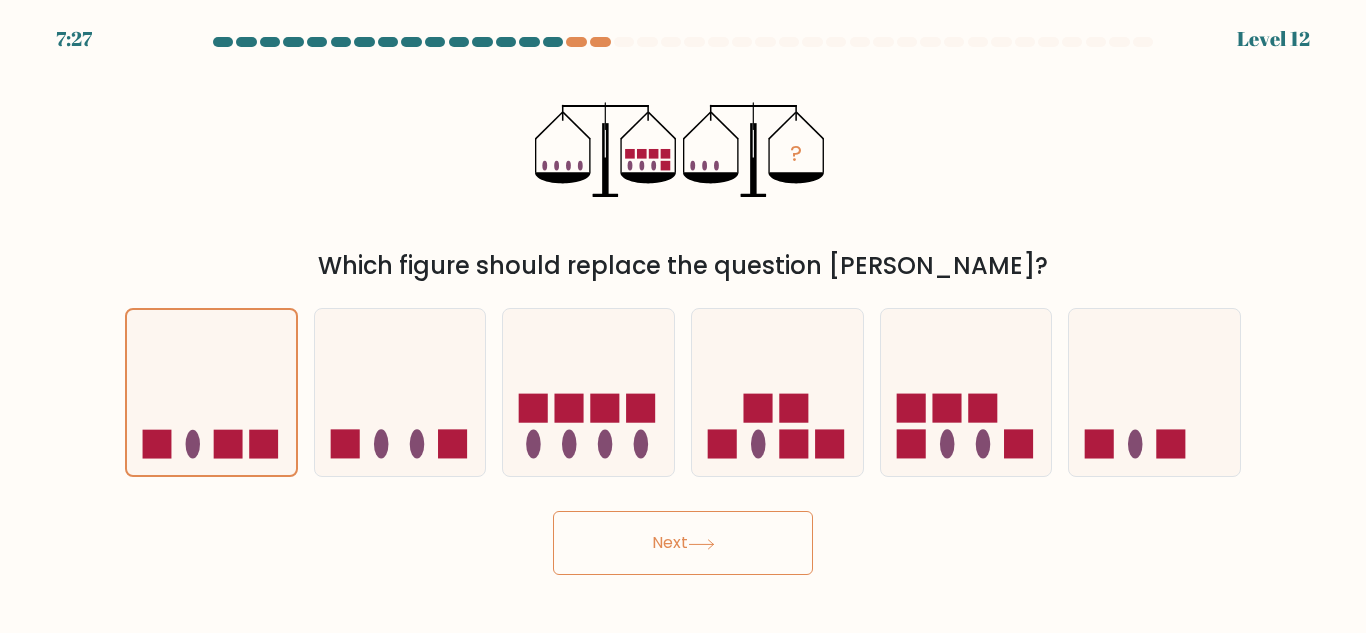click on "Next" at bounding box center [683, 543] 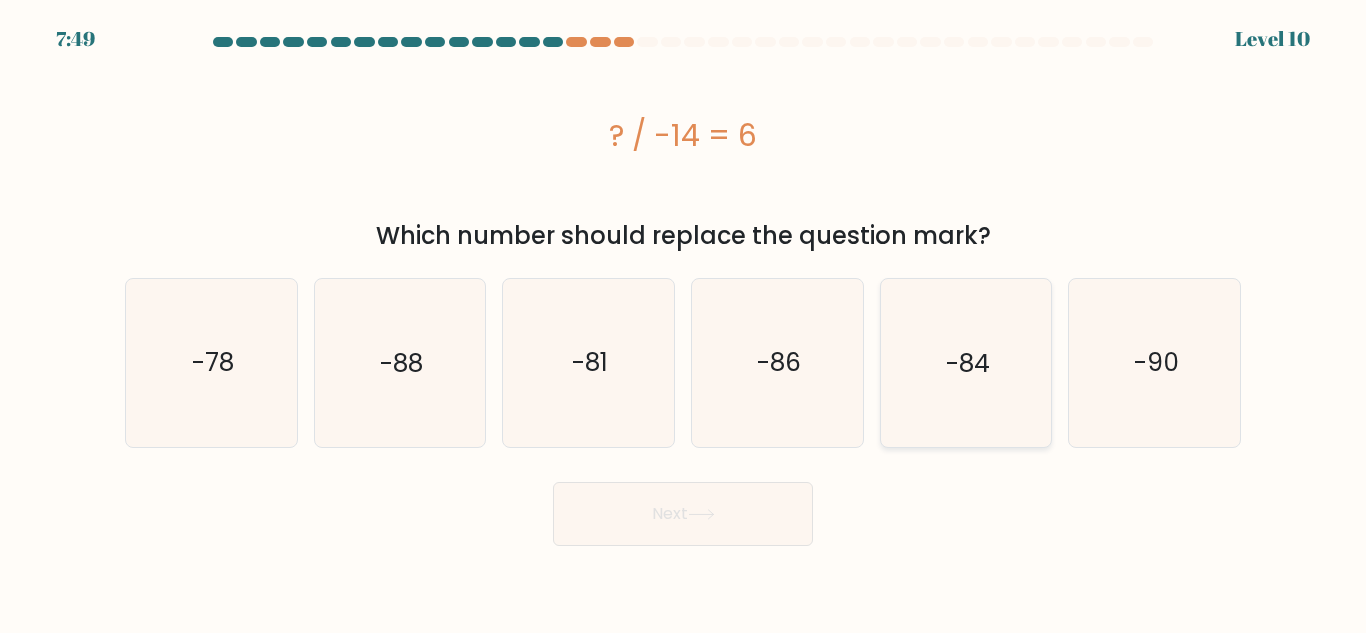 click on "-84" 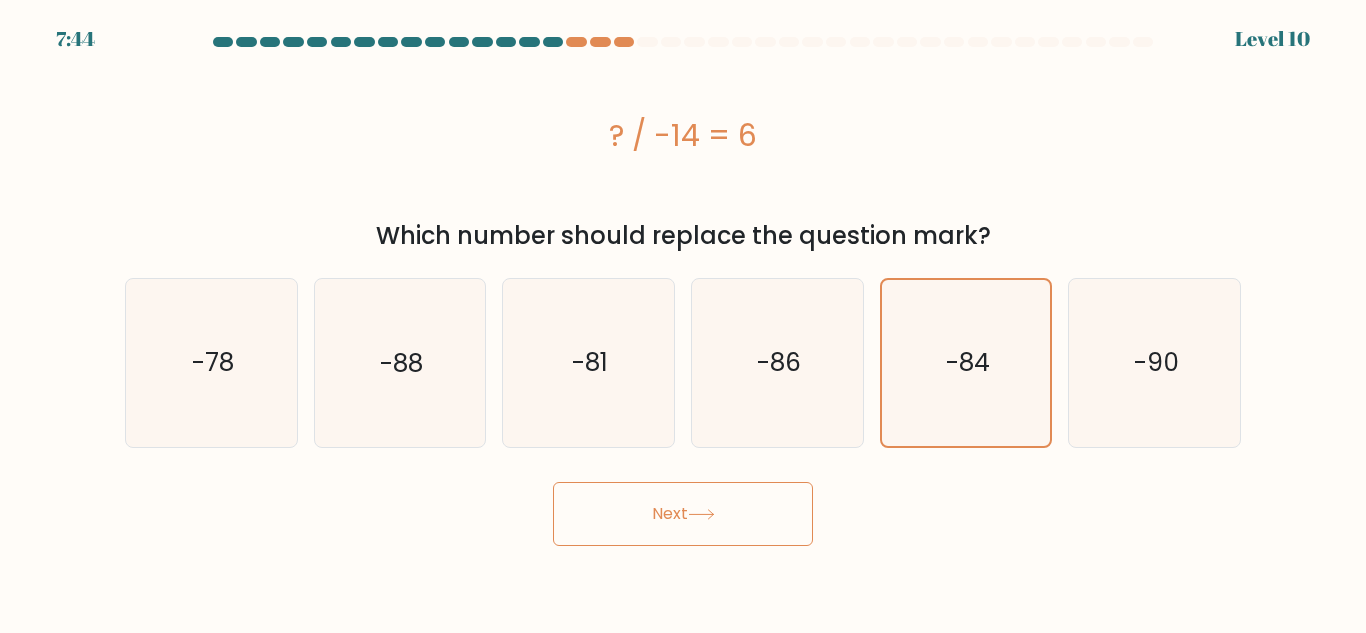 click on "Next" at bounding box center (683, 514) 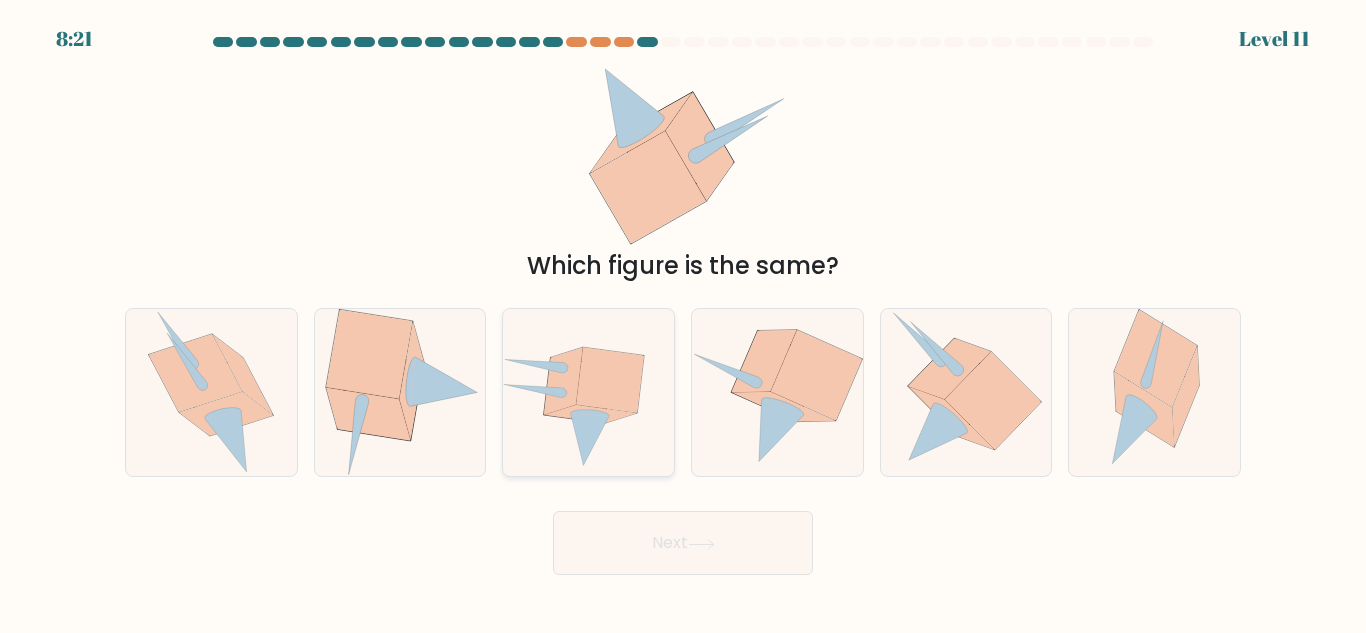 click 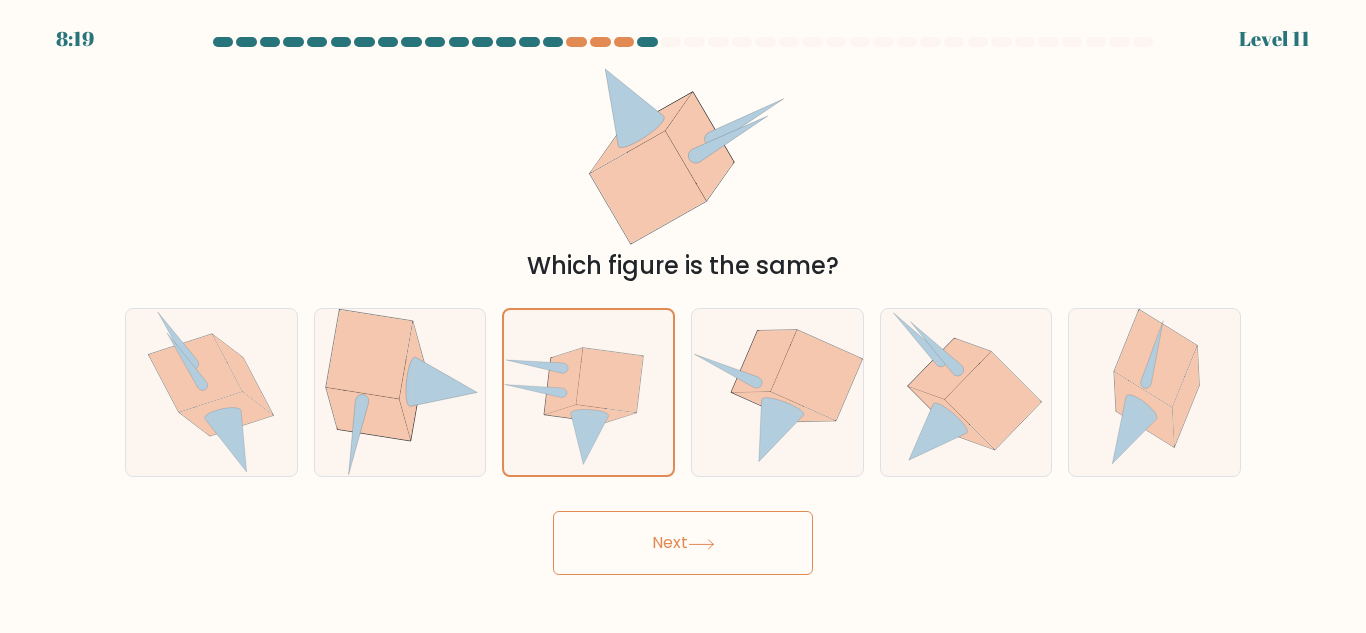 click on "Next" at bounding box center [683, 543] 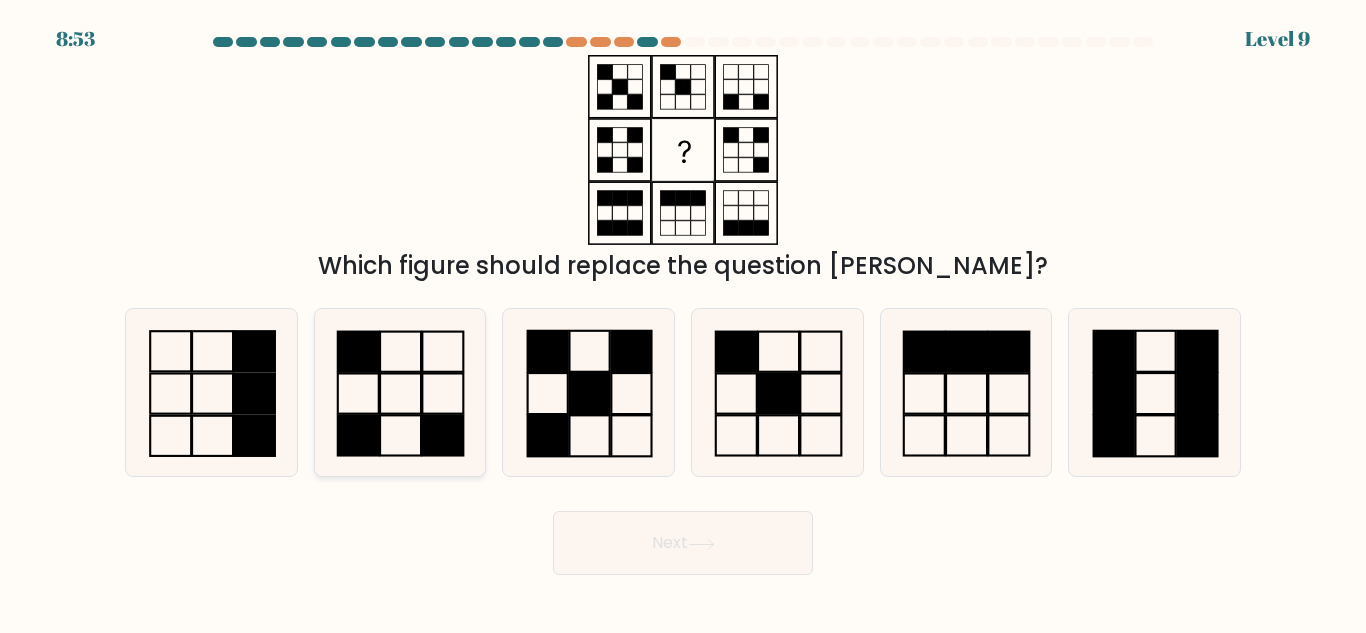 click 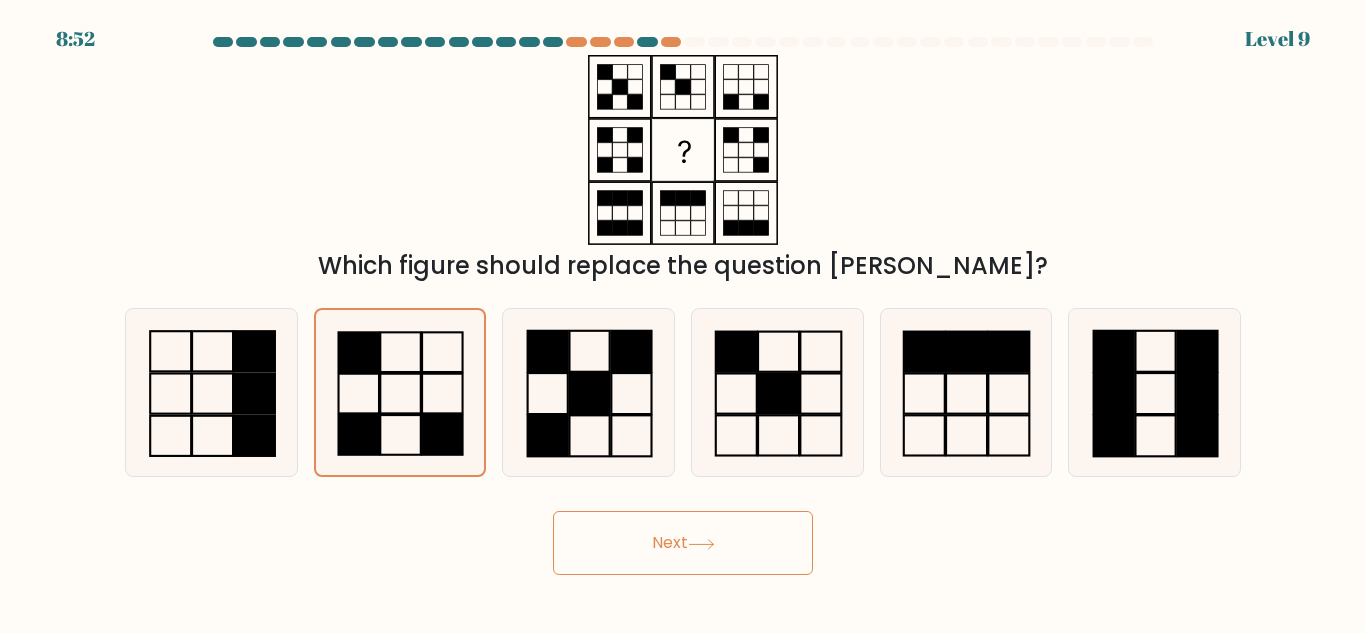 click on "Next" at bounding box center (683, 543) 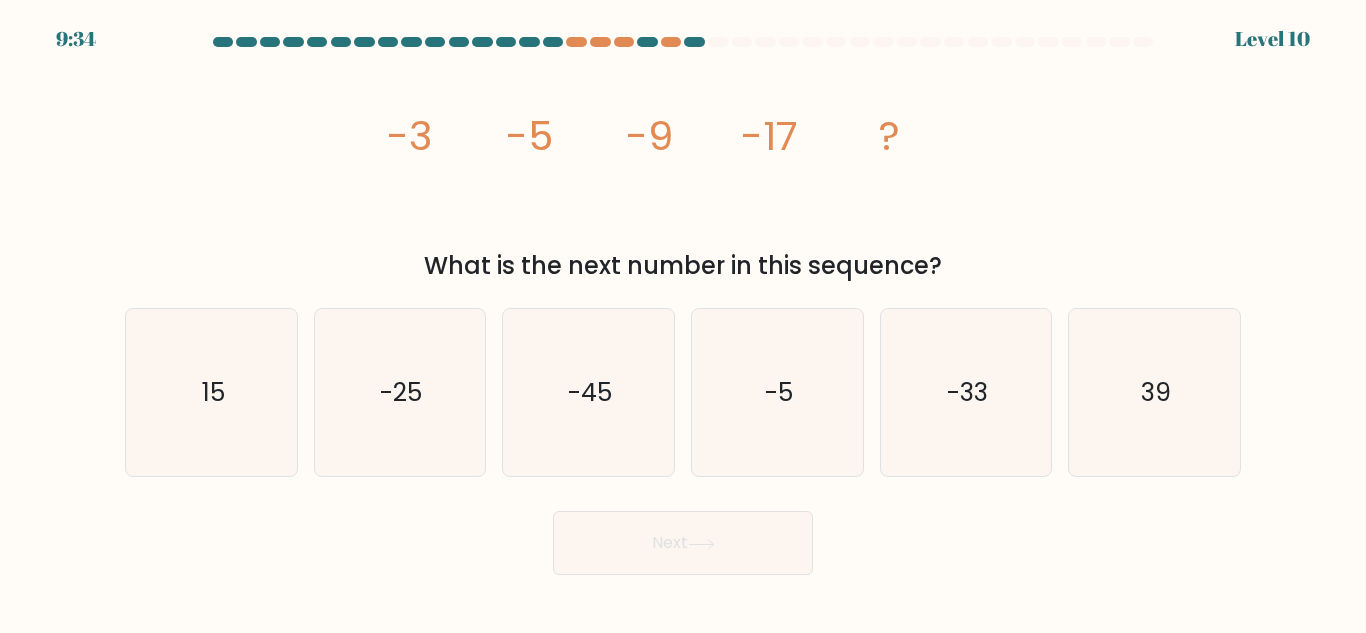 click at bounding box center [683, 46] 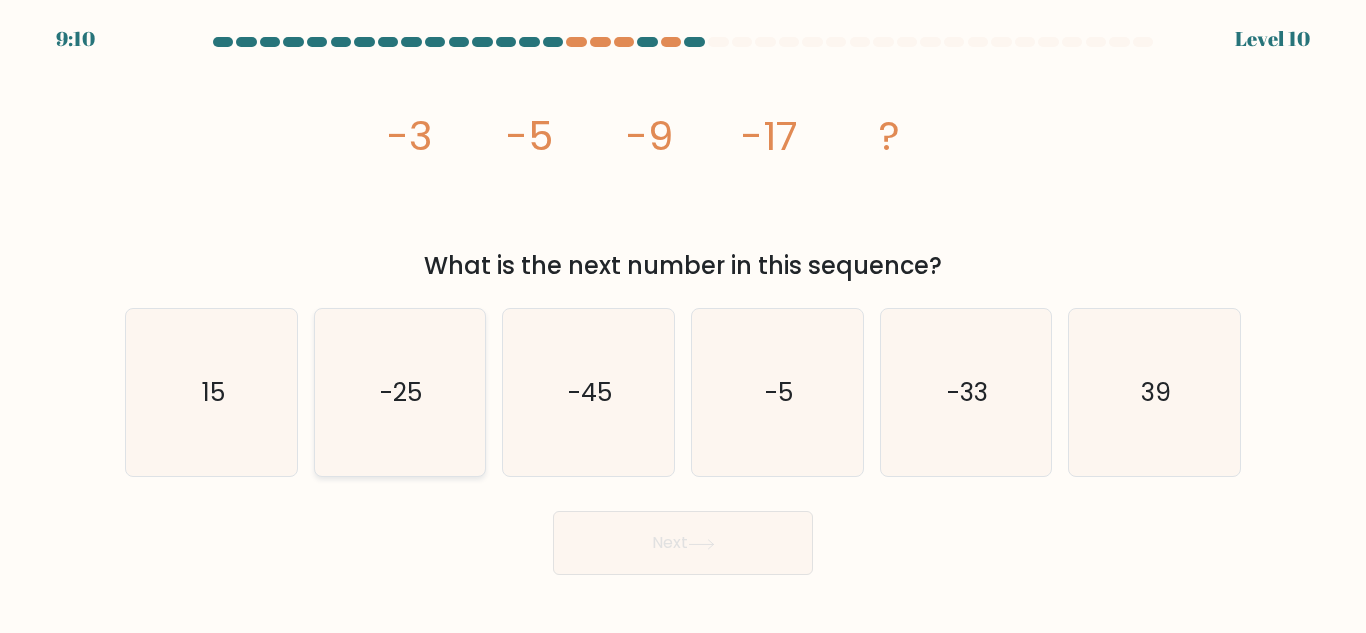 click on "-25" 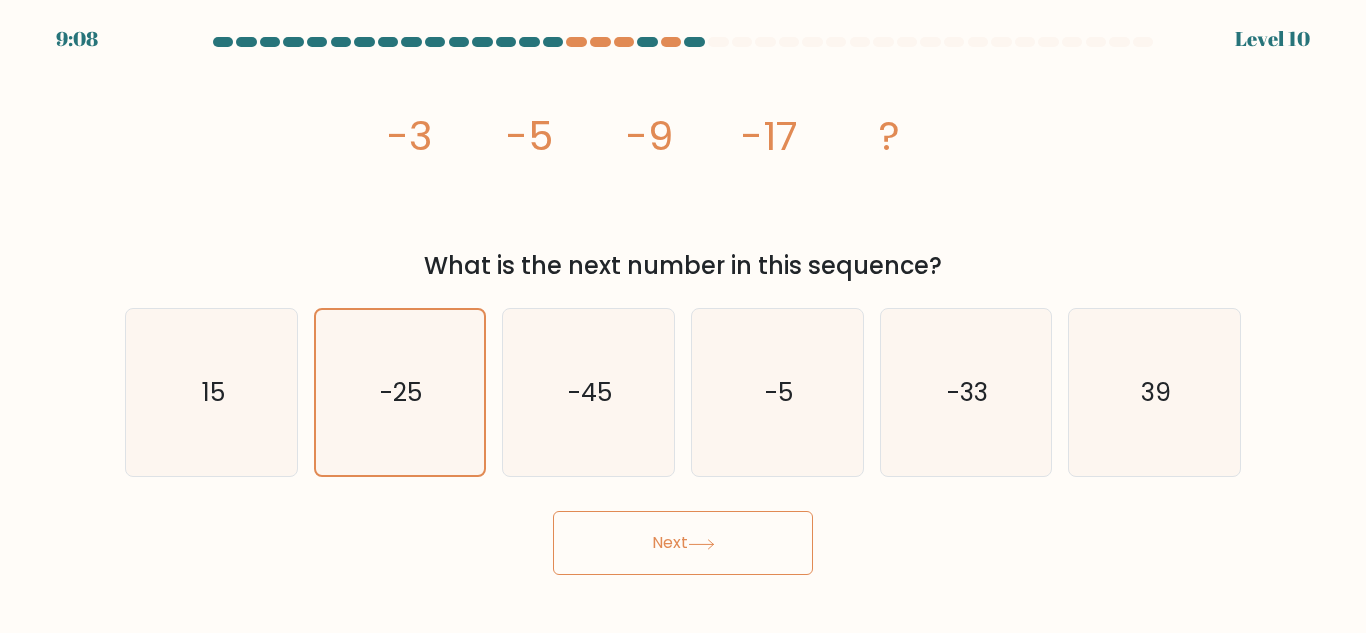 click on "Next" at bounding box center (683, 543) 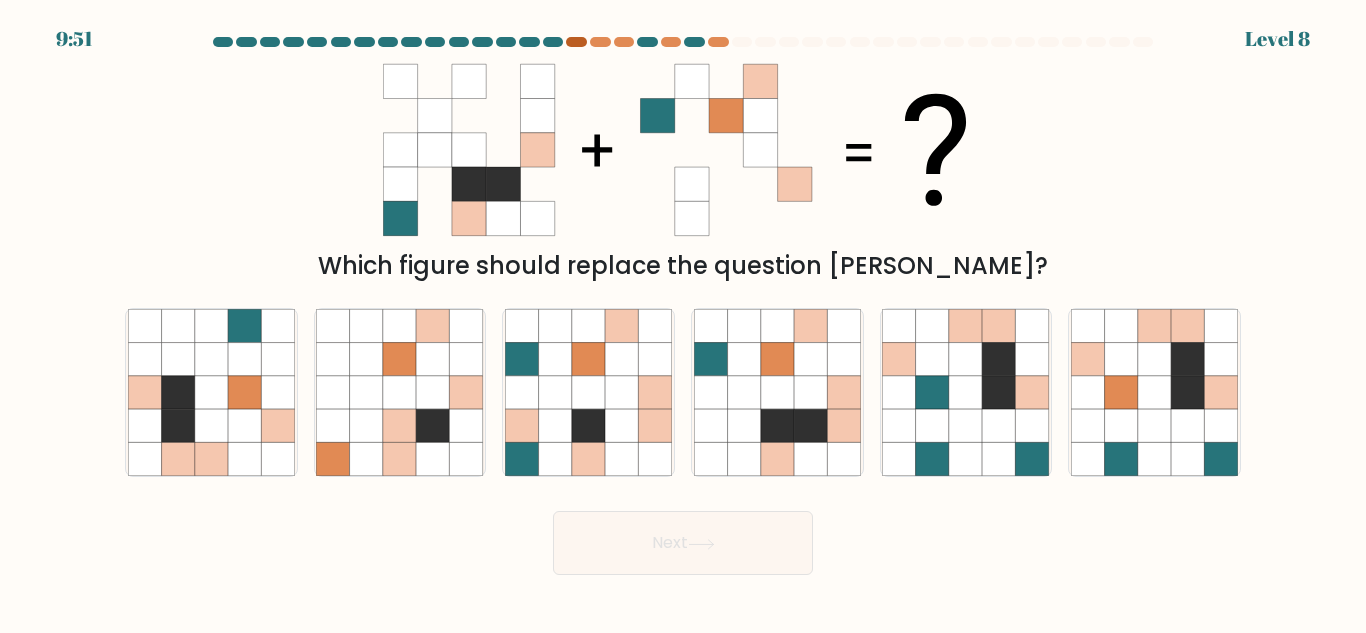 click at bounding box center [576, 42] 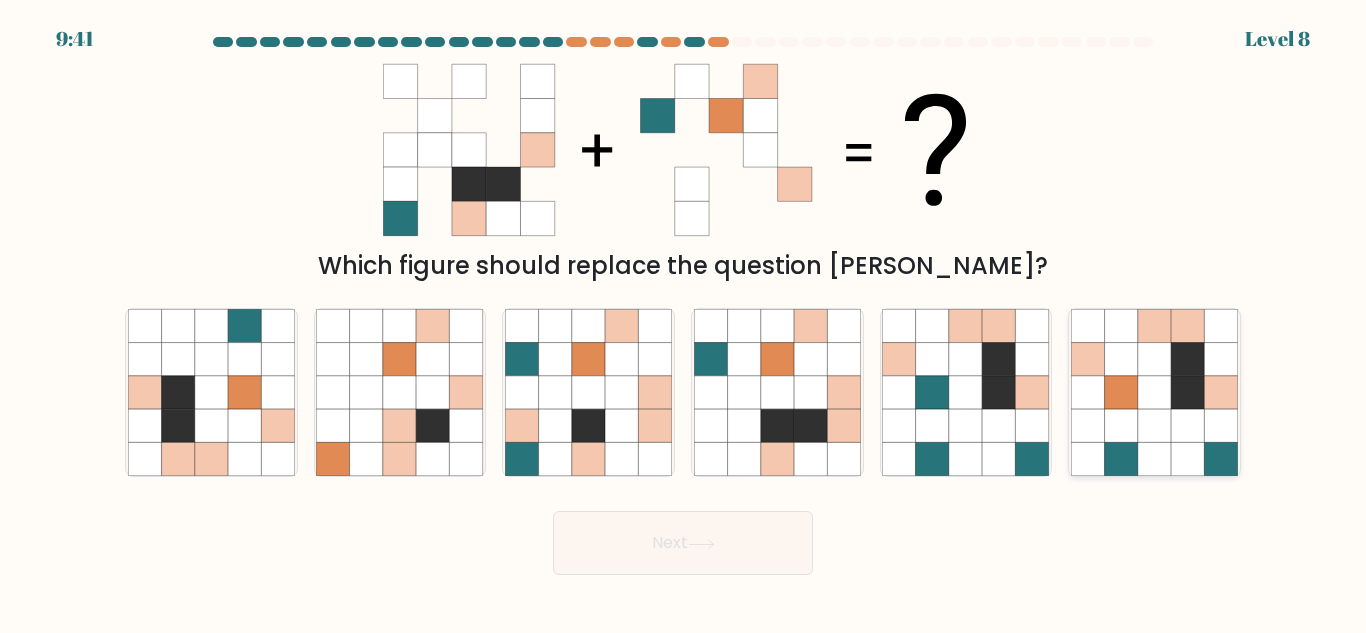click 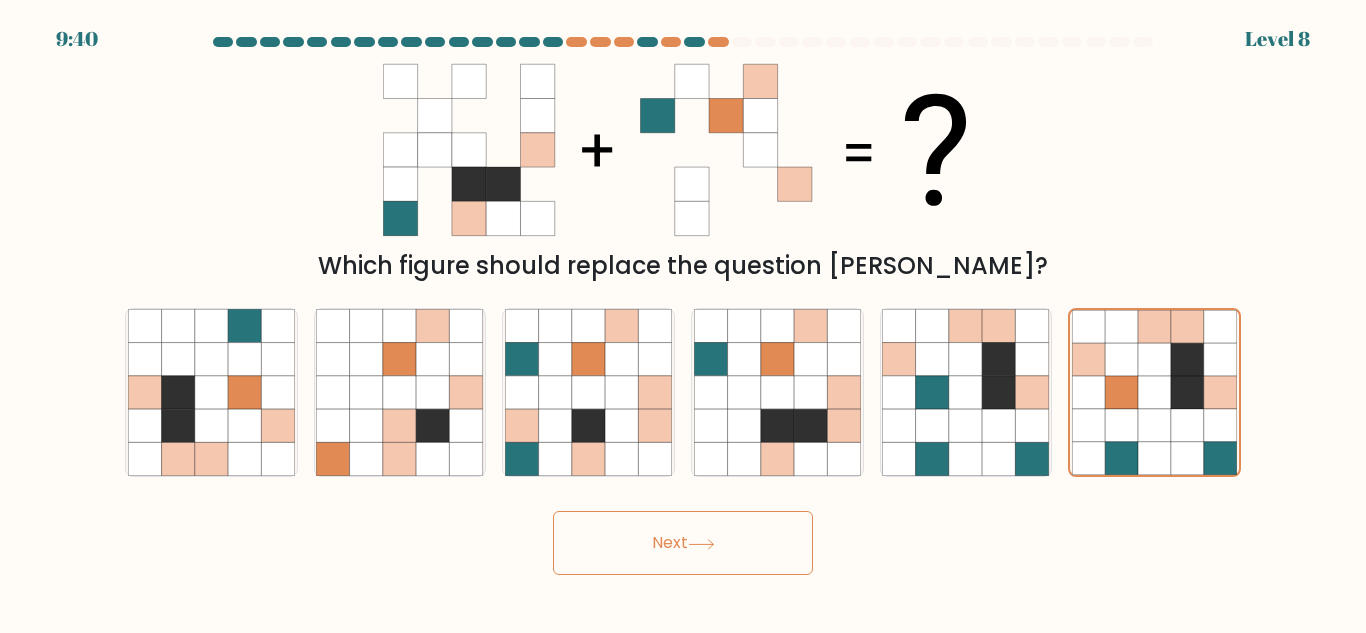 click on "Next" at bounding box center [683, 543] 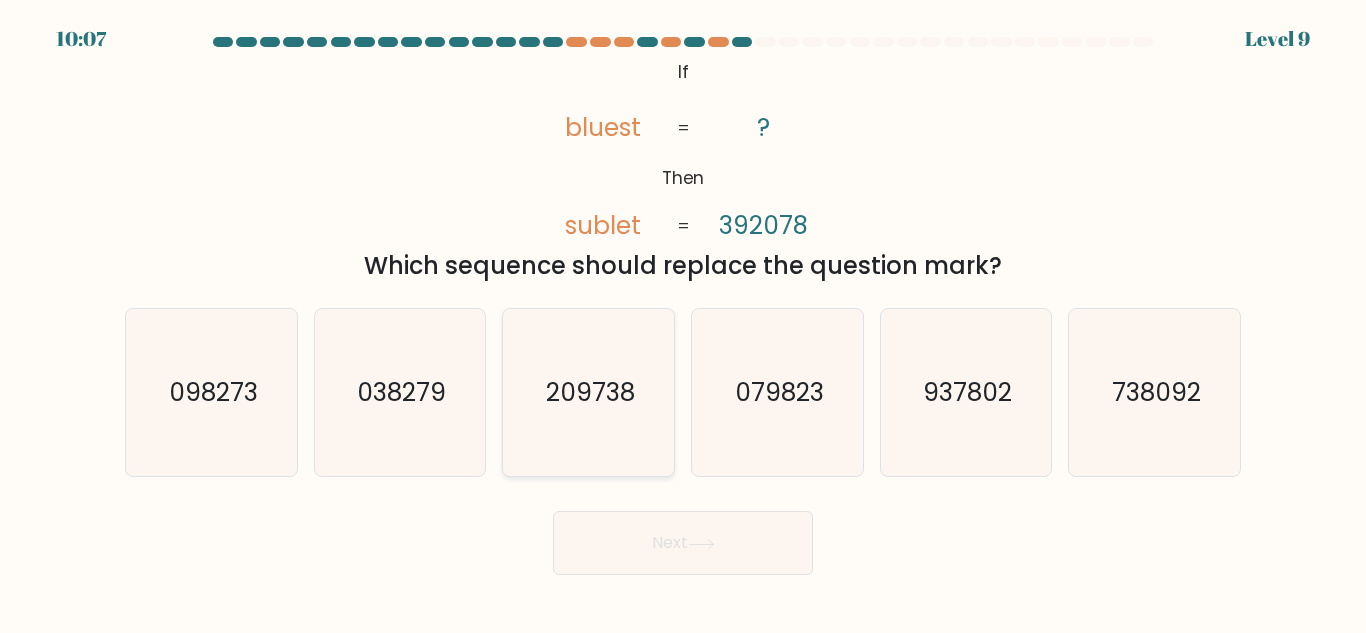 click on "209738" 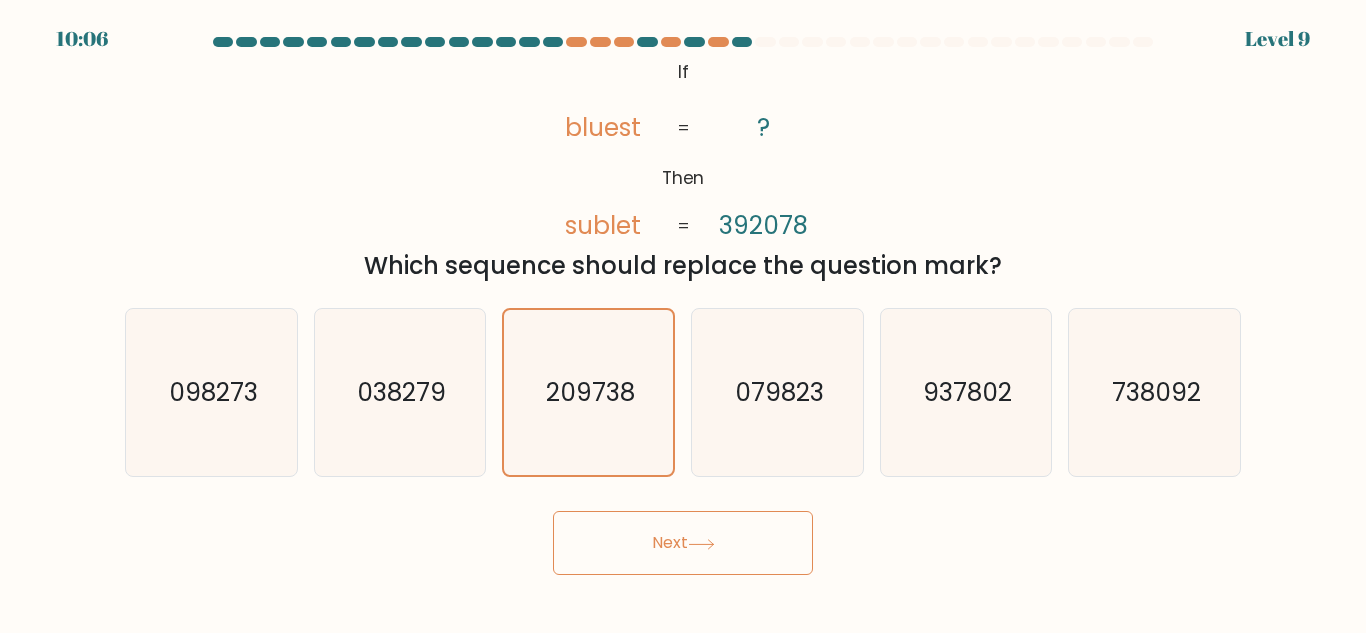 click on "Next" at bounding box center (683, 543) 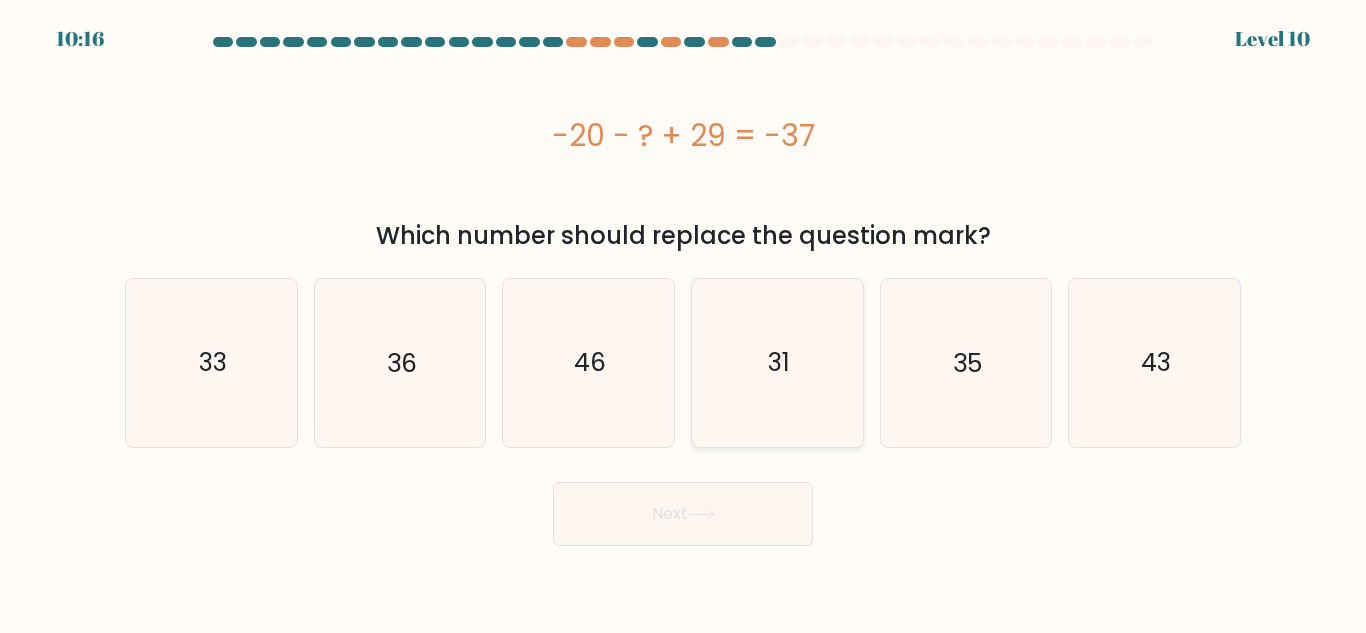 click on "31" 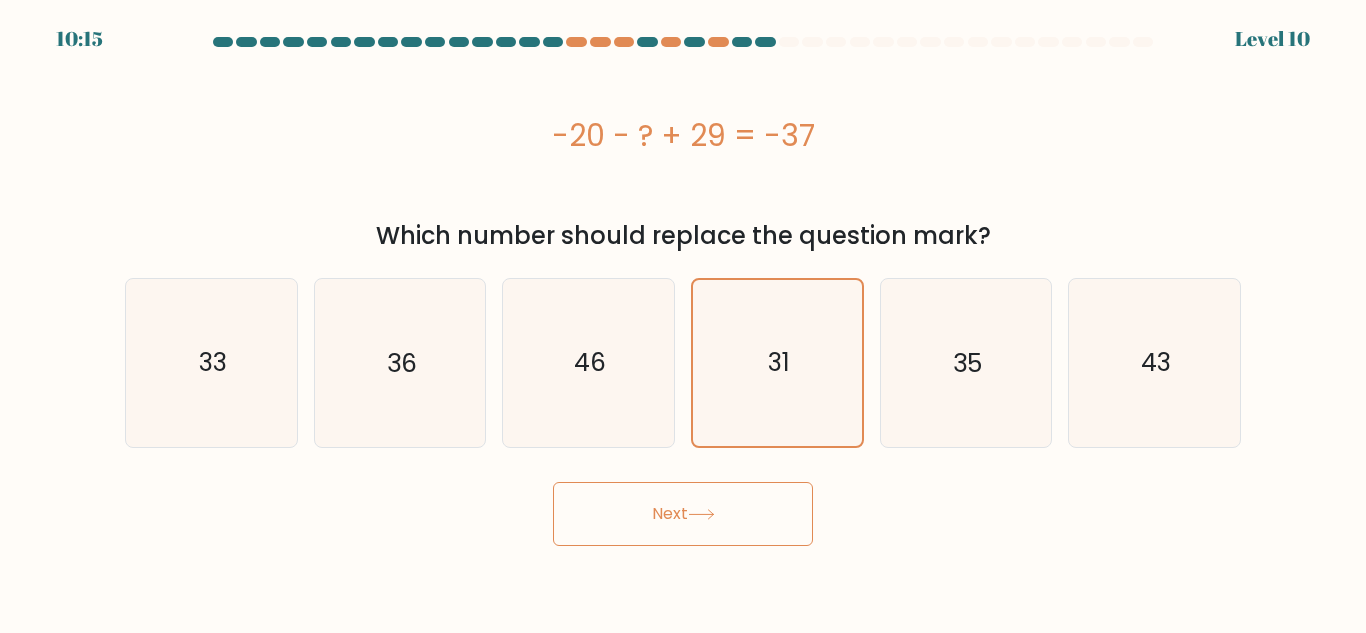 click on "Next" at bounding box center (683, 514) 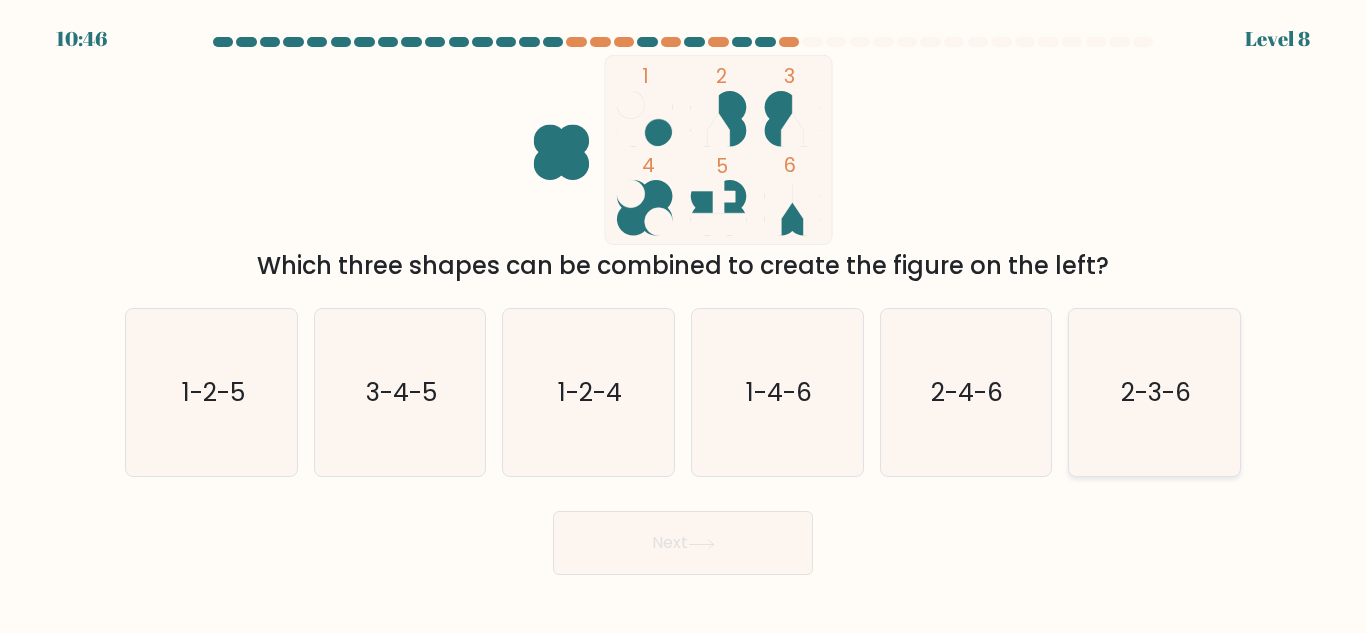 click on "2-3-6" 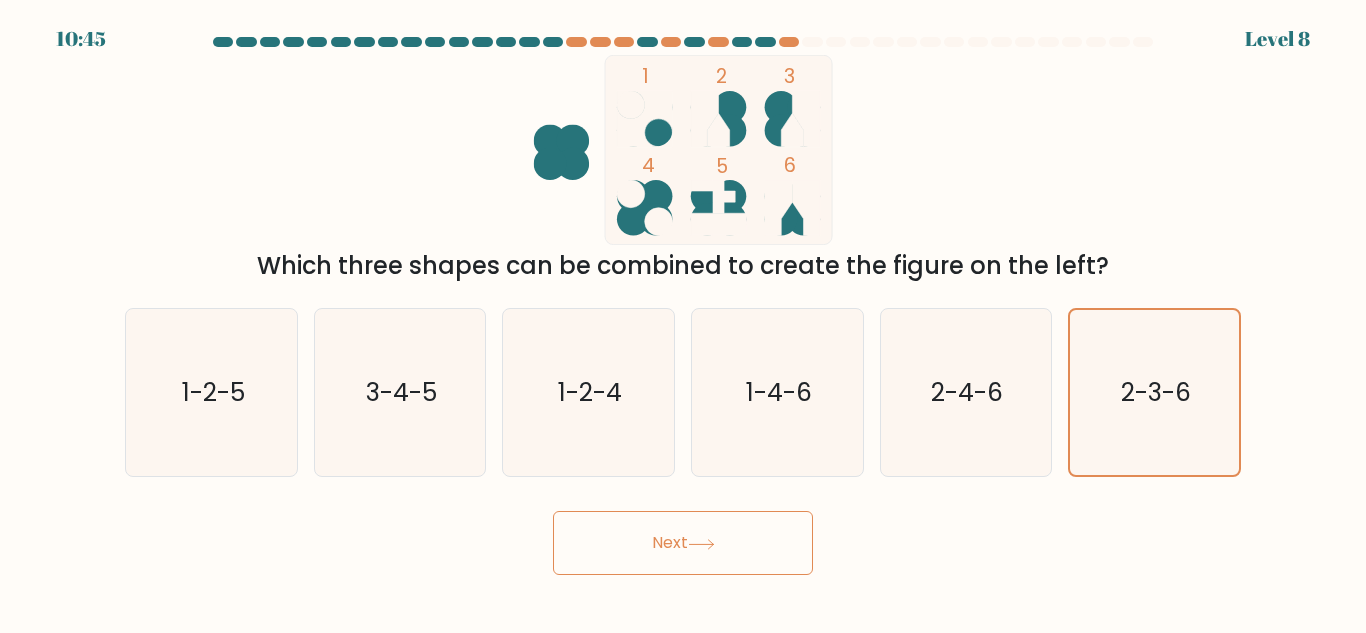 click on "Next" at bounding box center [683, 543] 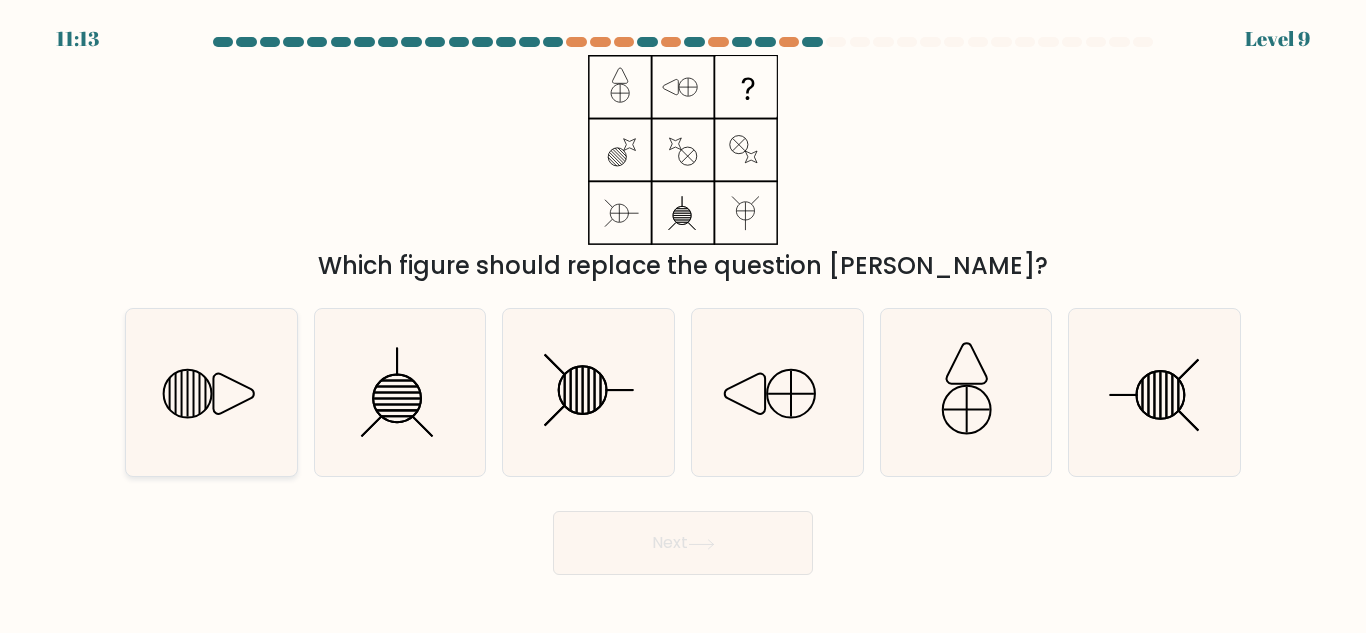 click 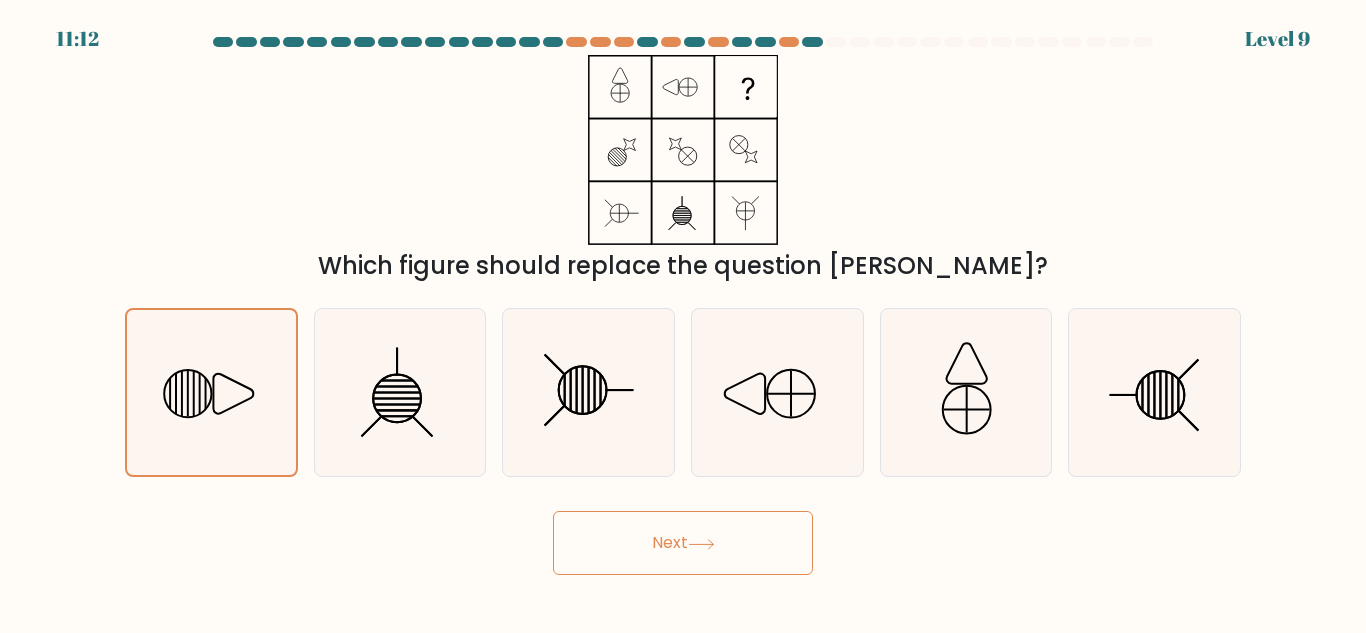 click on "Next" at bounding box center (683, 543) 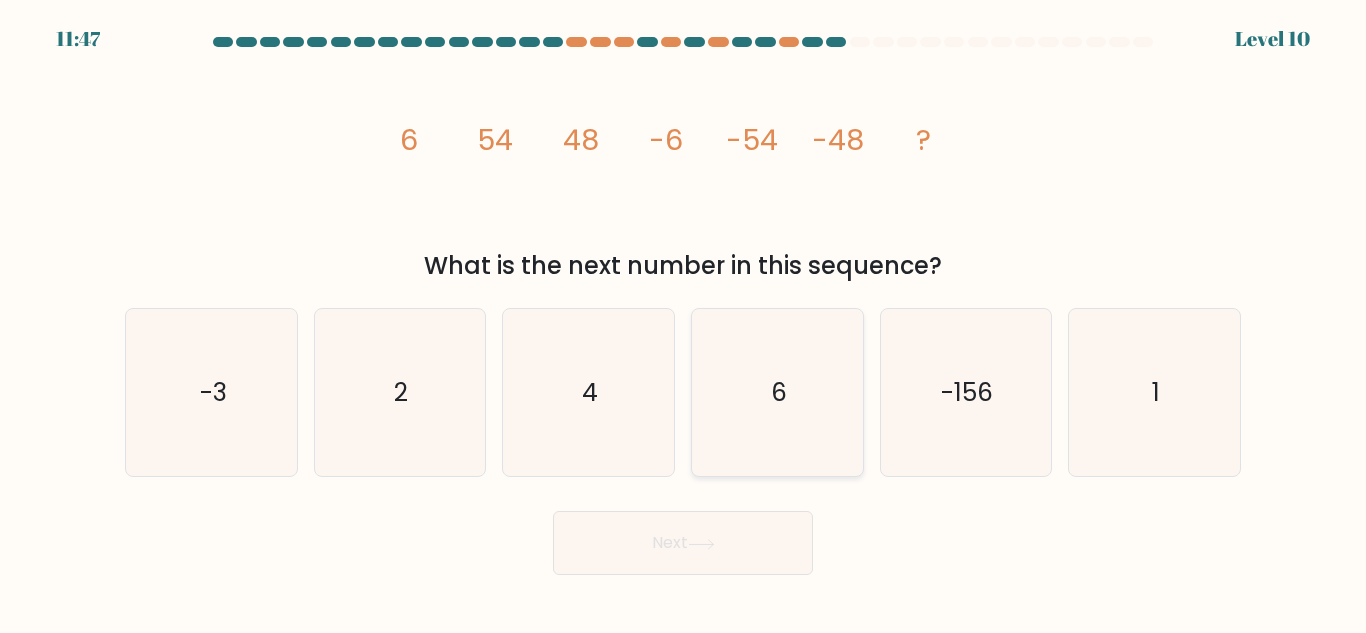 click on "6" 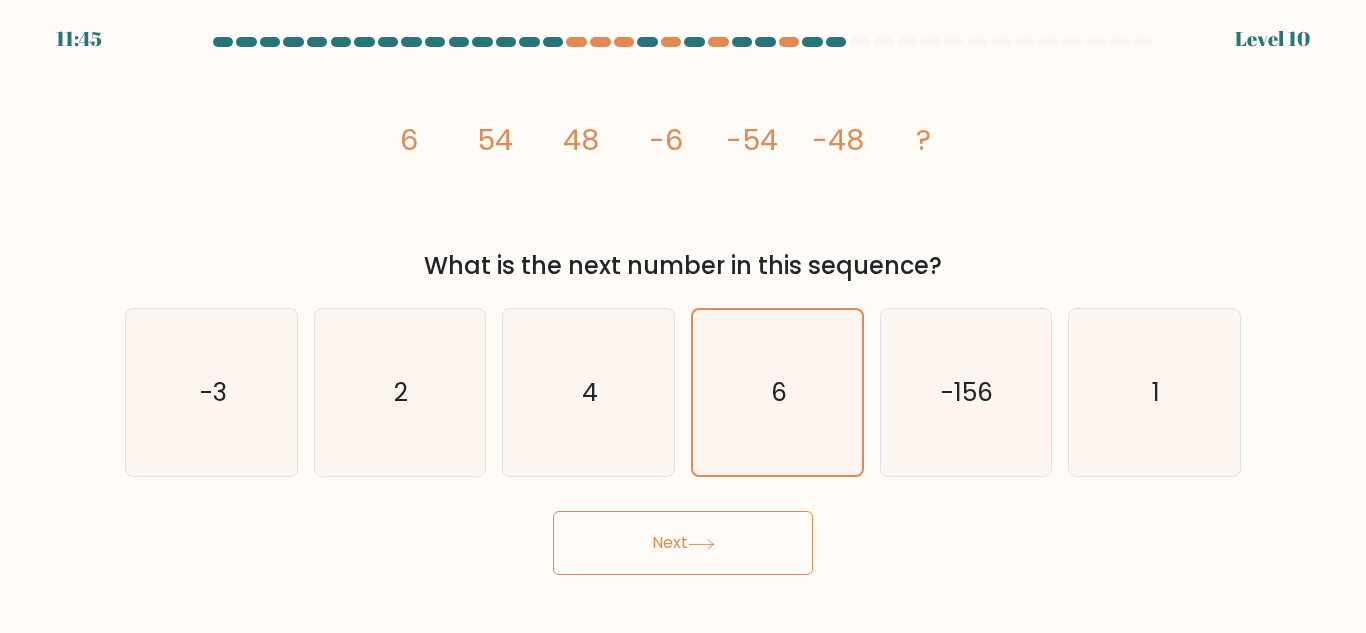 click on "Next" at bounding box center (683, 543) 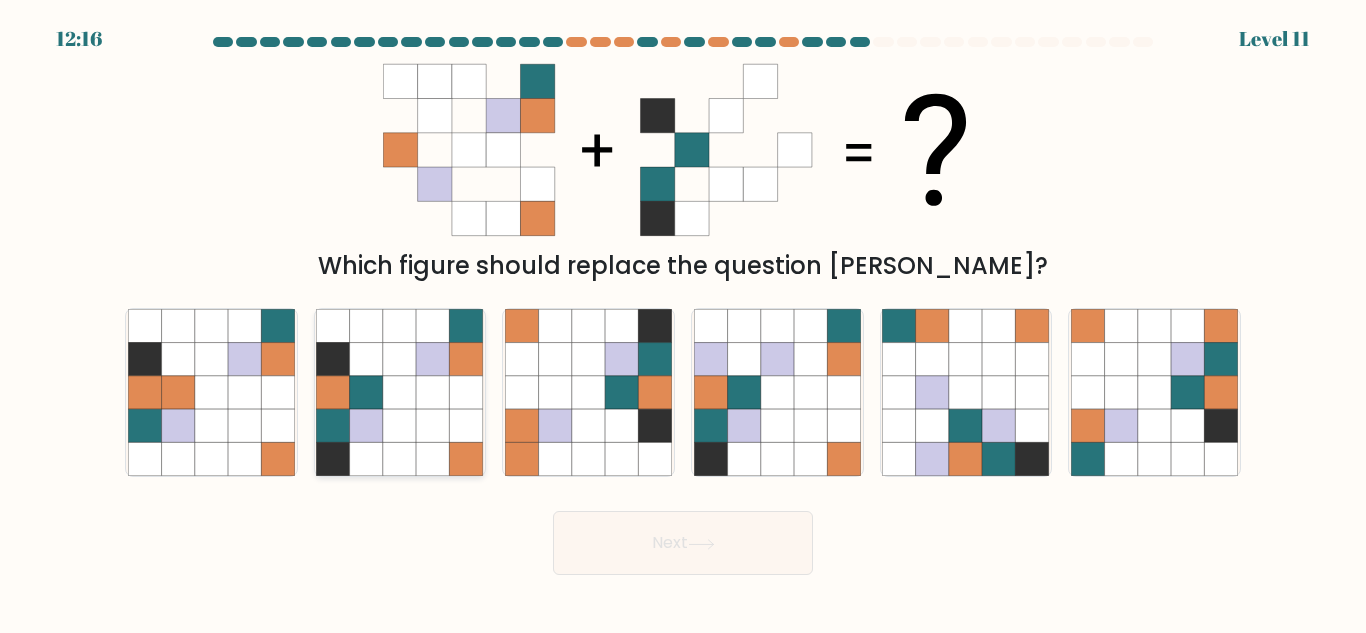 click 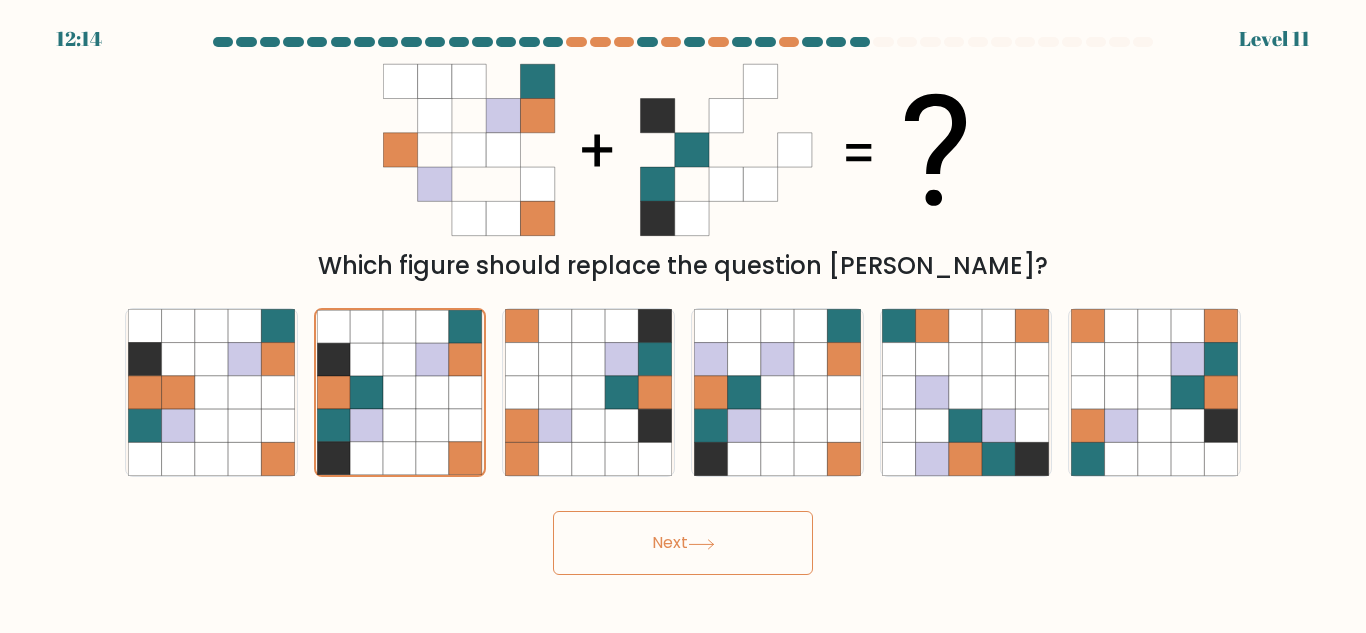click on "Next" at bounding box center [683, 543] 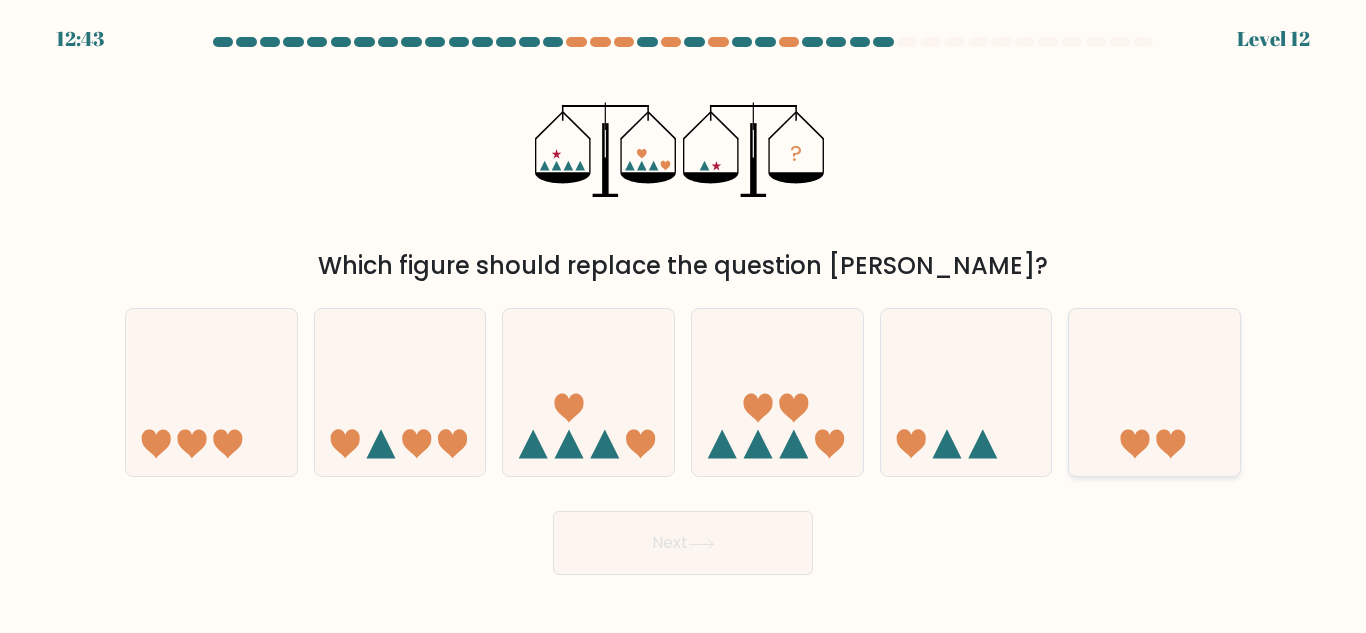 click 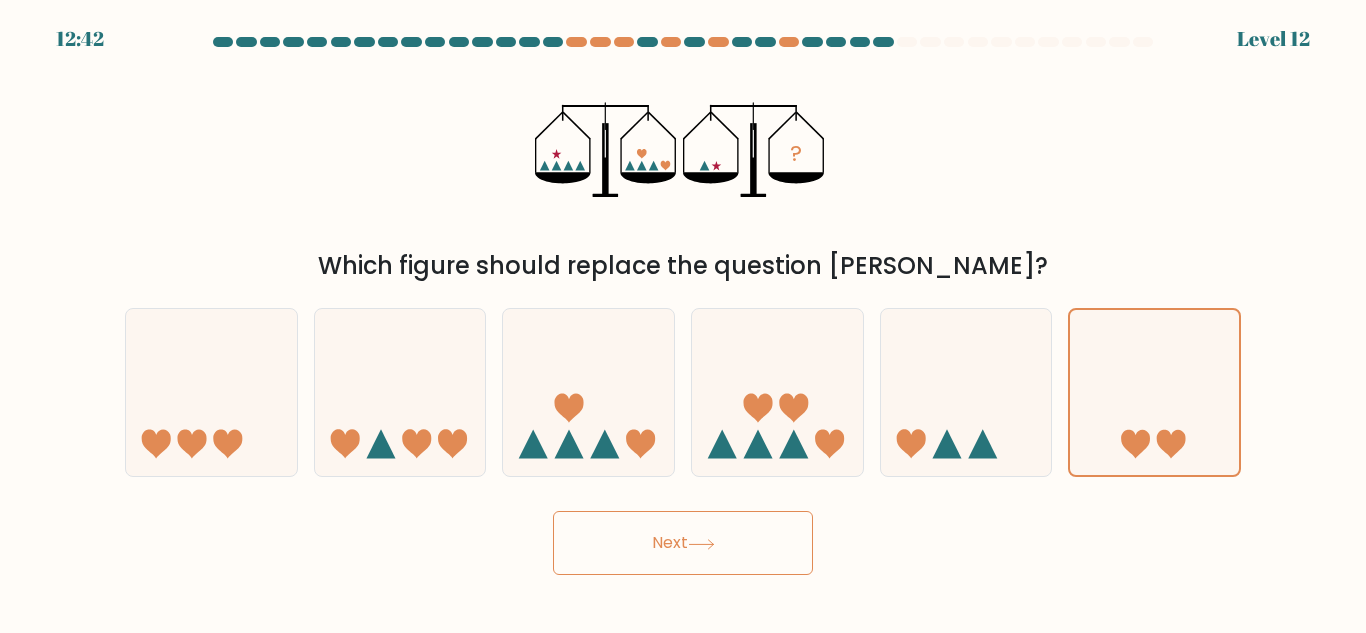 click on "Next" at bounding box center [683, 543] 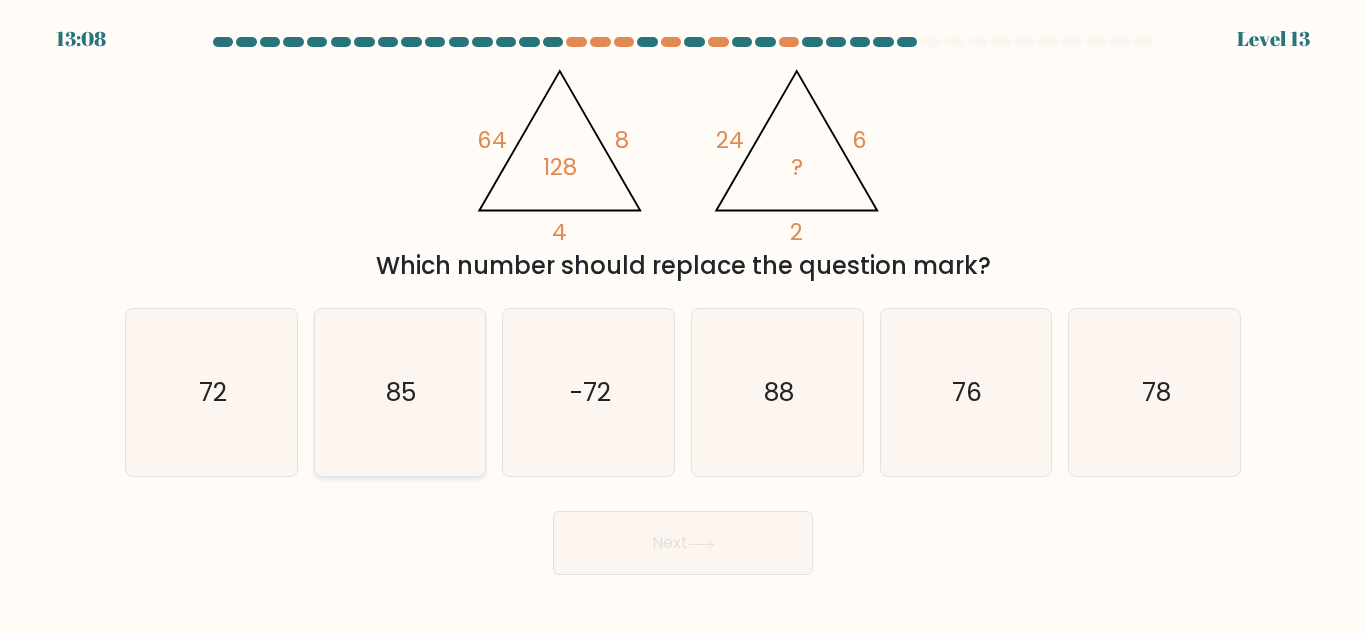 click on "85" 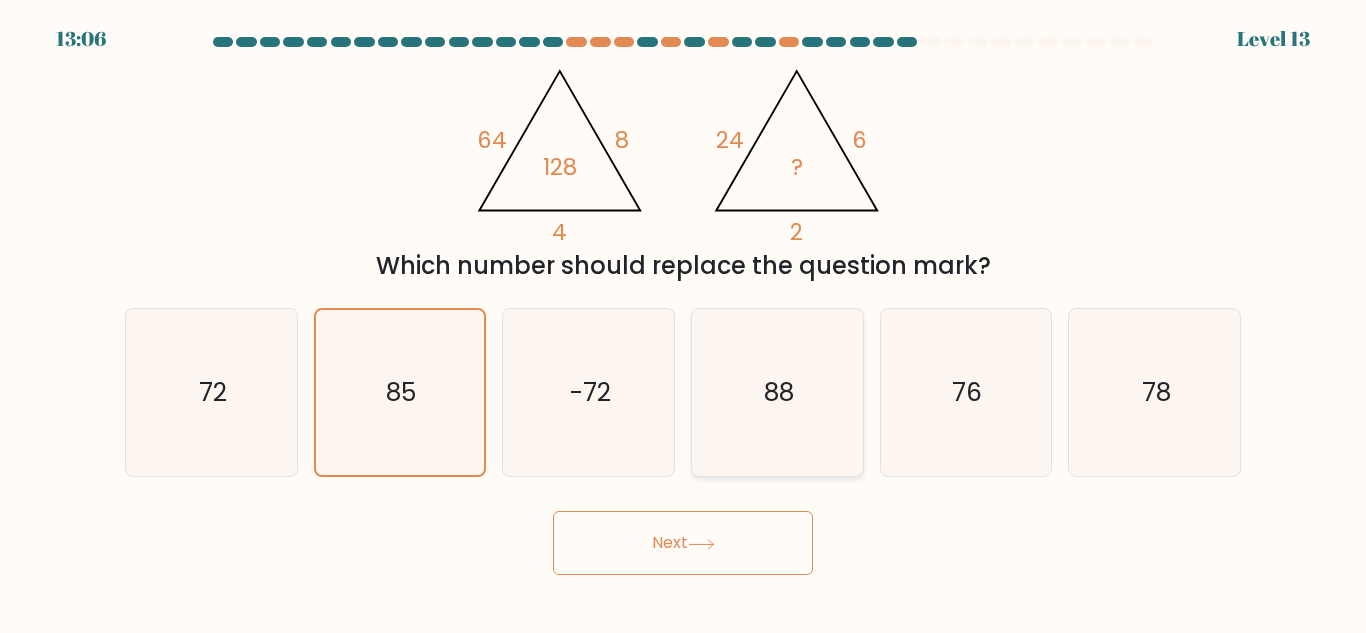click on "88" 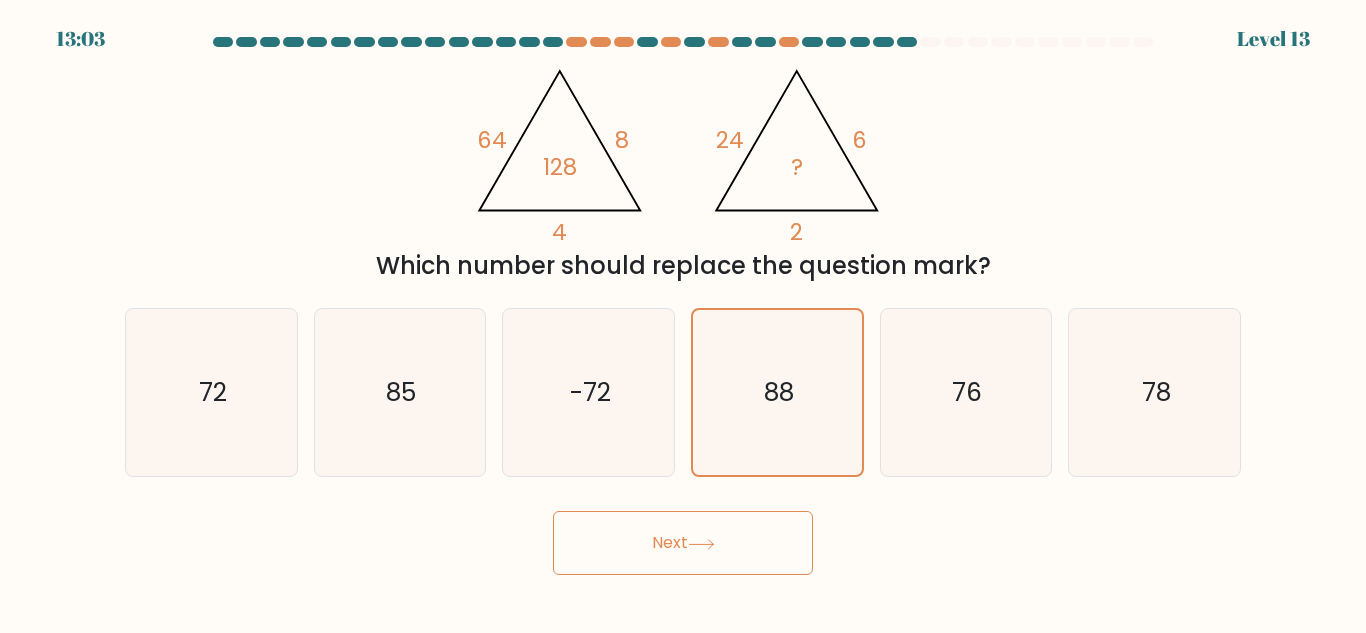 click on "Next" at bounding box center (683, 543) 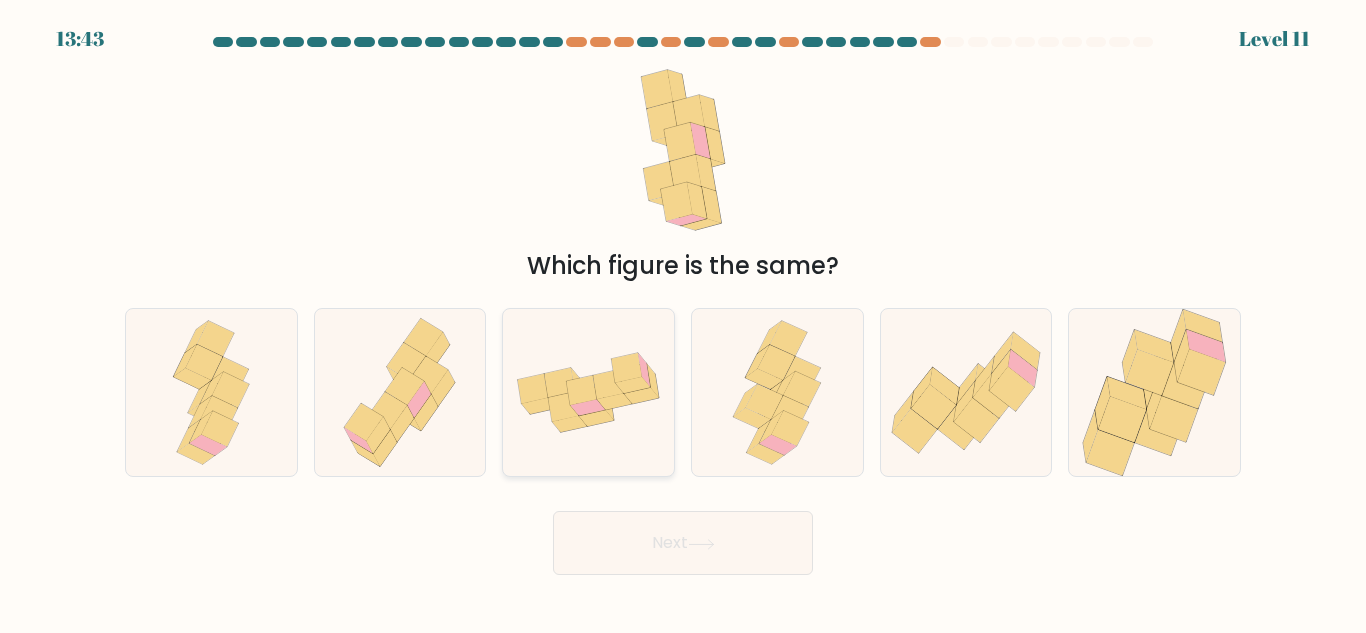 click 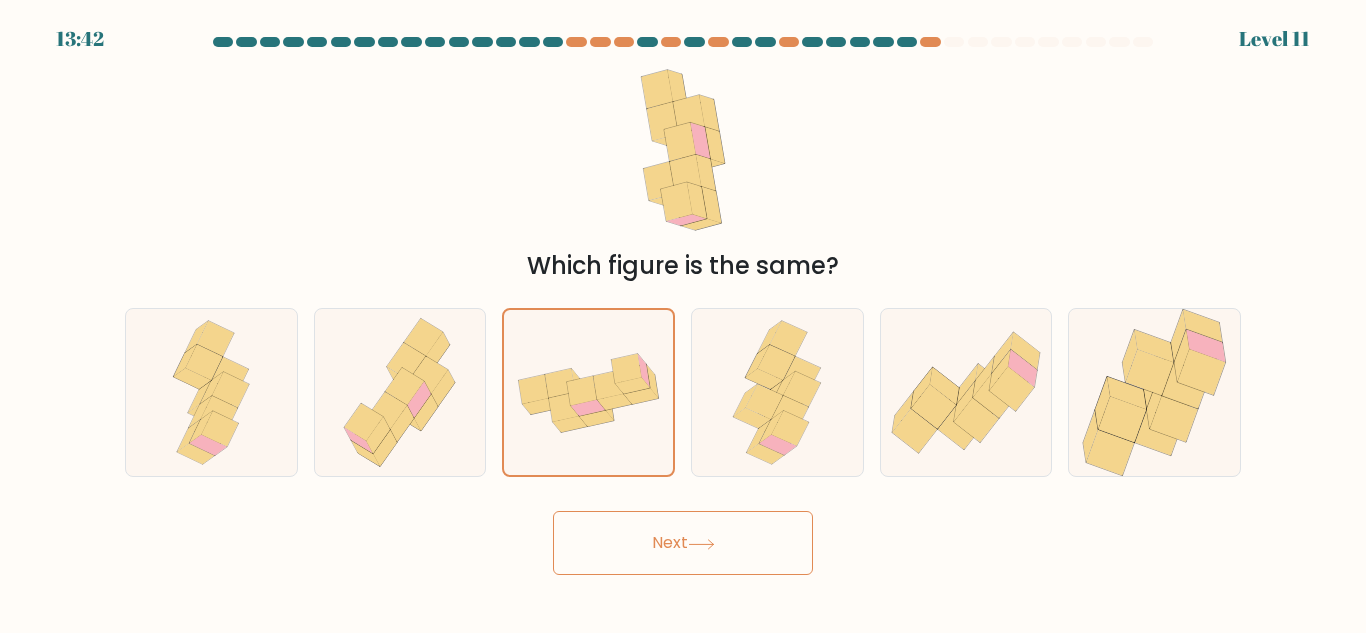 click on "Next" at bounding box center [683, 543] 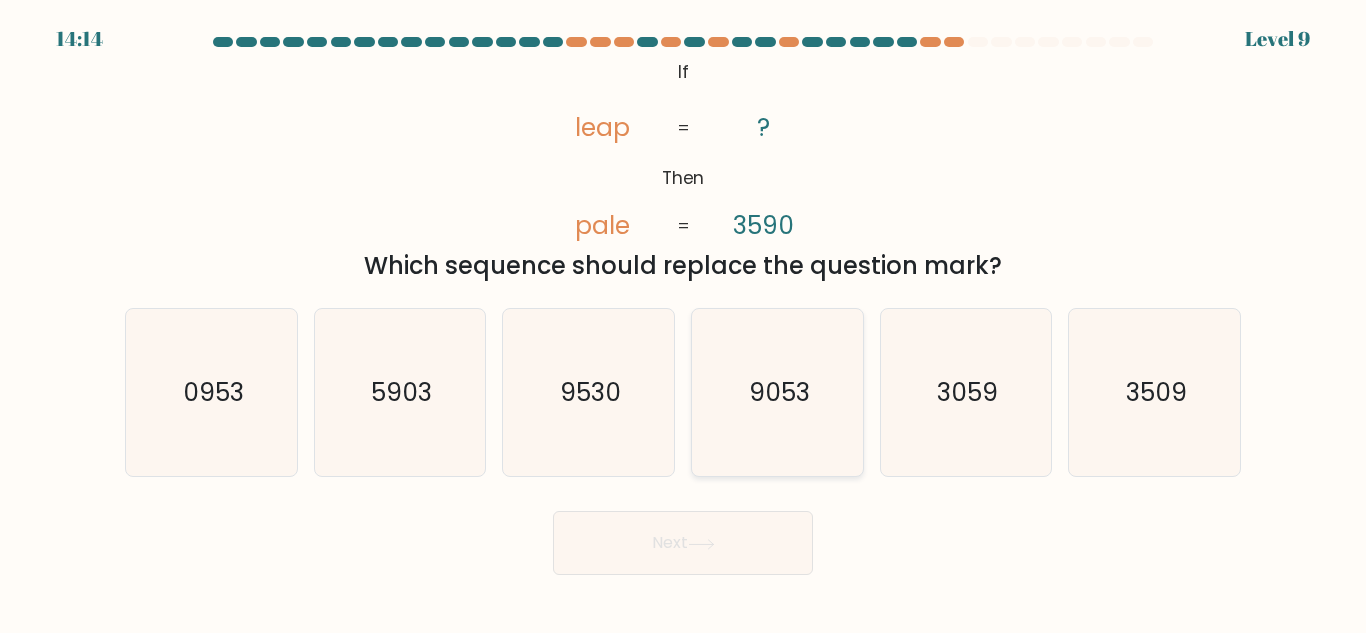 click on "9053" 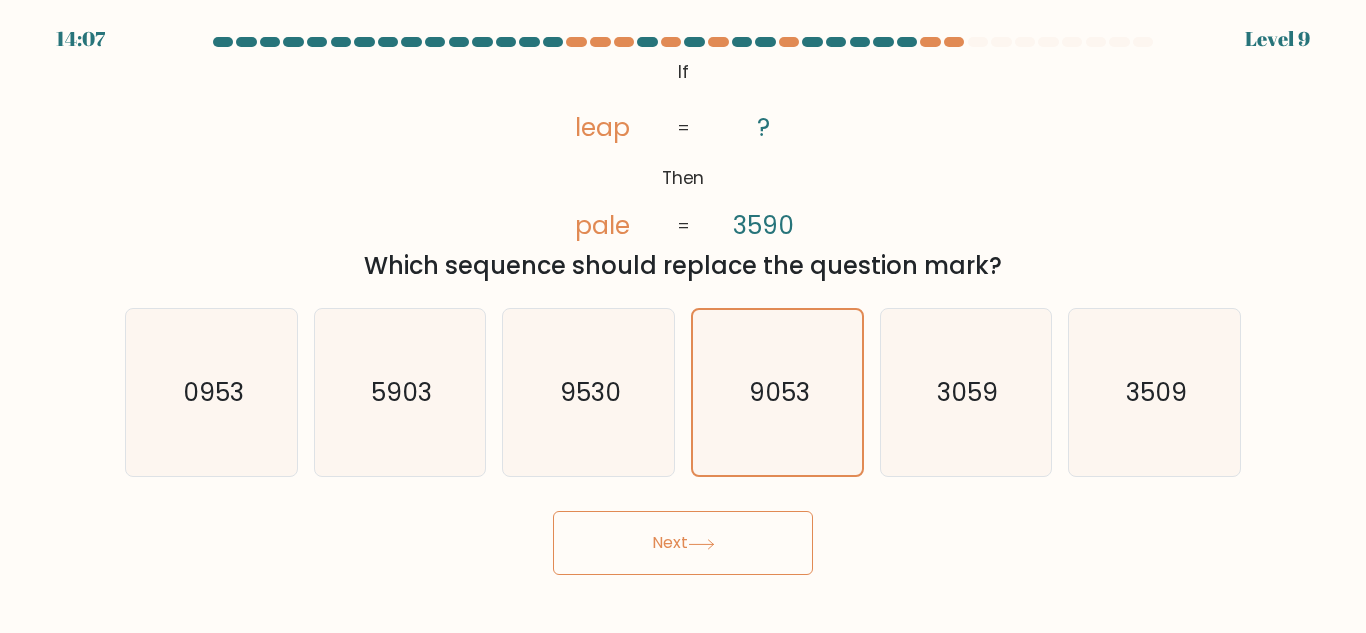 click on "Next" at bounding box center (683, 543) 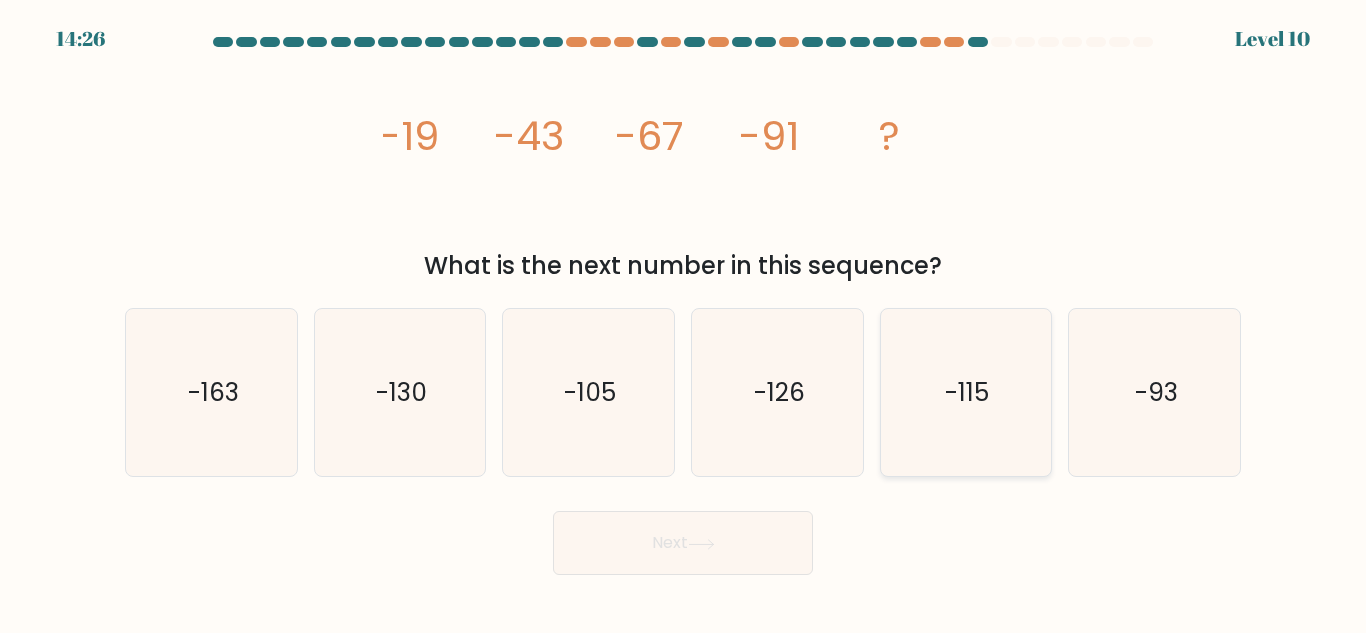 click on "-115" 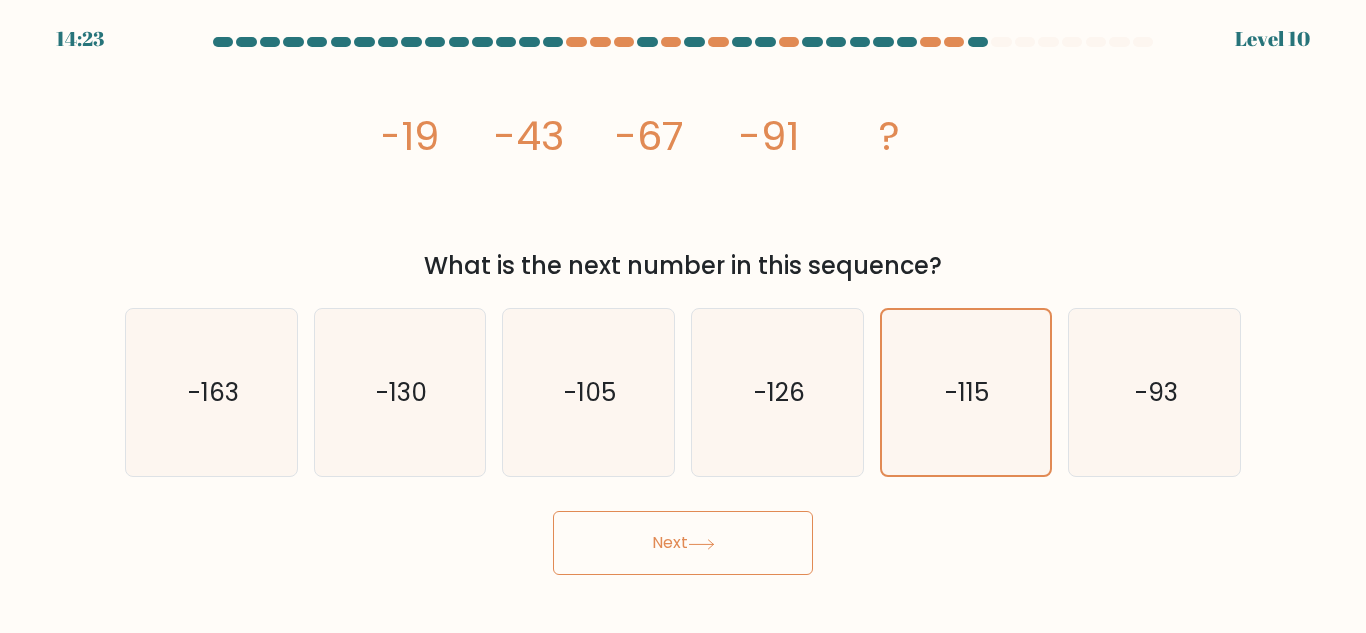 click on "Next" at bounding box center (683, 543) 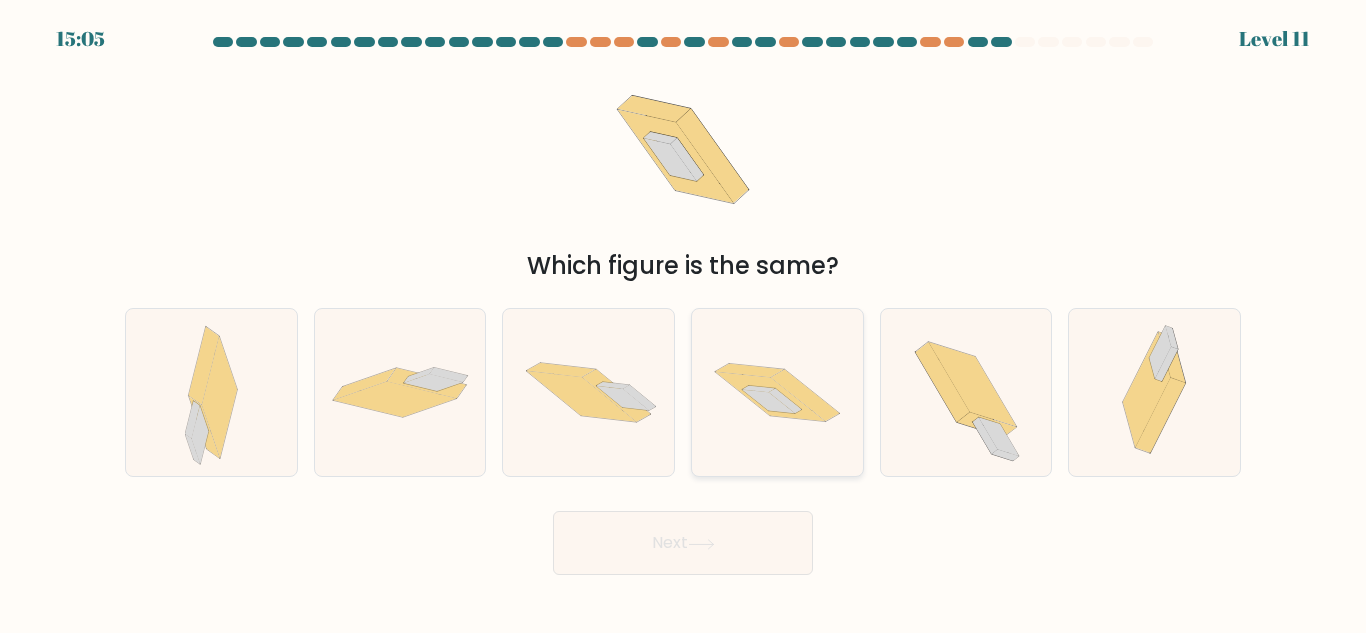 click 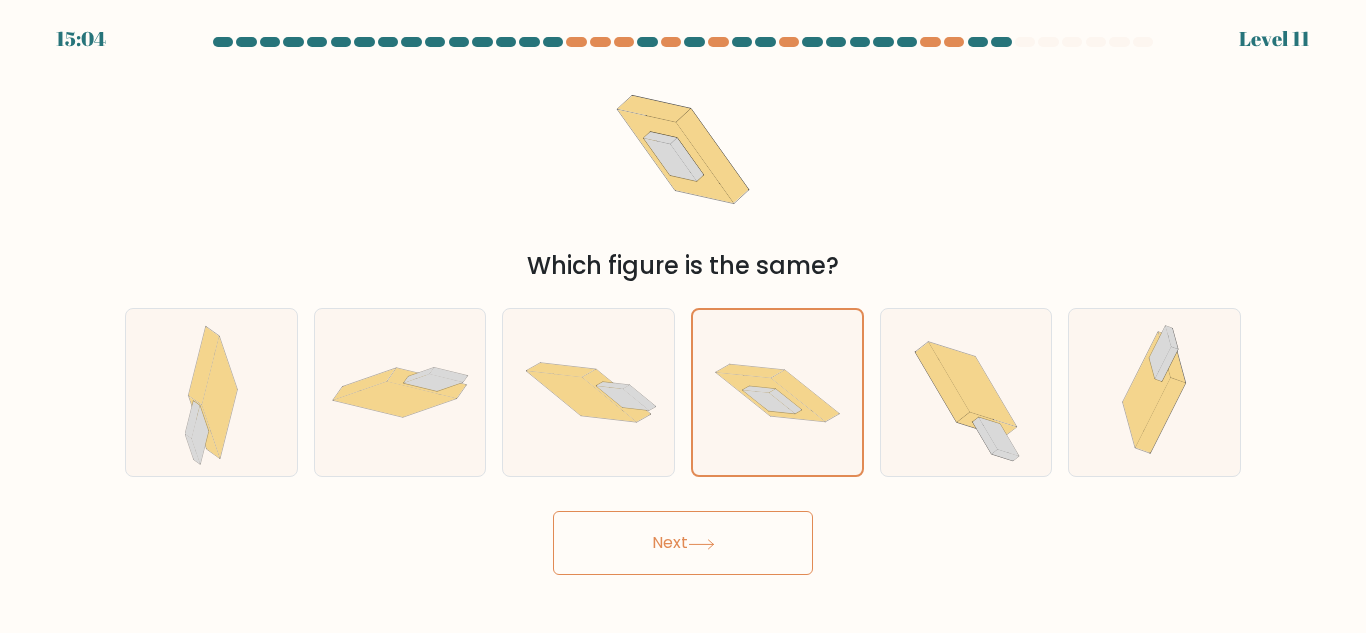 click on "Next" at bounding box center (683, 543) 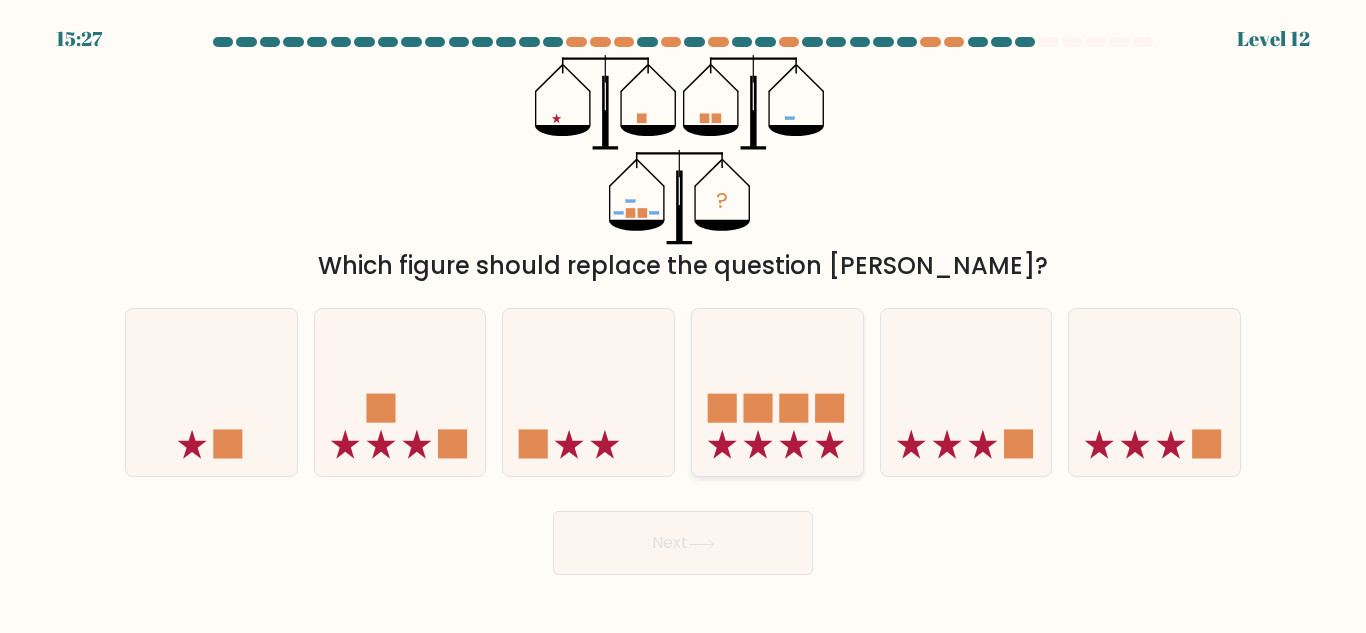 click 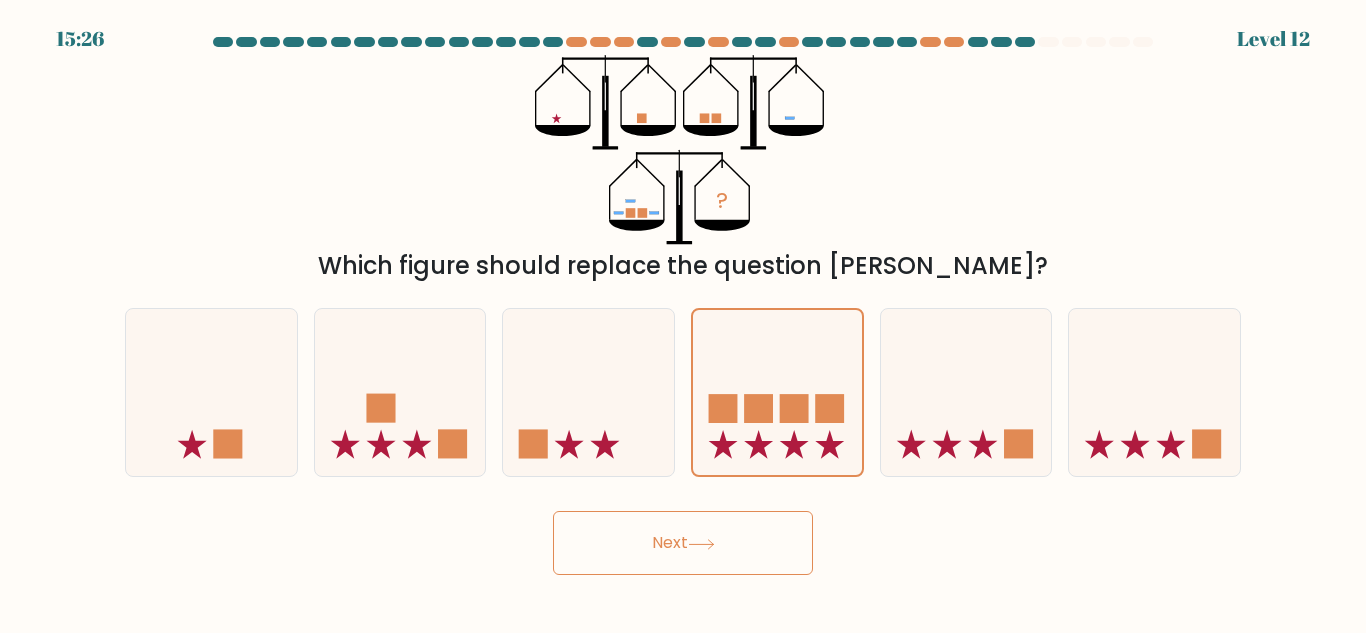 click on "Next" at bounding box center [683, 543] 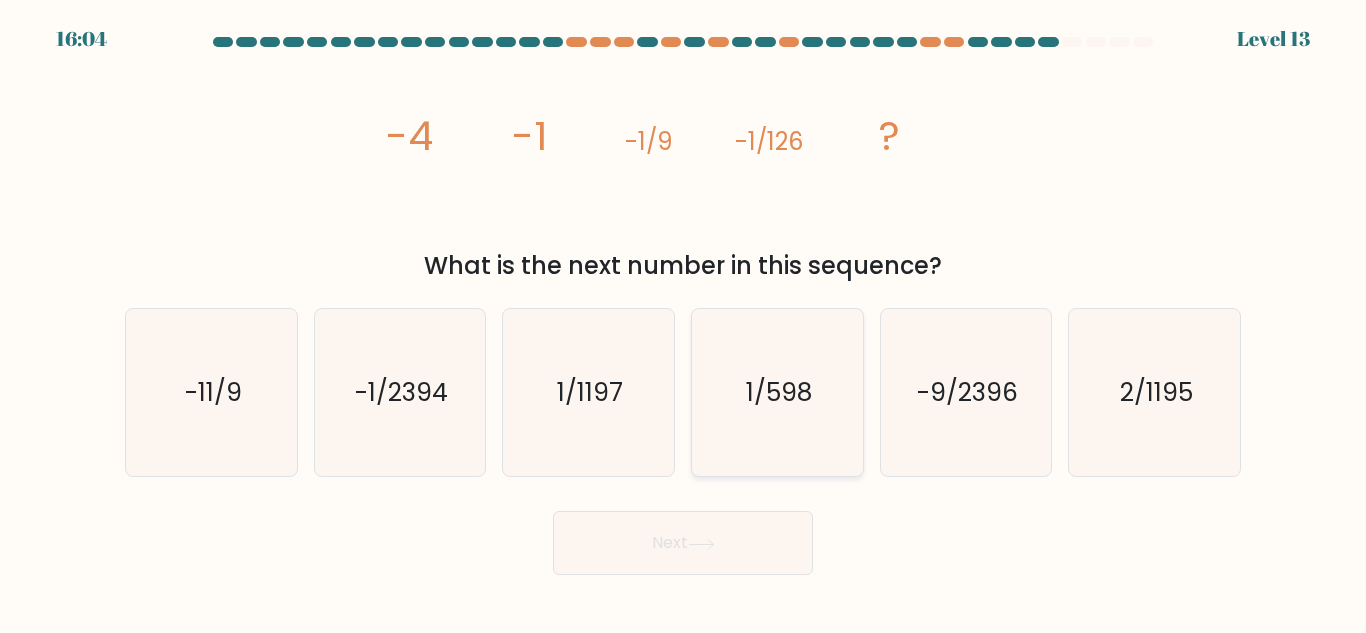 click on "1/598" 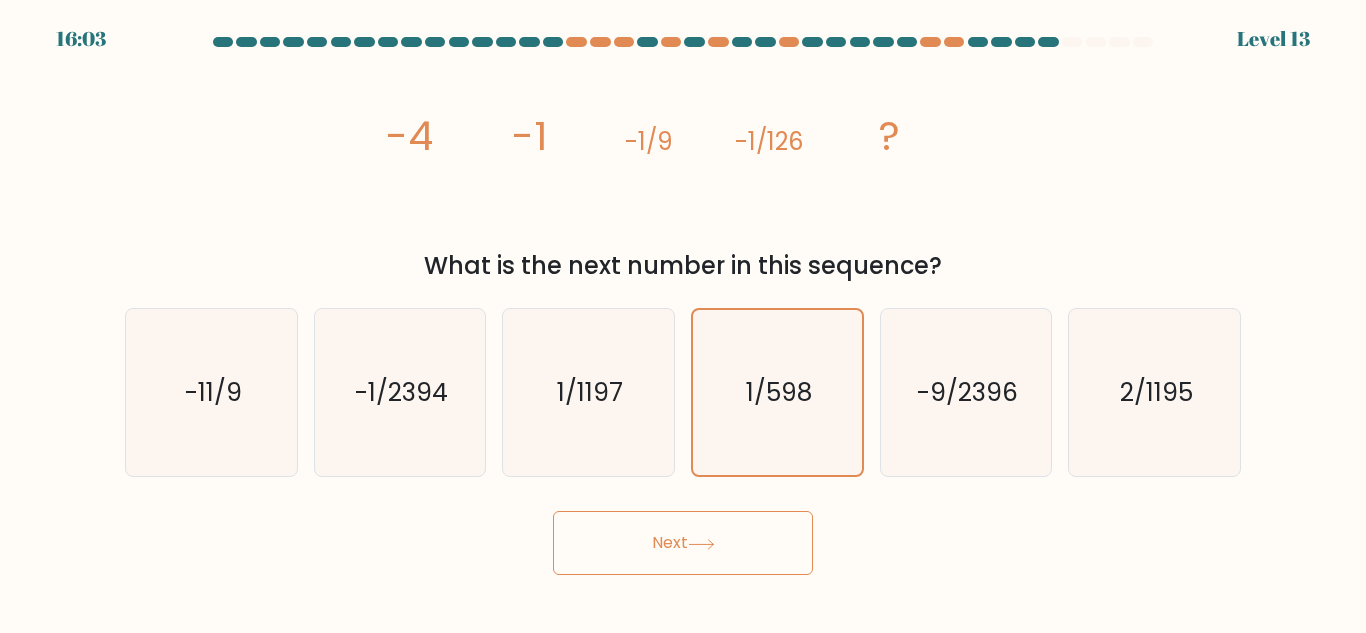 click on "Next" at bounding box center [683, 543] 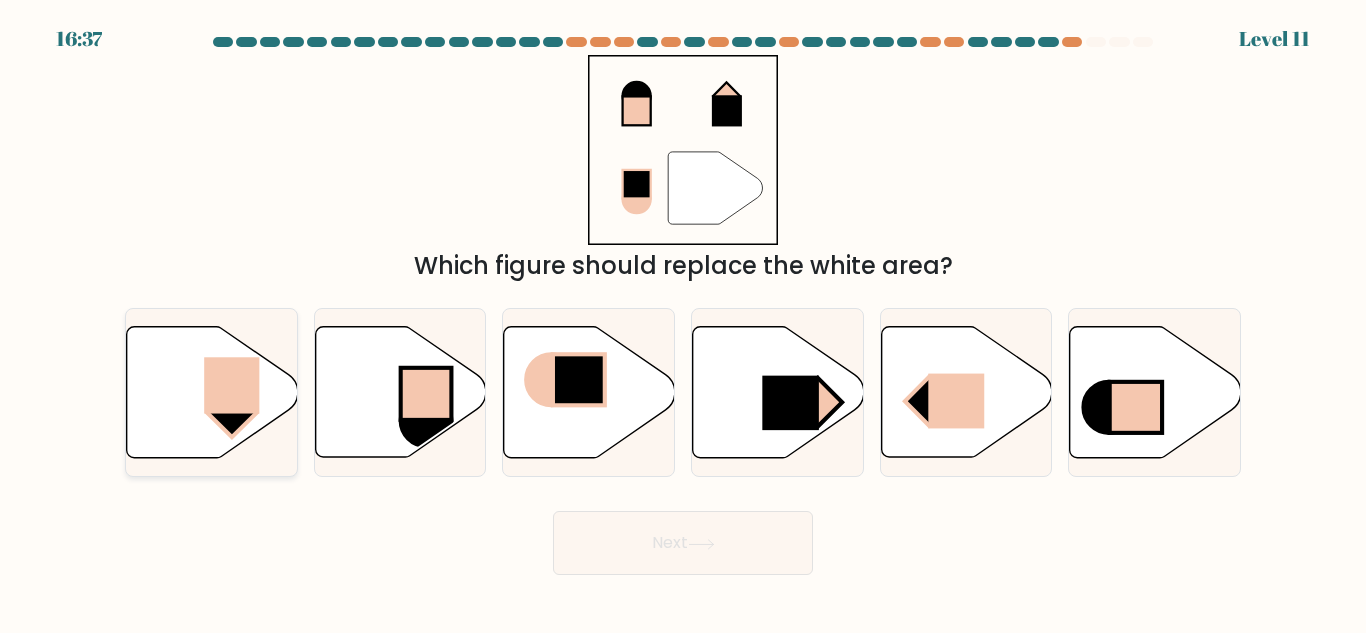 click 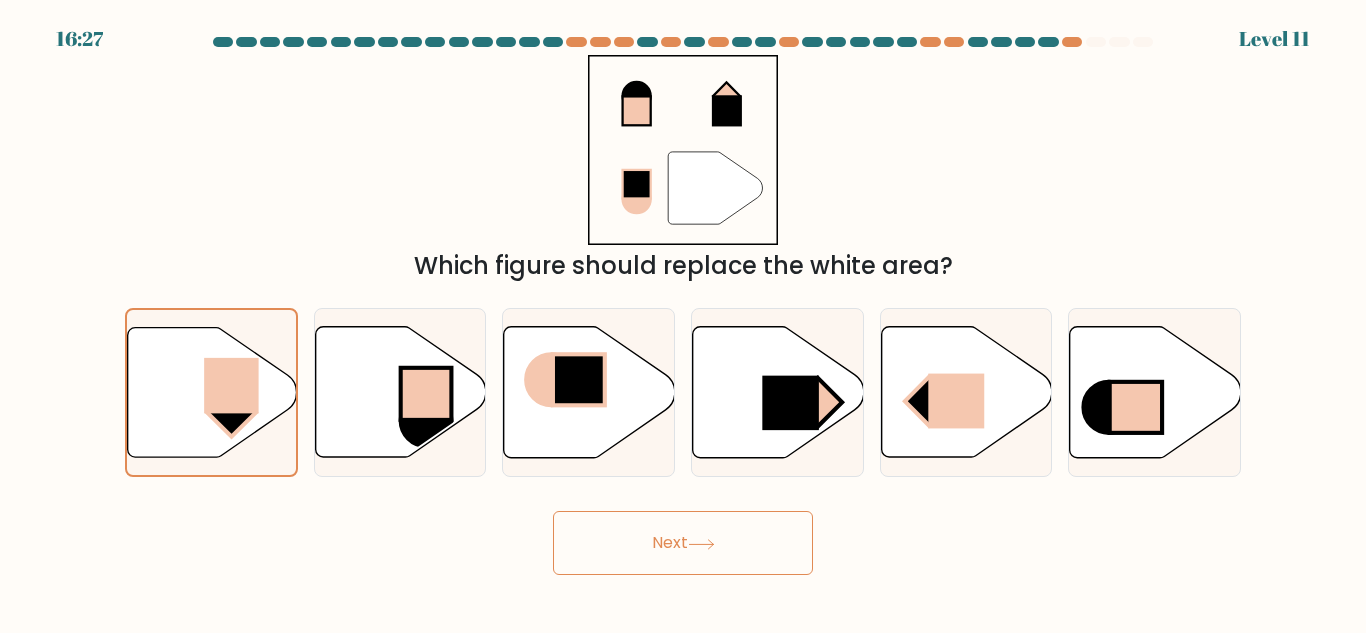 click on "Next" at bounding box center [683, 543] 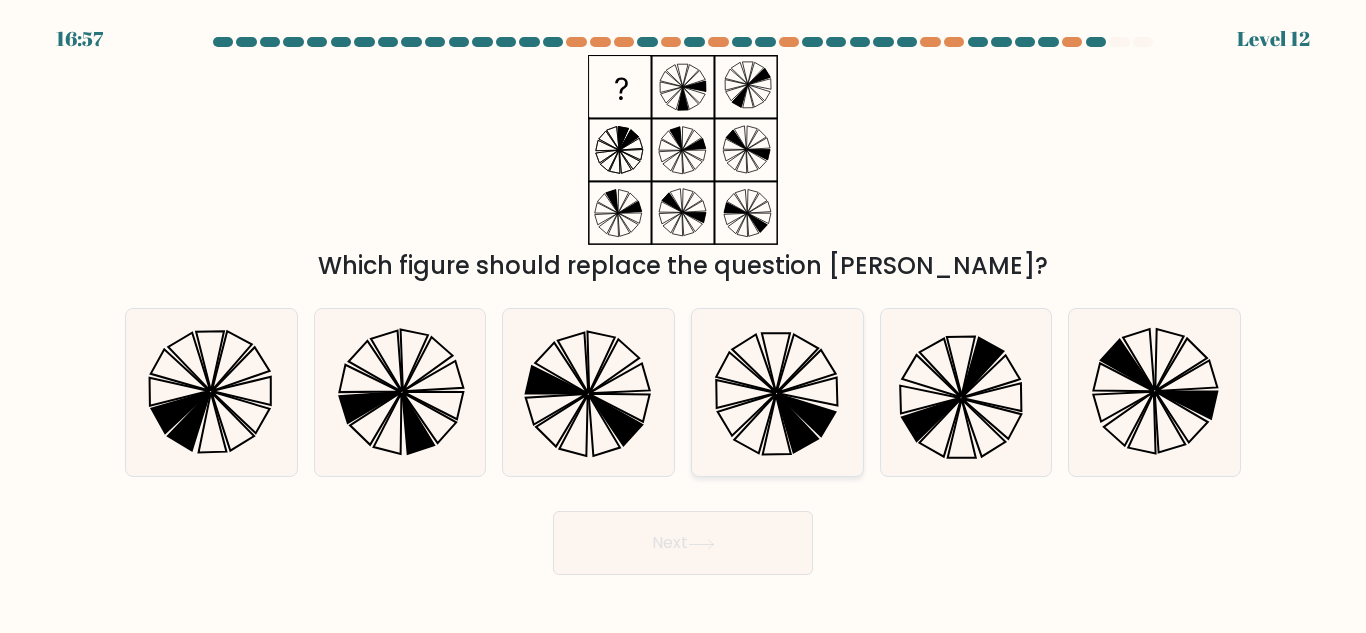 click 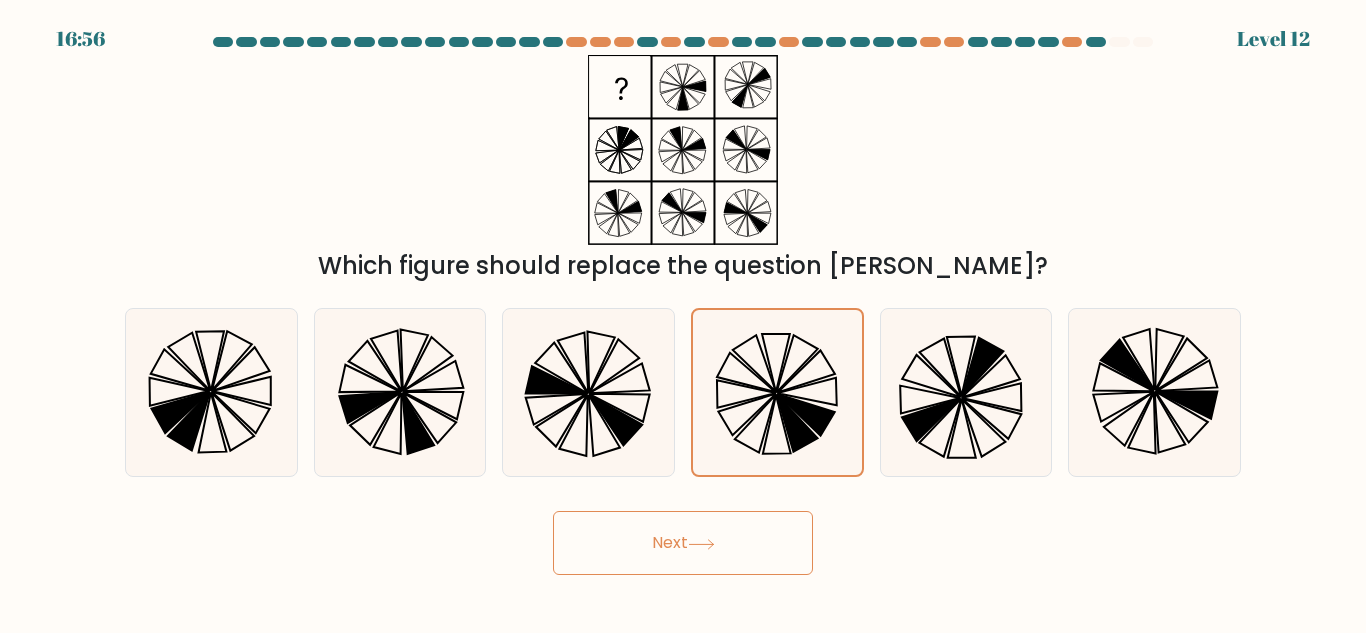 click on "Next" at bounding box center (683, 543) 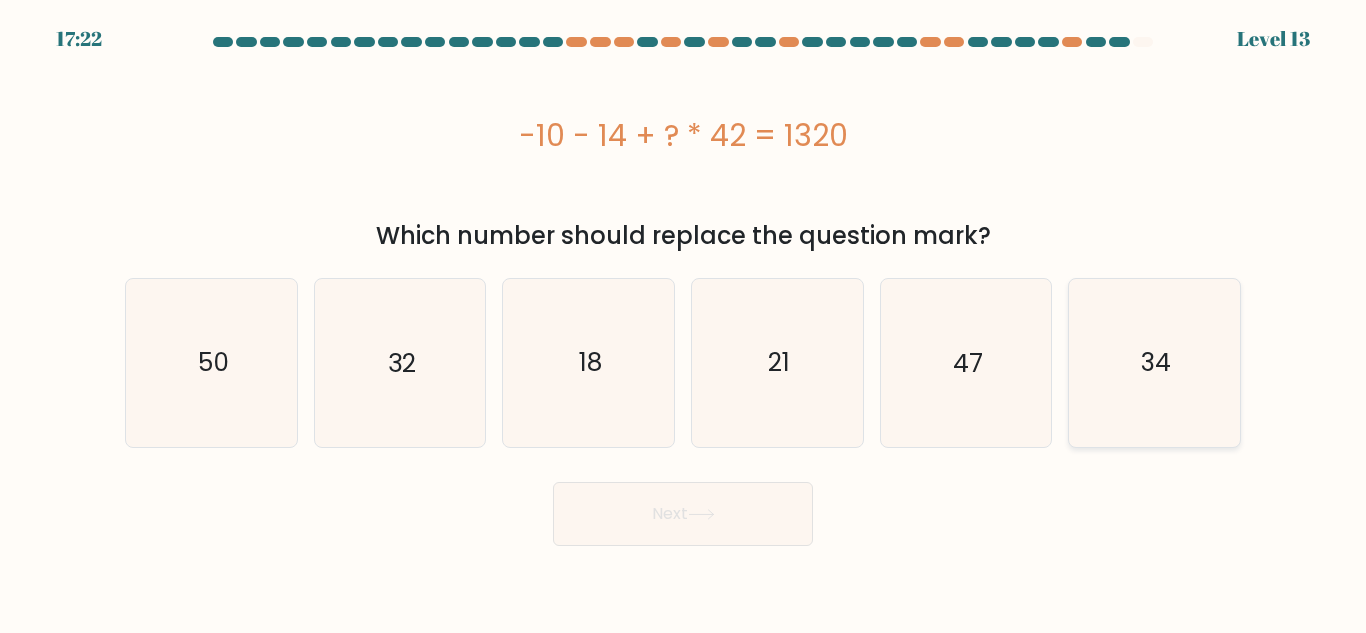 click on "34" 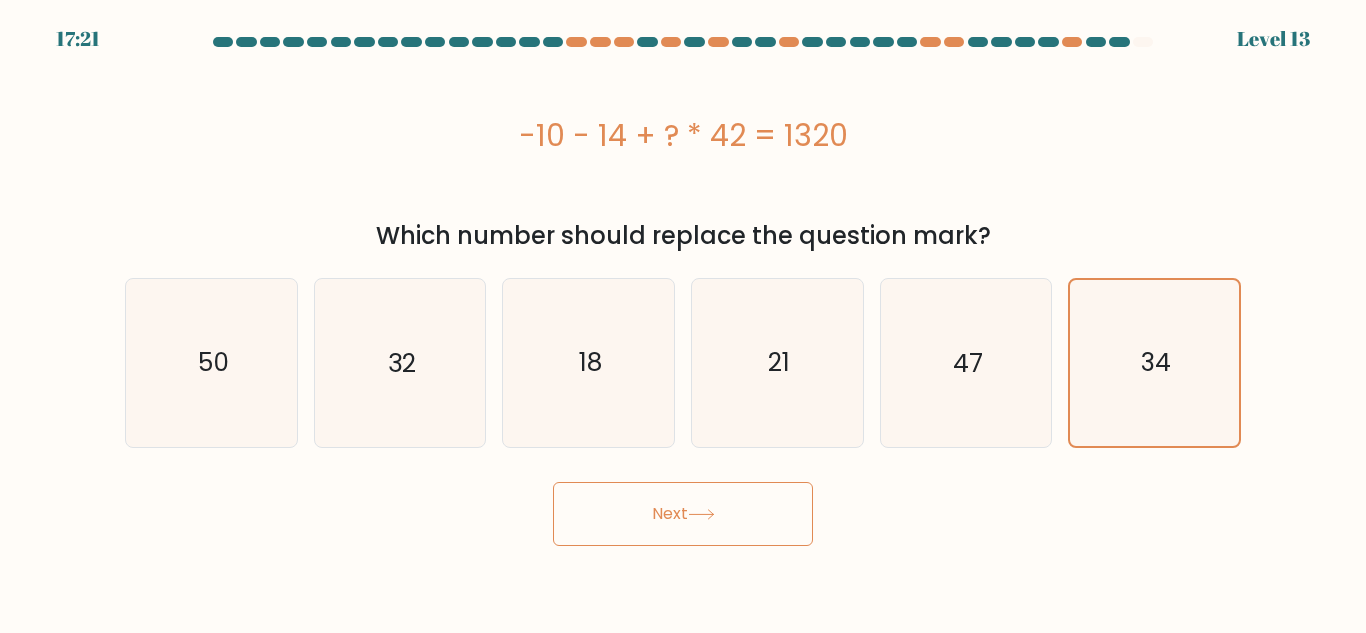 click on "Next" at bounding box center (683, 514) 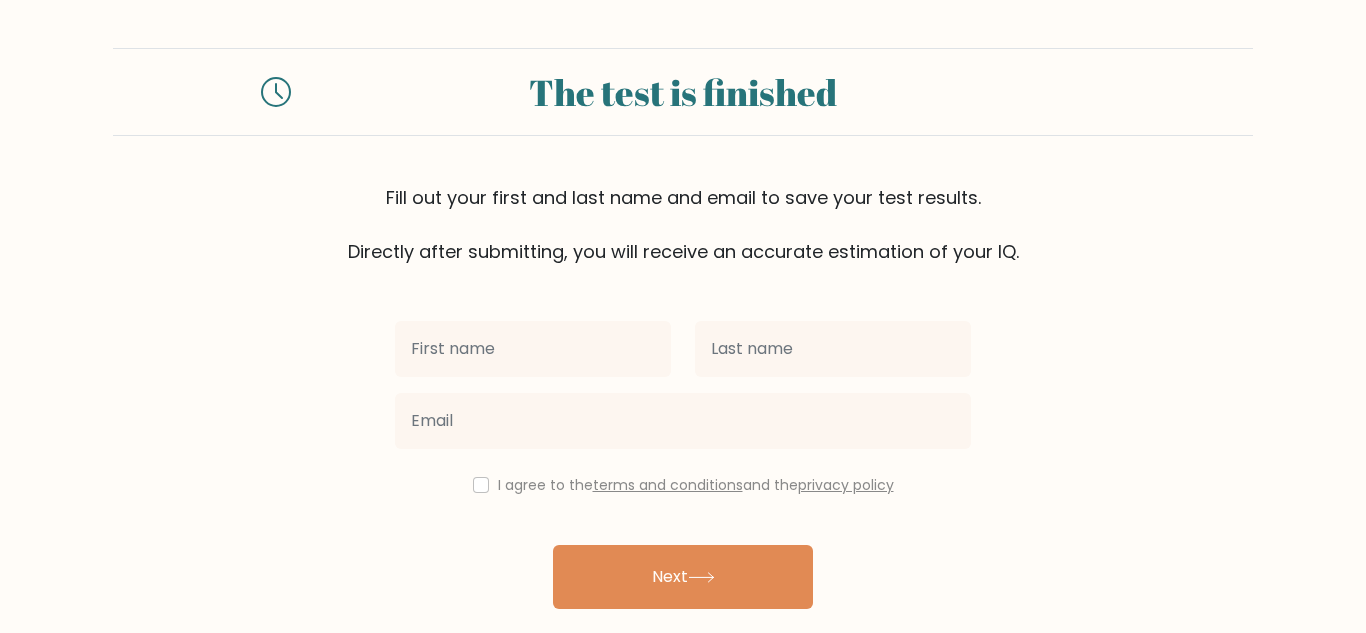 scroll, scrollTop: 0, scrollLeft: 0, axis: both 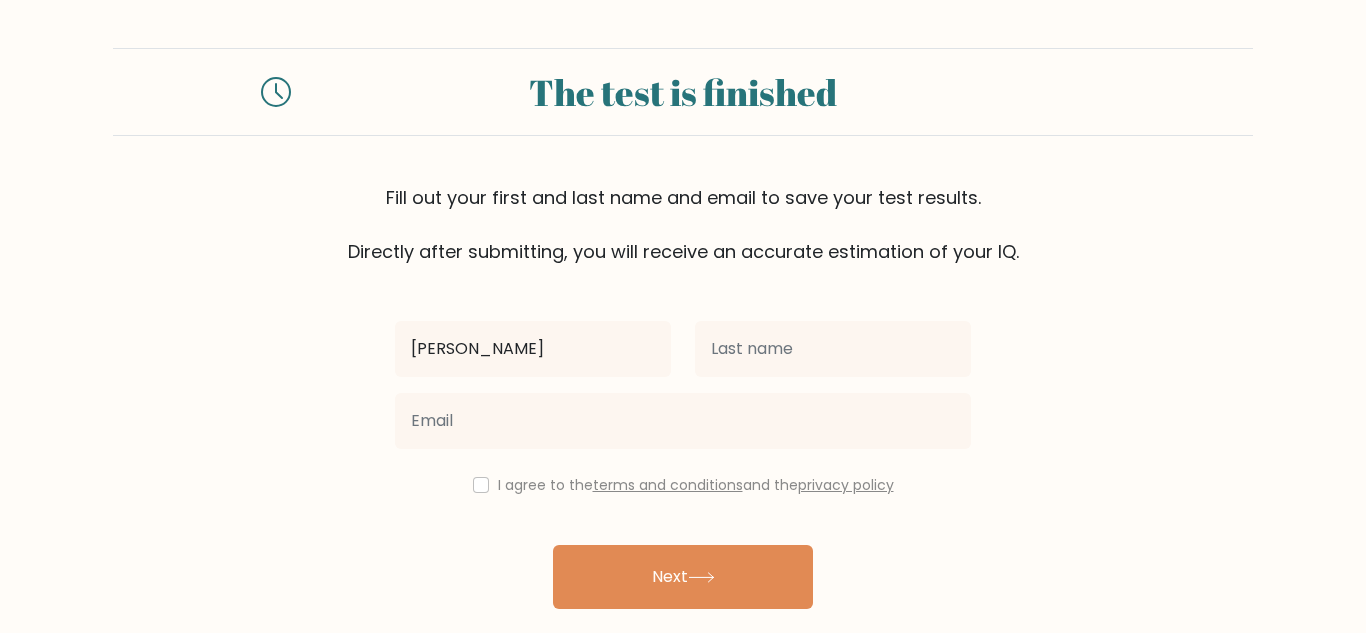 type on "[PERSON_NAME]" 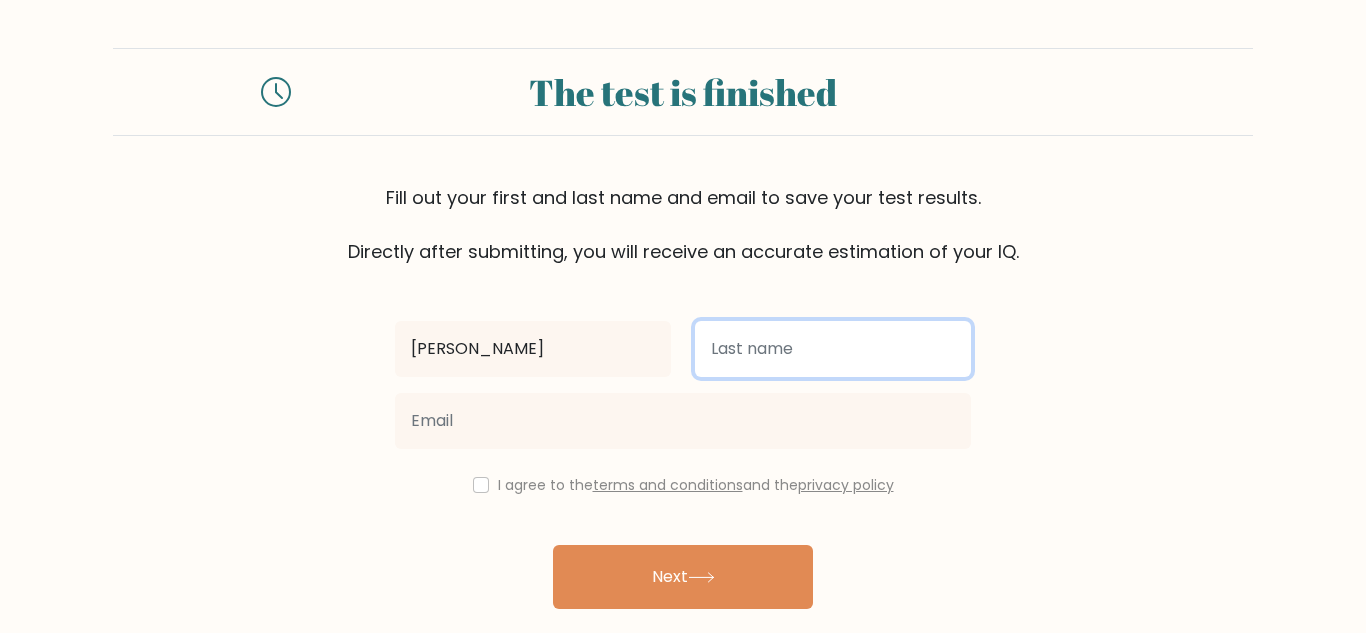 click at bounding box center [833, 349] 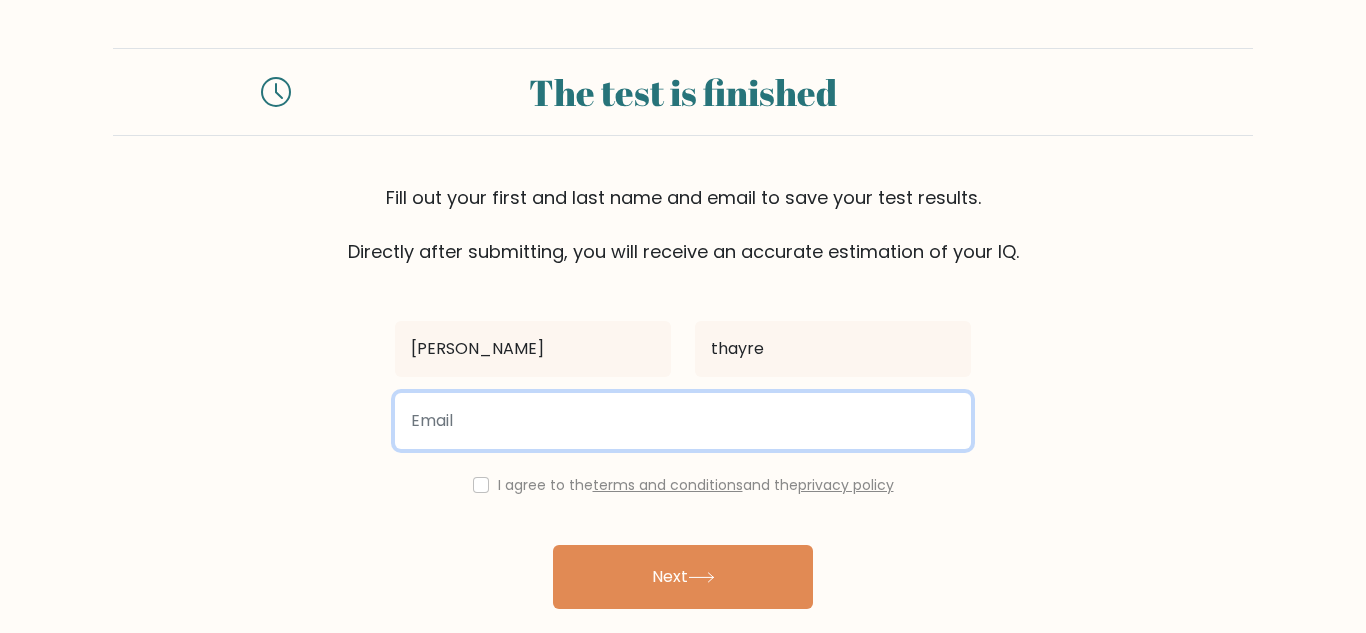 click at bounding box center (683, 421) 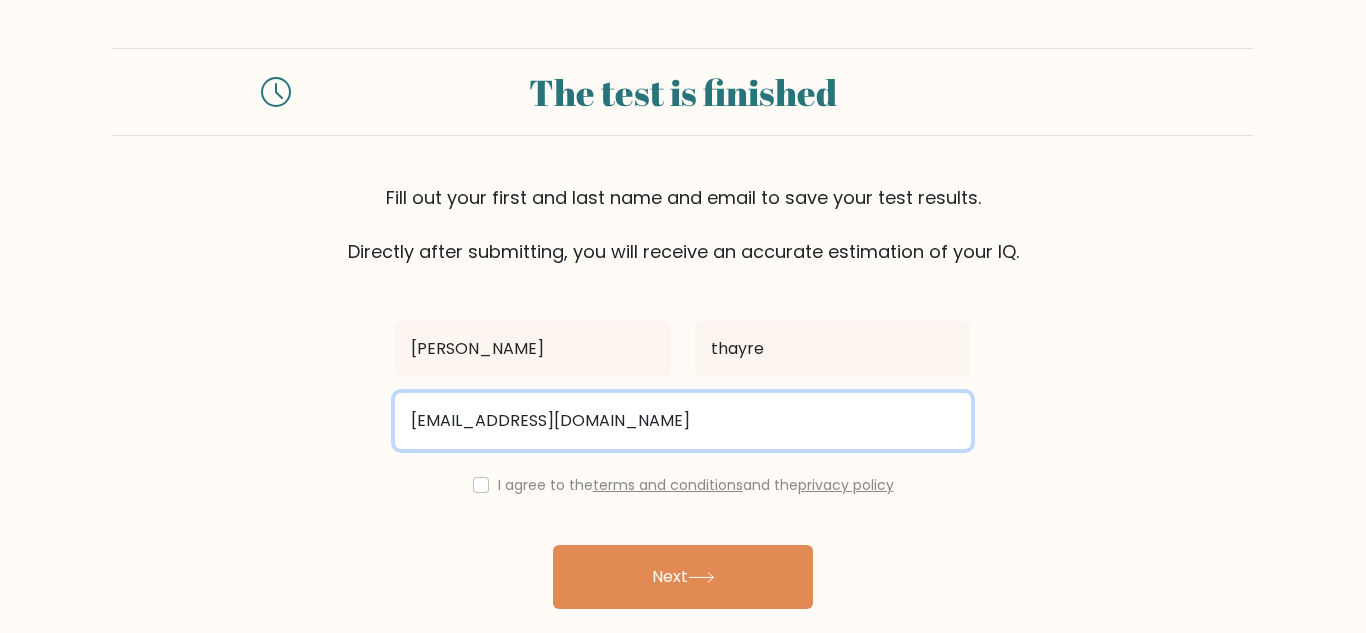 type on "benjaminthayre123@gmail.com" 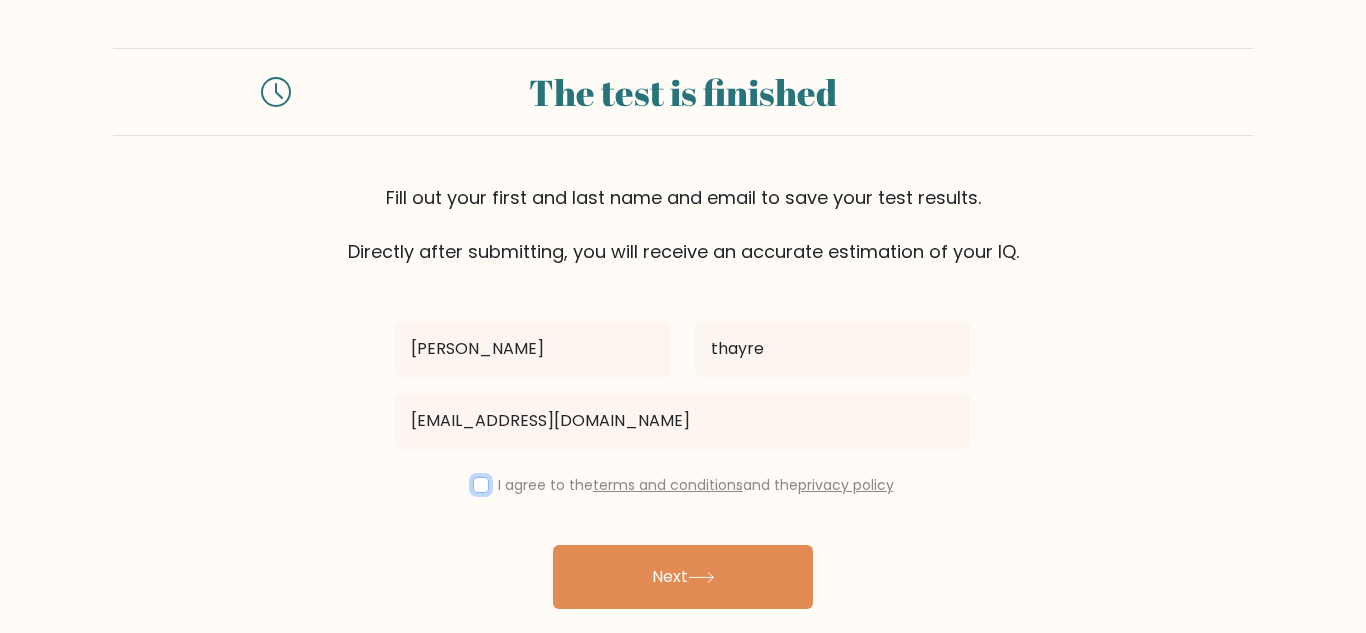 click at bounding box center [481, 485] 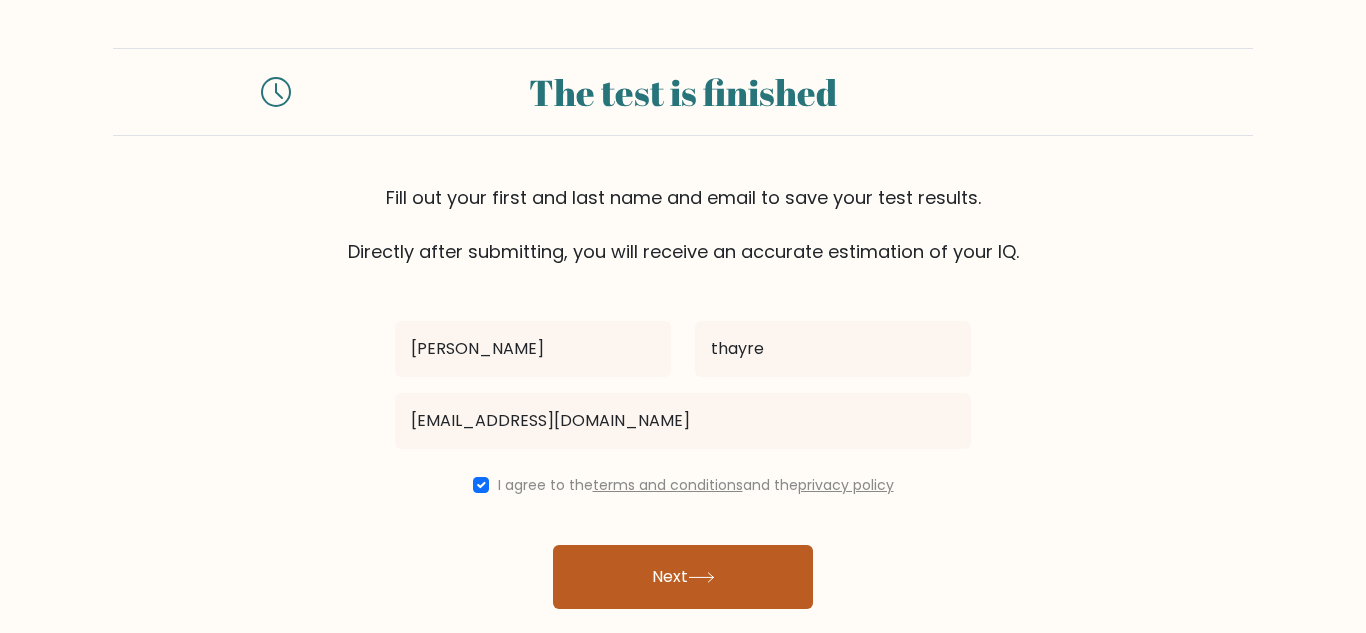 click on "Next" at bounding box center (683, 577) 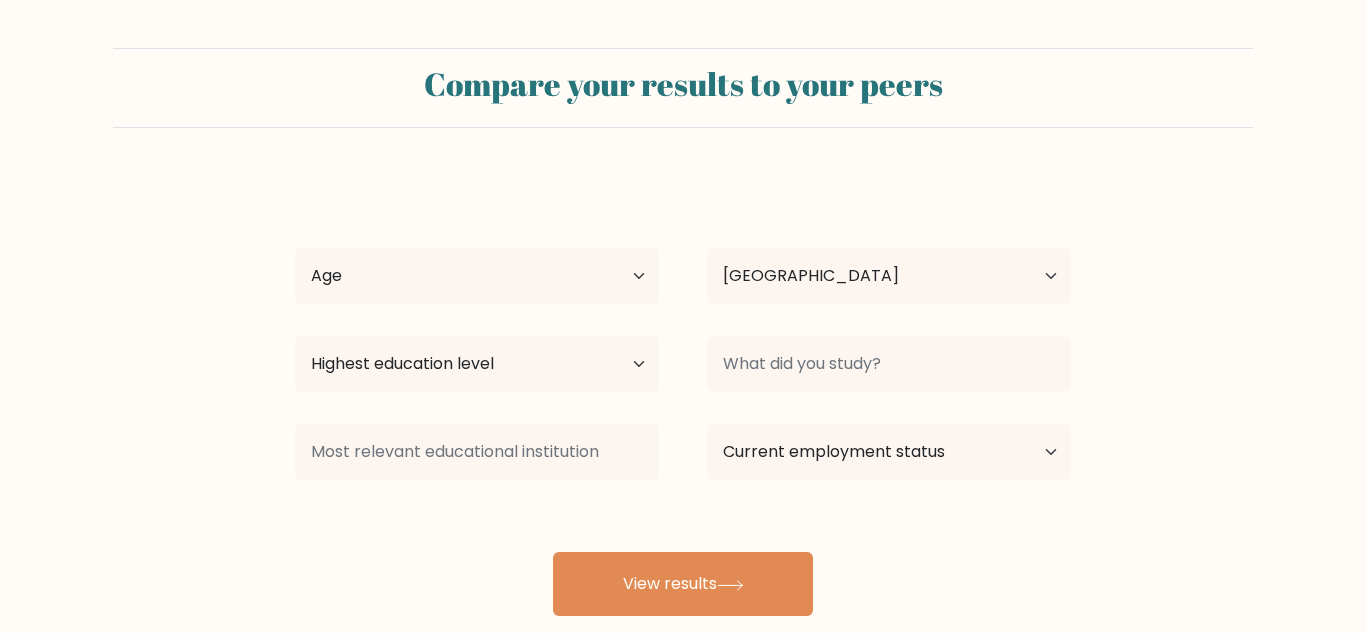 select on "GB" 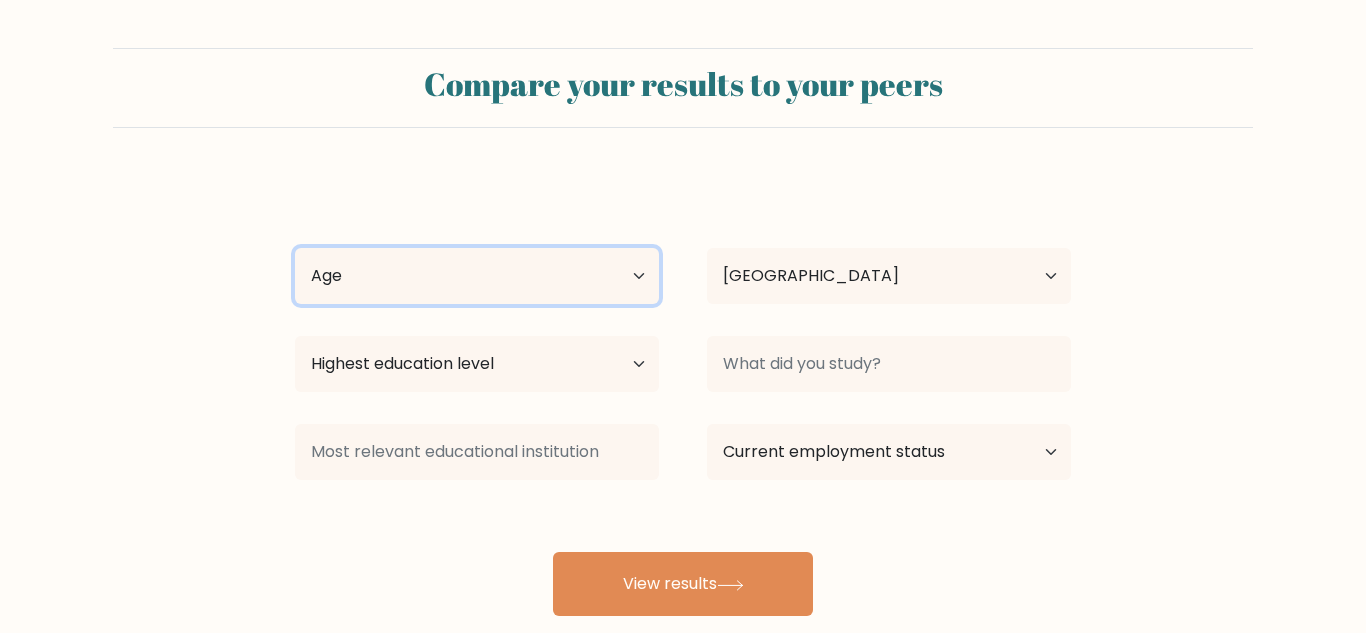 click on "Age
Under [DEMOGRAPHIC_DATA]
[DEMOGRAPHIC_DATA]
[DEMOGRAPHIC_DATA]
[DEMOGRAPHIC_DATA]
[DEMOGRAPHIC_DATA]
[DEMOGRAPHIC_DATA]
[DEMOGRAPHIC_DATA] and above" at bounding box center (477, 276) 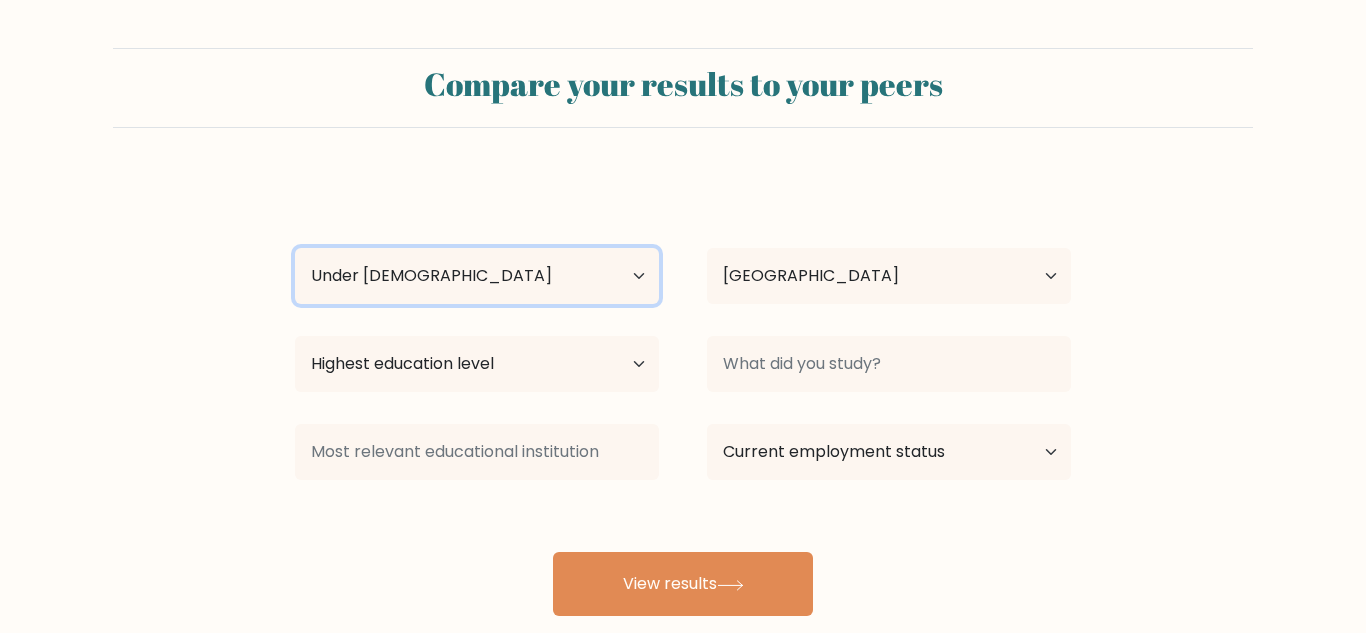 click on "Age
Under [DEMOGRAPHIC_DATA]
[DEMOGRAPHIC_DATA]
[DEMOGRAPHIC_DATA]
[DEMOGRAPHIC_DATA]
[DEMOGRAPHIC_DATA]
[DEMOGRAPHIC_DATA]
[DEMOGRAPHIC_DATA] and above" at bounding box center [477, 276] 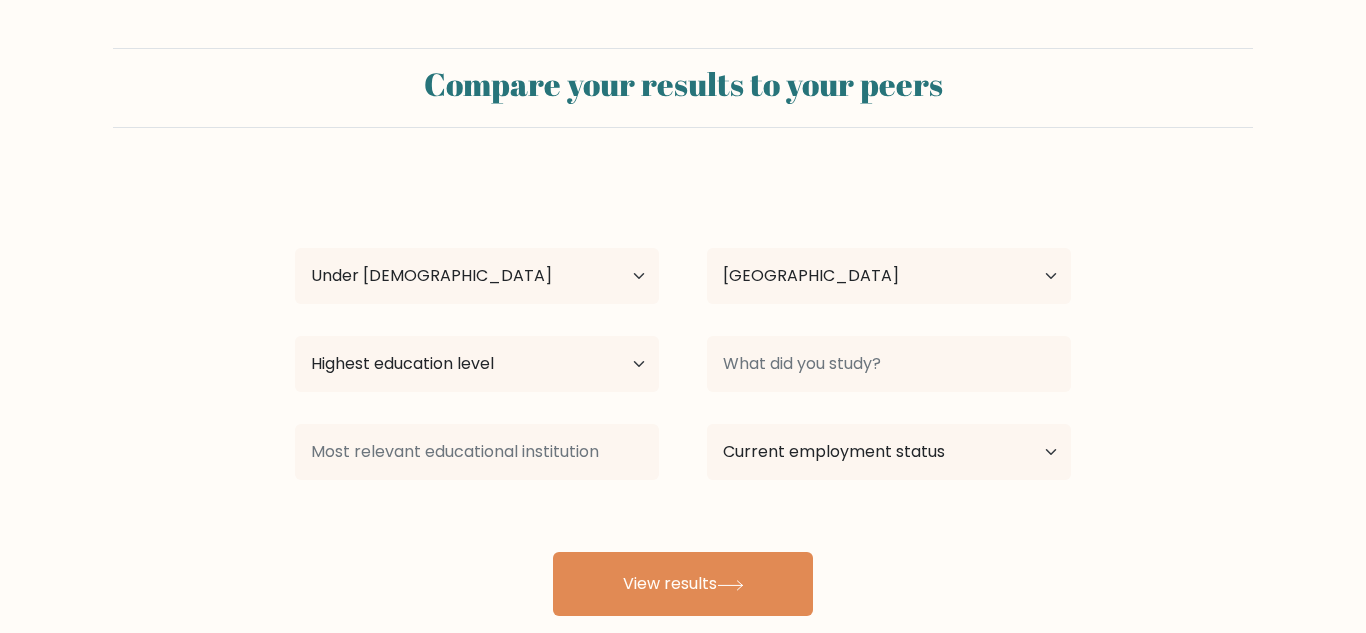 click on "Country
[GEOGRAPHIC_DATA]
[GEOGRAPHIC_DATA]
[GEOGRAPHIC_DATA]
[US_STATE]
[GEOGRAPHIC_DATA]
[GEOGRAPHIC_DATA]
[GEOGRAPHIC_DATA]
[GEOGRAPHIC_DATA]
[GEOGRAPHIC_DATA]
[GEOGRAPHIC_DATA]
[GEOGRAPHIC_DATA]
[GEOGRAPHIC_DATA]
[GEOGRAPHIC_DATA]
[GEOGRAPHIC_DATA]
[GEOGRAPHIC_DATA]
[GEOGRAPHIC_DATA]
[GEOGRAPHIC_DATA]
[GEOGRAPHIC_DATA]
[GEOGRAPHIC_DATA]
[GEOGRAPHIC_DATA]
[GEOGRAPHIC_DATA]
[GEOGRAPHIC_DATA]
[GEOGRAPHIC_DATA]
[GEOGRAPHIC_DATA]
[GEOGRAPHIC_DATA]
[GEOGRAPHIC_DATA]
[GEOGRAPHIC_DATA]
[GEOGRAPHIC_DATA]
[GEOGRAPHIC_DATA]
[GEOGRAPHIC_DATA]
[GEOGRAPHIC_DATA]
[GEOGRAPHIC_DATA]
[GEOGRAPHIC_DATA]
[GEOGRAPHIC_DATA]
[GEOGRAPHIC_DATA]
[GEOGRAPHIC_DATA]
[GEOGRAPHIC_DATA]
[GEOGRAPHIC_DATA]
[GEOGRAPHIC_DATA]
[GEOGRAPHIC_DATA]
[GEOGRAPHIC_DATA]
[GEOGRAPHIC_DATA]
[GEOGRAPHIC_DATA]
[GEOGRAPHIC_DATA]
[GEOGRAPHIC_DATA]
[GEOGRAPHIC_DATA]
[GEOGRAPHIC_DATA]
[GEOGRAPHIC_DATA]
[GEOGRAPHIC_DATA]
[GEOGRAPHIC_DATA]
[GEOGRAPHIC_DATA] ([GEOGRAPHIC_DATA])
[GEOGRAPHIC_DATA]
[GEOGRAPHIC_DATA]
[GEOGRAPHIC_DATA]" at bounding box center (889, 276) 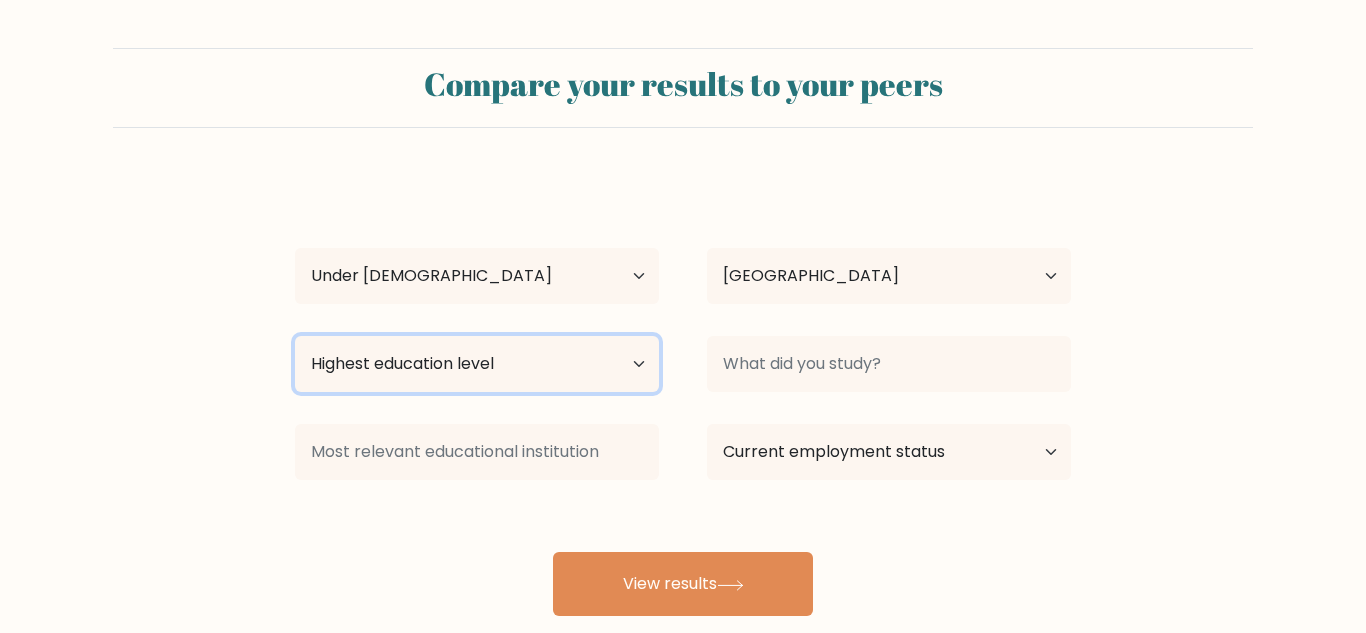 click on "Highest education level
No schooling
Primary
Lower Secondary
Upper Secondary
Occupation Specific
Bachelor's degree
Master's degree
Doctoral degree" at bounding box center (477, 364) 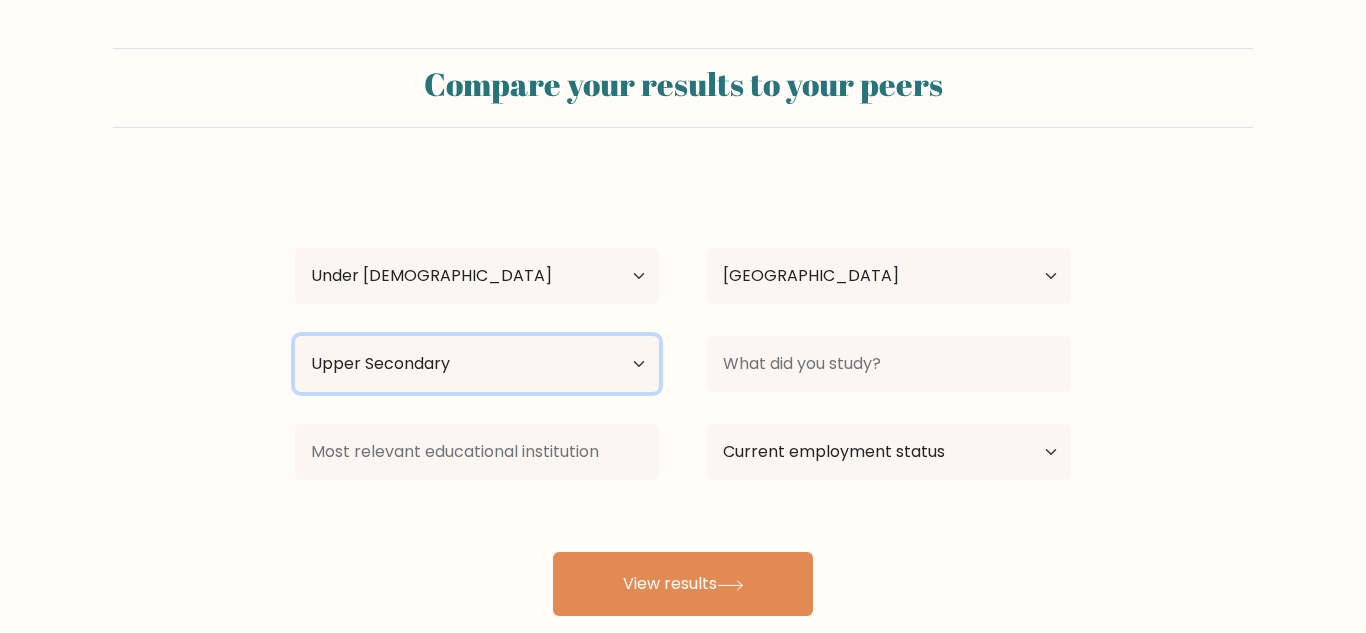 click on "Highest education level
No schooling
Primary
Lower Secondary
Upper Secondary
Occupation Specific
Bachelor's degree
Master's degree
Doctoral degree" at bounding box center (477, 364) 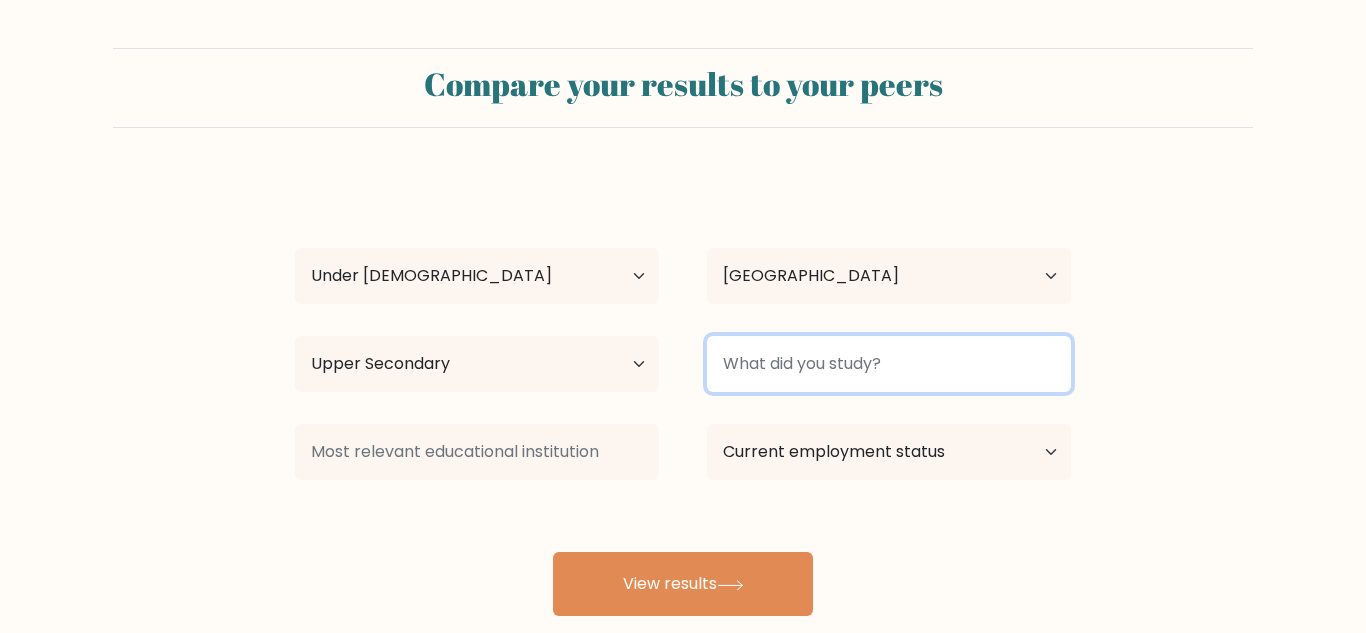 click at bounding box center (889, 364) 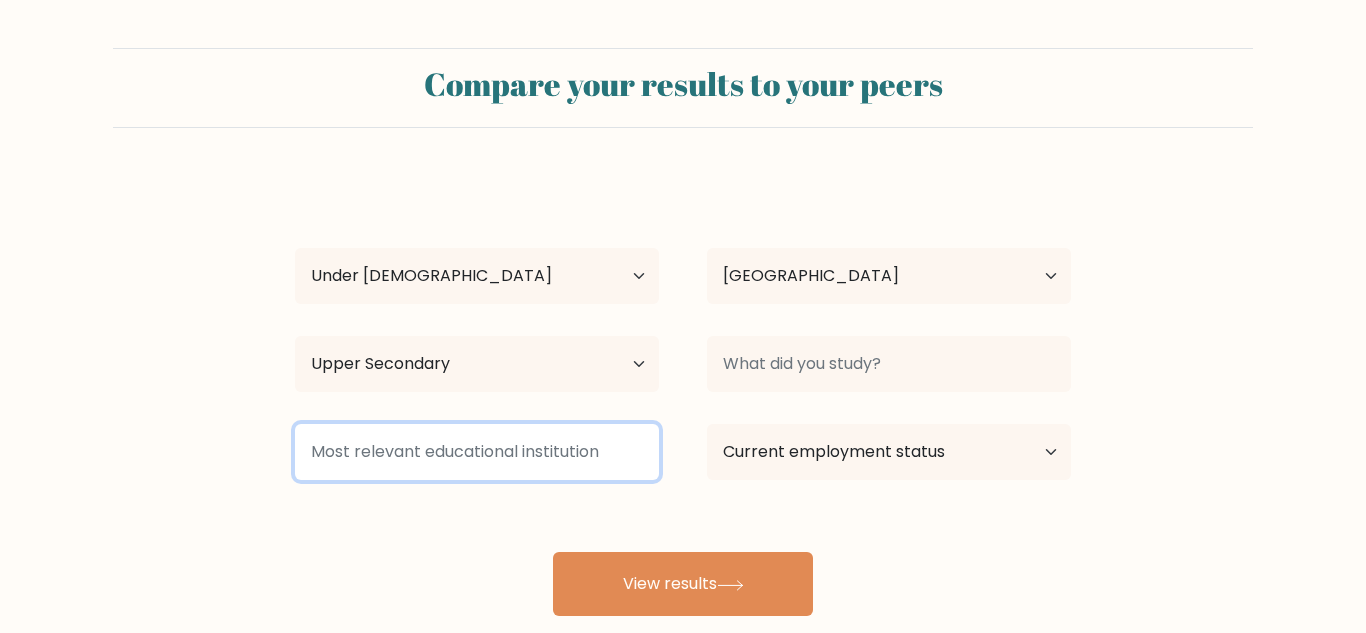 click at bounding box center (477, 452) 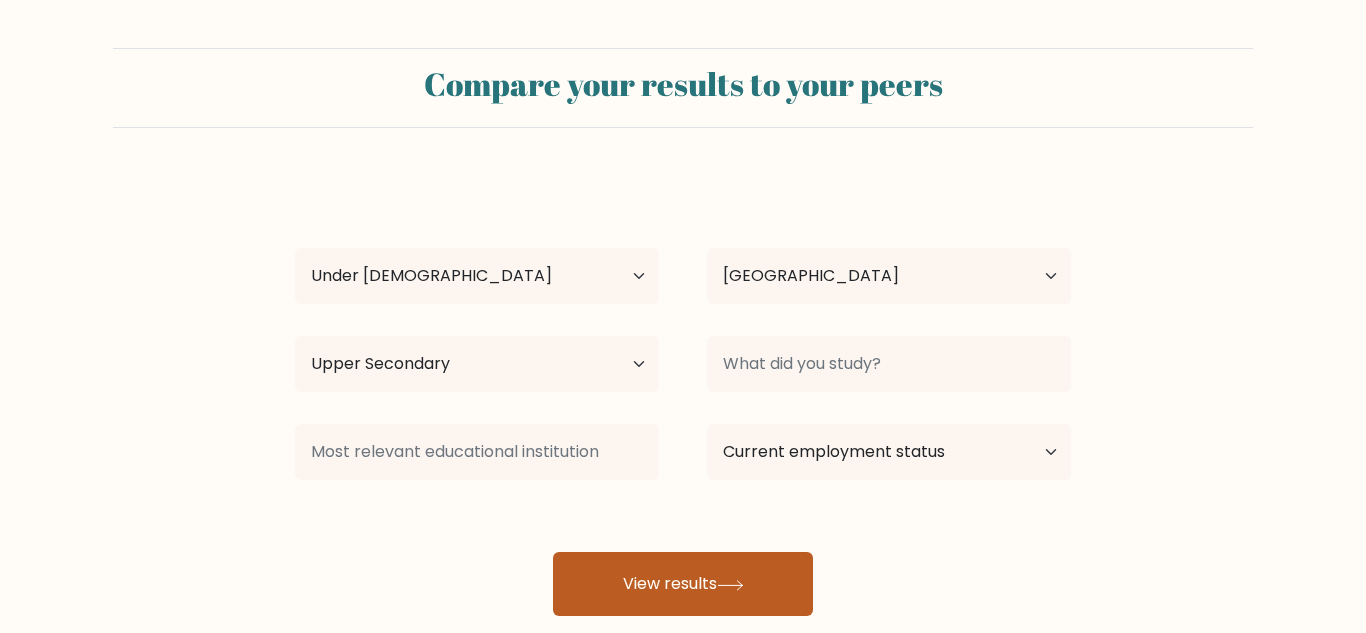 click on "View results" at bounding box center (683, 584) 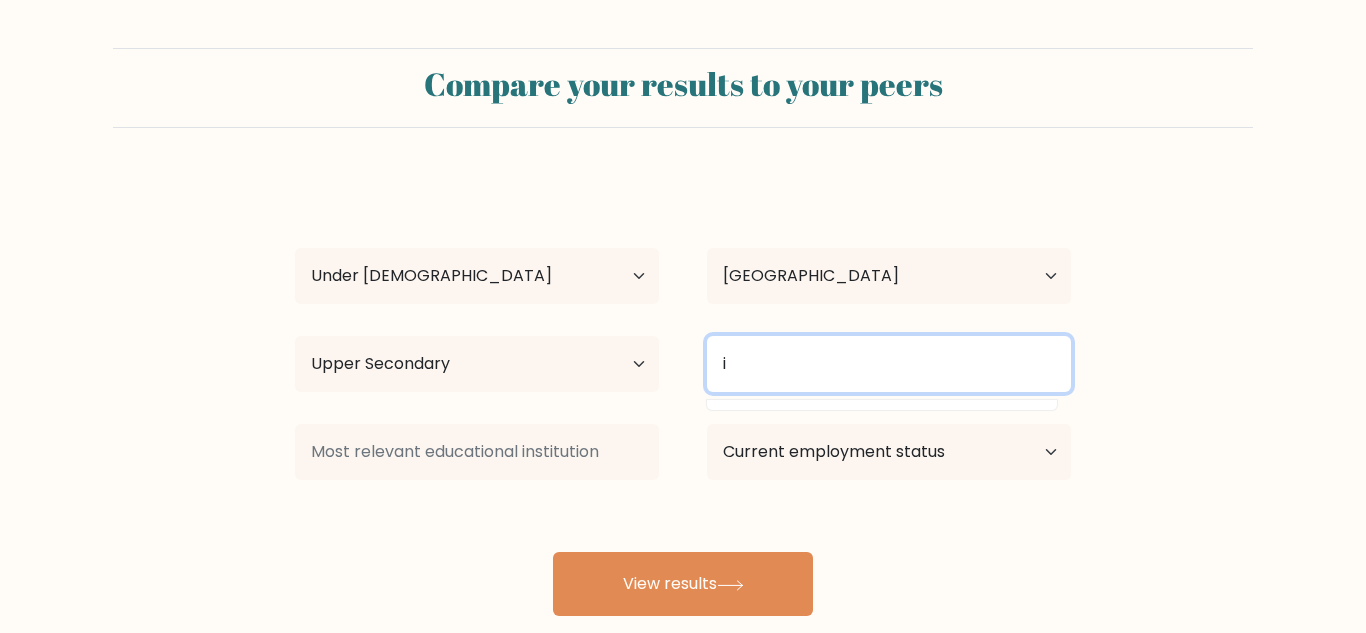 type on "i" 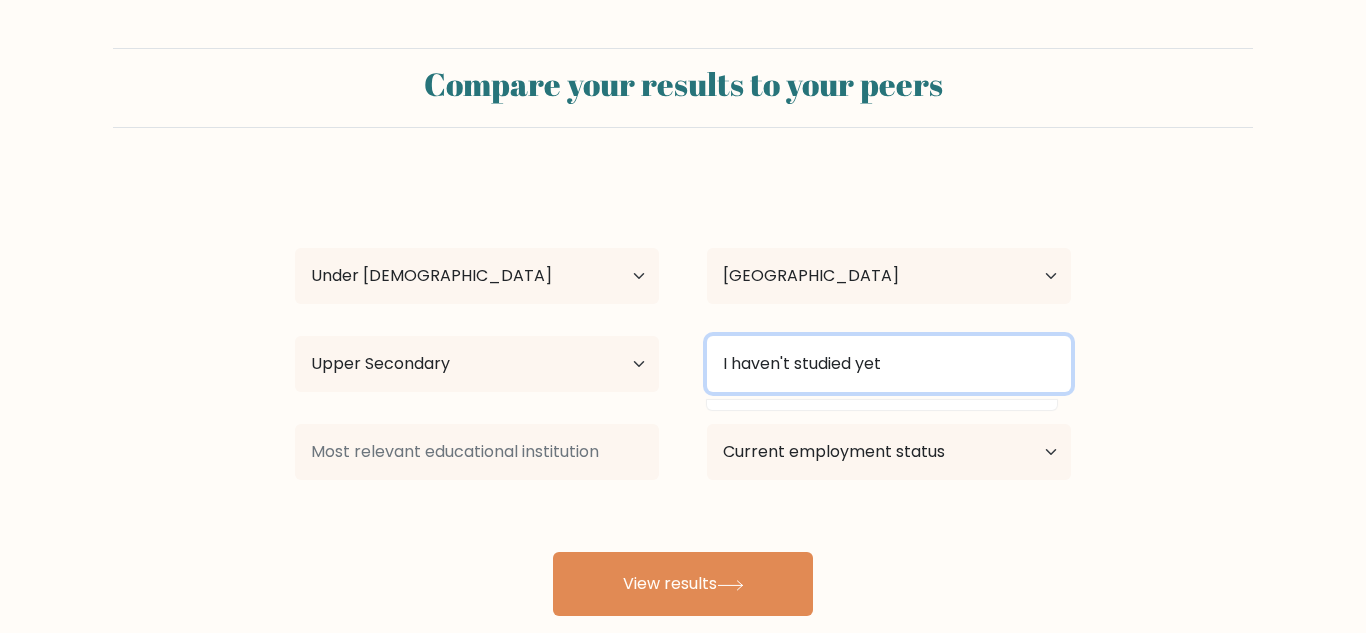type on "I haven't studied yet" 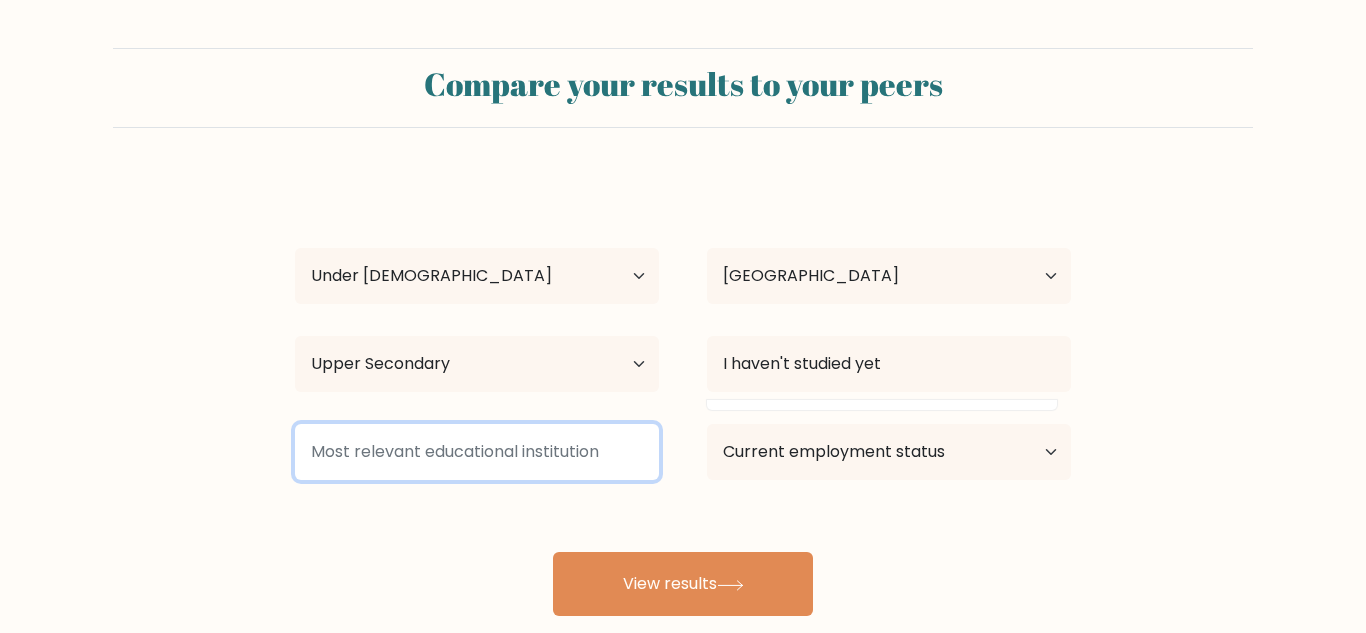 click at bounding box center [477, 452] 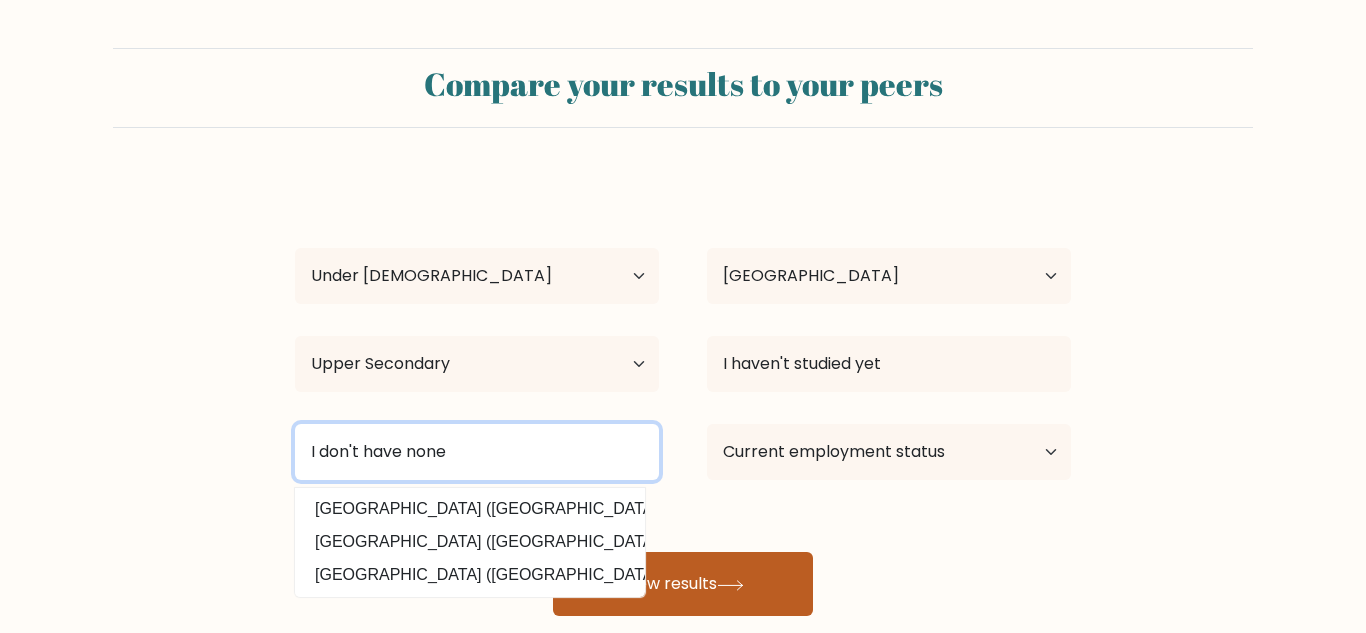 type on "I don't have none" 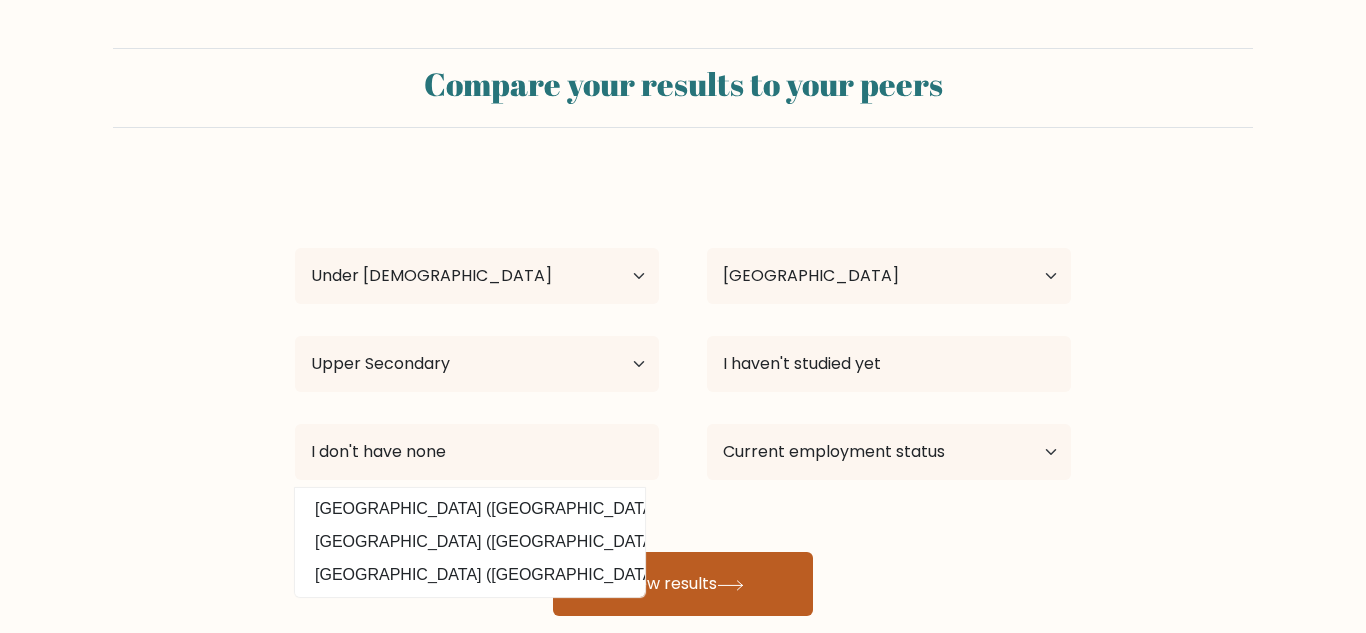 click on "View results" at bounding box center (683, 584) 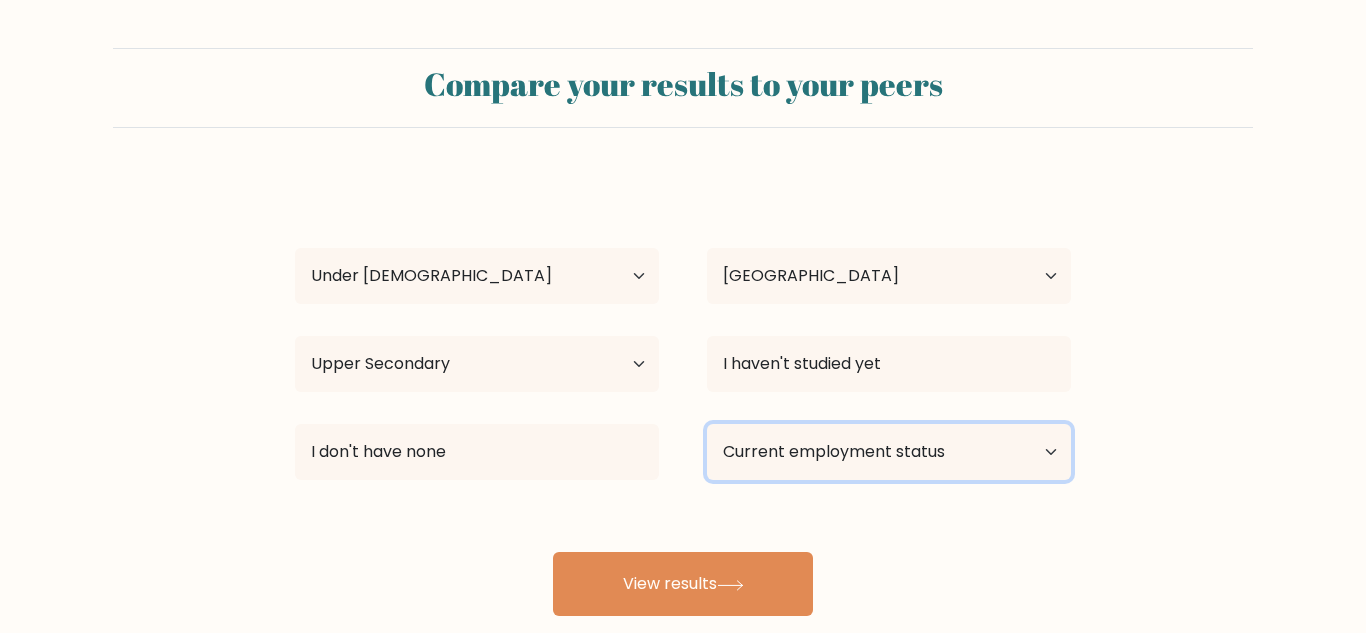 click on "Current employment status
Employed
Student
Retired
Other / prefer not to answer" at bounding box center [889, 452] 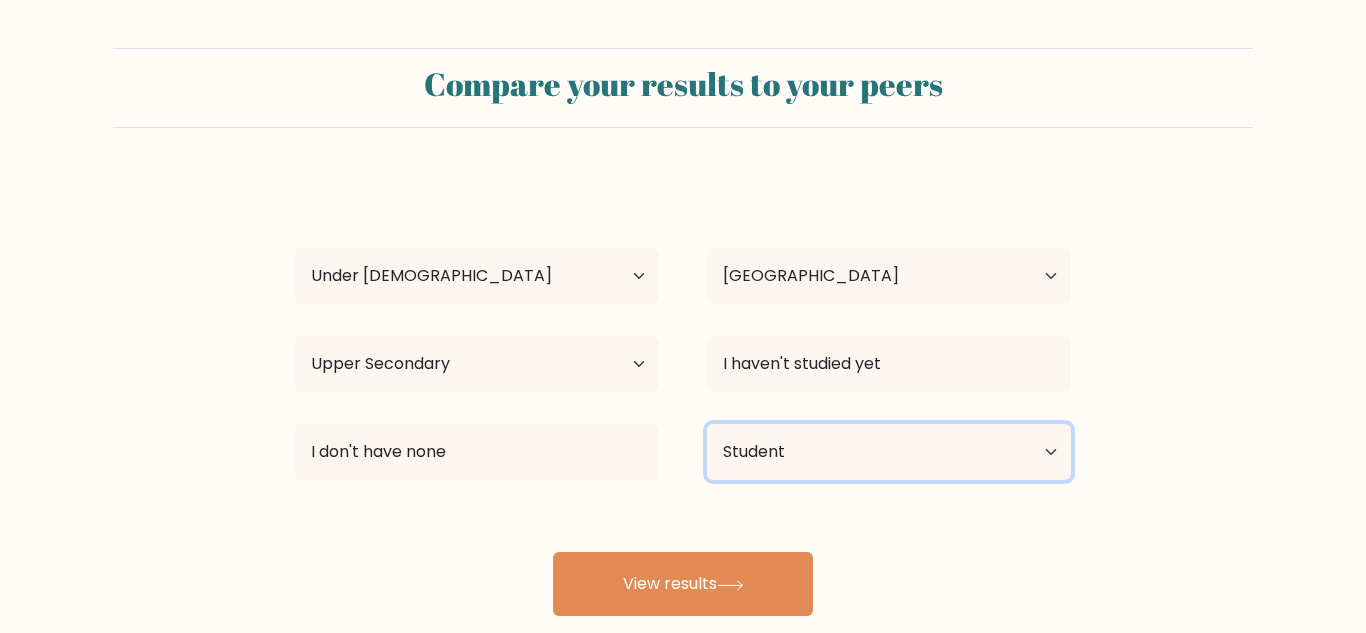 click on "Current employment status
Employed
Student
Retired
Other / prefer not to answer" at bounding box center (889, 452) 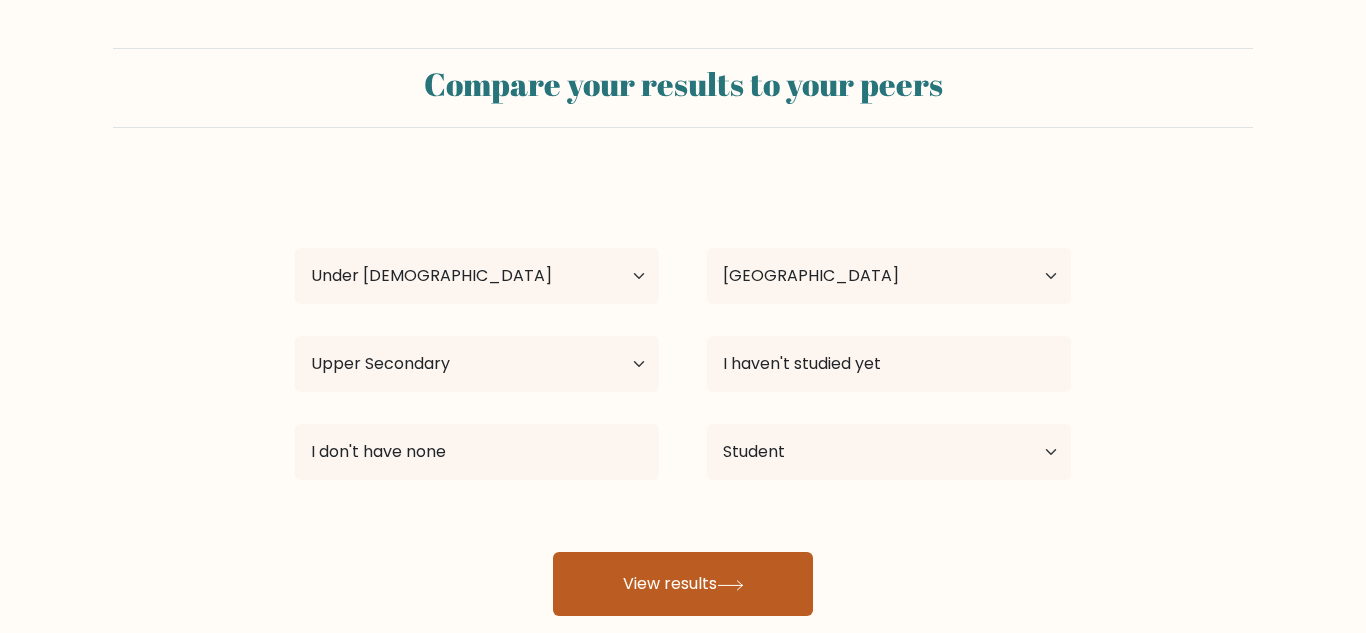 click on "View results" at bounding box center [683, 584] 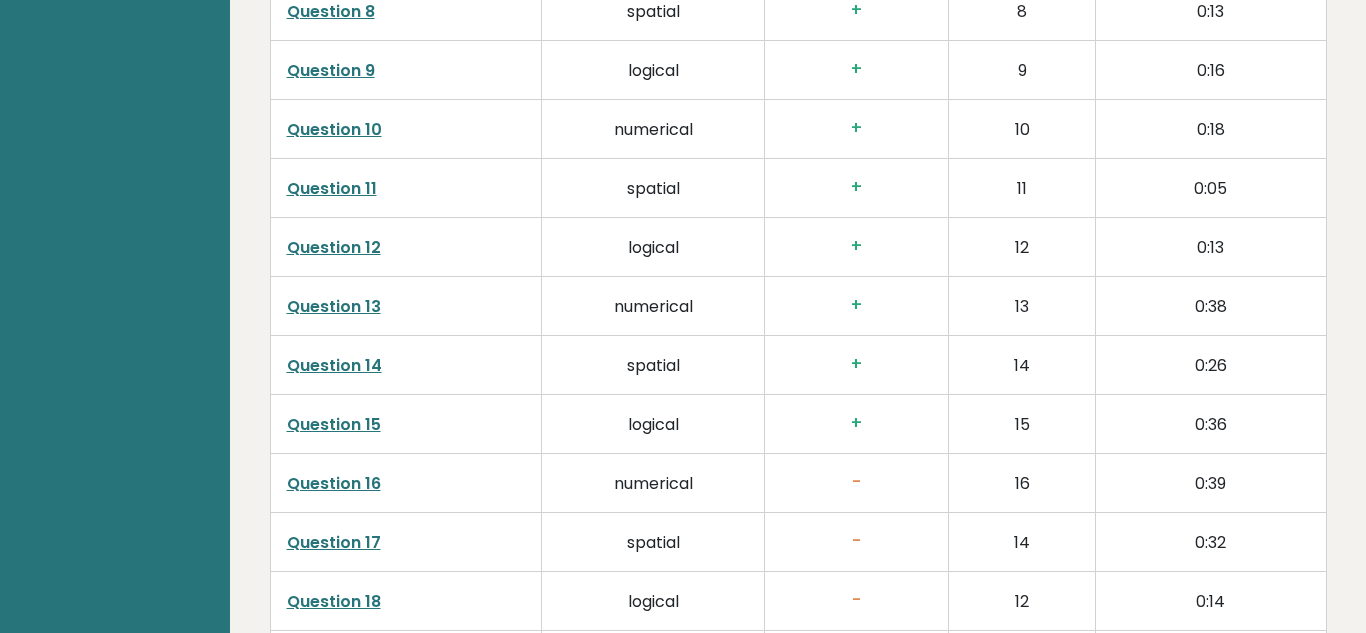 scroll, scrollTop: 3600, scrollLeft: 0, axis: vertical 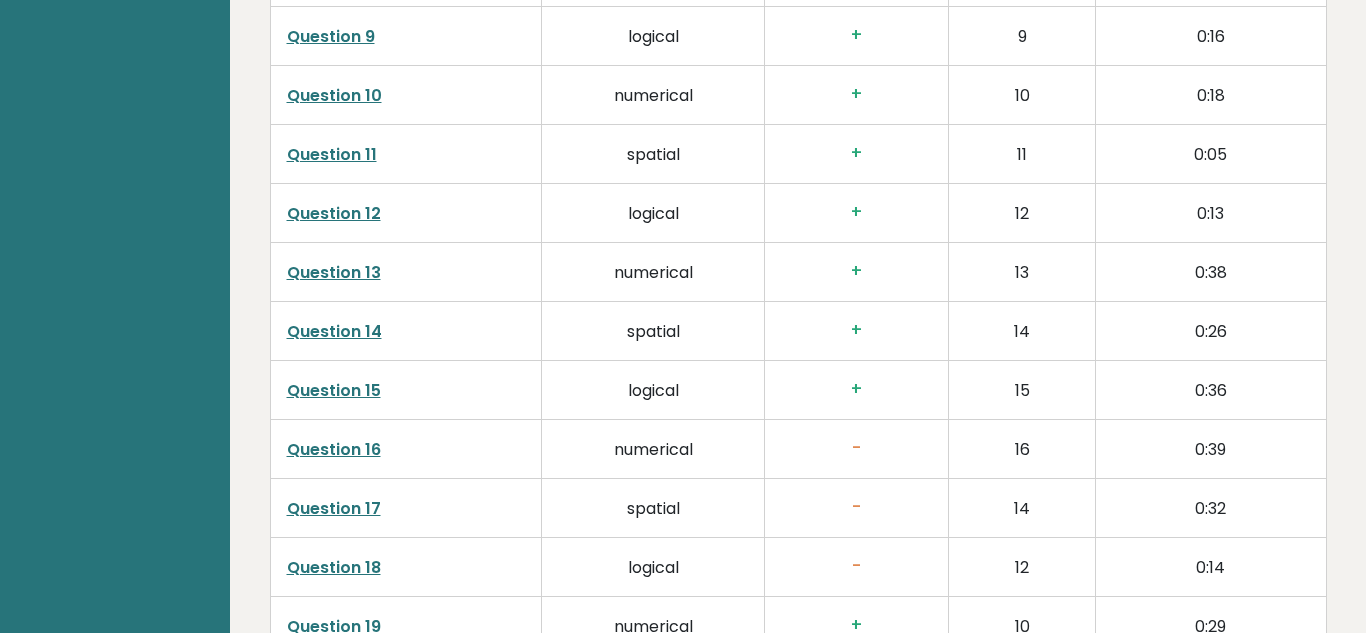 click on "Question
16" at bounding box center (334, 449) 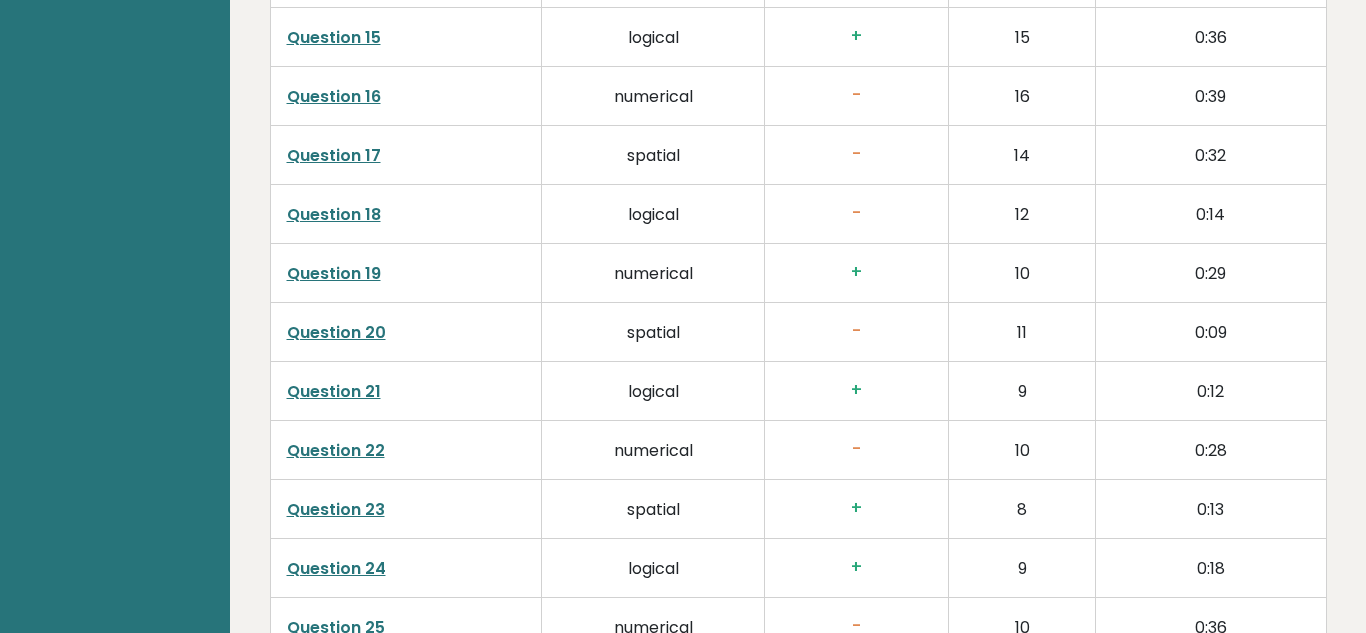 scroll, scrollTop: 3960, scrollLeft: 0, axis: vertical 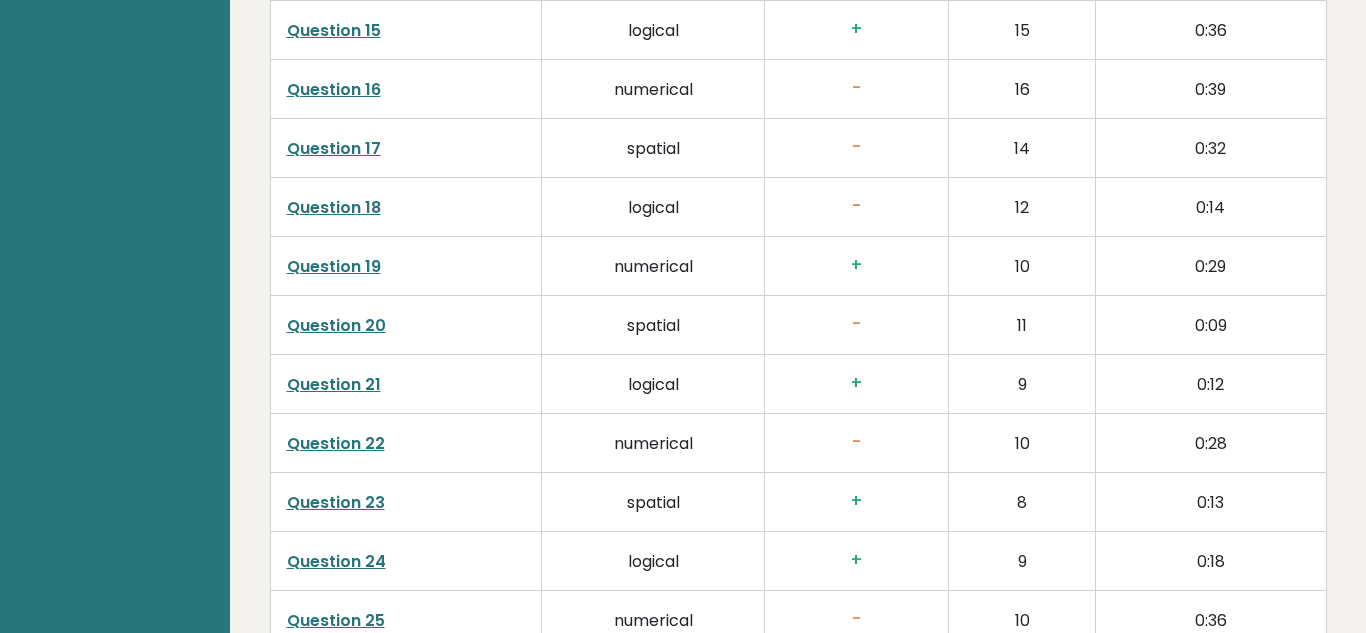 click on "Question
20" at bounding box center [336, 325] 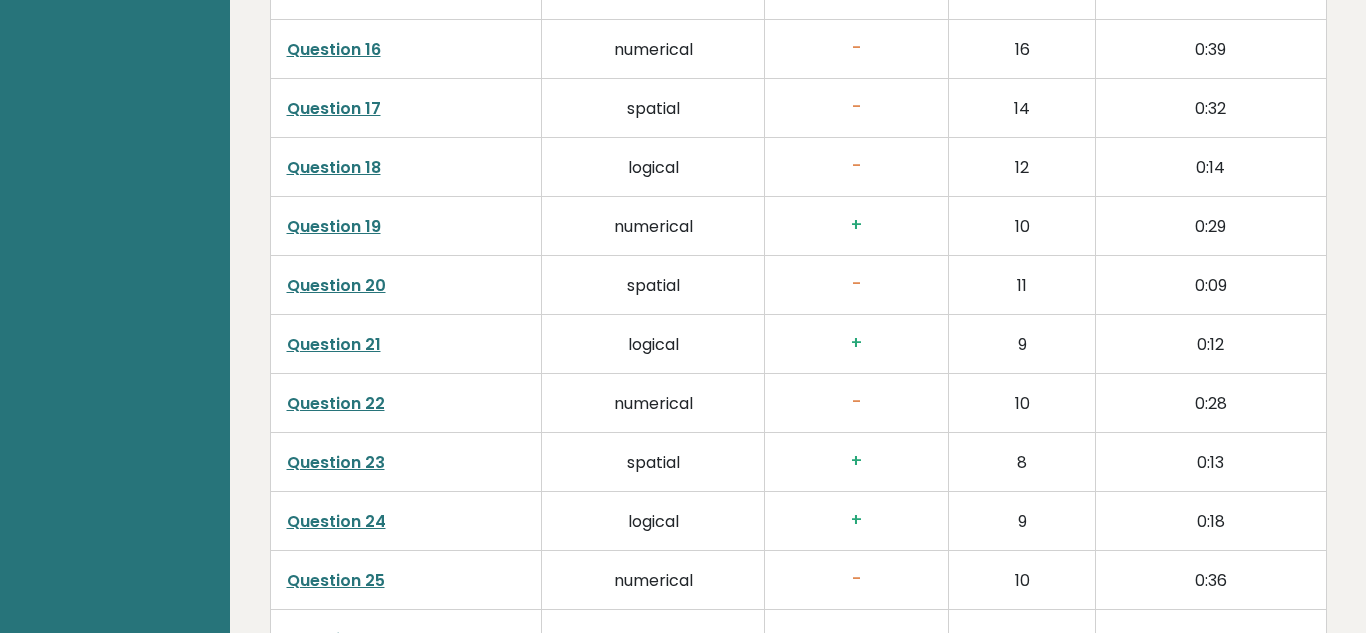 click on "Question
22" at bounding box center (336, 403) 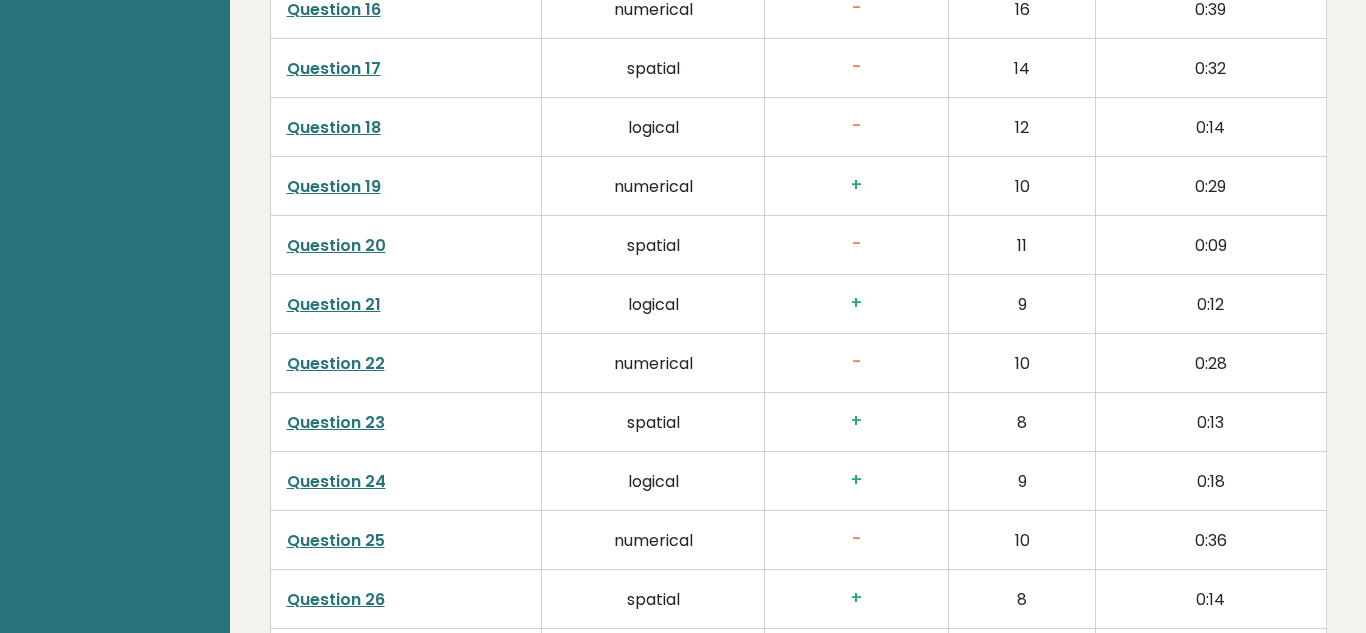 scroll, scrollTop: 4080, scrollLeft: 0, axis: vertical 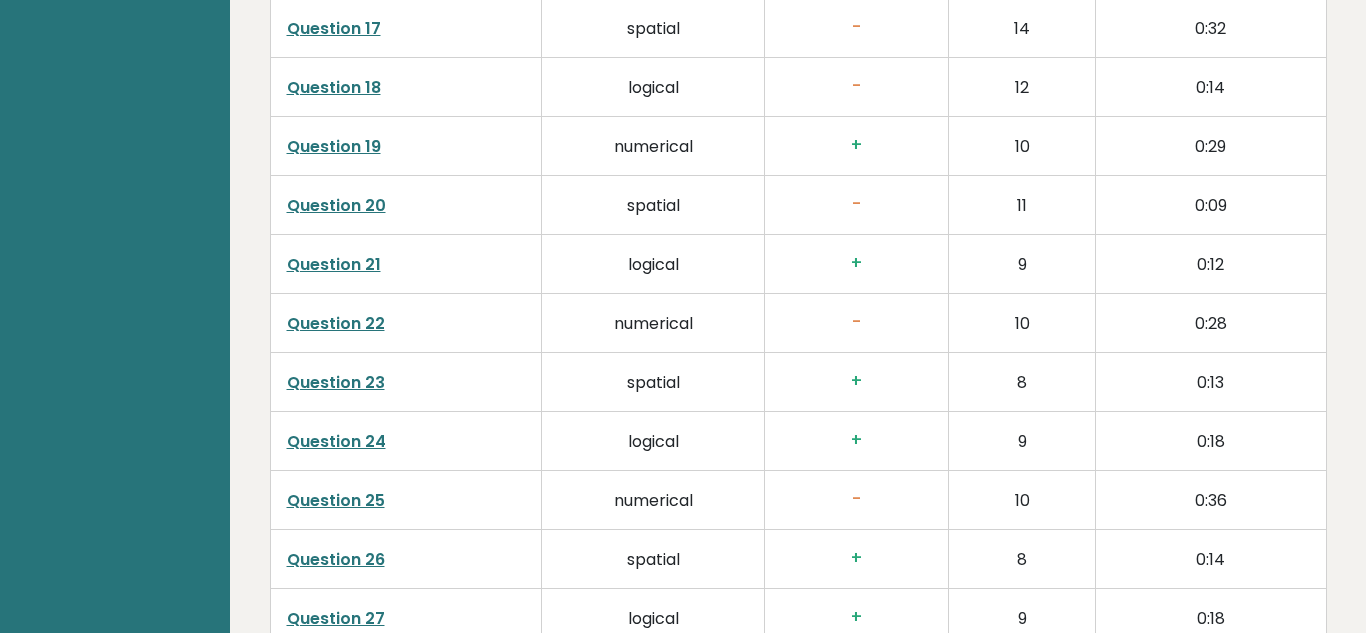 click on "Question
25" at bounding box center [406, 499] 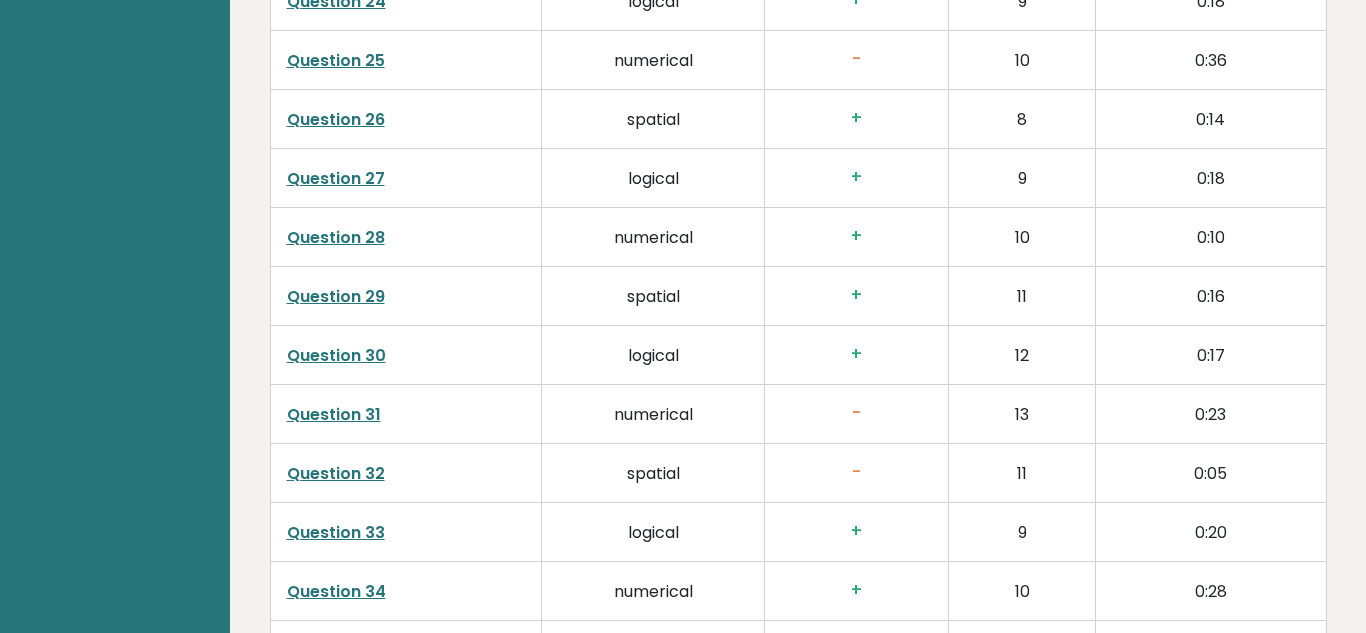 scroll, scrollTop: 4560, scrollLeft: 0, axis: vertical 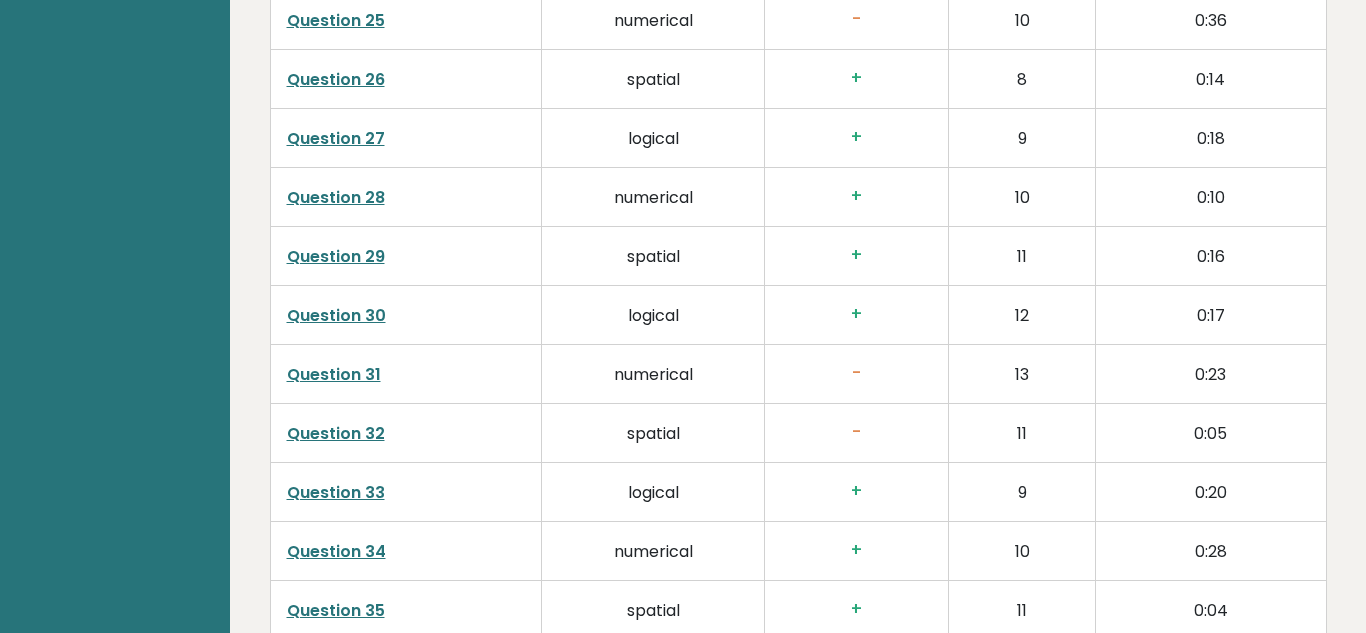 click on "Question
31" at bounding box center [334, 374] 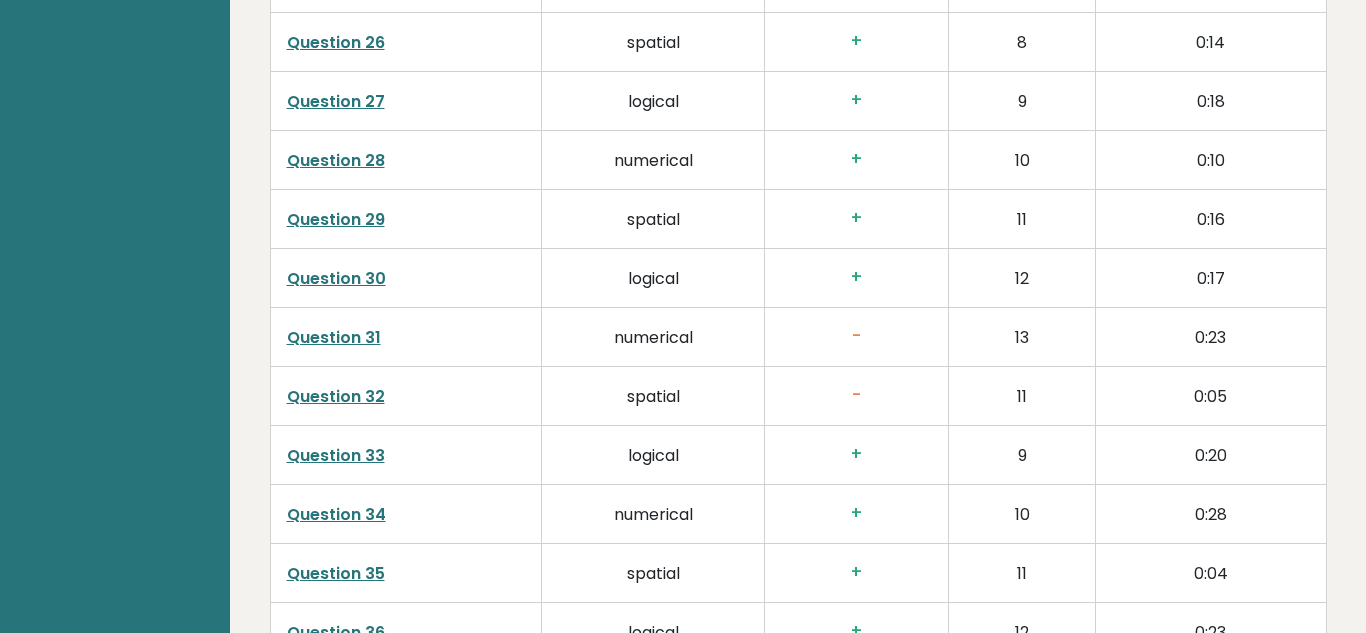 scroll, scrollTop: 4600, scrollLeft: 0, axis: vertical 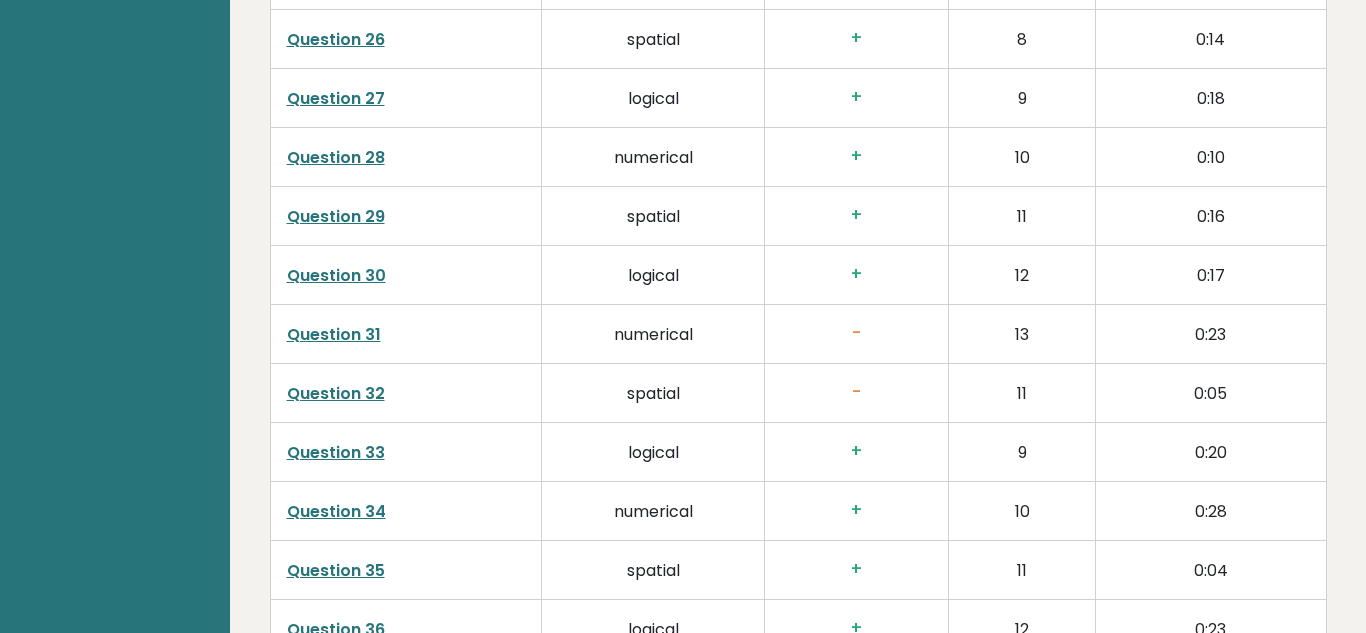 click on "Question
32" at bounding box center [336, 393] 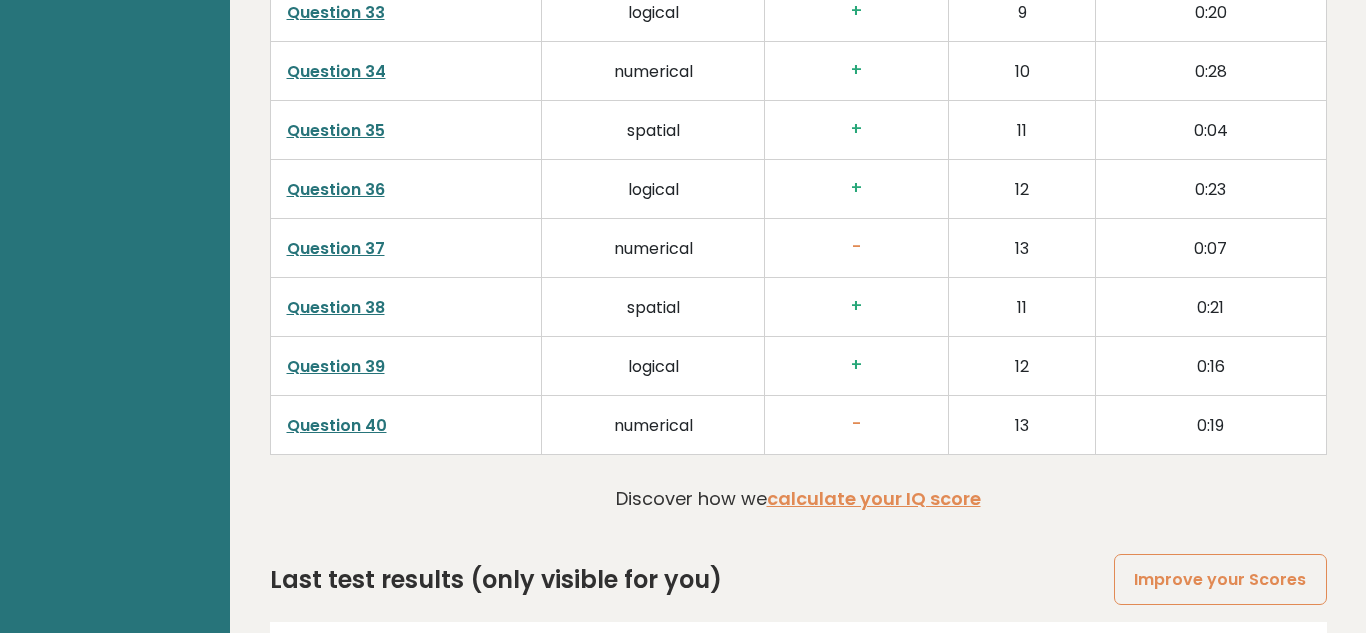scroll, scrollTop: 5080, scrollLeft: 0, axis: vertical 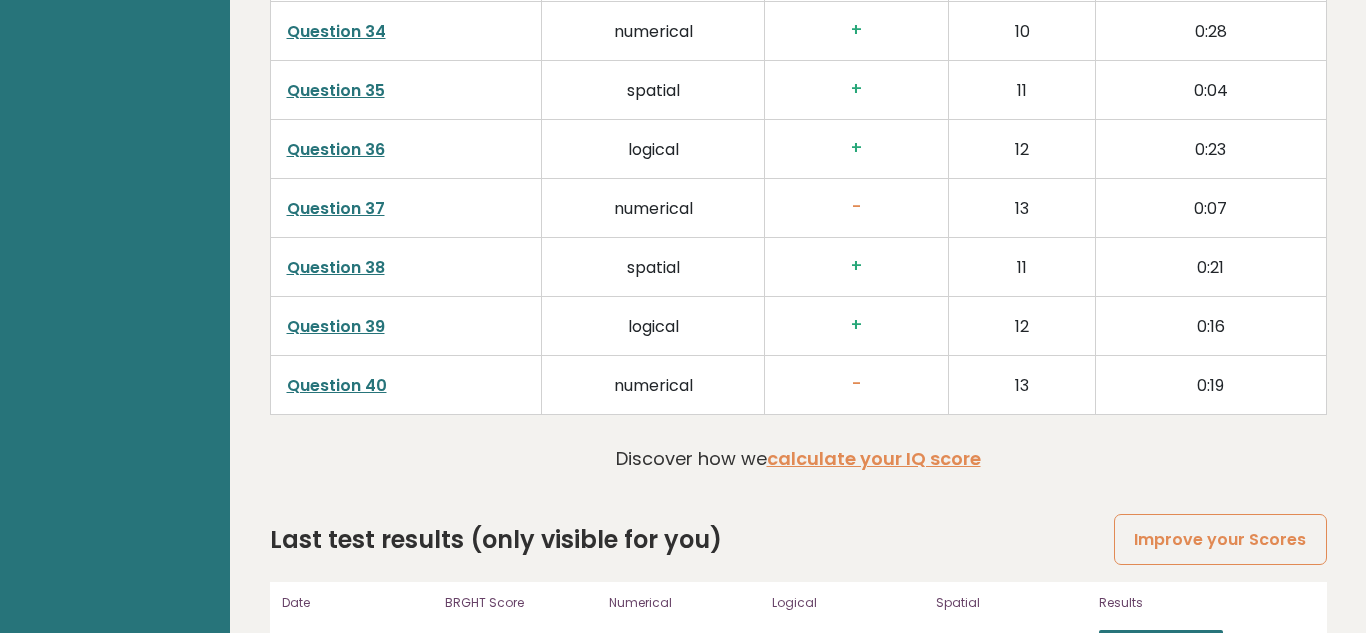 click on "Question
37" at bounding box center [336, 208] 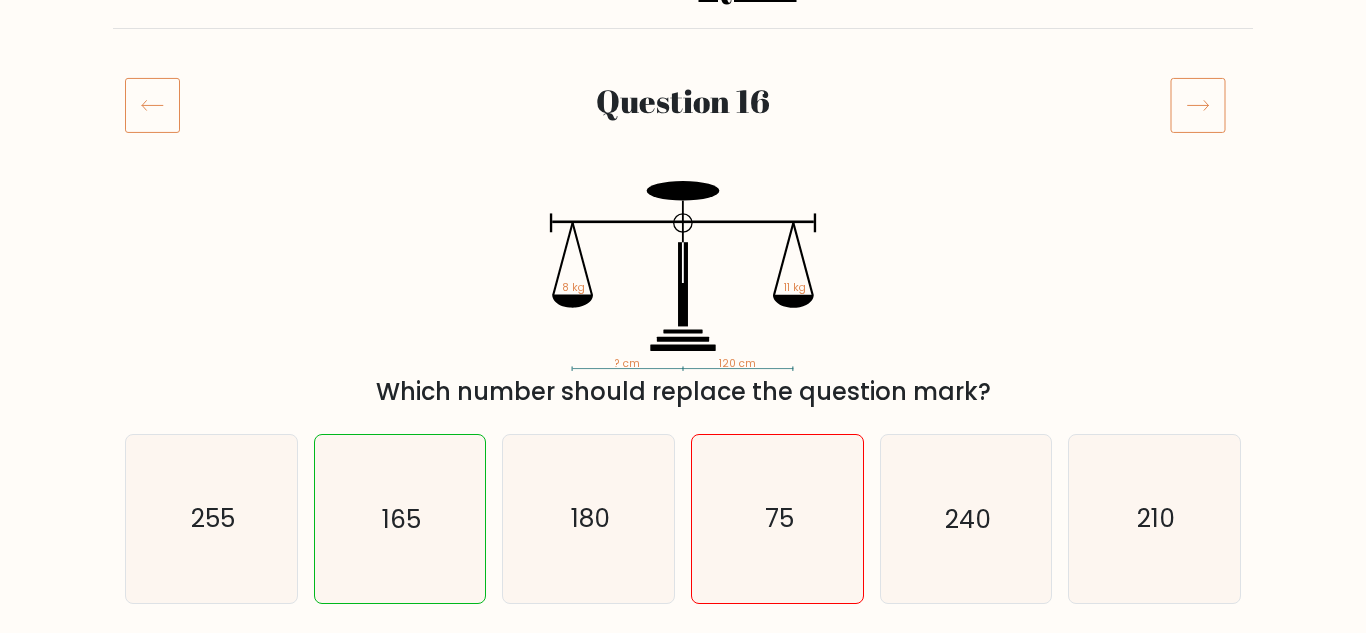 scroll, scrollTop: 240, scrollLeft: 0, axis: vertical 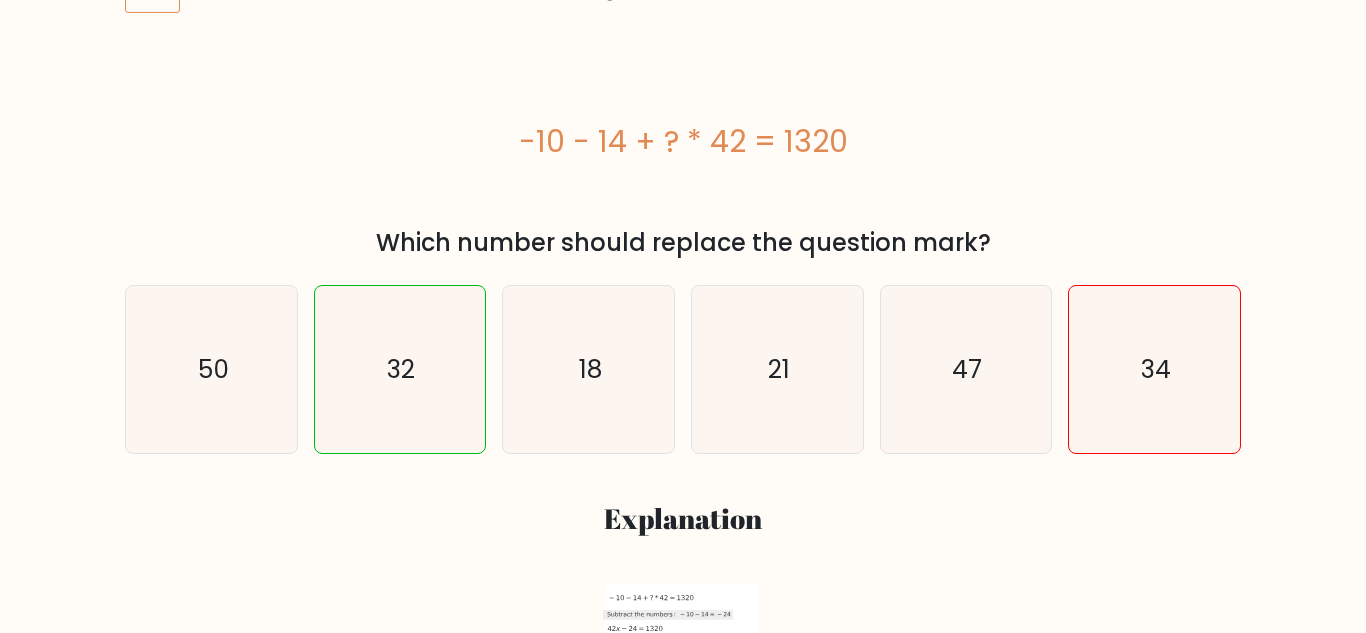 click on "Question 40" at bounding box center [683, 9] 